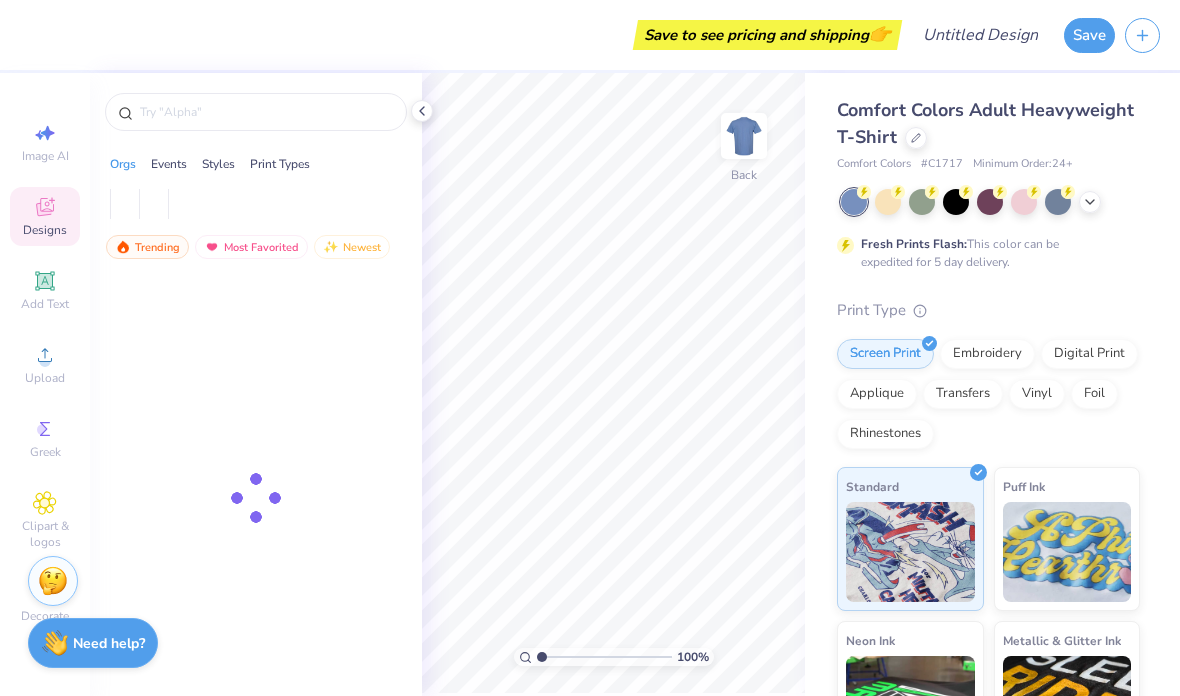 scroll, scrollTop: 0, scrollLeft: 0, axis: both 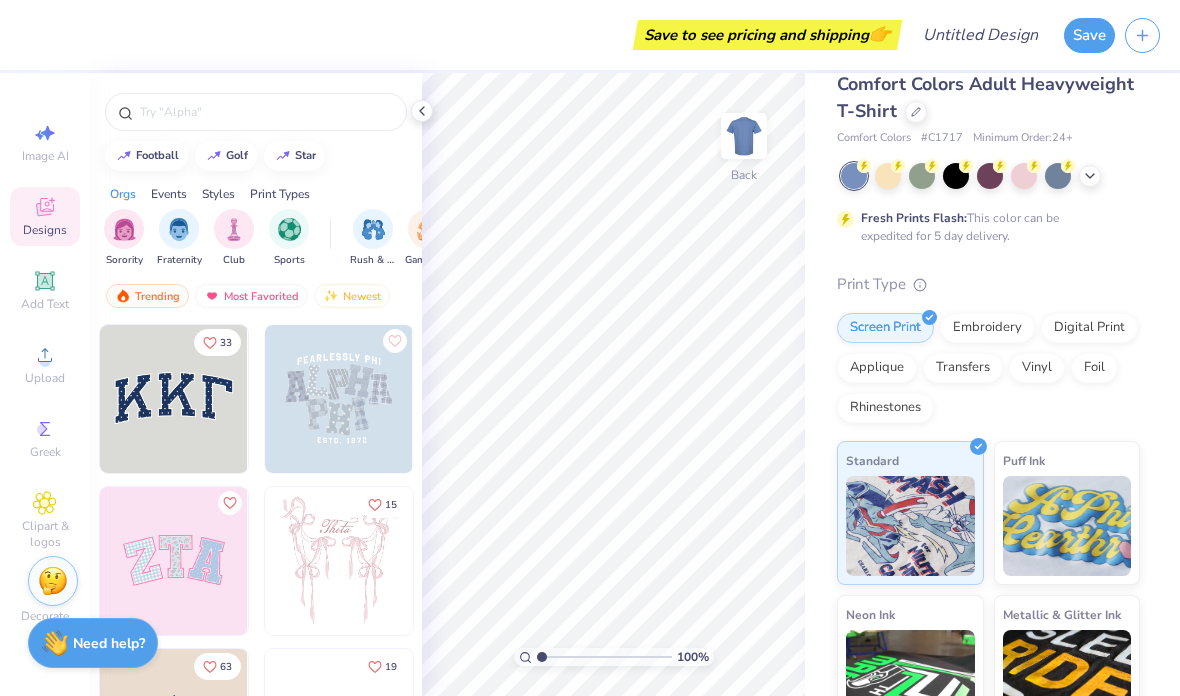click at bounding box center (888, 176) 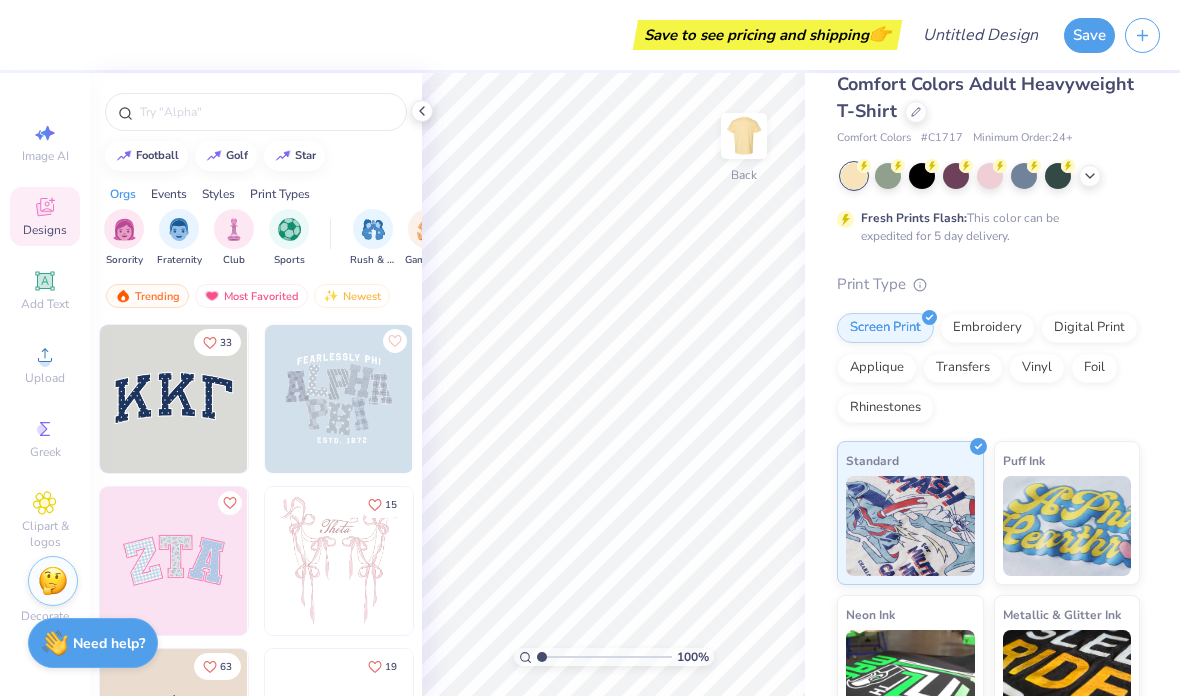 click 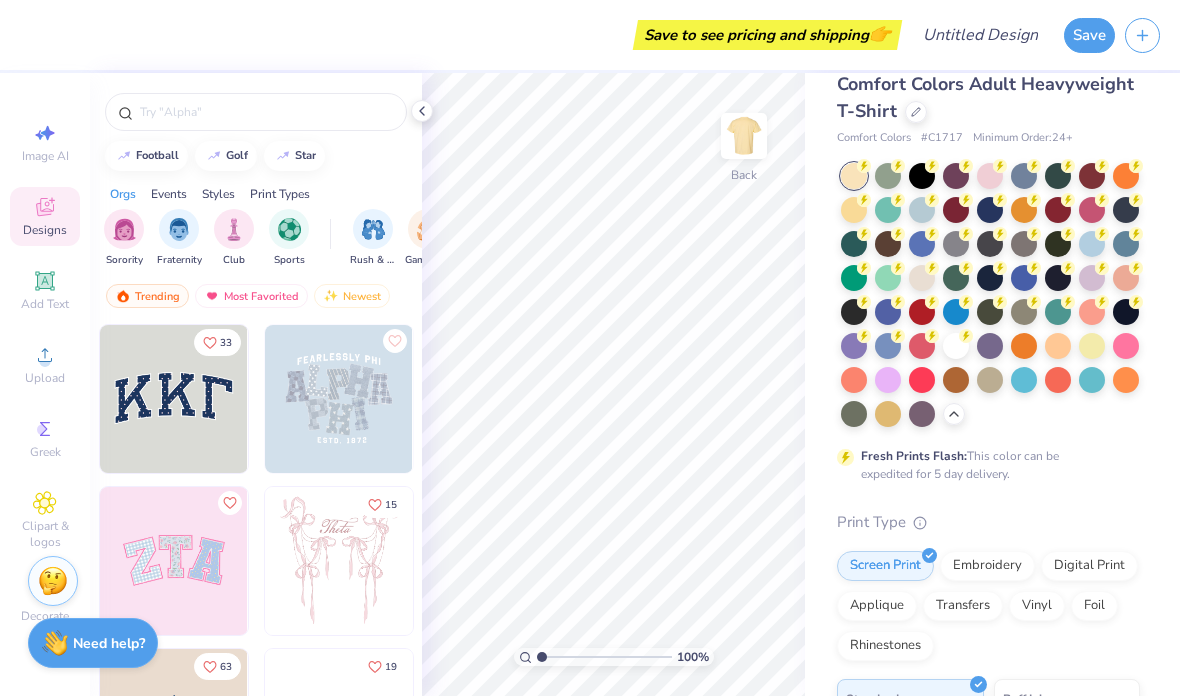 click at bounding box center (1092, 346) 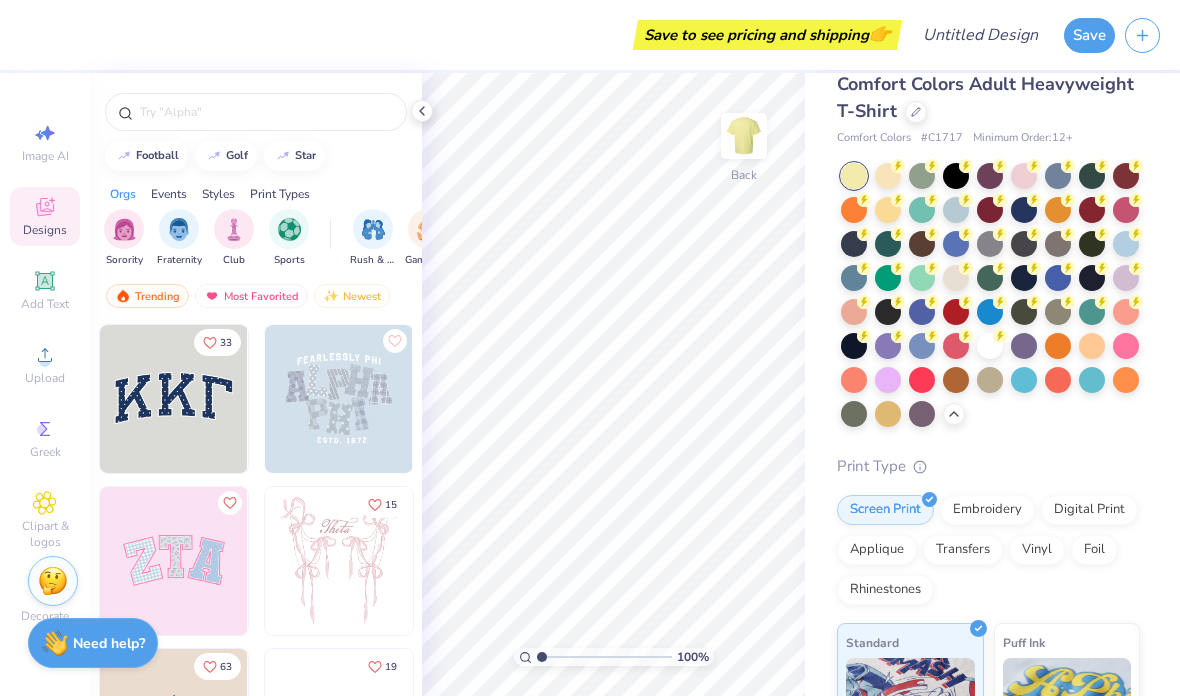 click at bounding box center (854, 176) 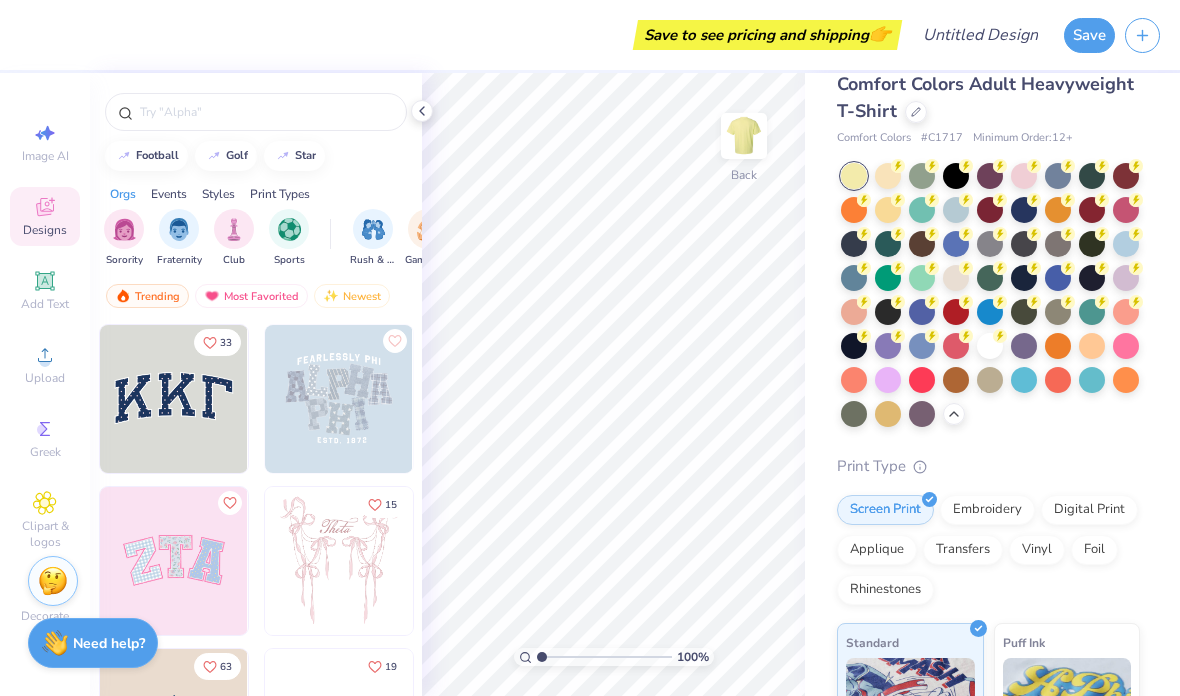 click at bounding box center (888, 176) 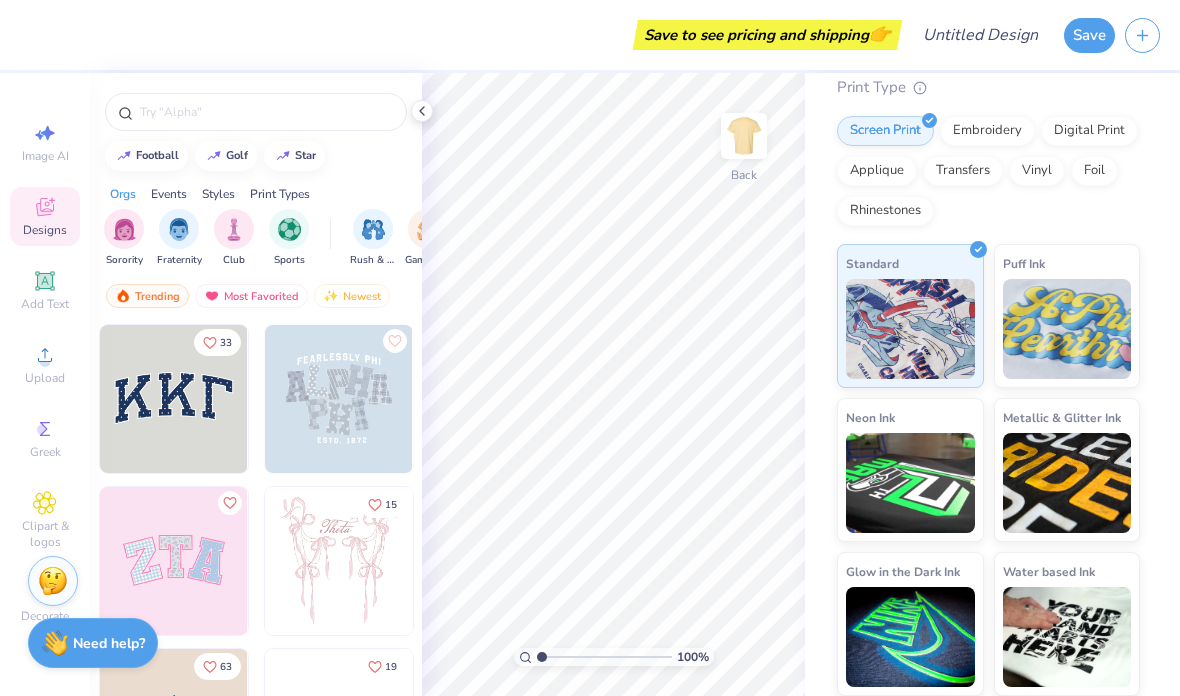 scroll, scrollTop: 460, scrollLeft: 0, axis: vertical 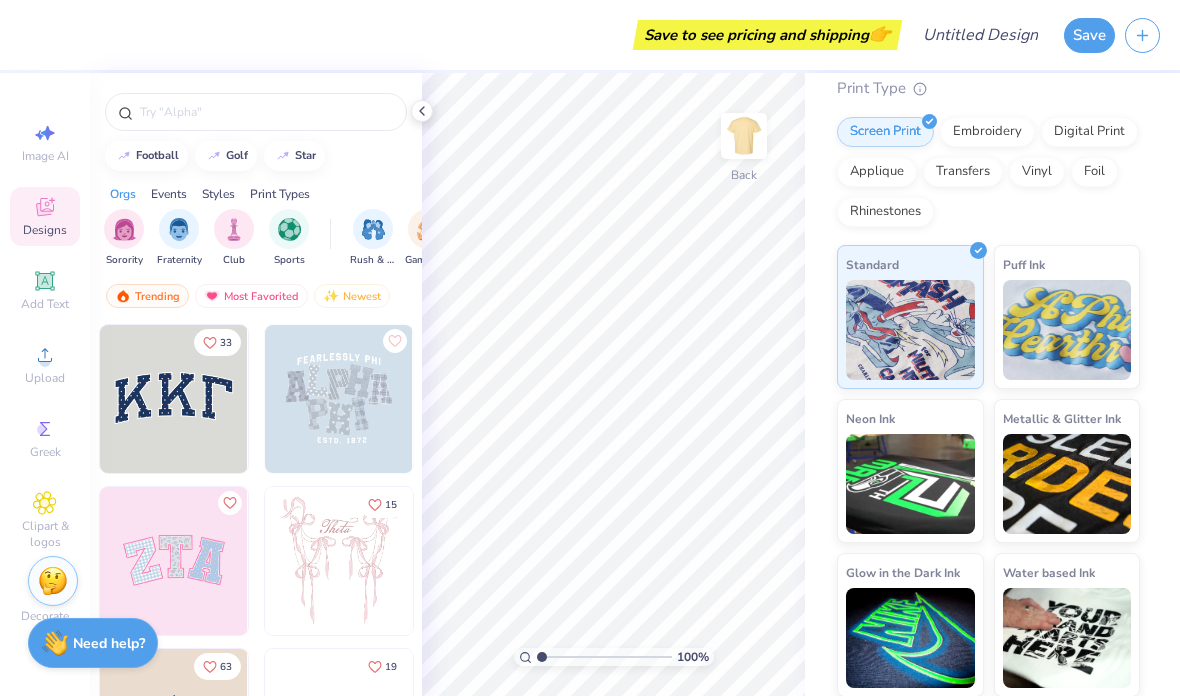 click on "Add Text" at bounding box center (45, 304) 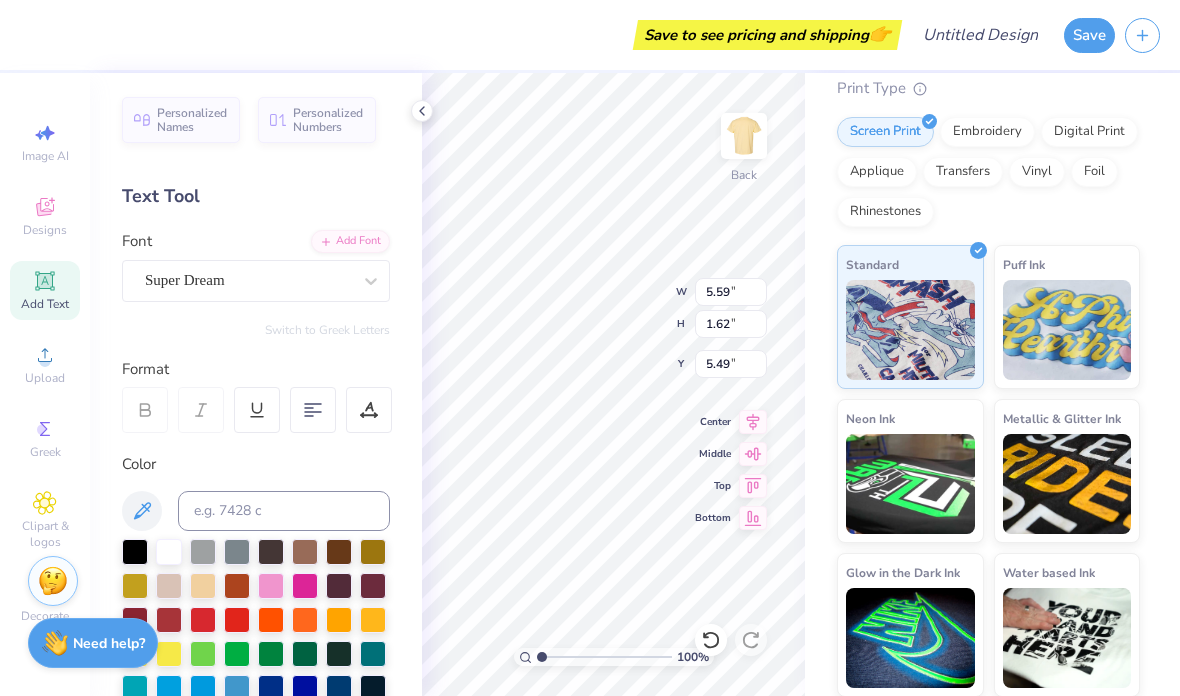 type on "5.00" 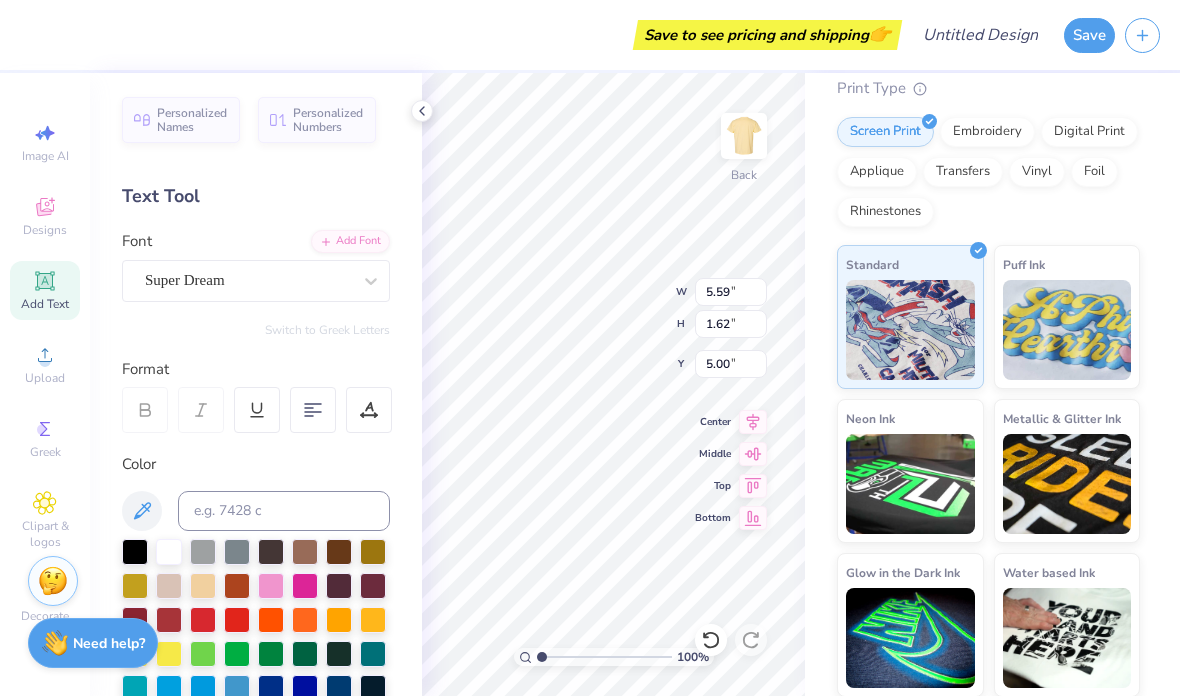 scroll, scrollTop: 0, scrollLeft: 1, axis: horizontal 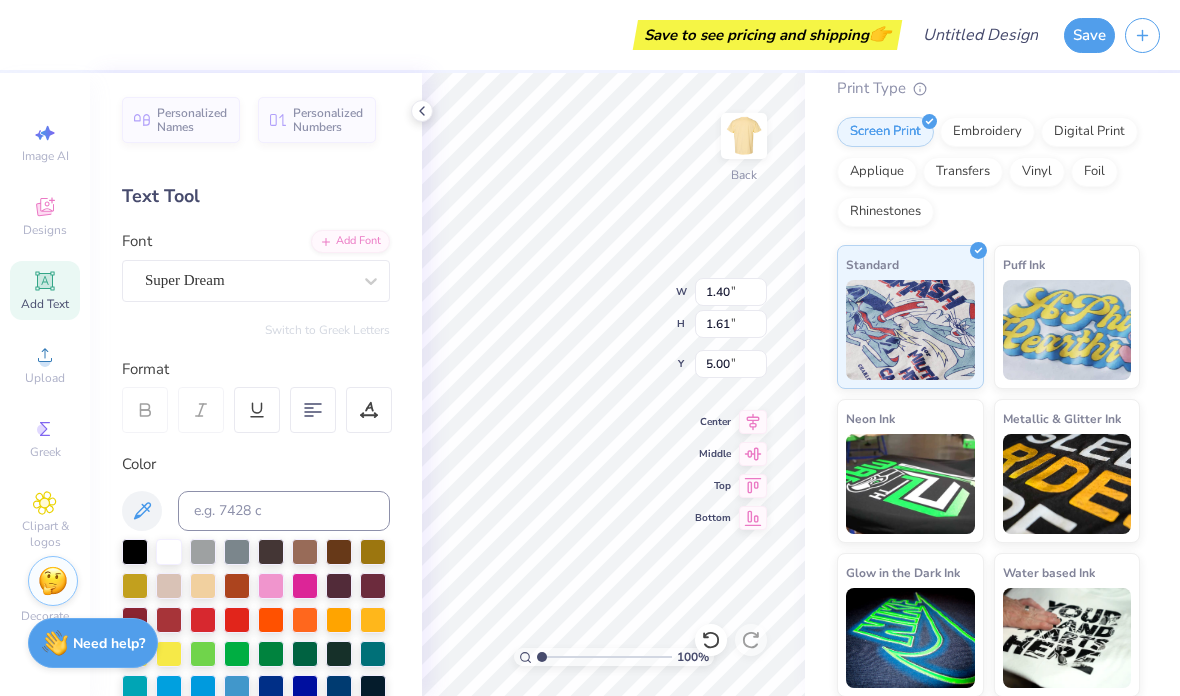 type on "AEM" 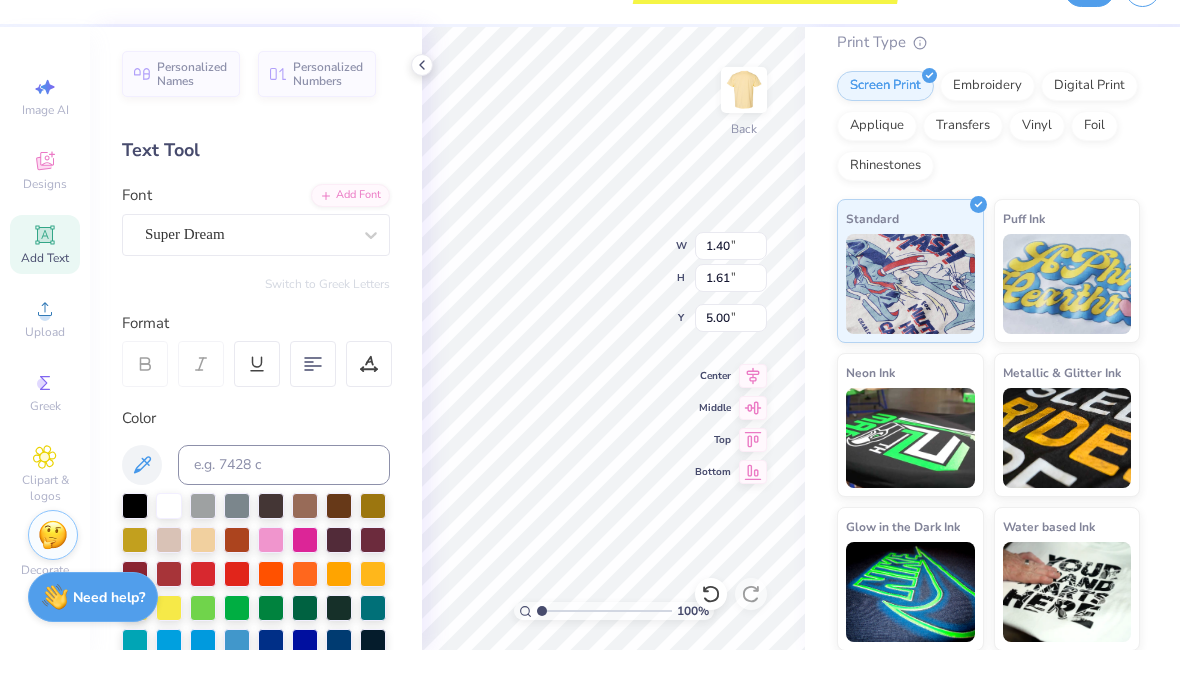 scroll, scrollTop: 0, scrollLeft: 0, axis: both 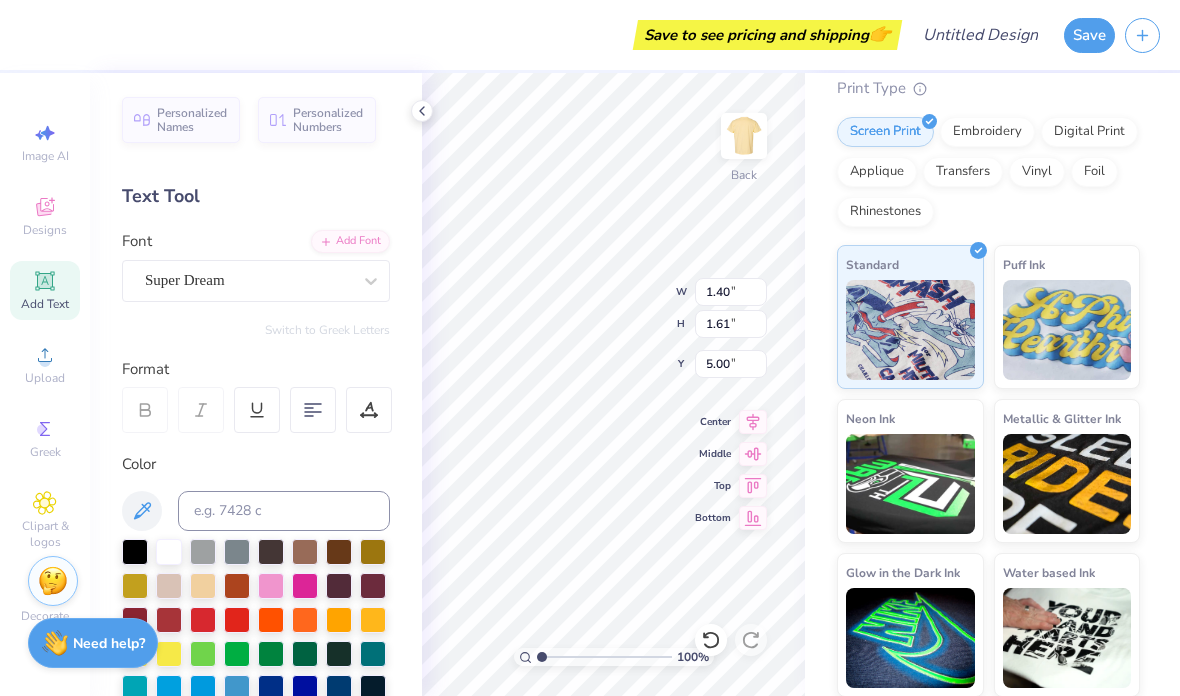 click on "Clipart & logos" at bounding box center [45, 534] 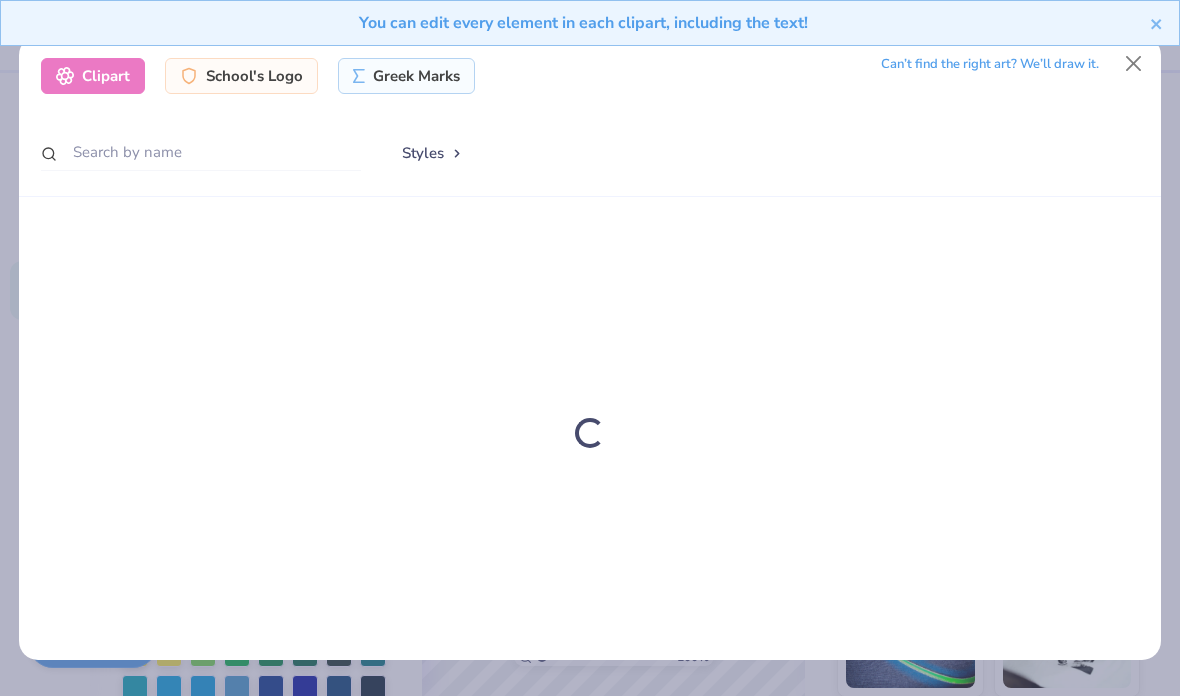type on "4.39" 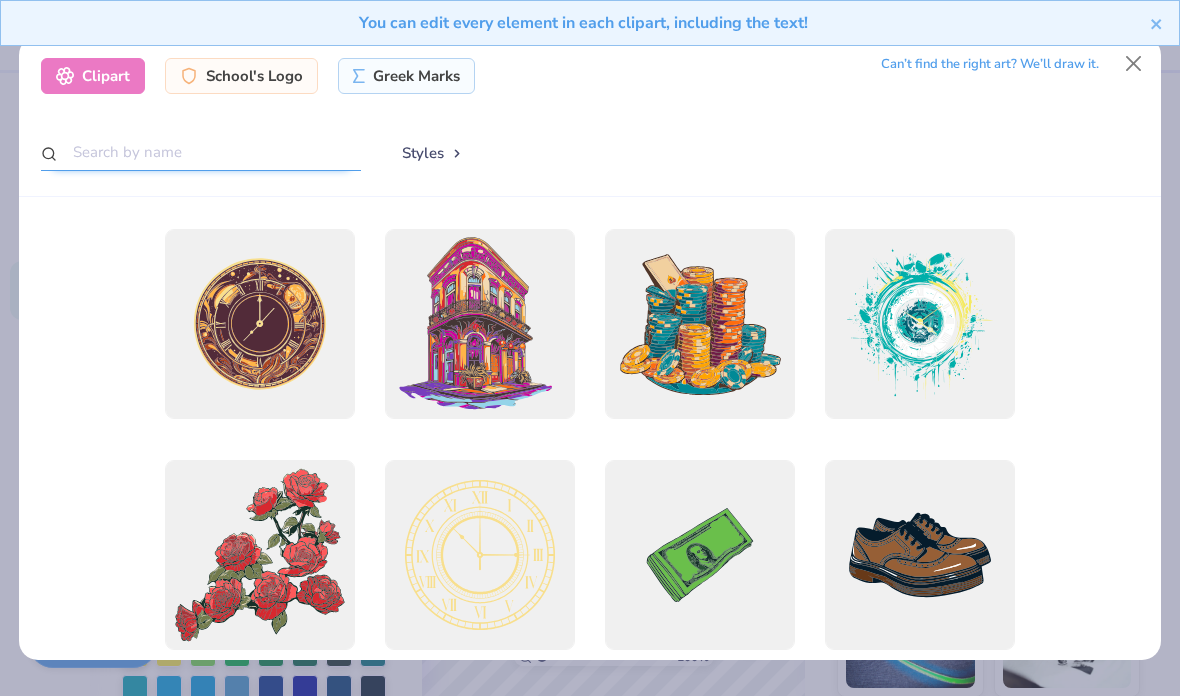 click at bounding box center [201, 152] 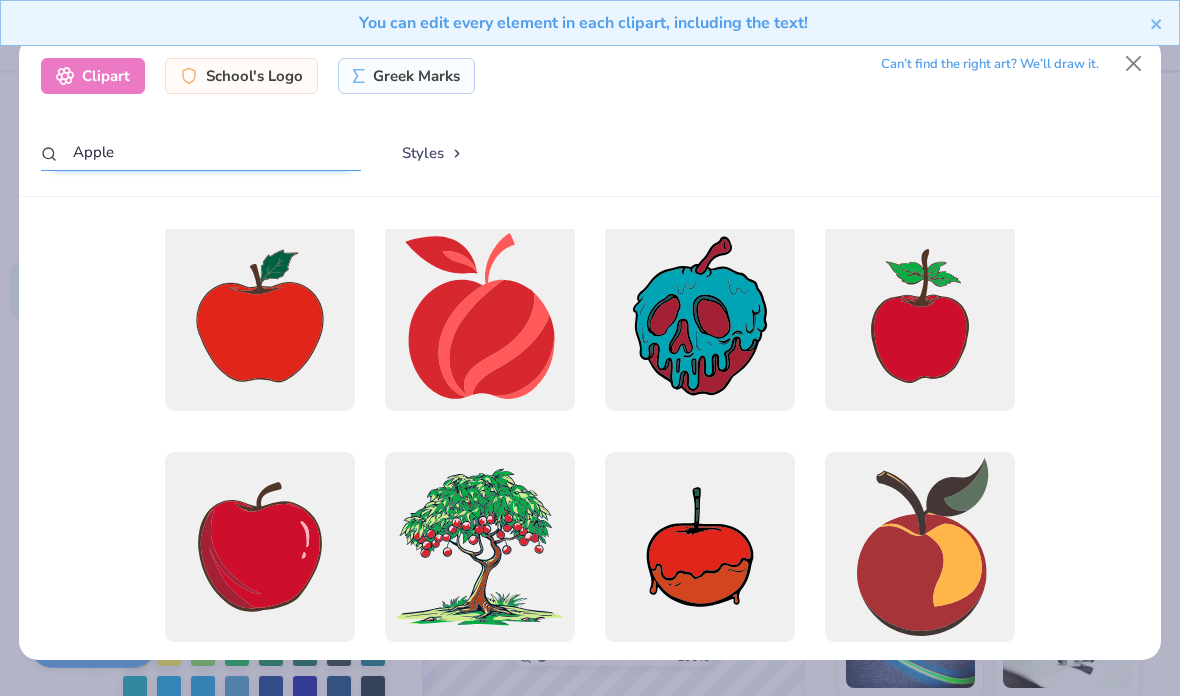 scroll, scrollTop: 244, scrollLeft: 0, axis: vertical 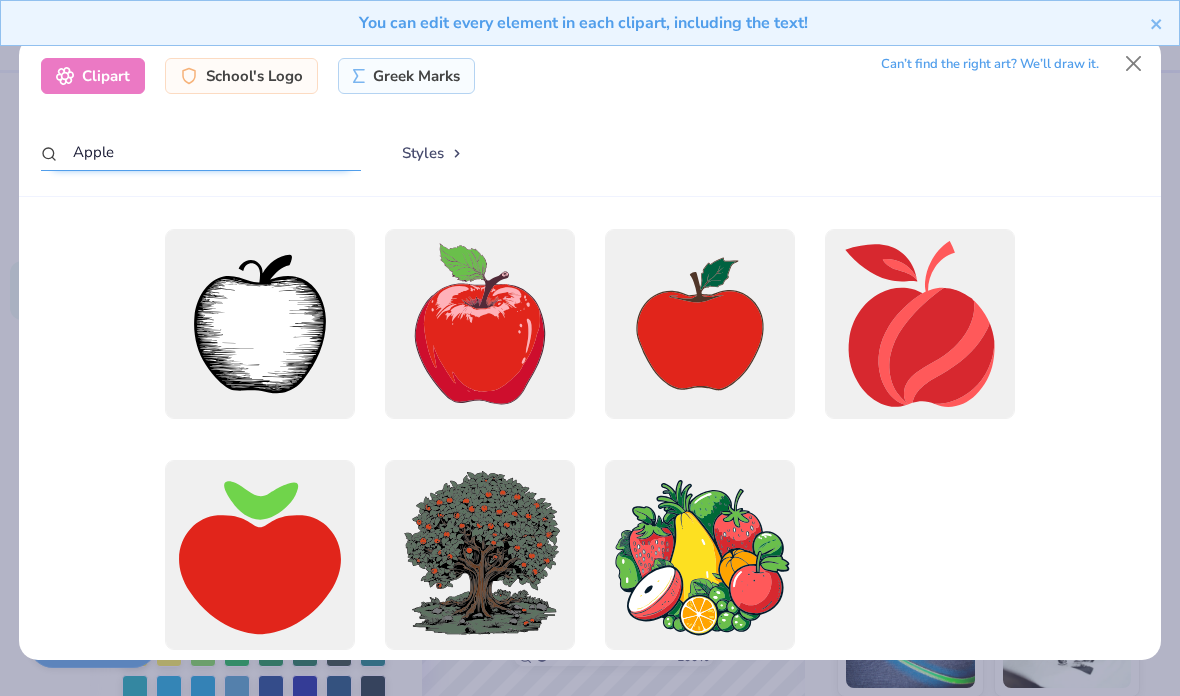type on "Apple" 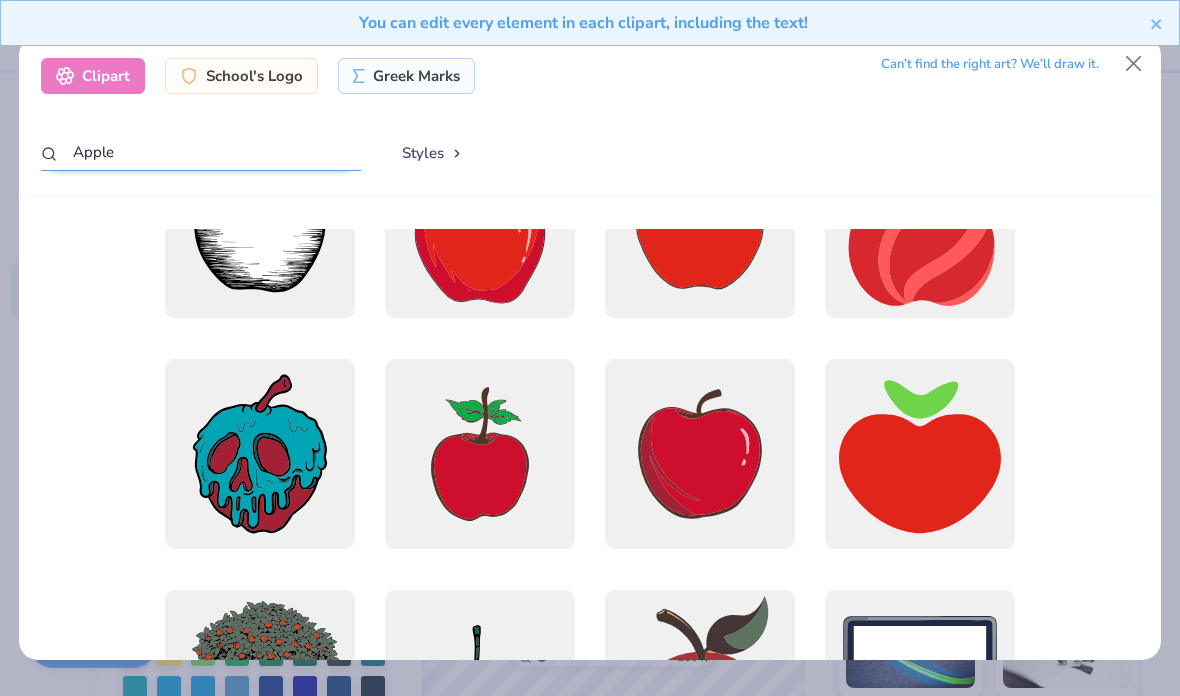 scroll, scrollTop: 82, scrollLeft: 0, axis: vertical 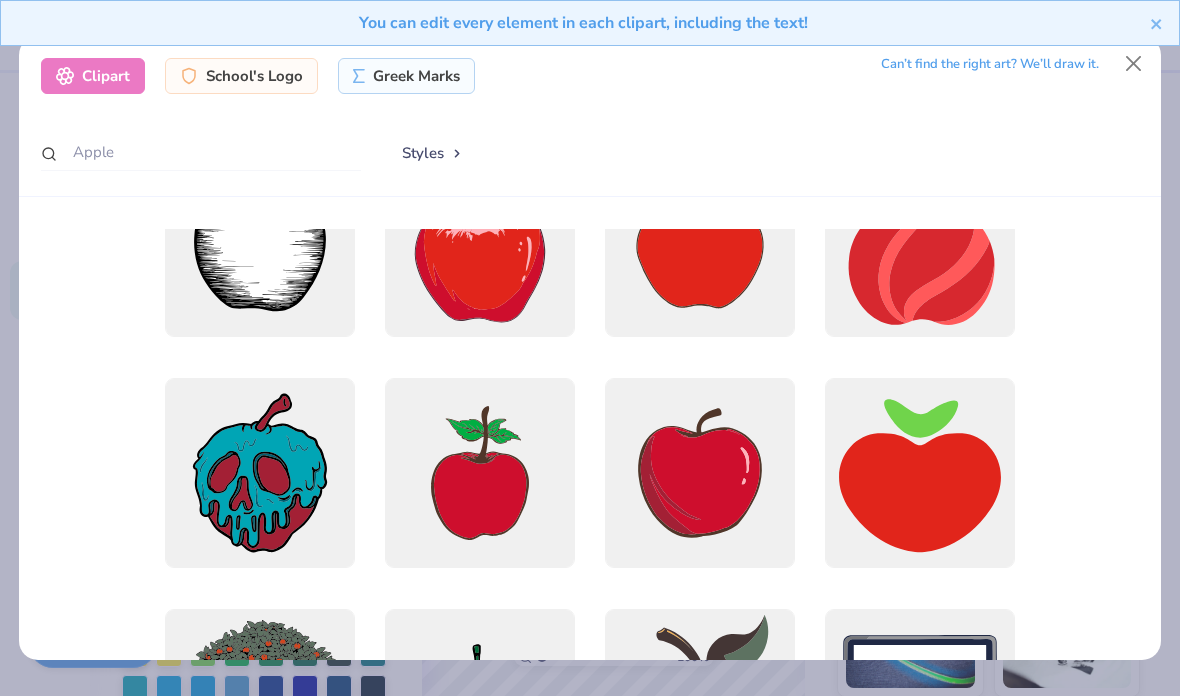 click at bounding box center (700, 473) 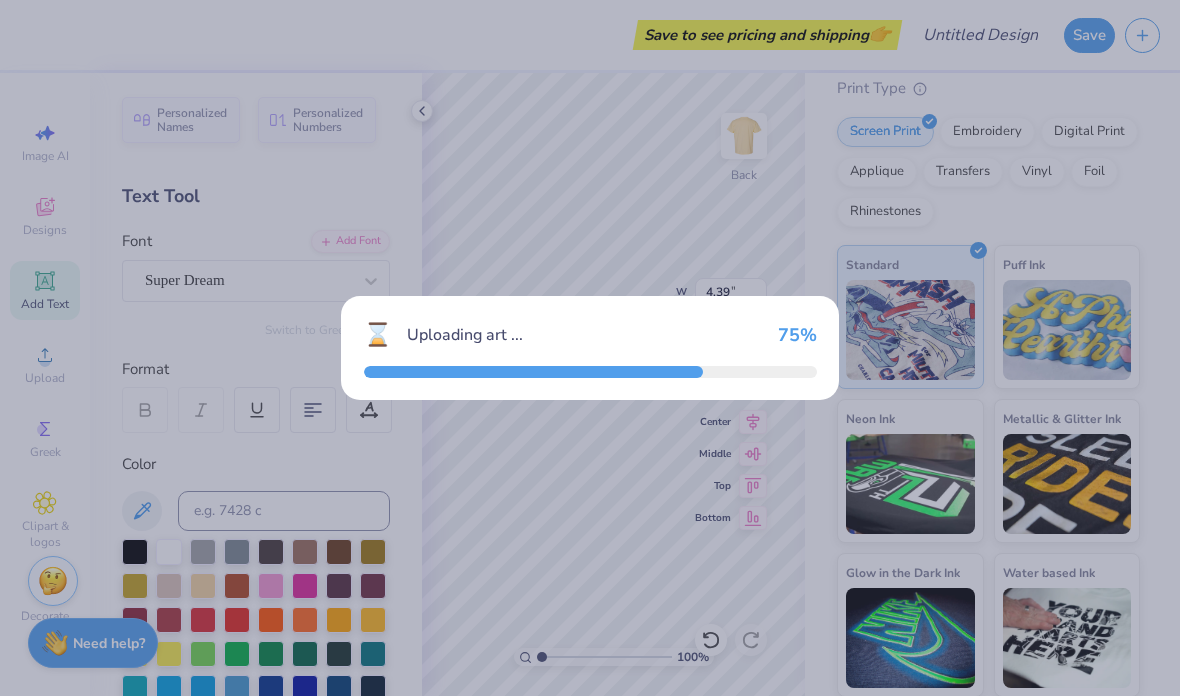 type on "14.17" 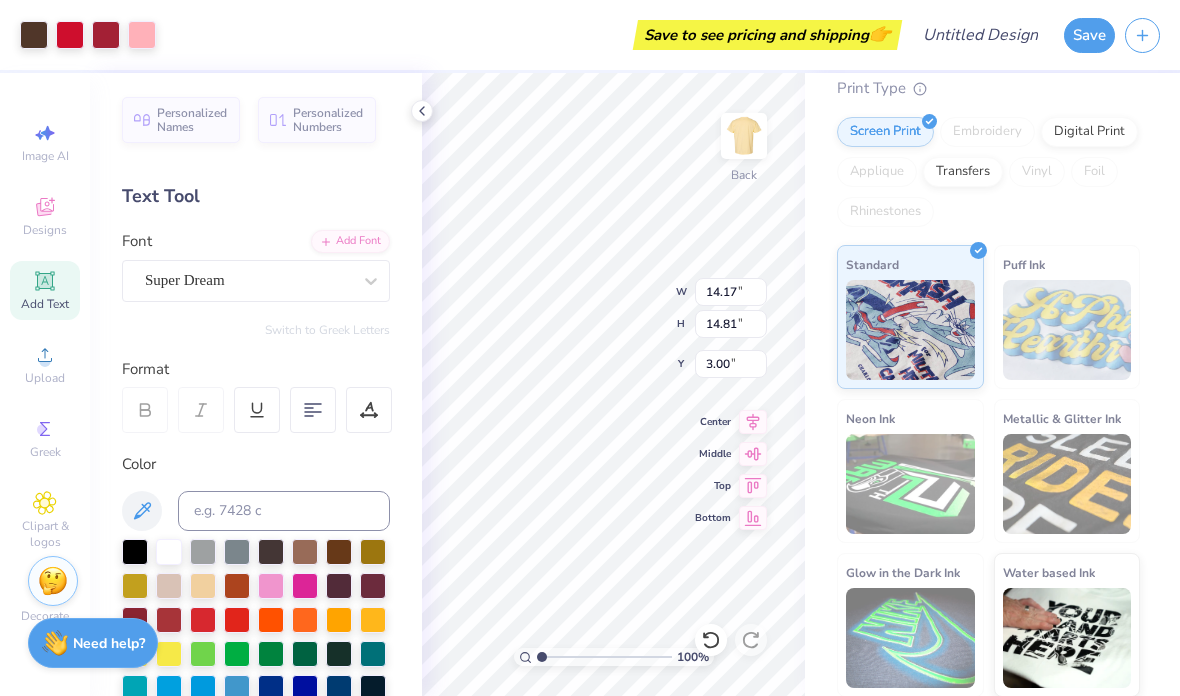click at bounding box center [169, 552] 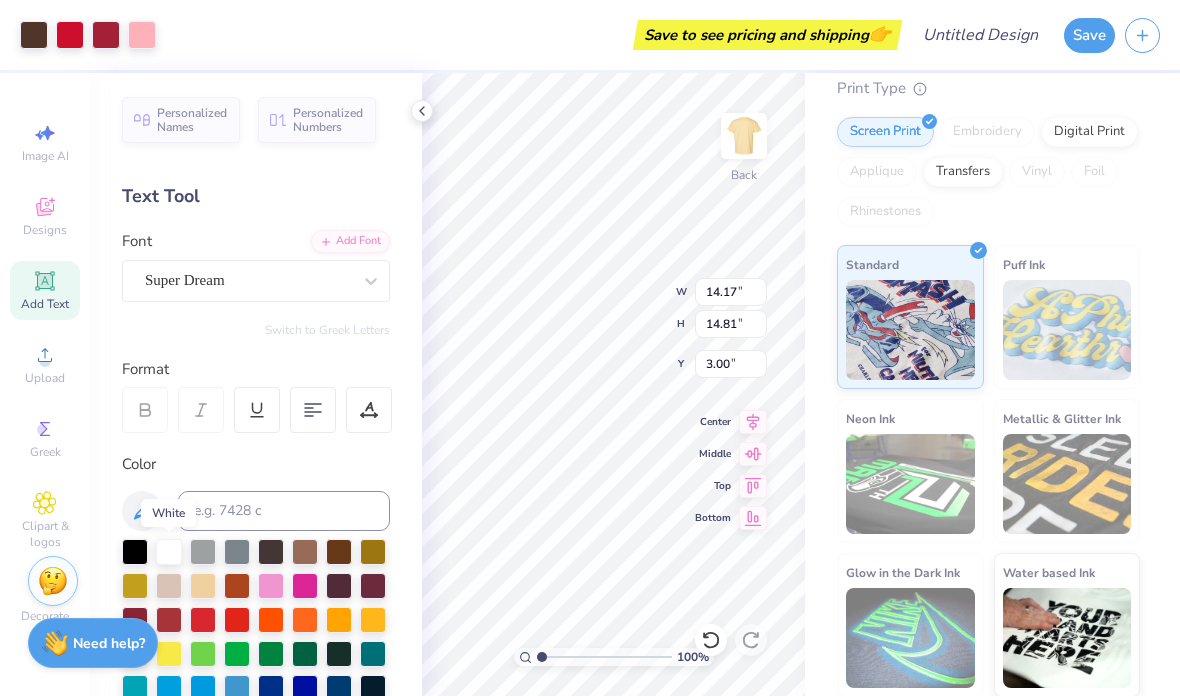 click at bounding box center [169, 552] 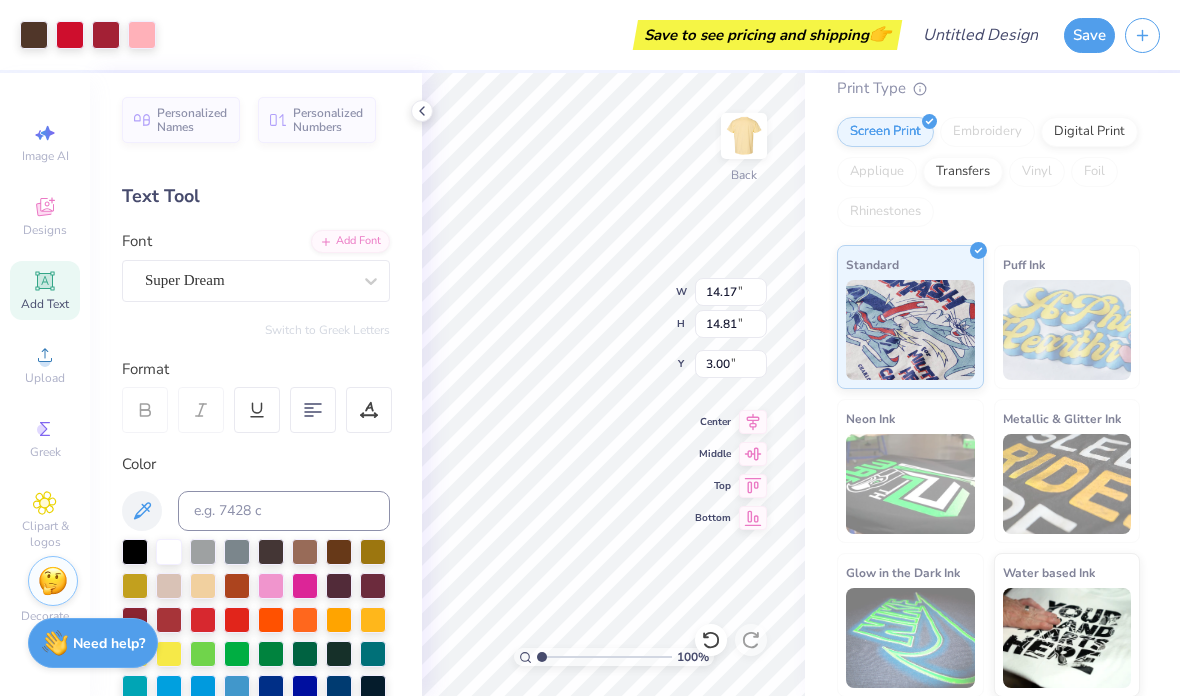 click at bounding box center (169, 552) 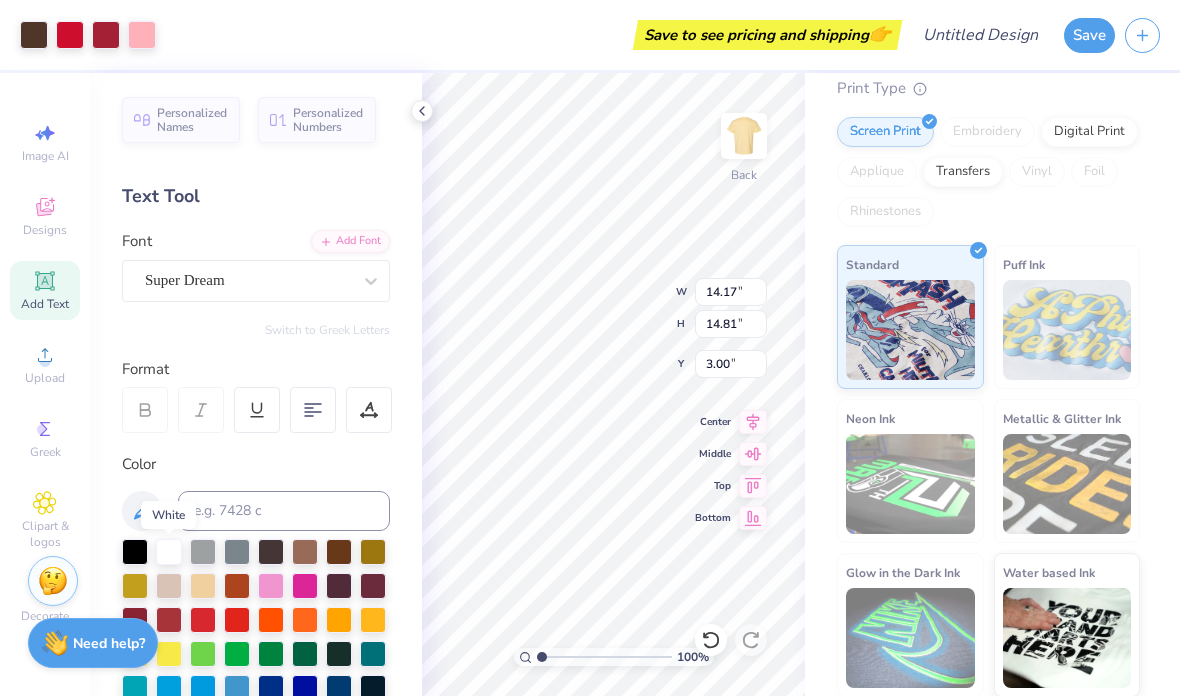 scroll, scrollTop: 0, scrollLeft: 0, axis: both 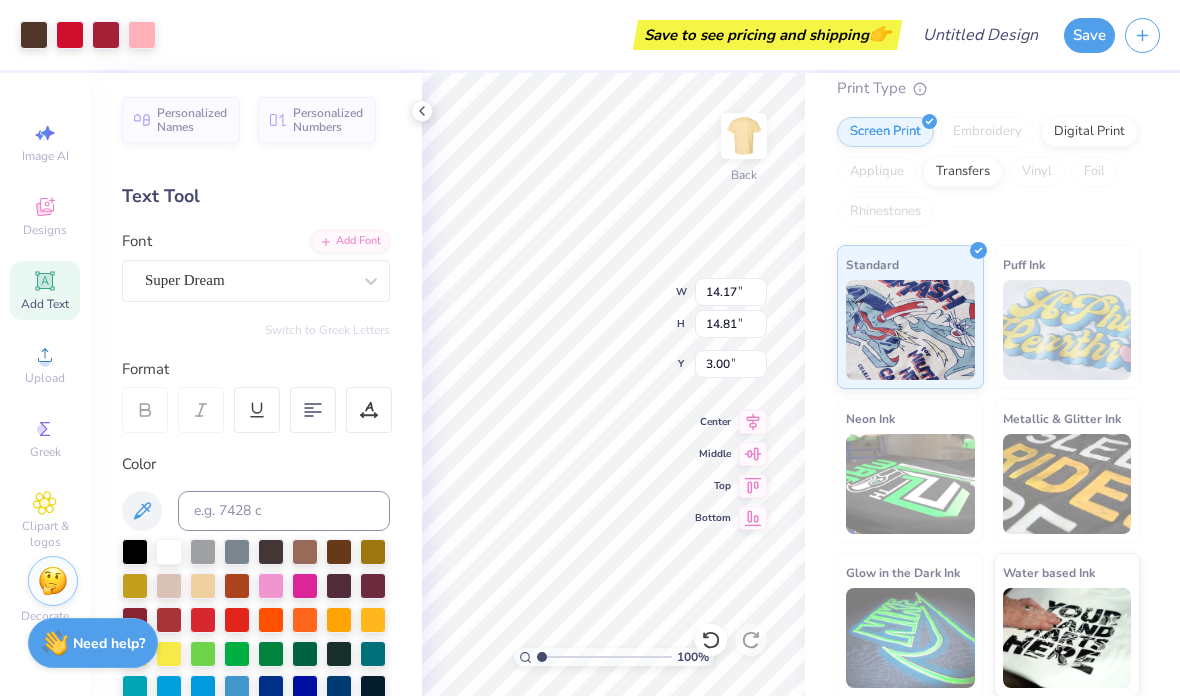 type on "5.15" 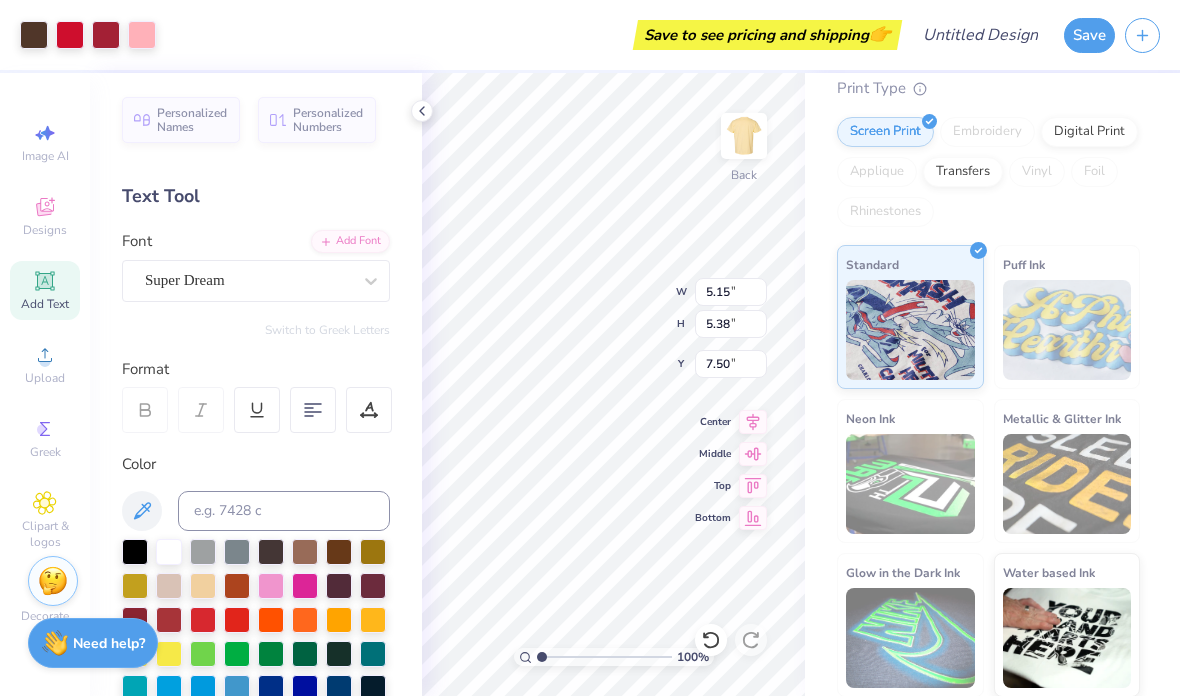 scroll, scrollTop: 0, scrollLeft: 0, axis: both 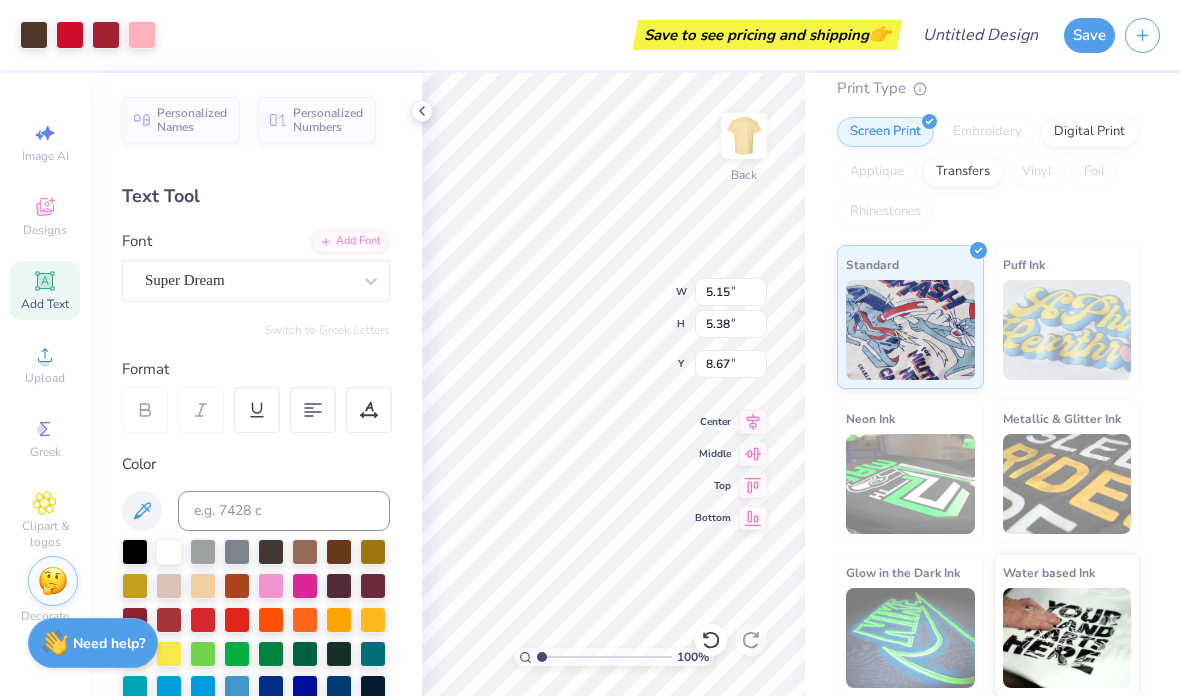 type on "8.13" 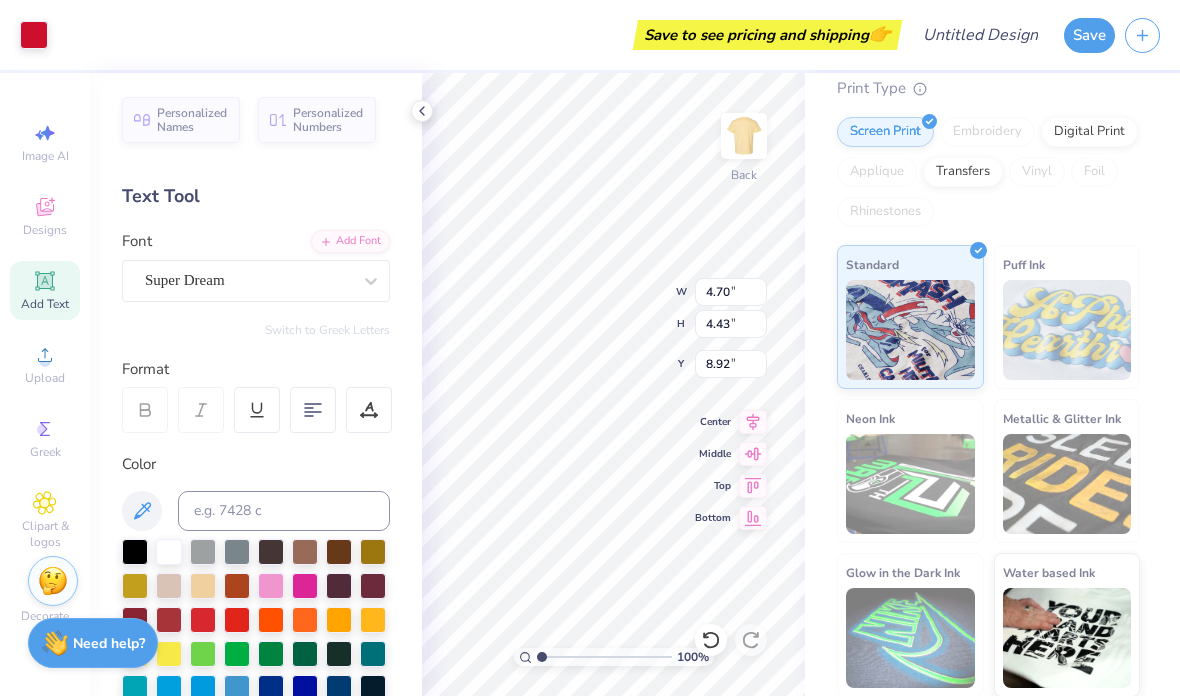 type on "9.69" 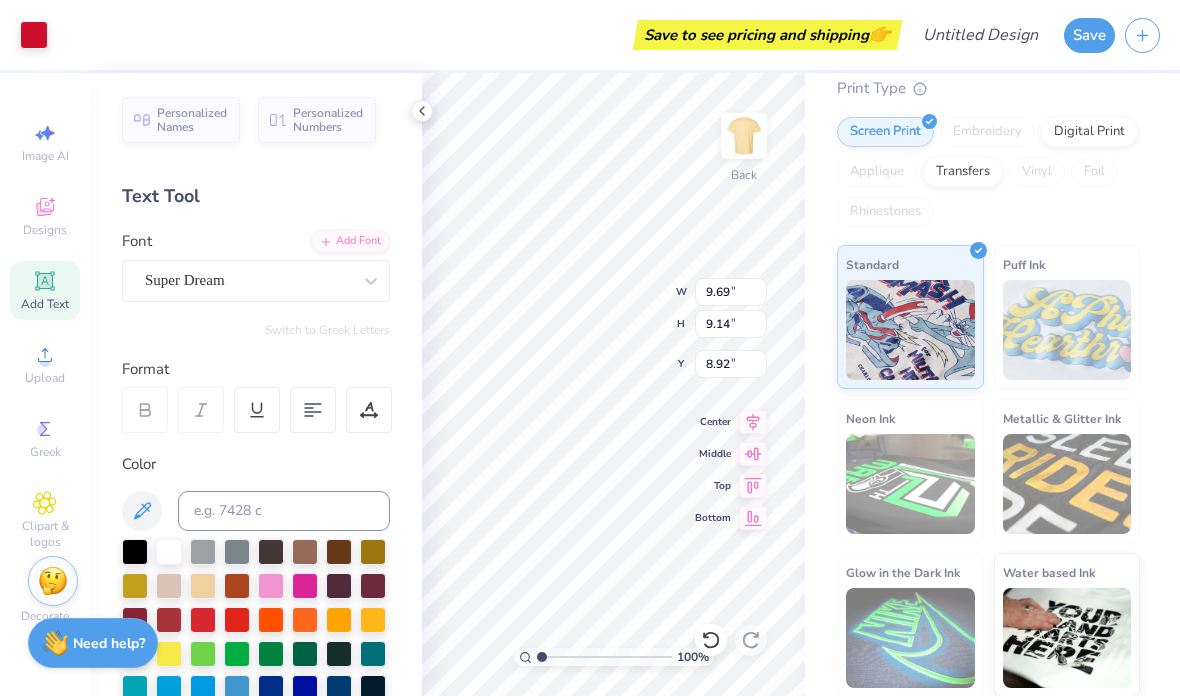 type on "3.26" 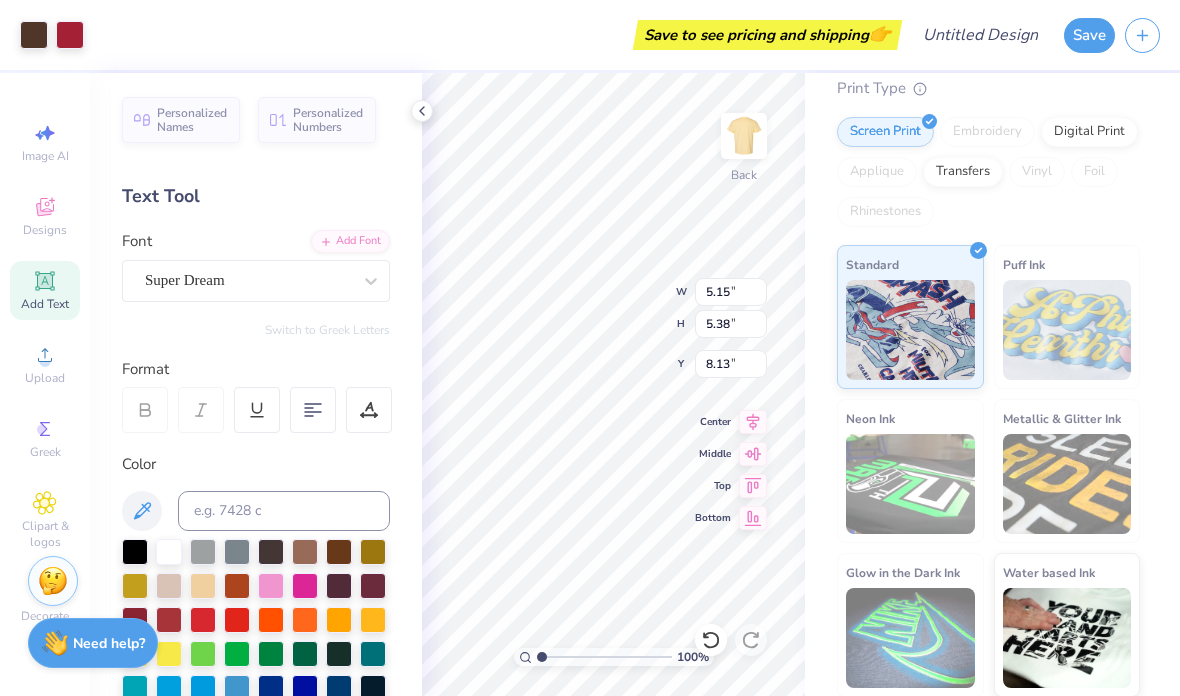 type on "3.26" 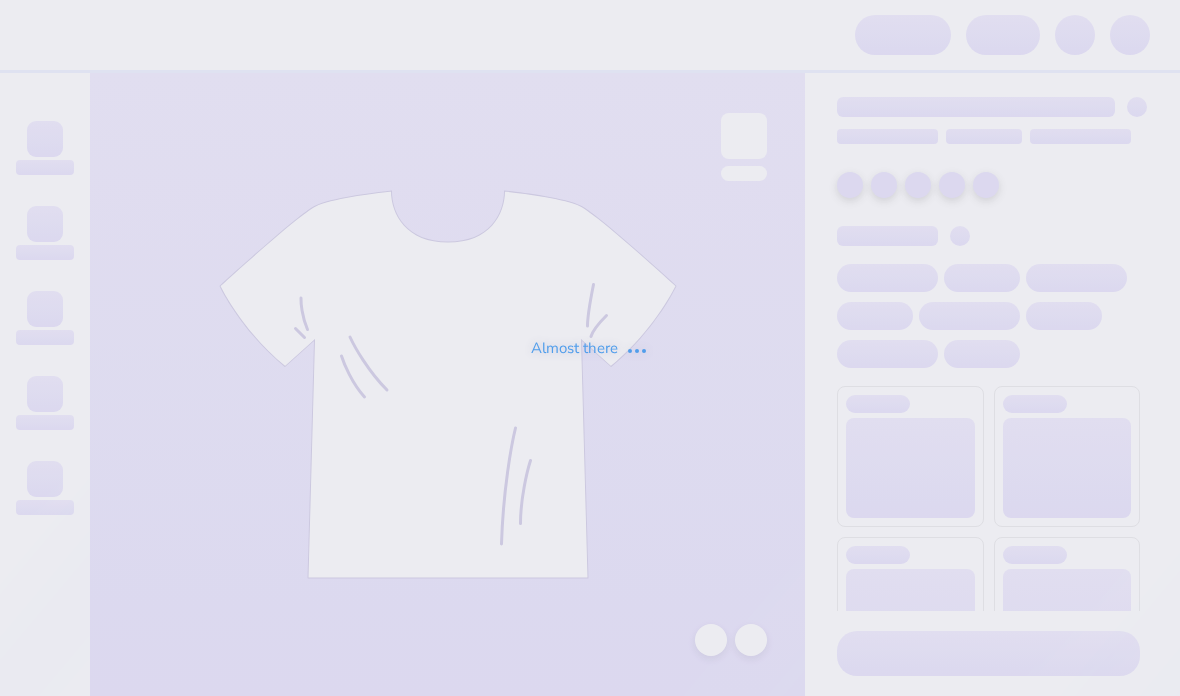 scroll, scrollTop: 0, scrollLeft: 0, axis: both 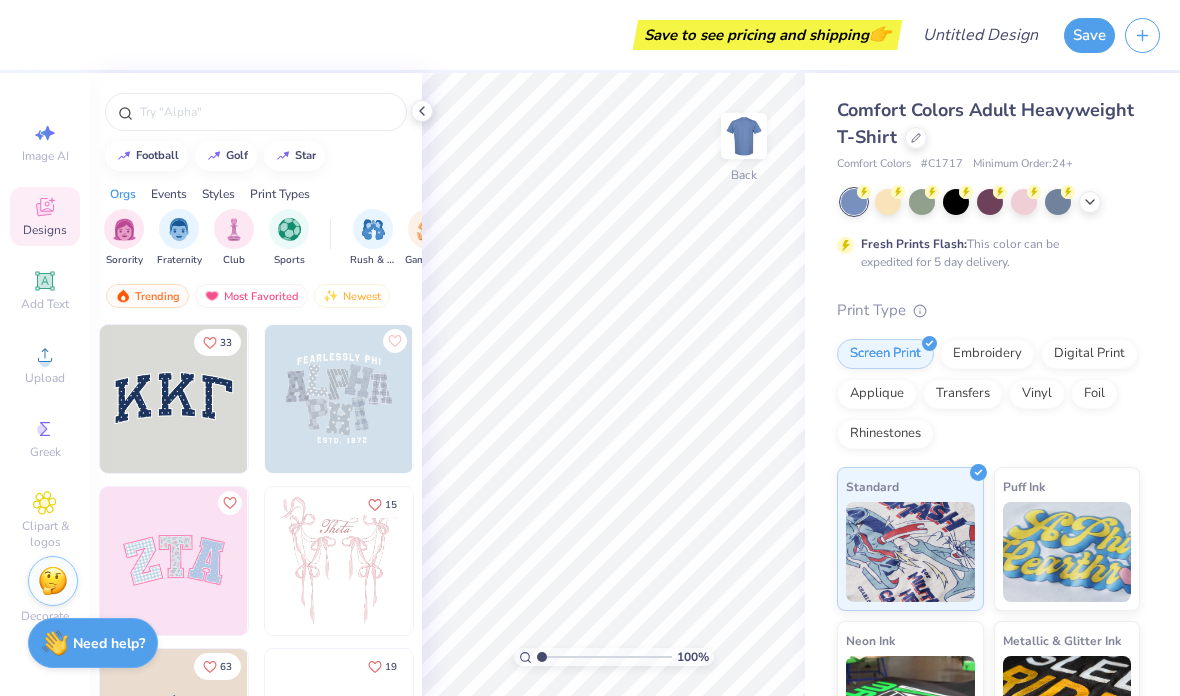 click at bounding box center [888, 202] 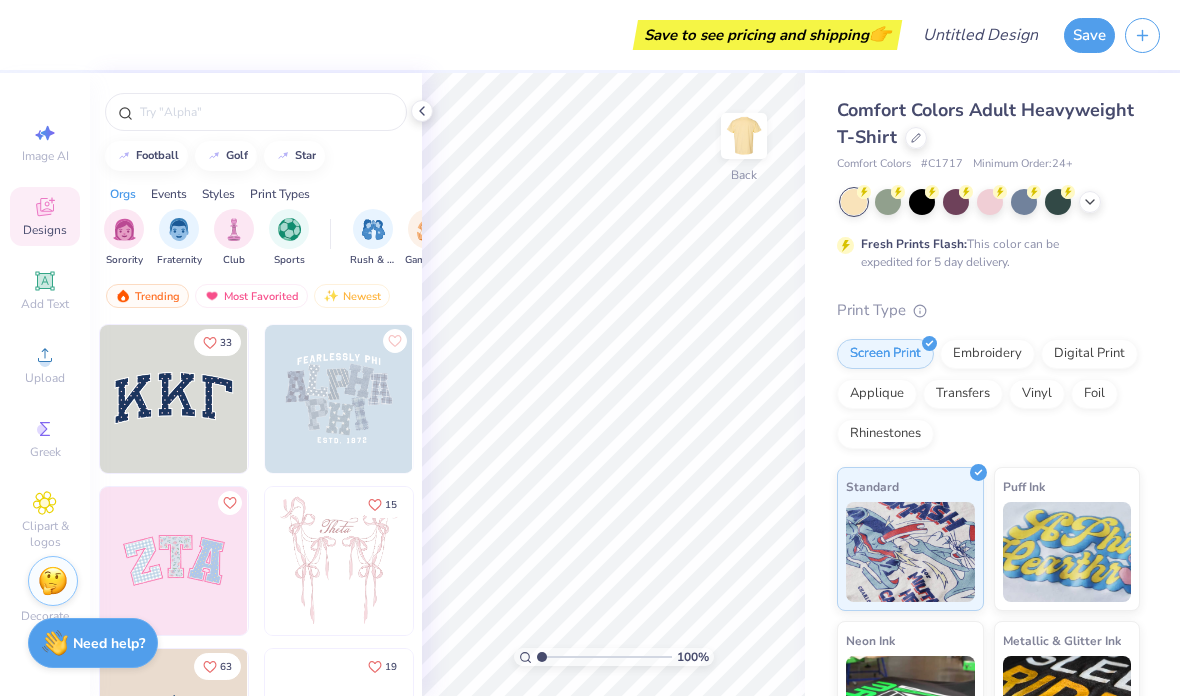 click on "Upload" at bounding box center (45, 364) 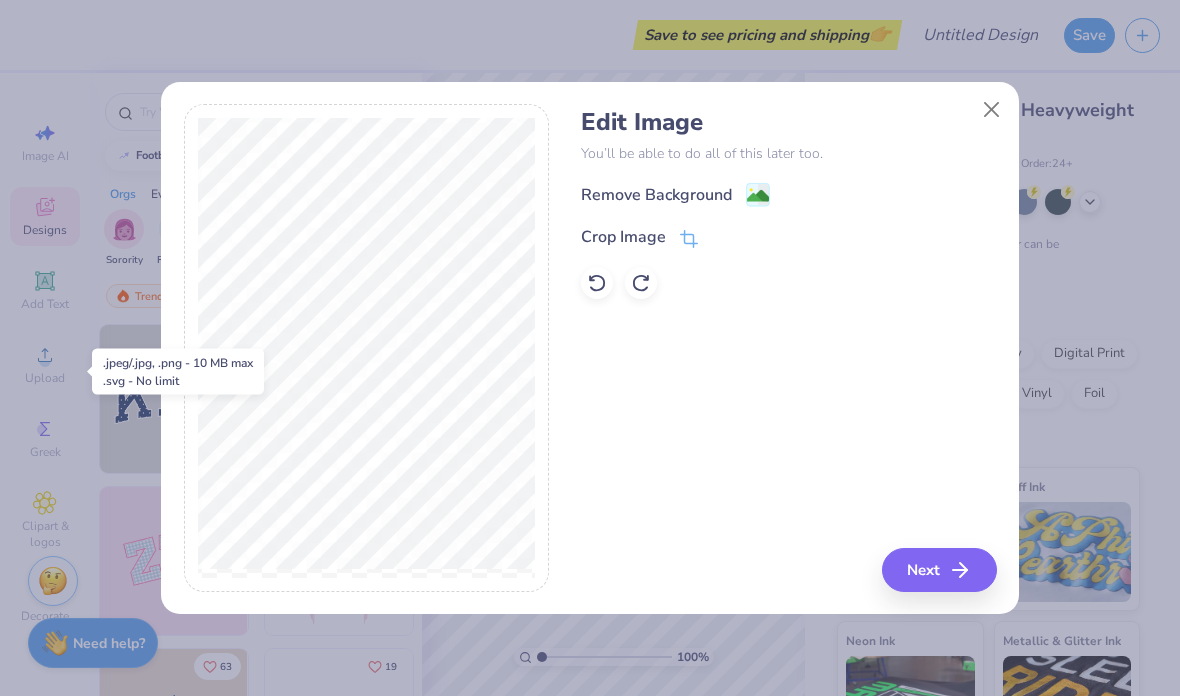 click 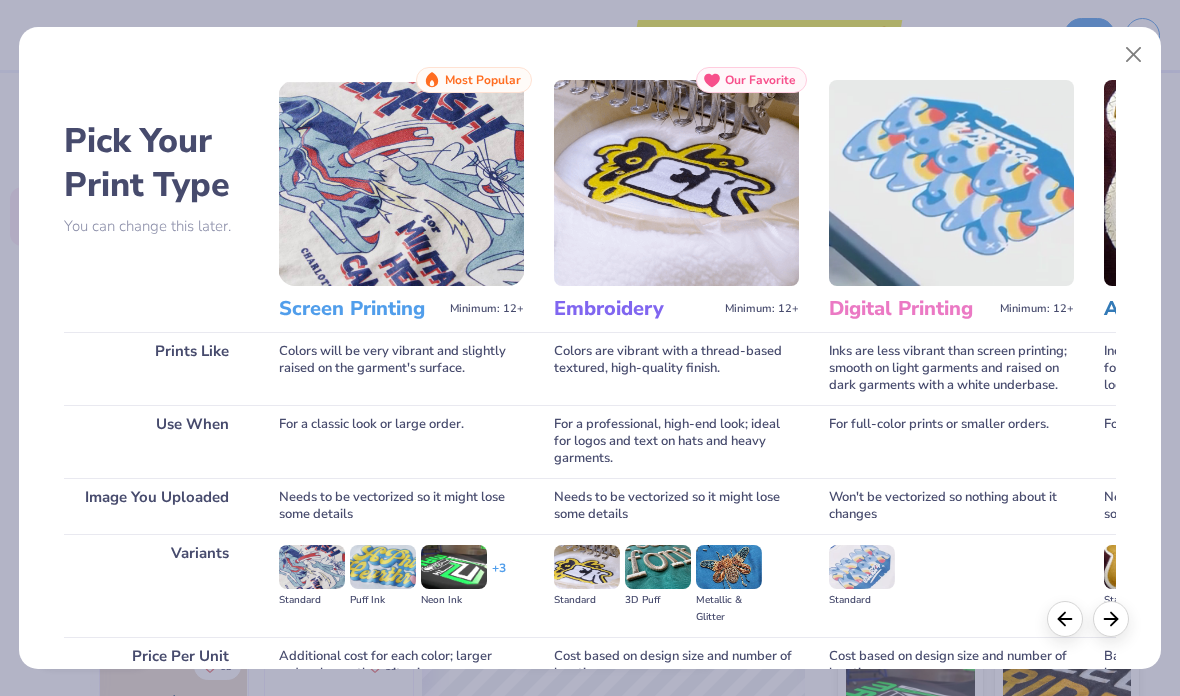 scroll, scrollTop: 12, scrollLeft: 0, axis: vertical 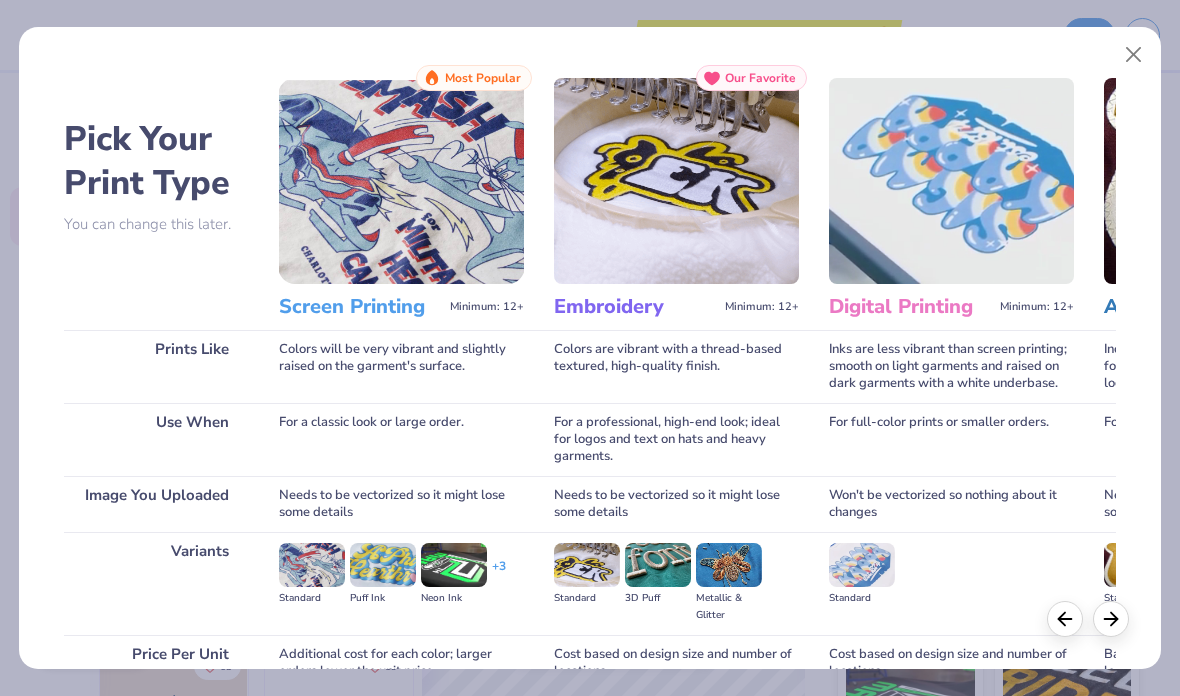 click at bounding box center (1134, 55) 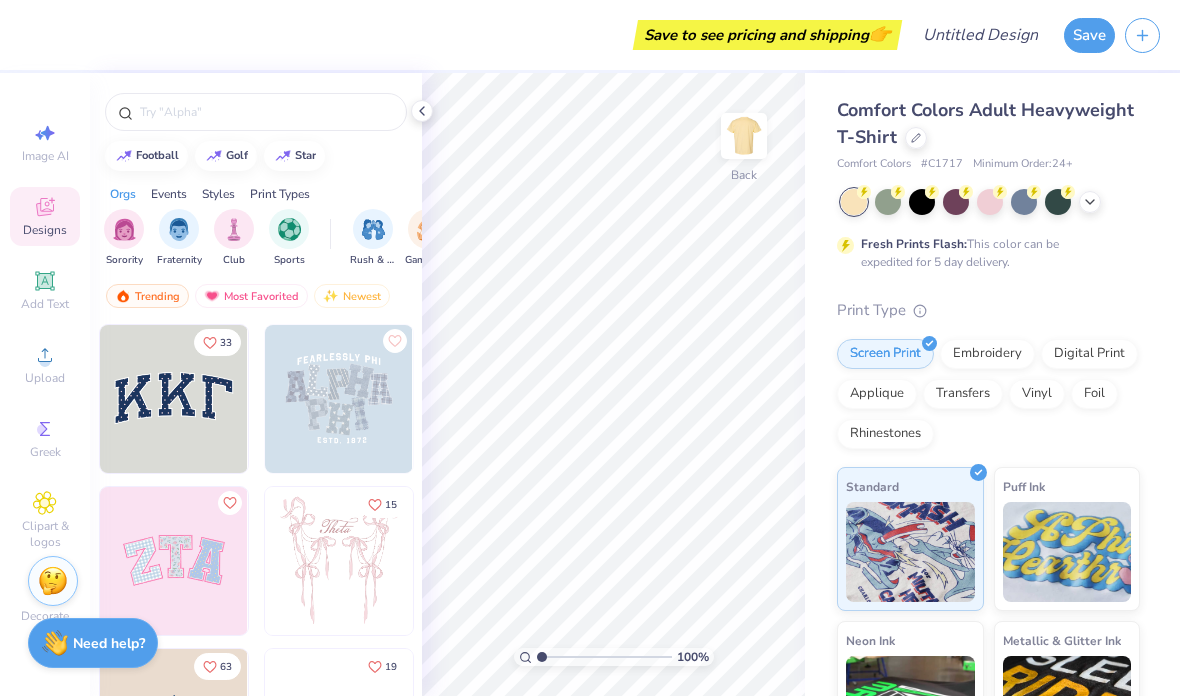 click on "Upload" at bounding box center (45, 378) 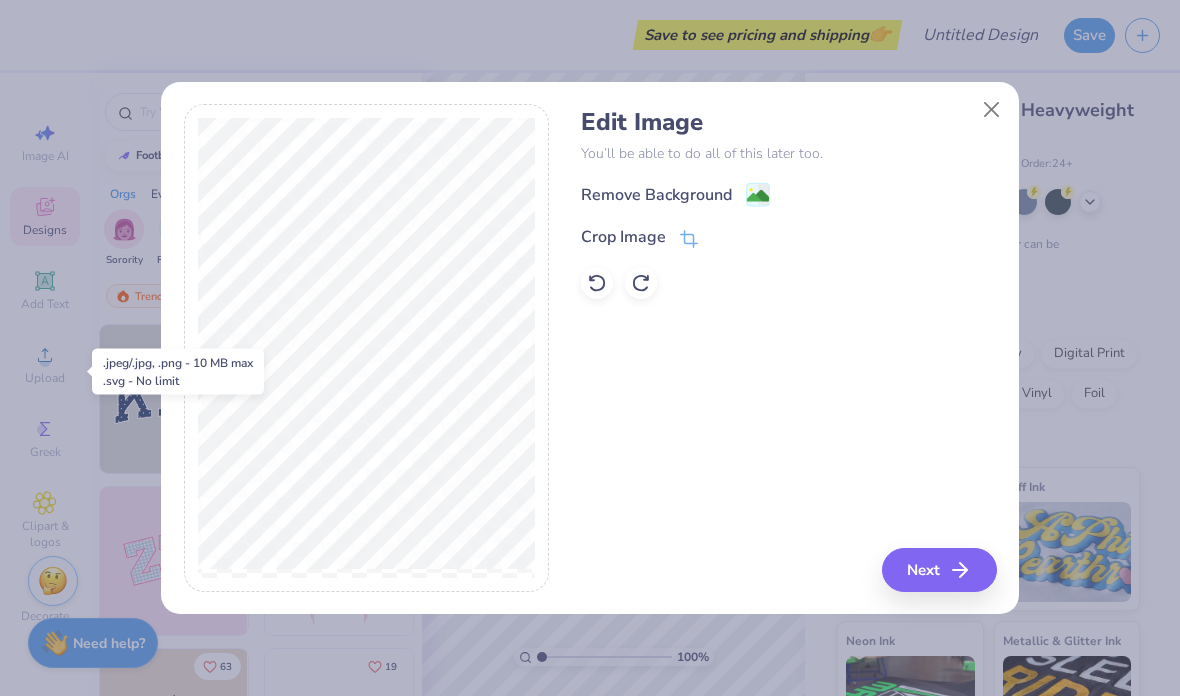 click 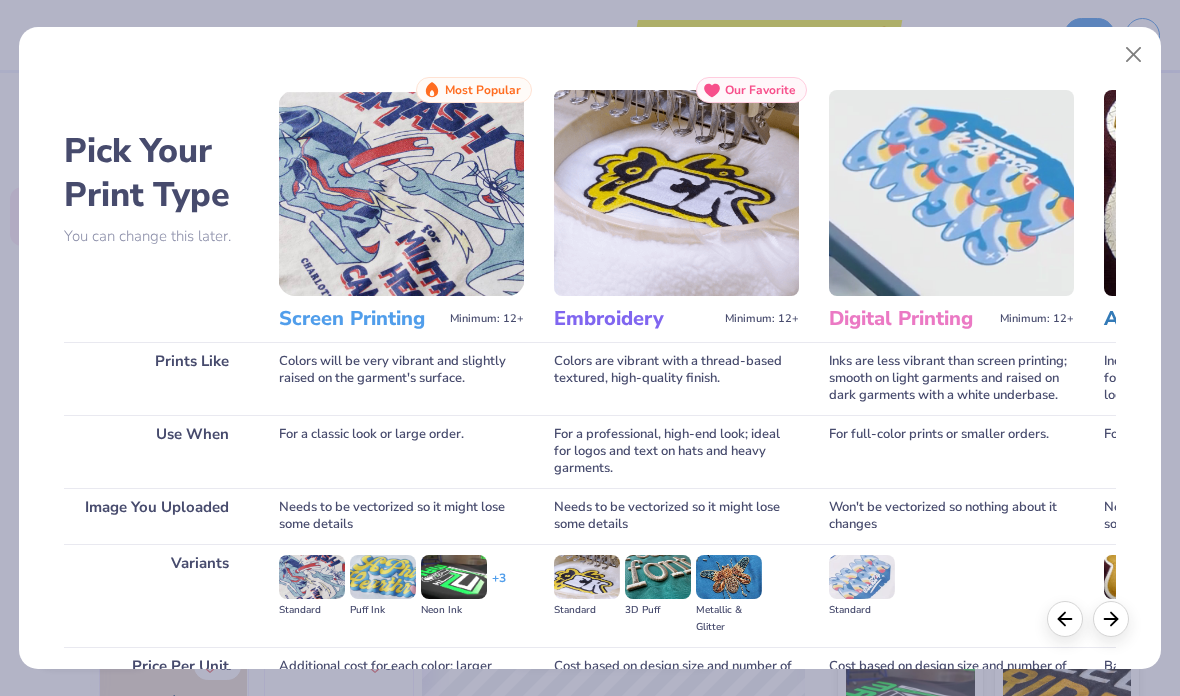 scroll, scrollTop: 0, scrollLeft: 0, axis: both 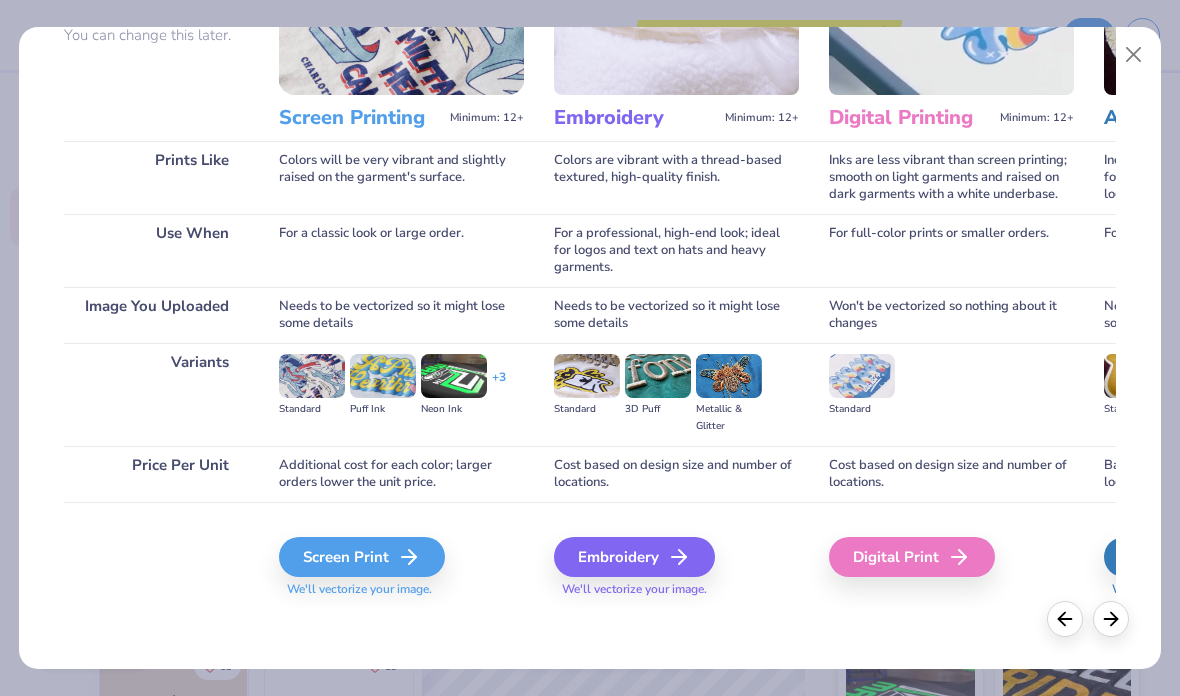 click on "Screen Print" at bounding box center (362, 557) 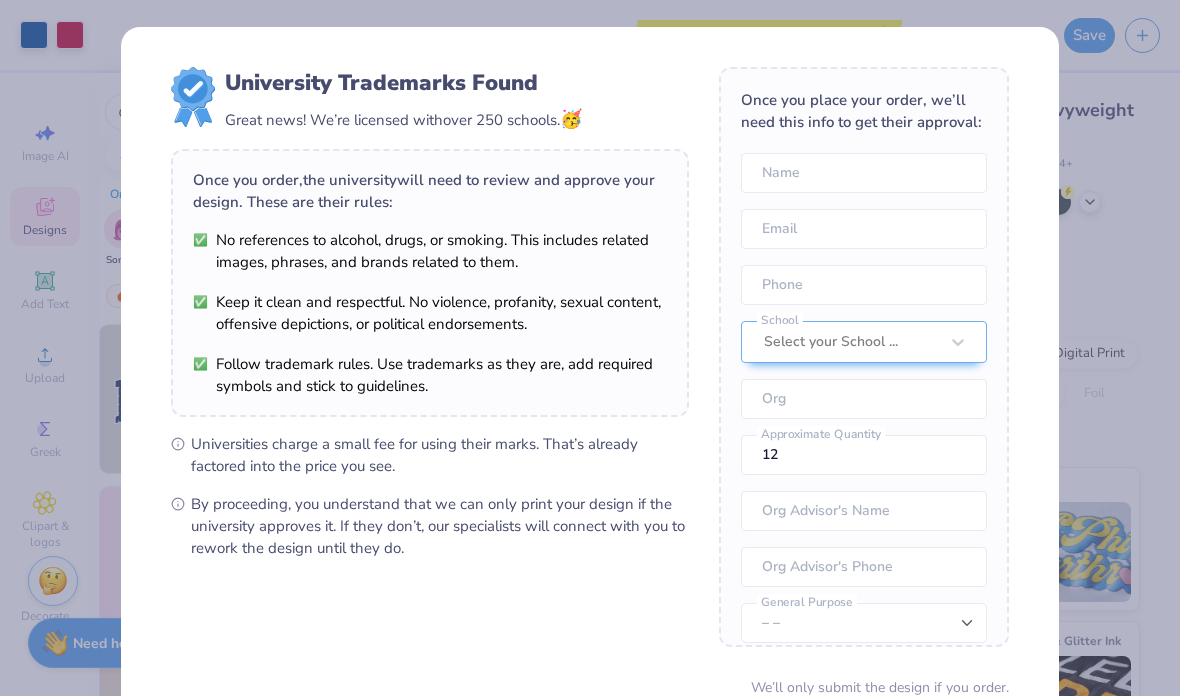 click on "Image uploaded" at bounding box center (986, 20) 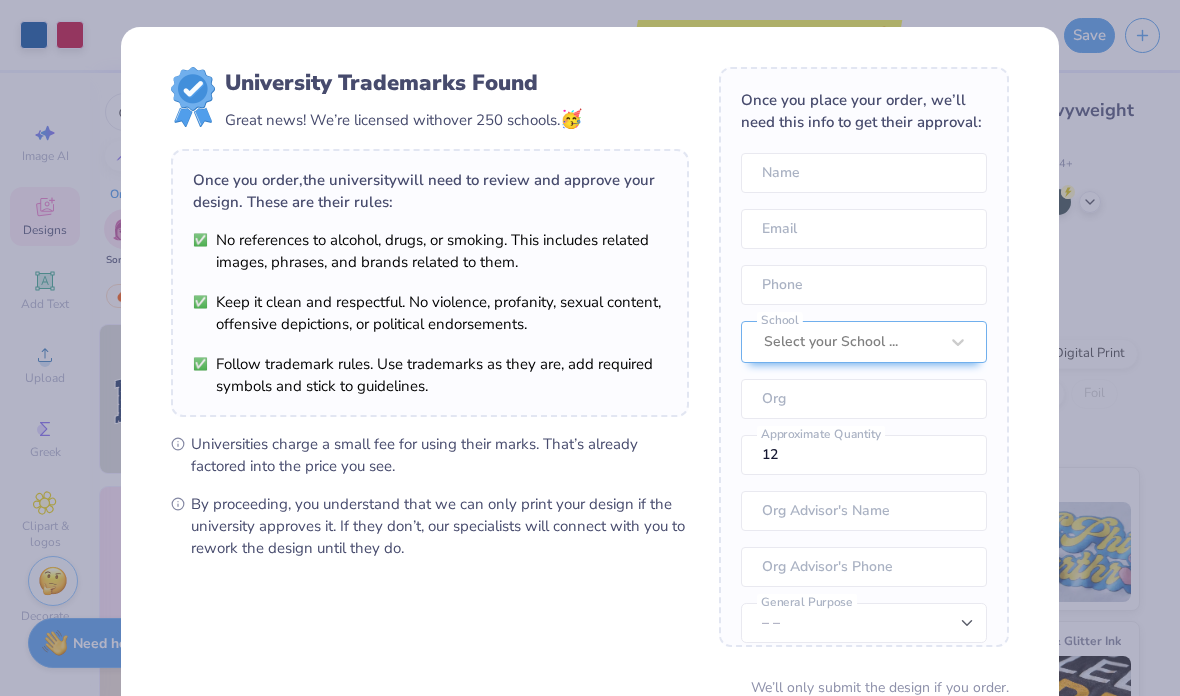 scroll, scrollTop: 0, scrollLeft: 0, axis: both 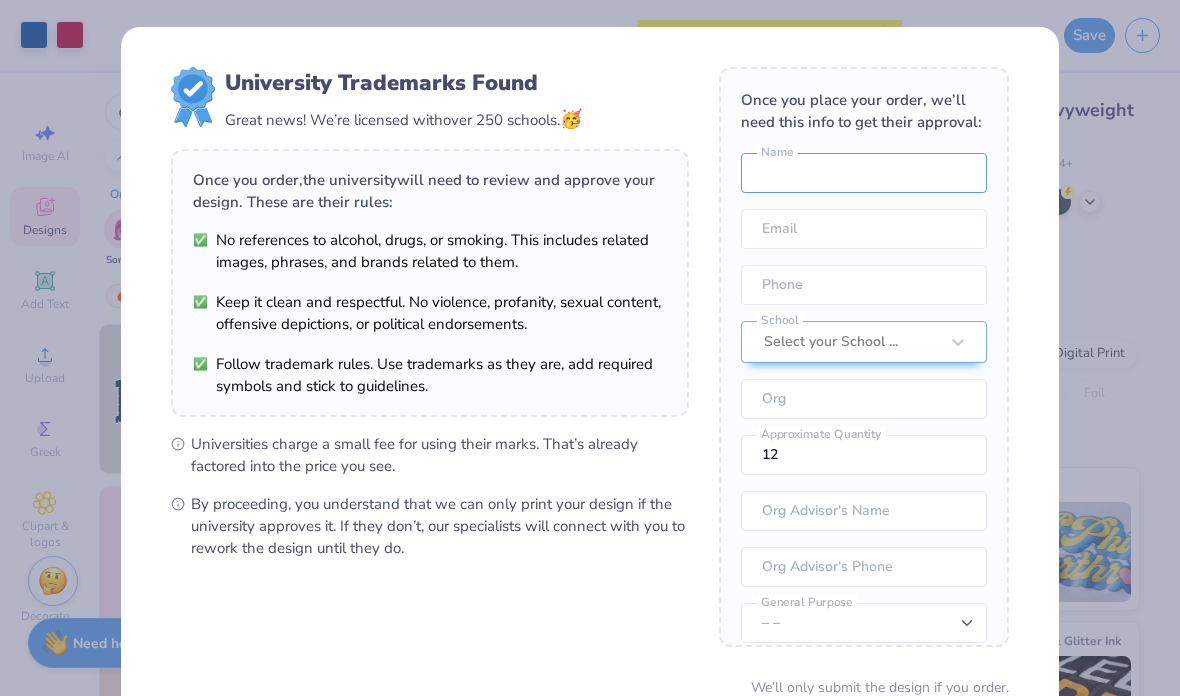 click at bounding box center [864, 173] 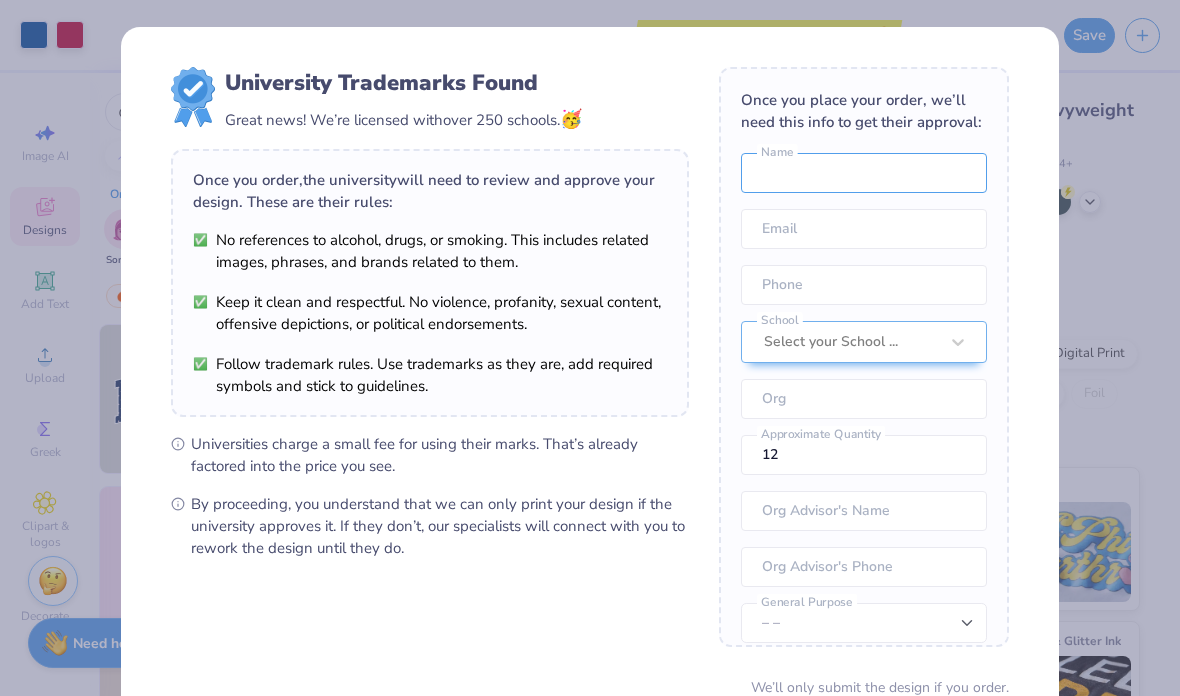 type on "T" 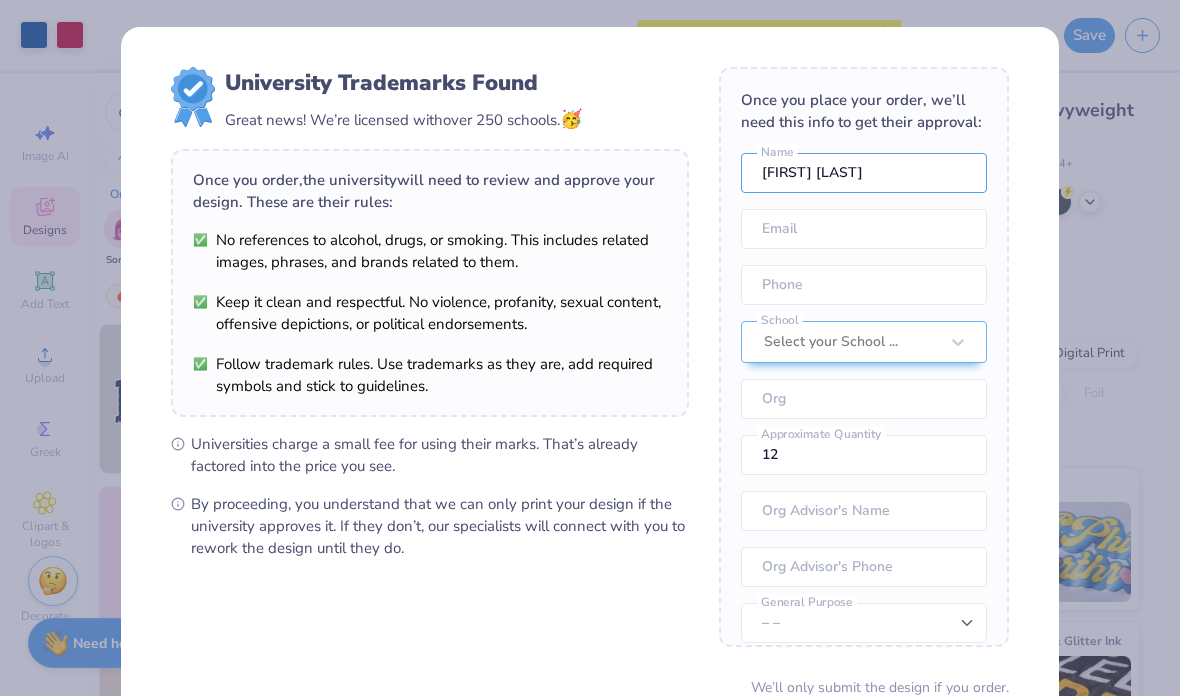 type on "Tyliah Weathersby" 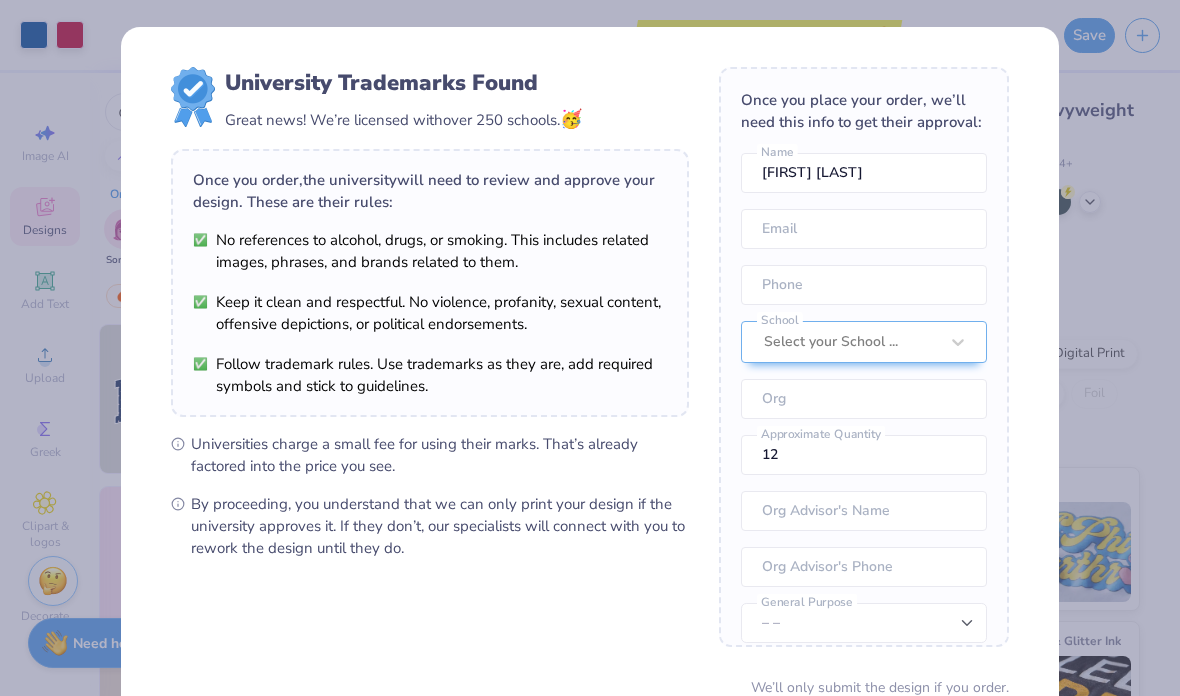 click at bounding box center [864, 229] 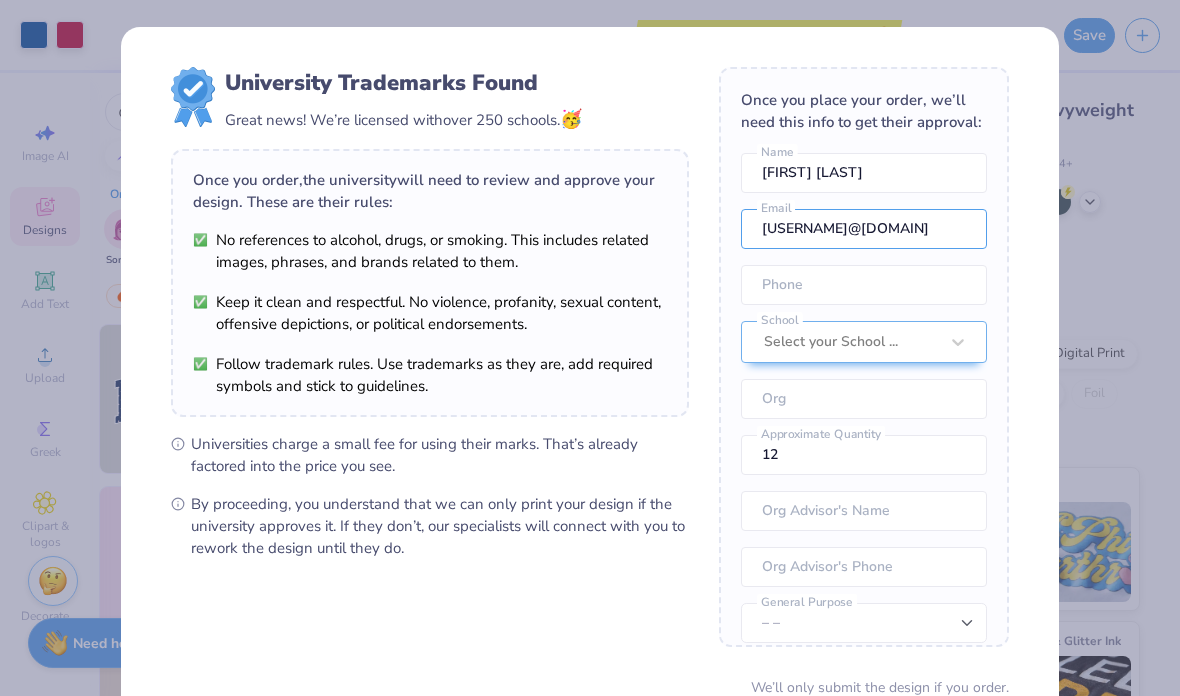 type on "tmweathersby@example.com" 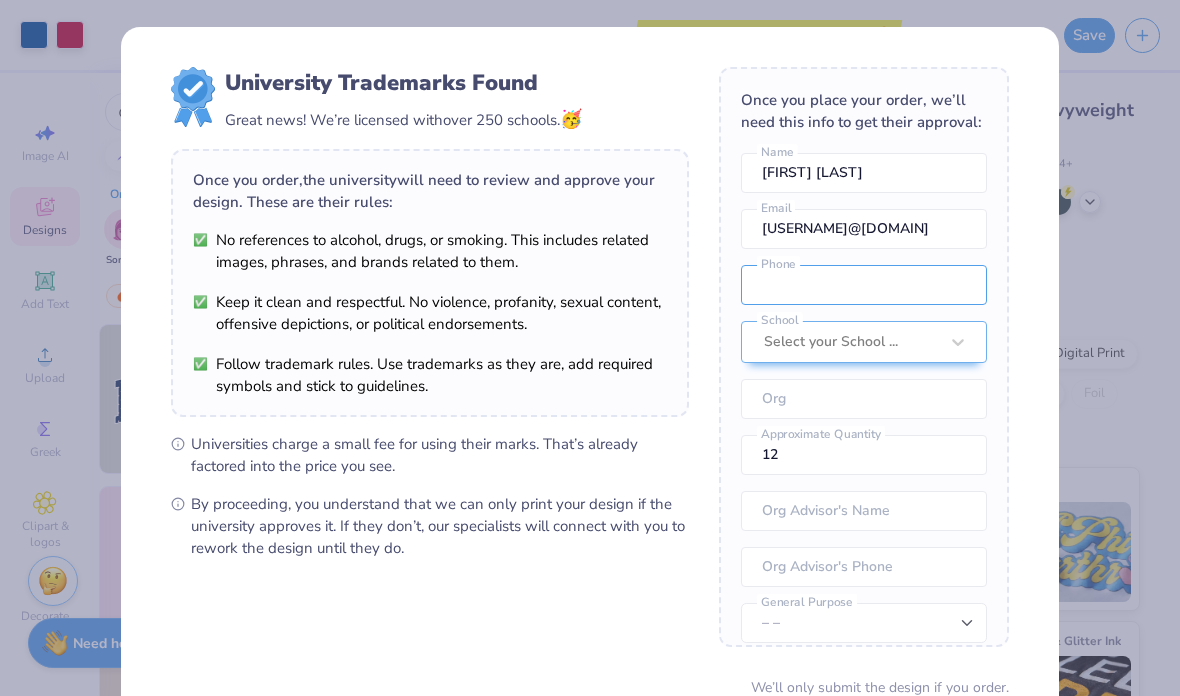click at bounding box center (864, 285) 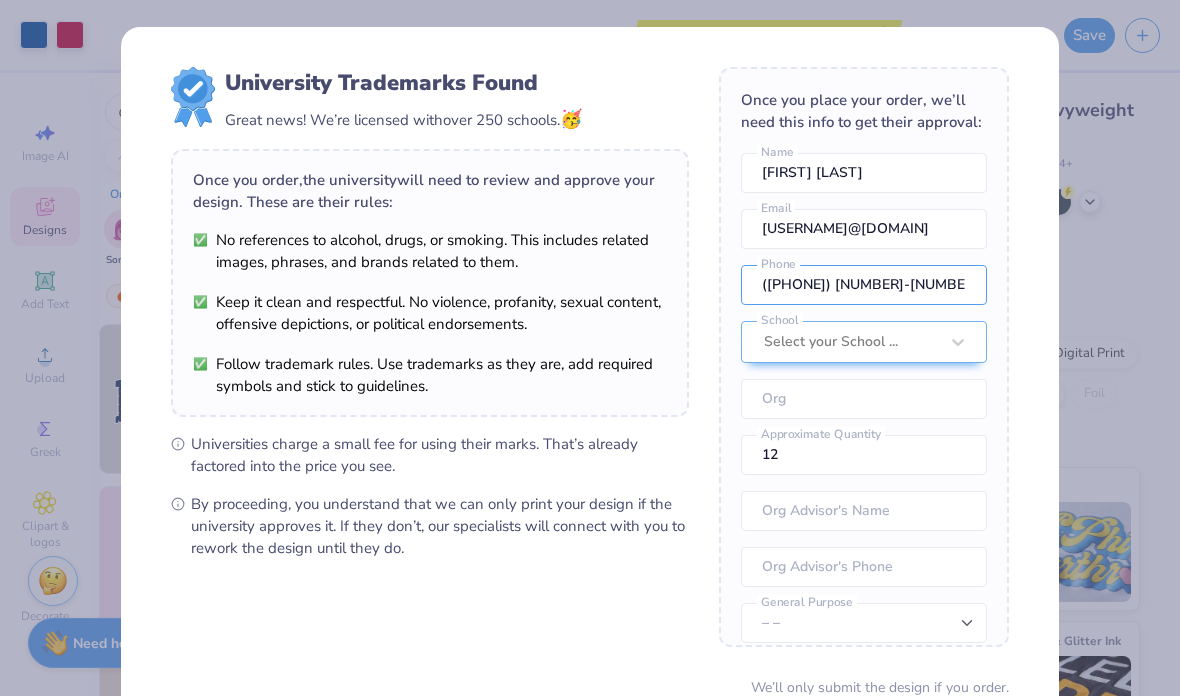 type on "(596) 843-6297" 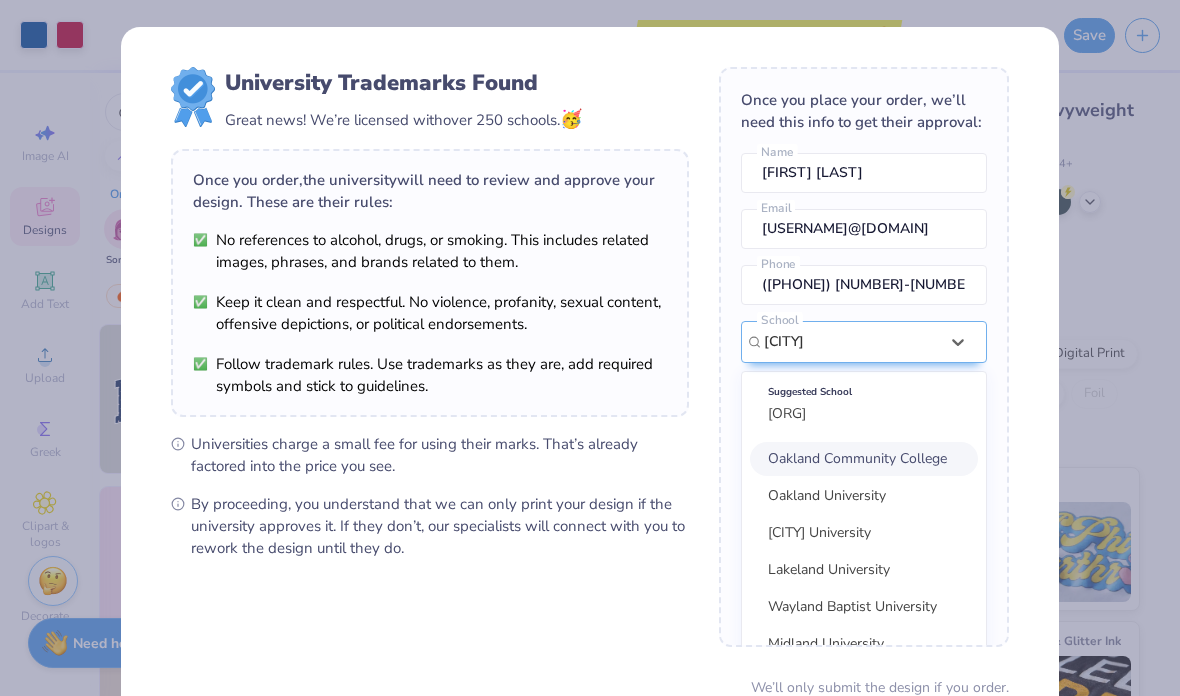 scroll, scrollTop: 90, scrollLeft: 0, axis: vertical 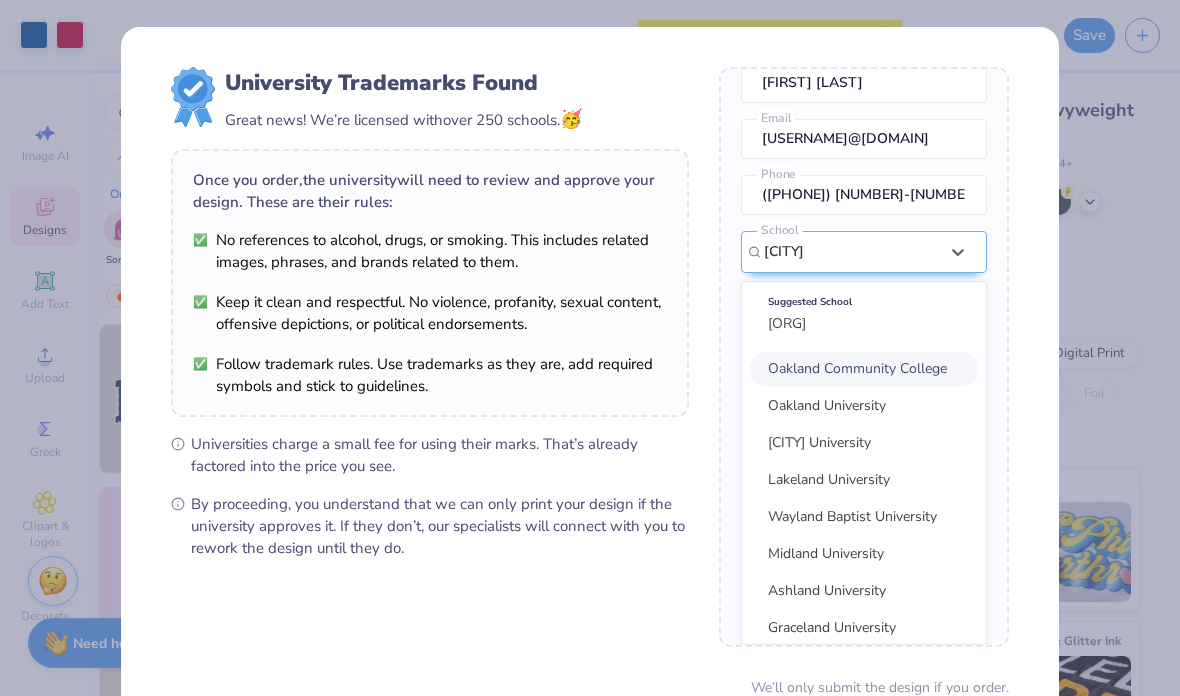 click on "Oakland University" at bounding box center (827, 405) 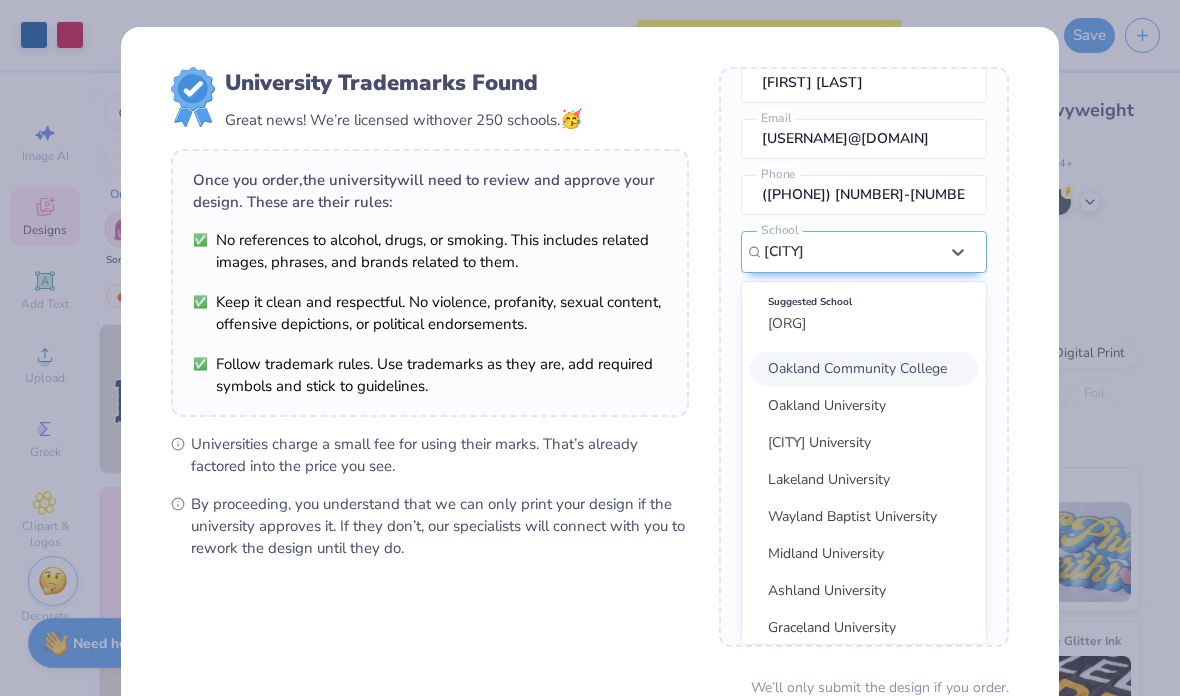 type on "Oakland" 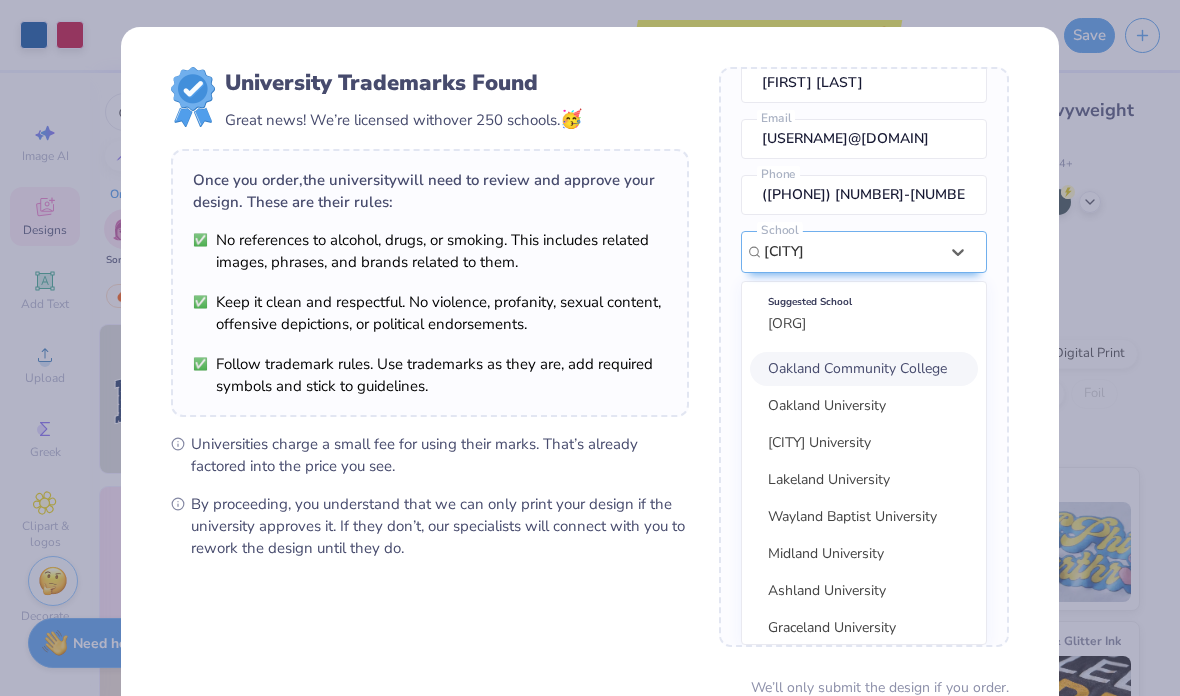 type 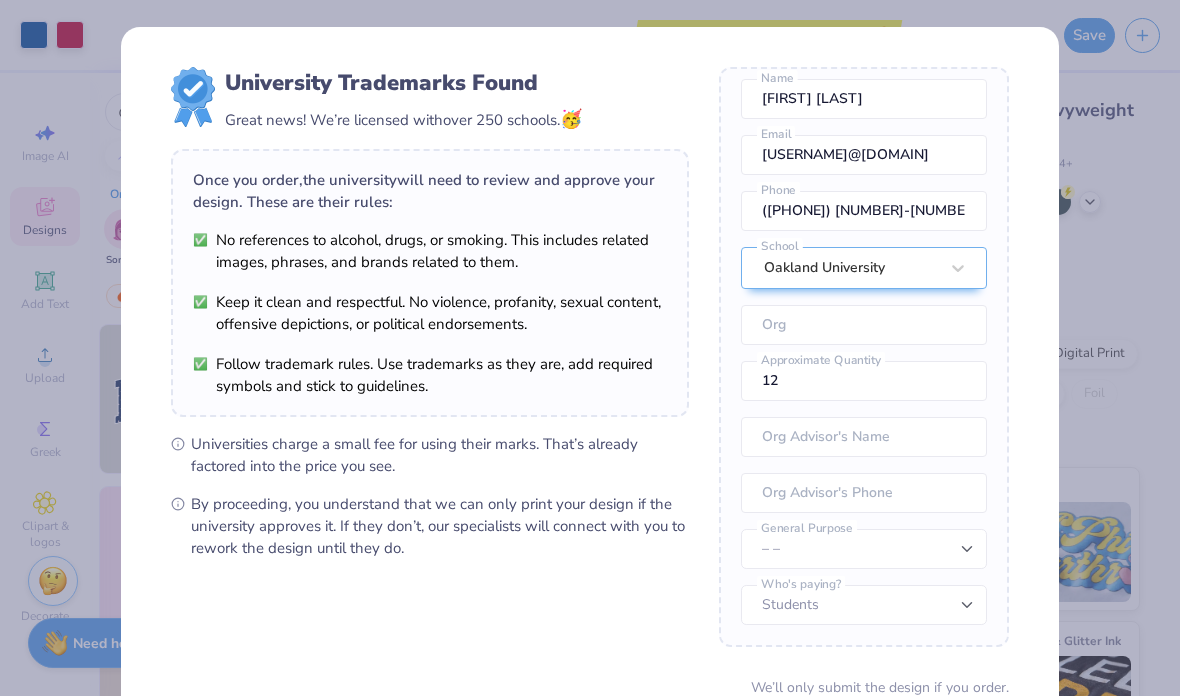 scroll, scrollTop: 74, scrollLeft: 0, axis: vertical 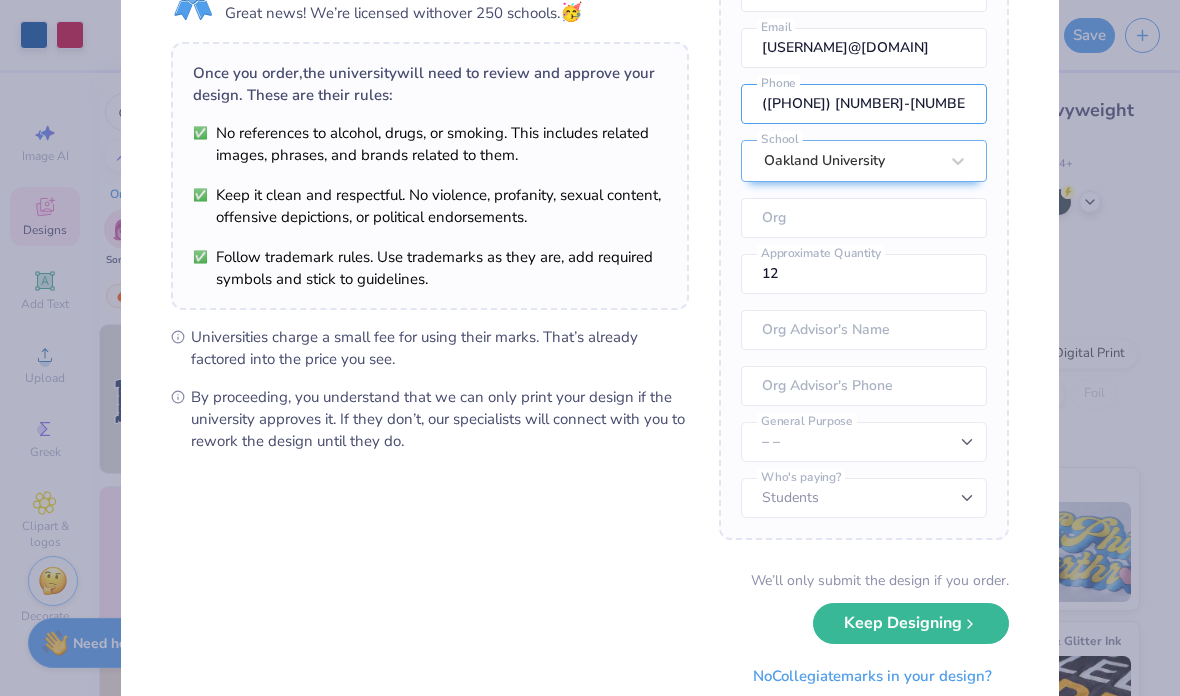 click on "(596) 843-6297" at bounding box center [864, 104] 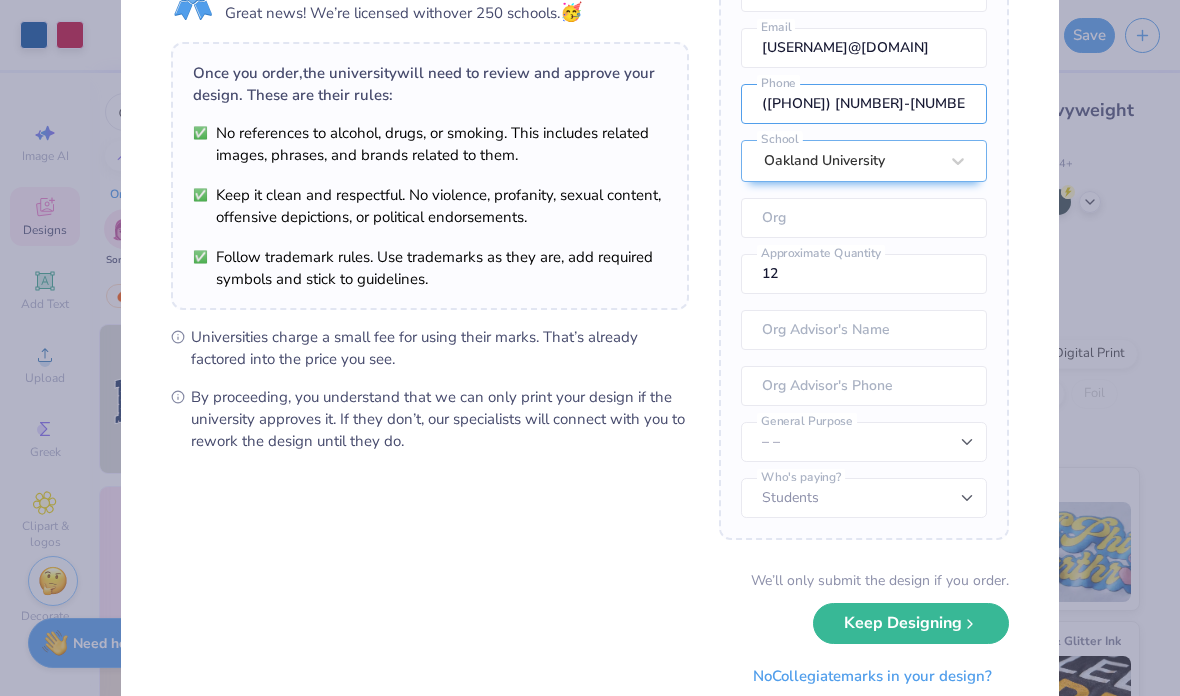 click on "(596) 843-6297" at bounding box center (864, 104) 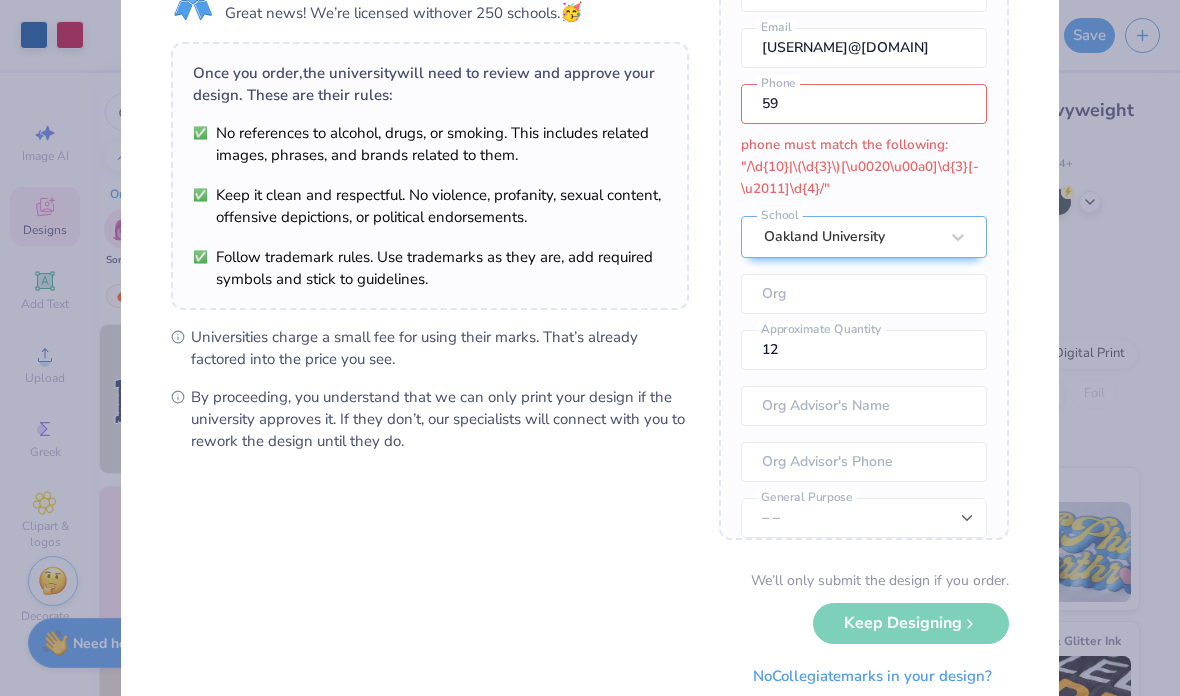 type on "5" 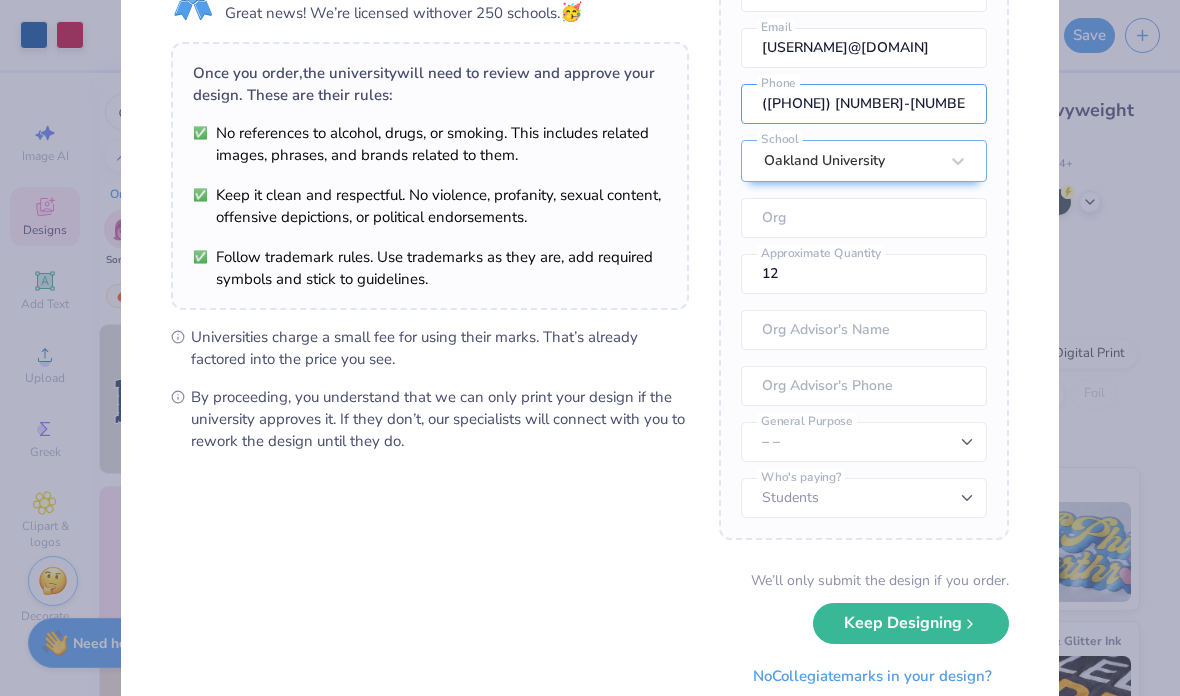 type on "([PHONE])" 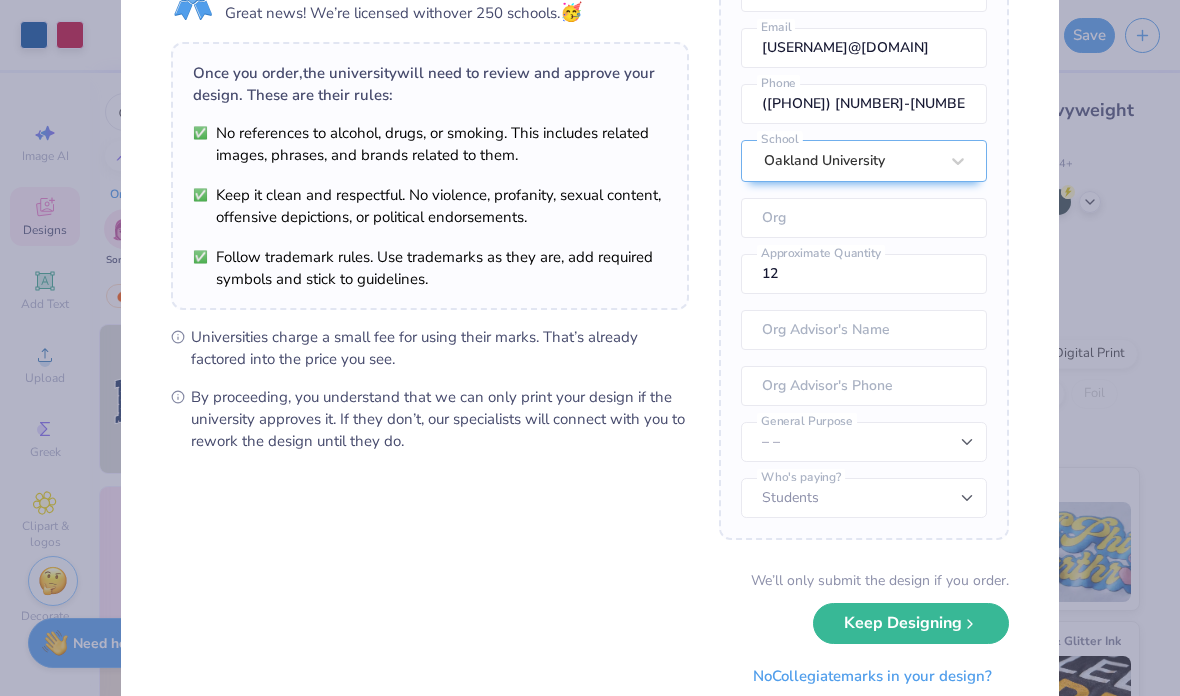 click at bounding box center (864, 218) 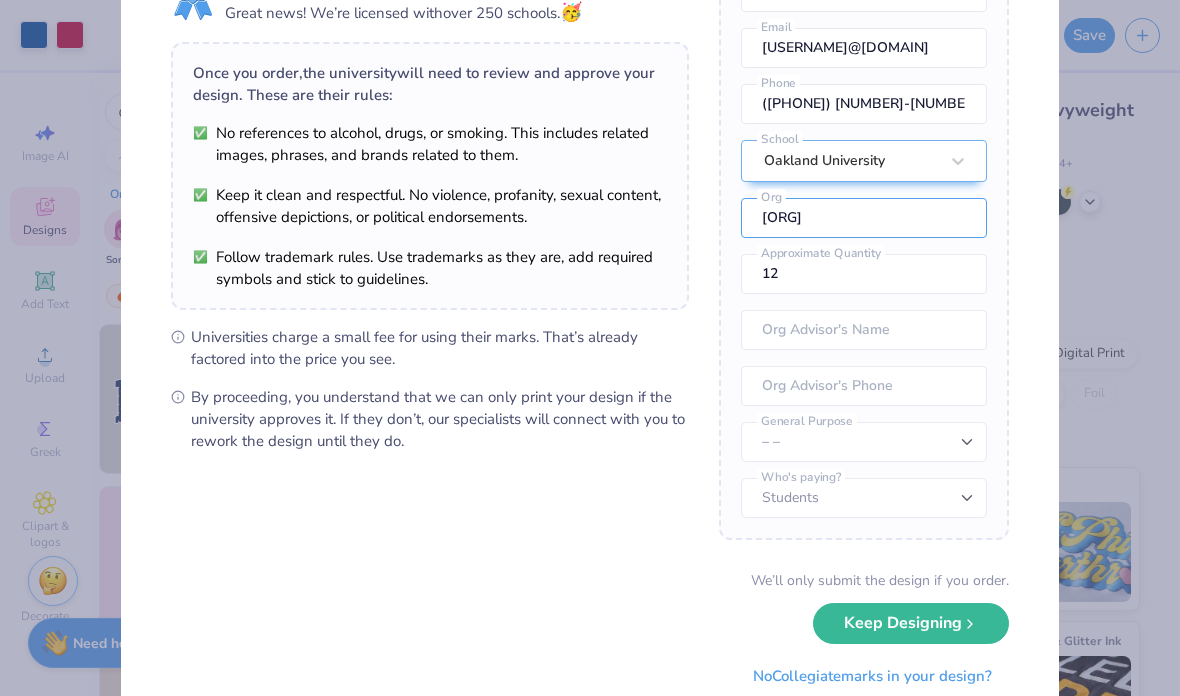 type on "Aspiring Educators of Michigan" 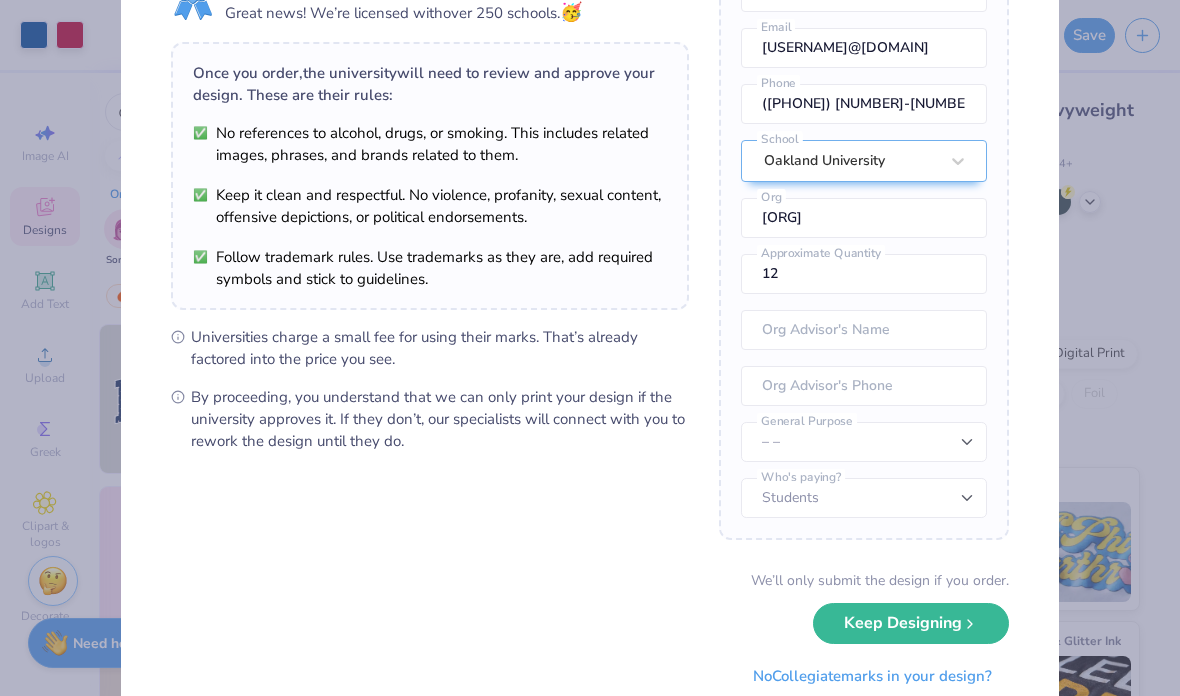 click at bounding box center (864, 330) 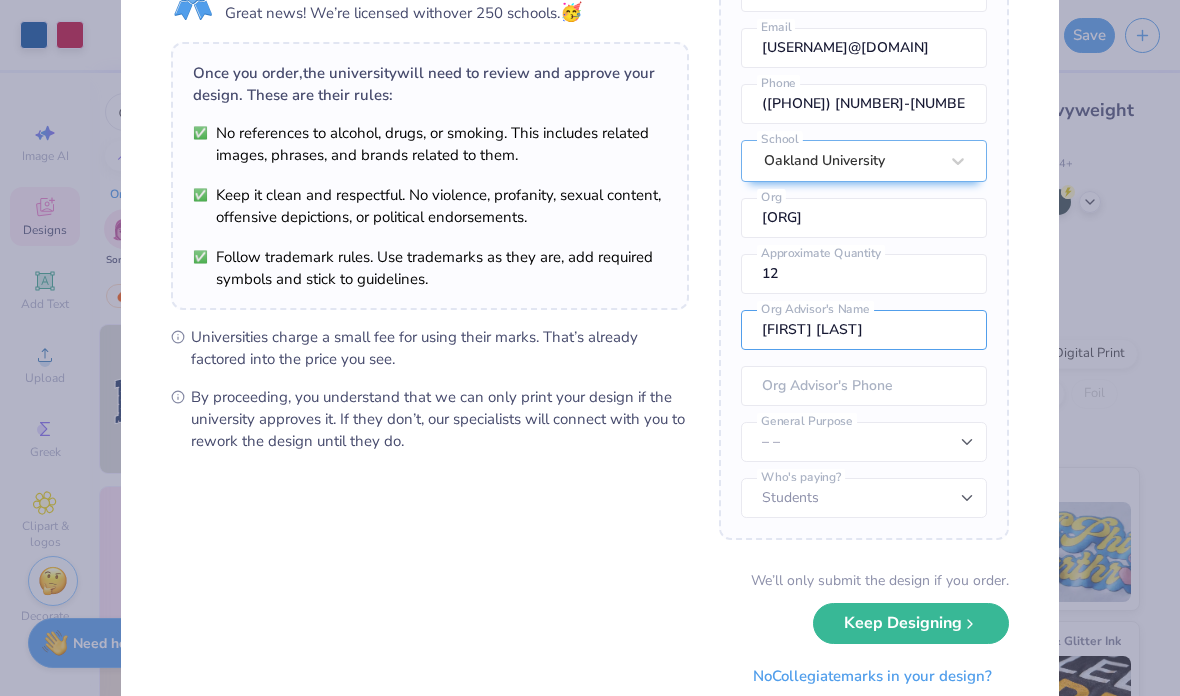 type on "Michele Phillips" 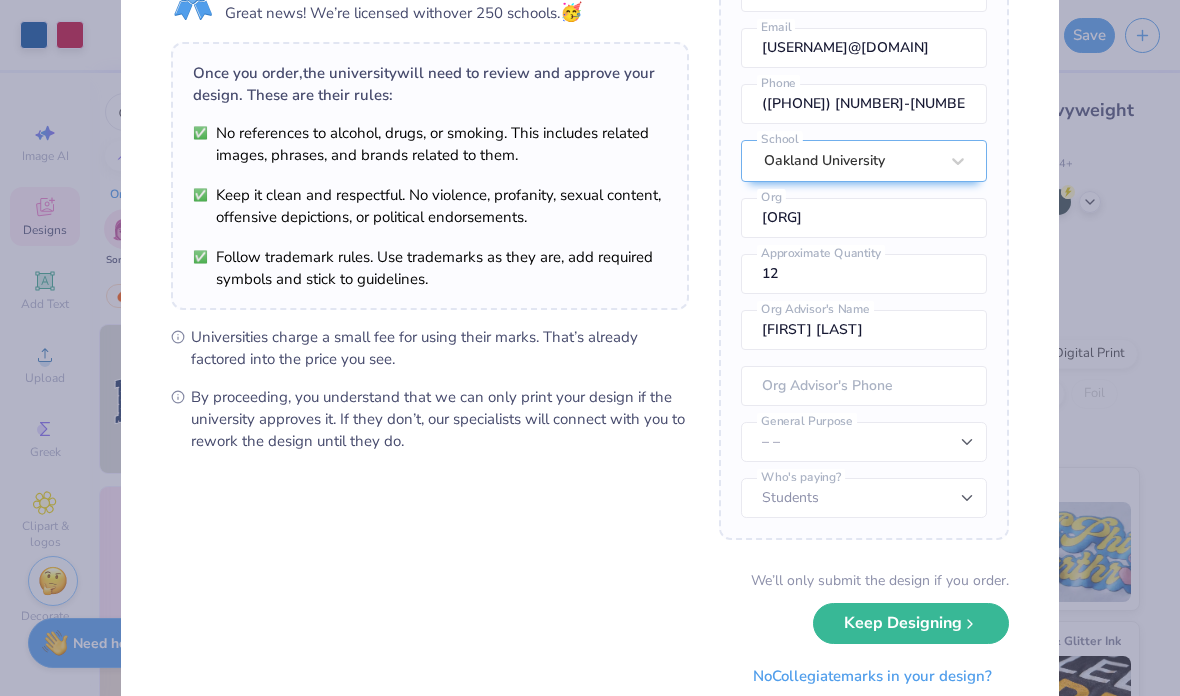 click at bounding box center [864, 386] 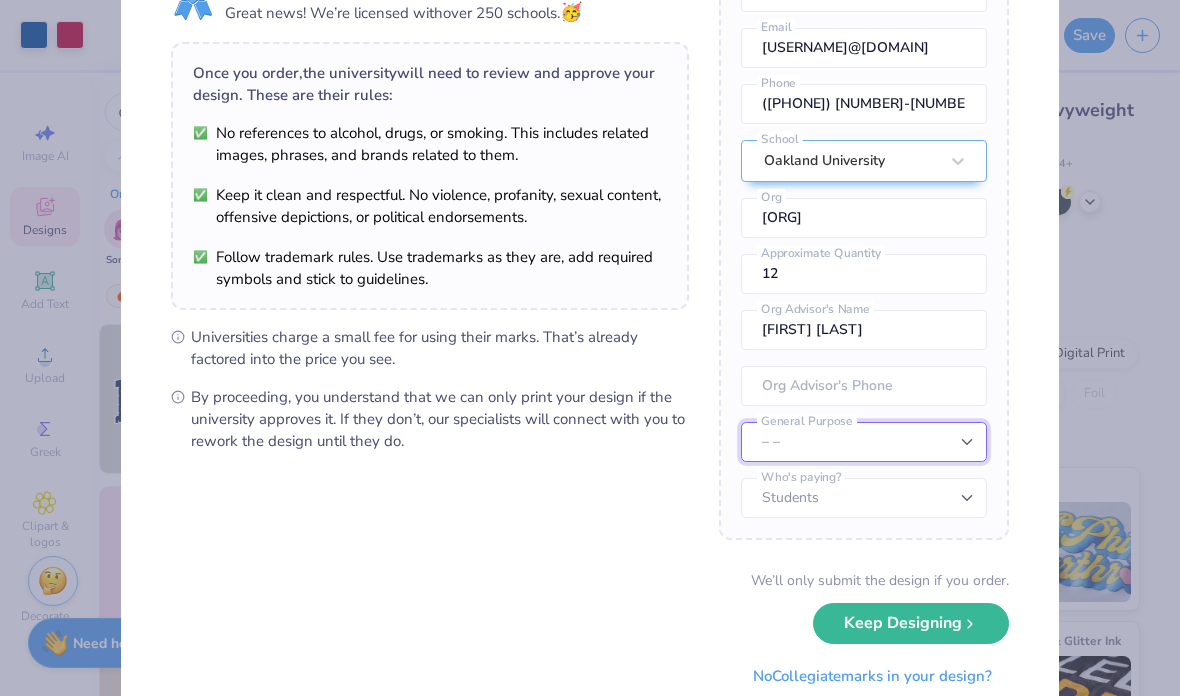 click on "– – Member apparel for registered Student Organization / Department / School Fundraising / Philanthropy event Resale outside the university" at bounding box center [864, 442] 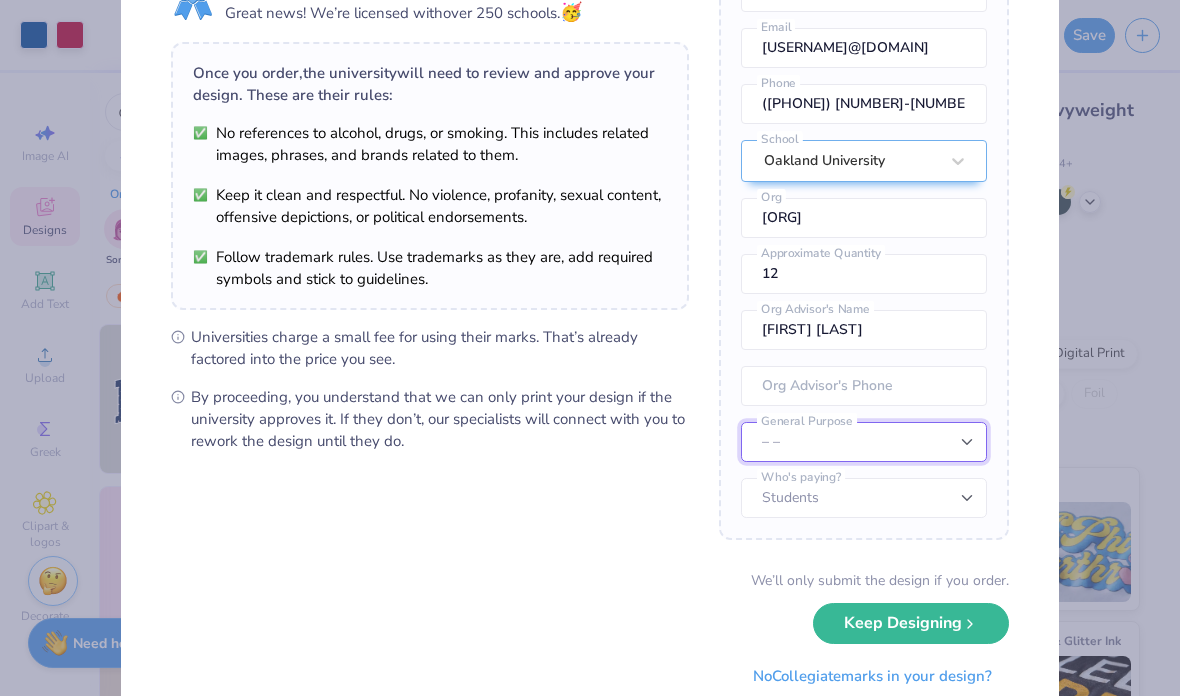 select on "Member apparel for registered Student Organization / Department / School" 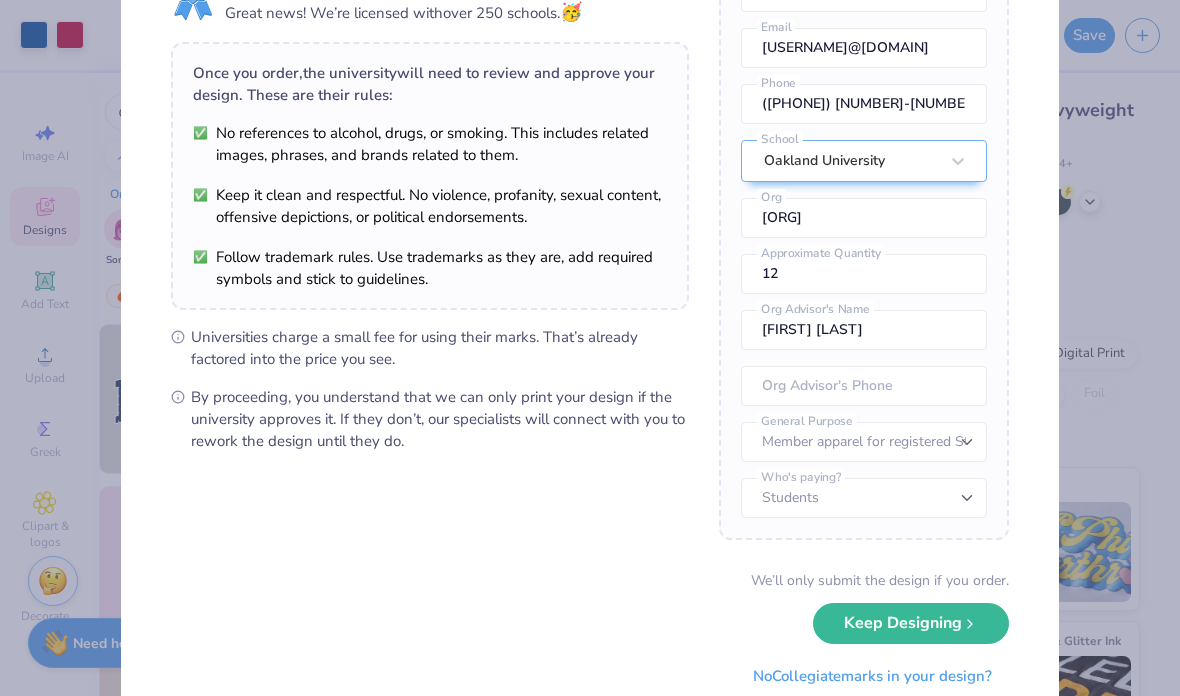 click on "Students University" at bounding box center (864, 498) 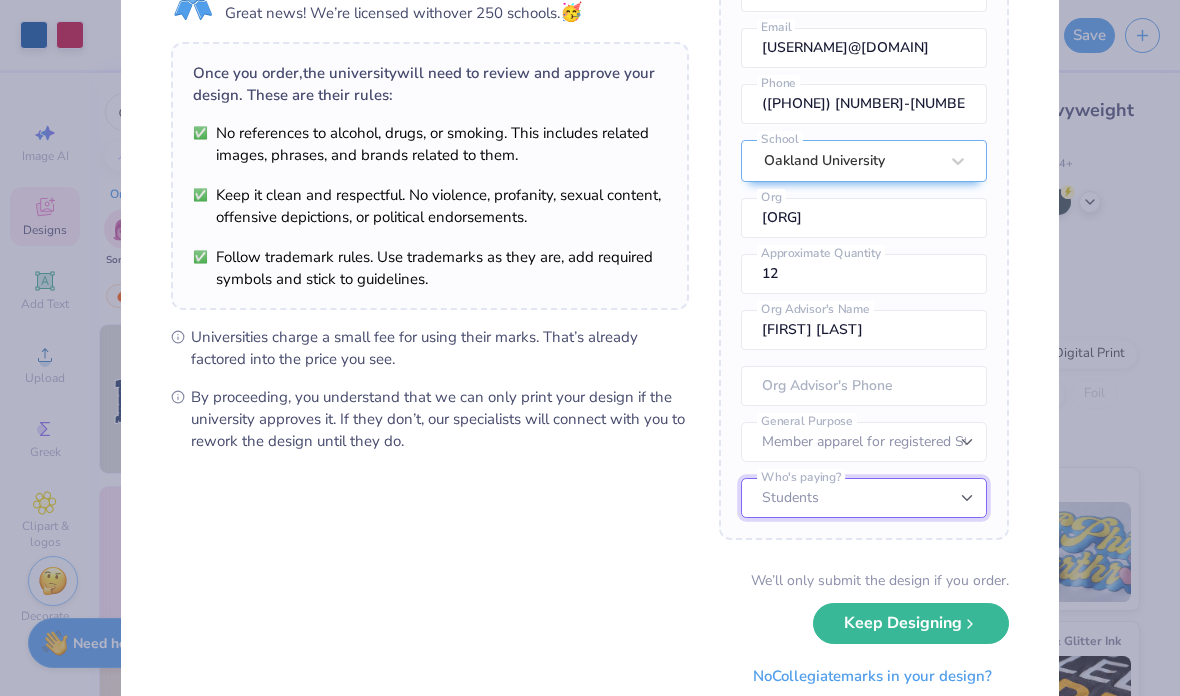 select on "University" 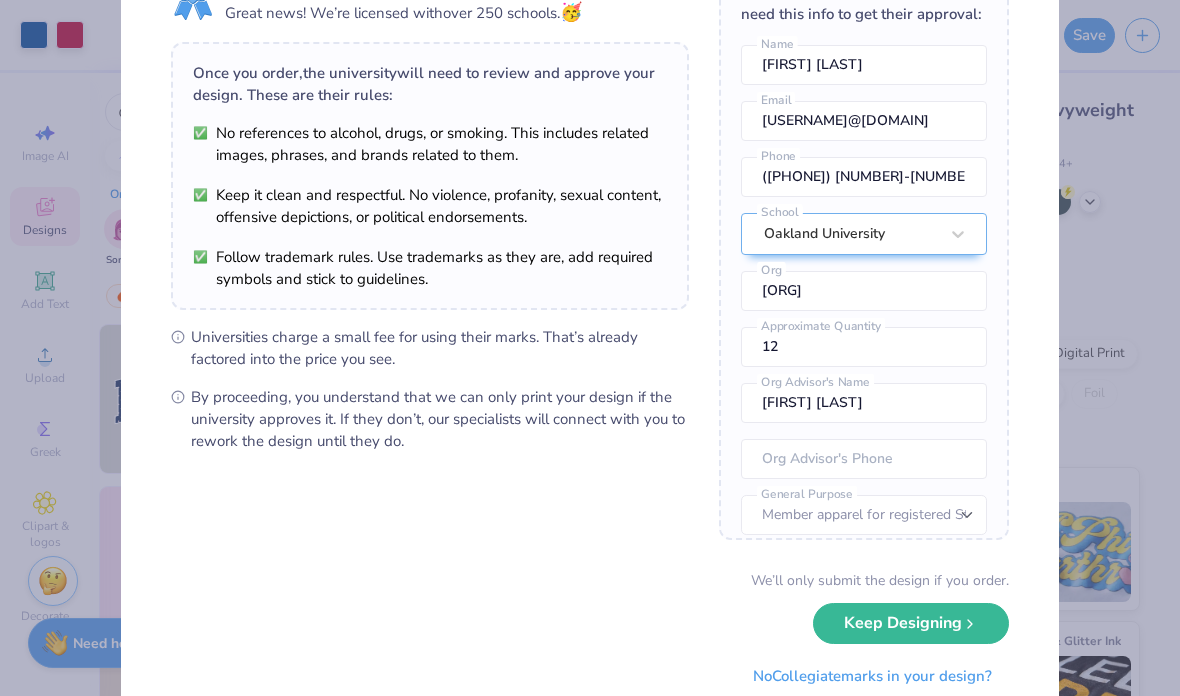scroll, scrollTop: 1, scrollLeft: 1, axis: both 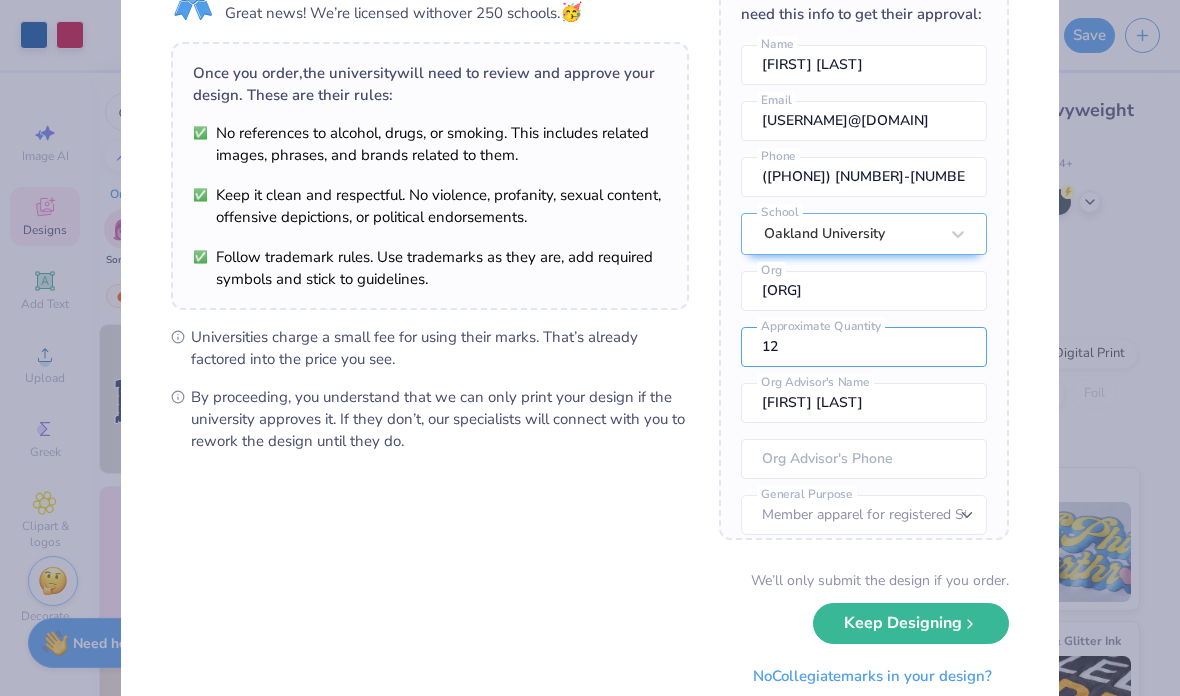 click on "12" at bounding box center [864, 347] 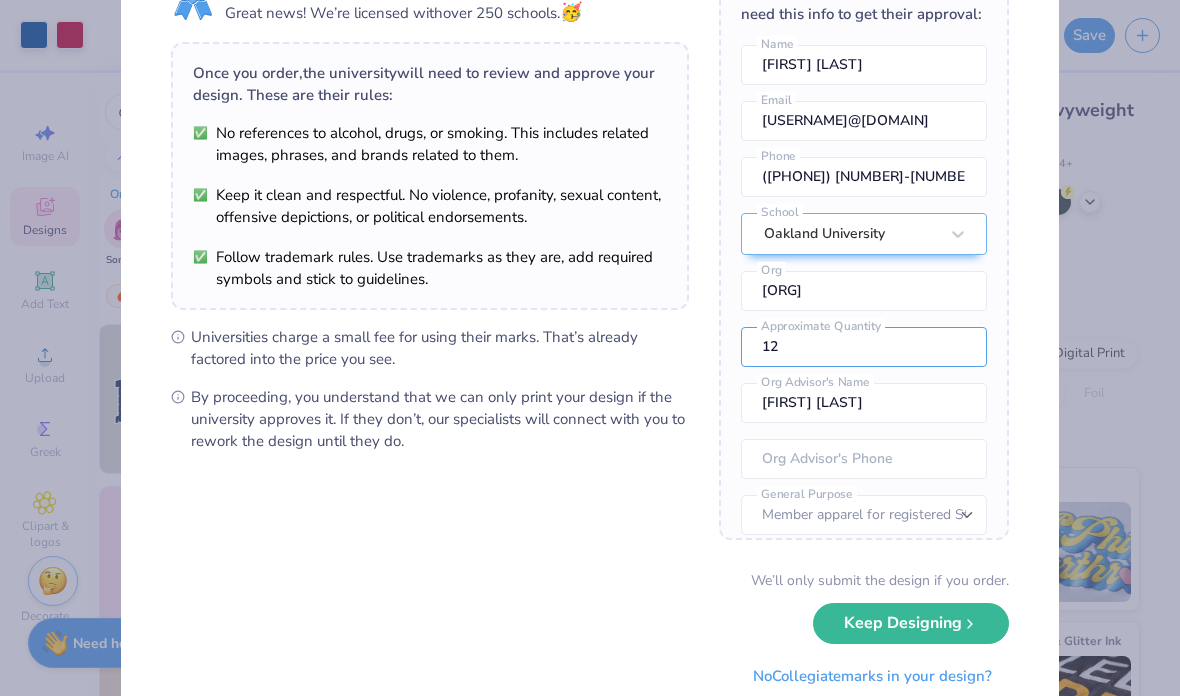 type on "1" 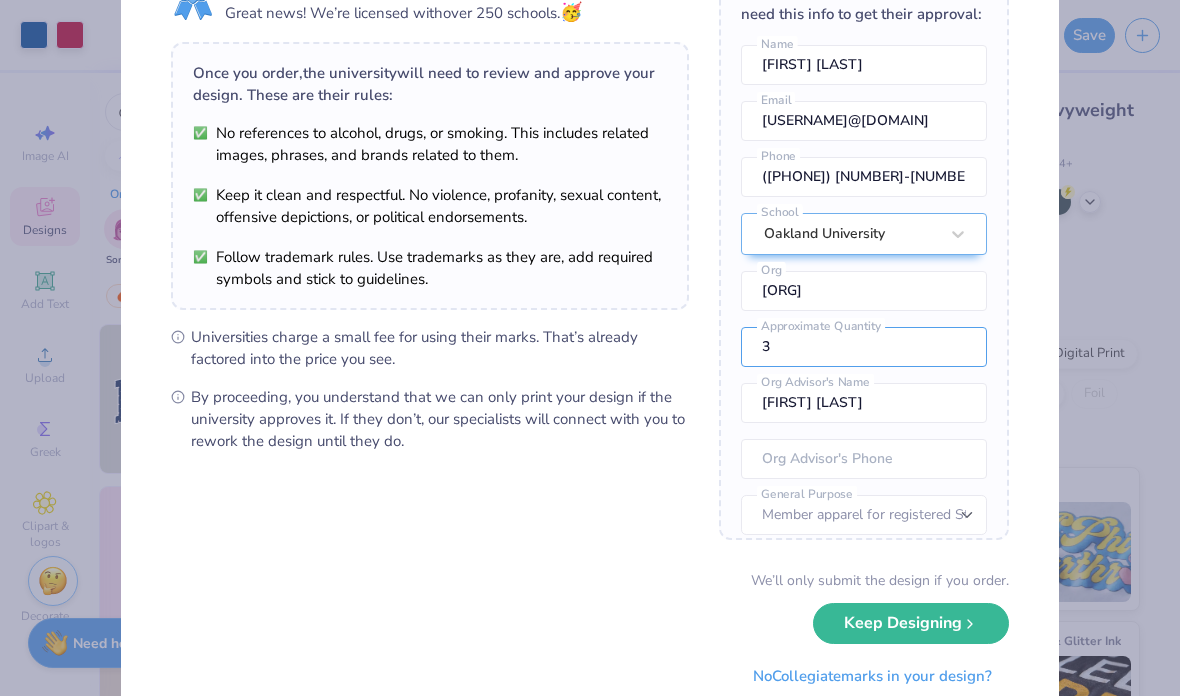 type on "30" 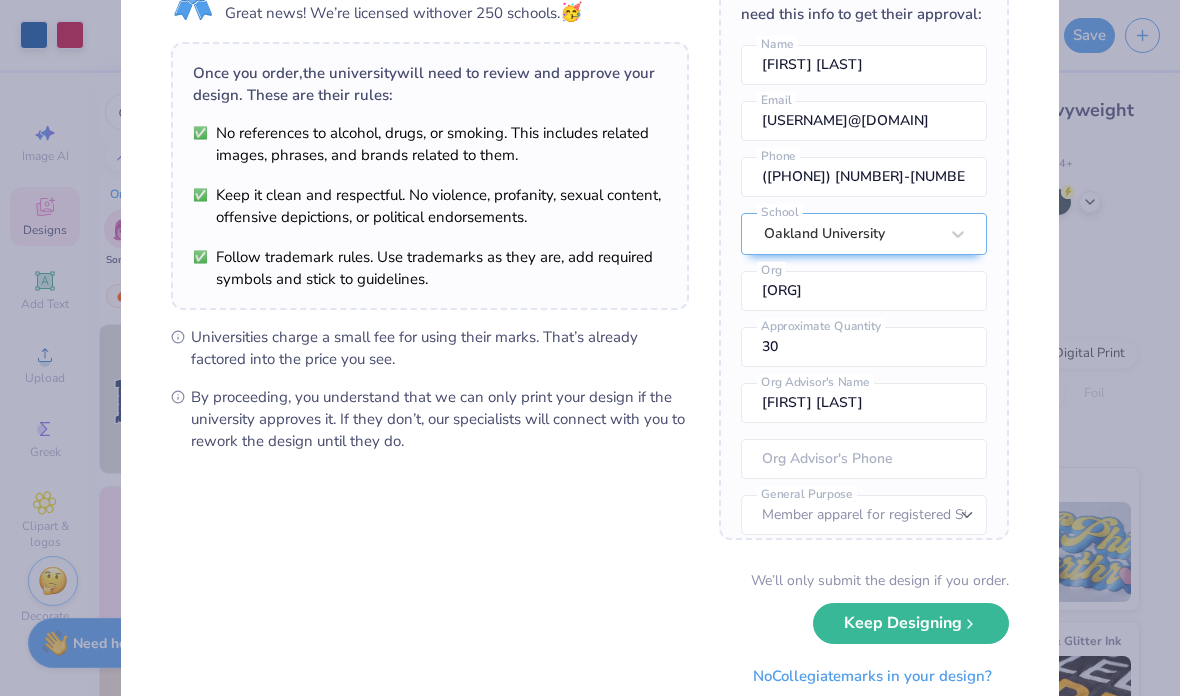 click on "Keep Designing" at bounding box center [911, 623] 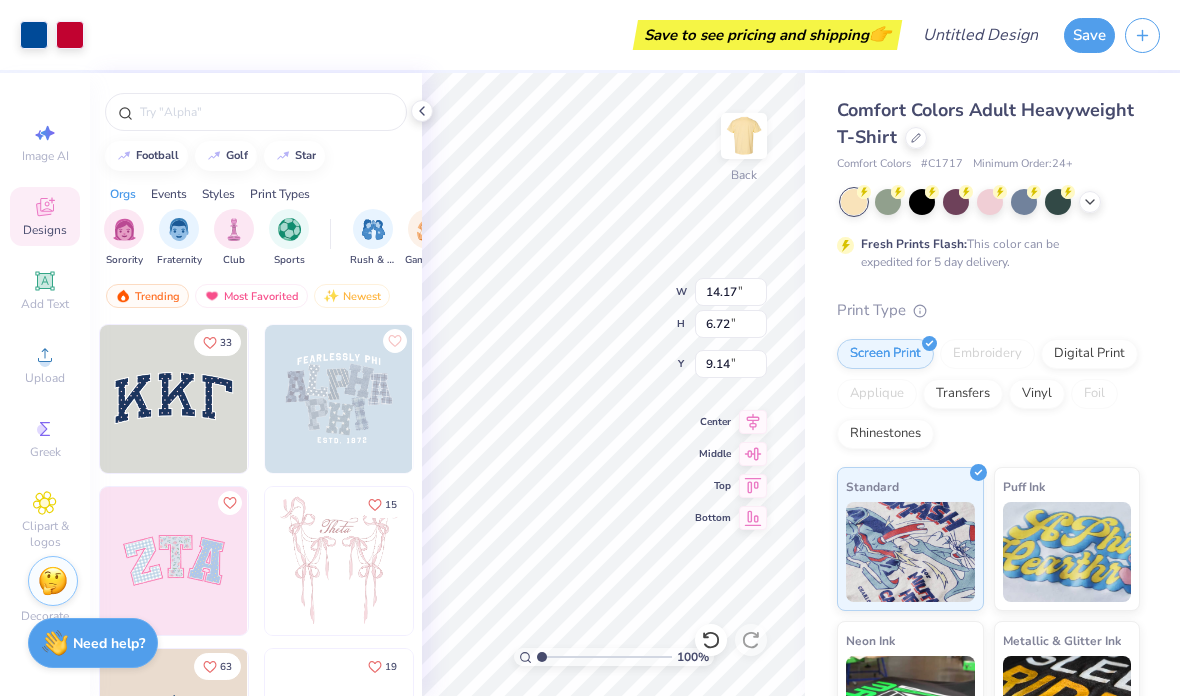 scroll, scrollTop: 0, scrollLeft: 0, axis: both 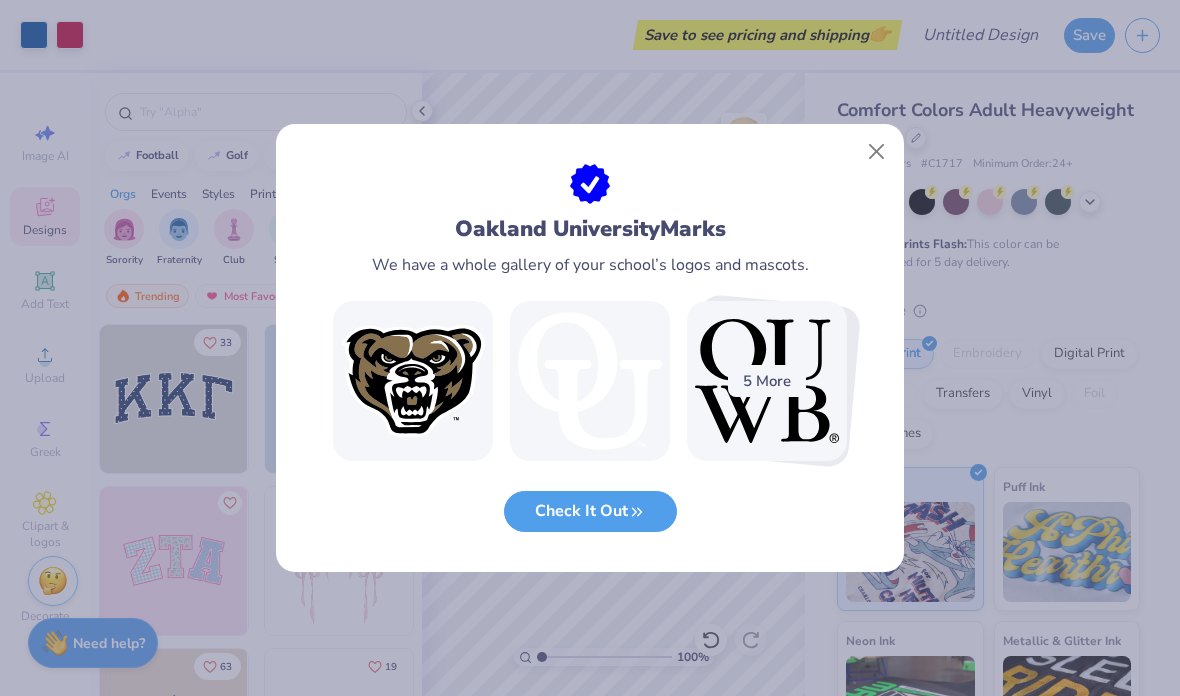 click on "Check It Out" at bounding box center [590, 511] 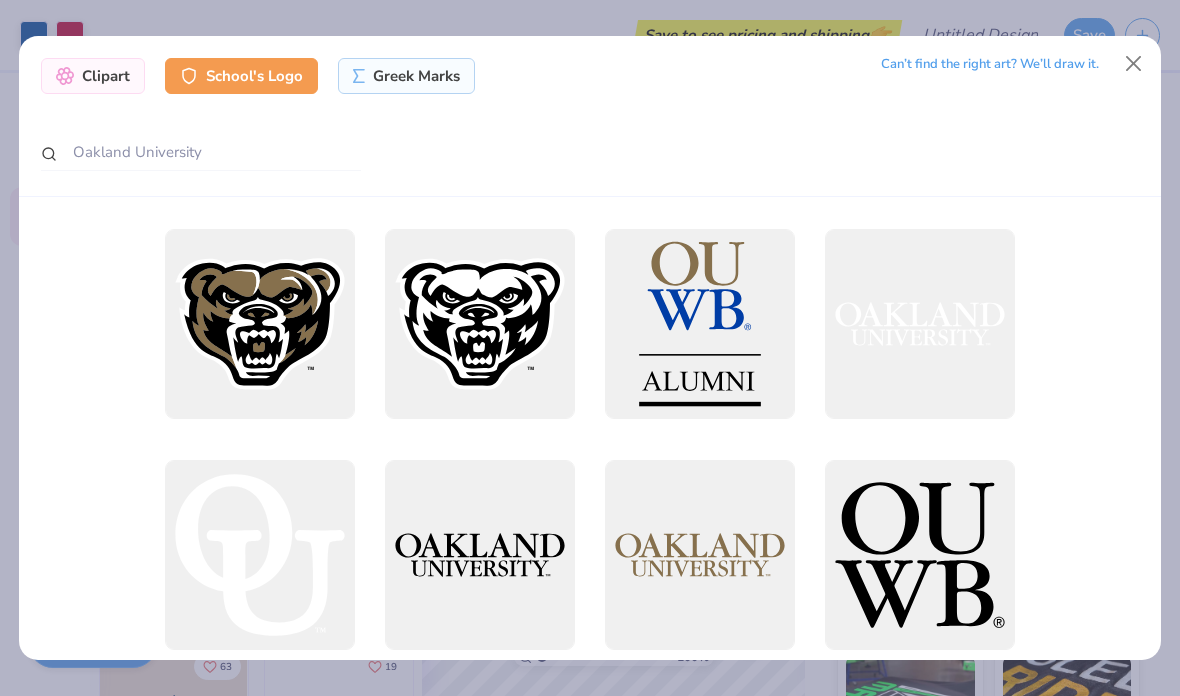 scroll, scrollTop: 43, scrollLeft: 0, axis: vertical 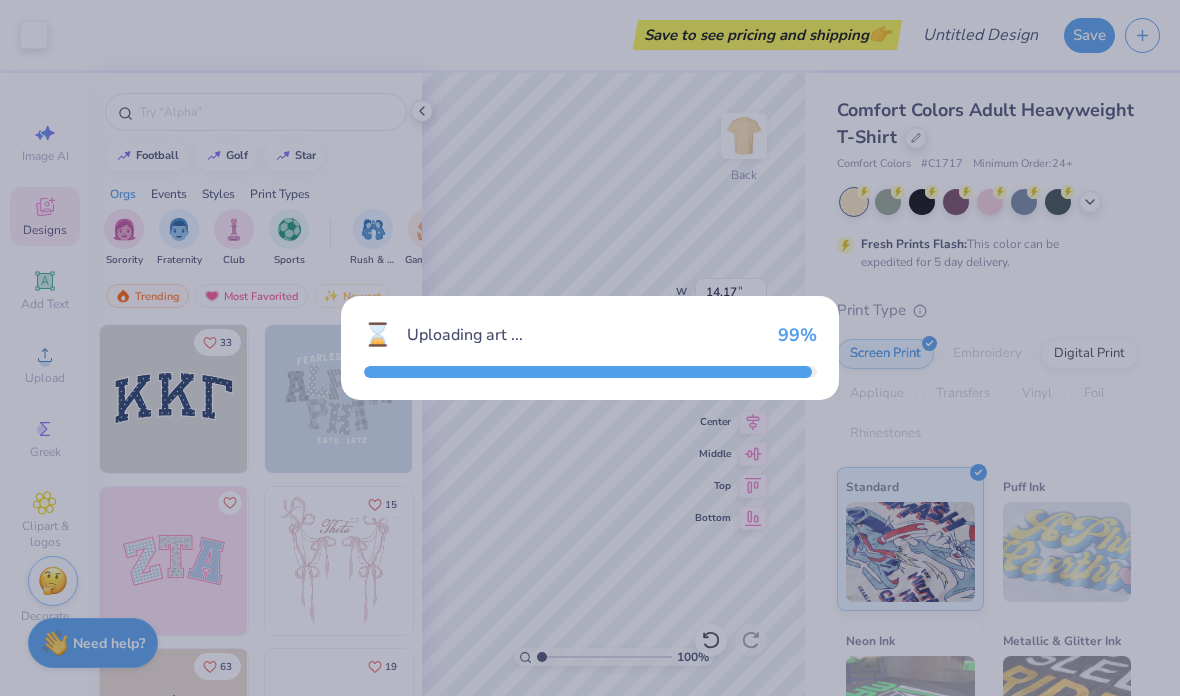 type on "13.55" 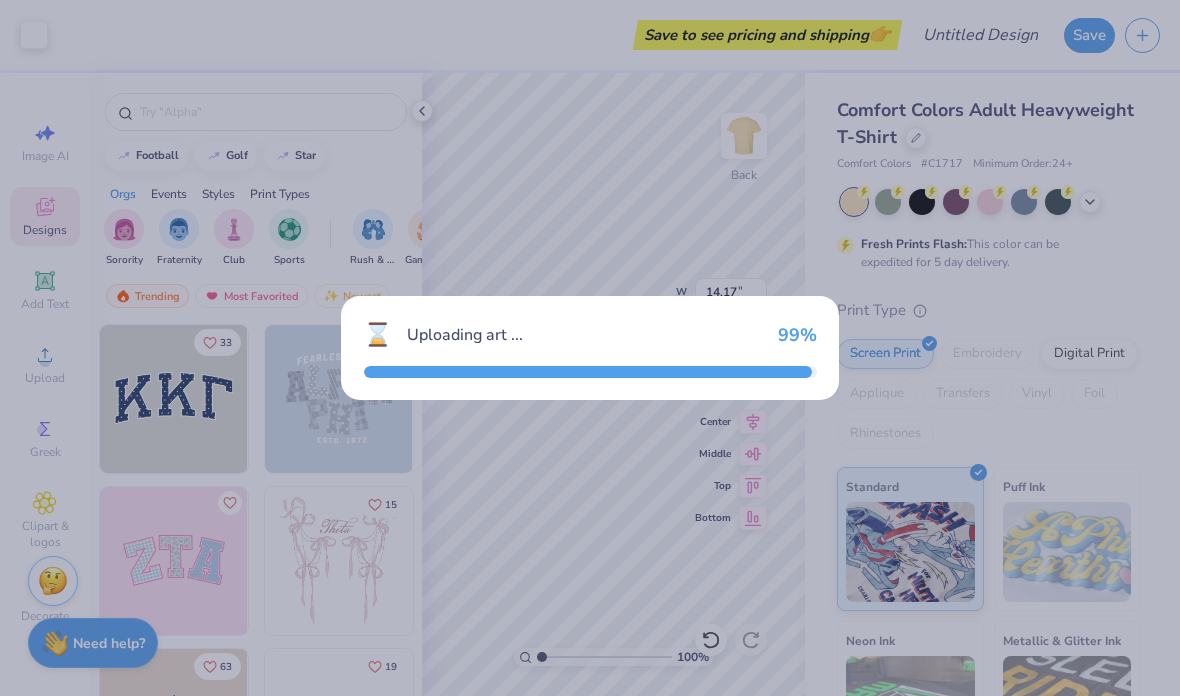 type on "3.00" 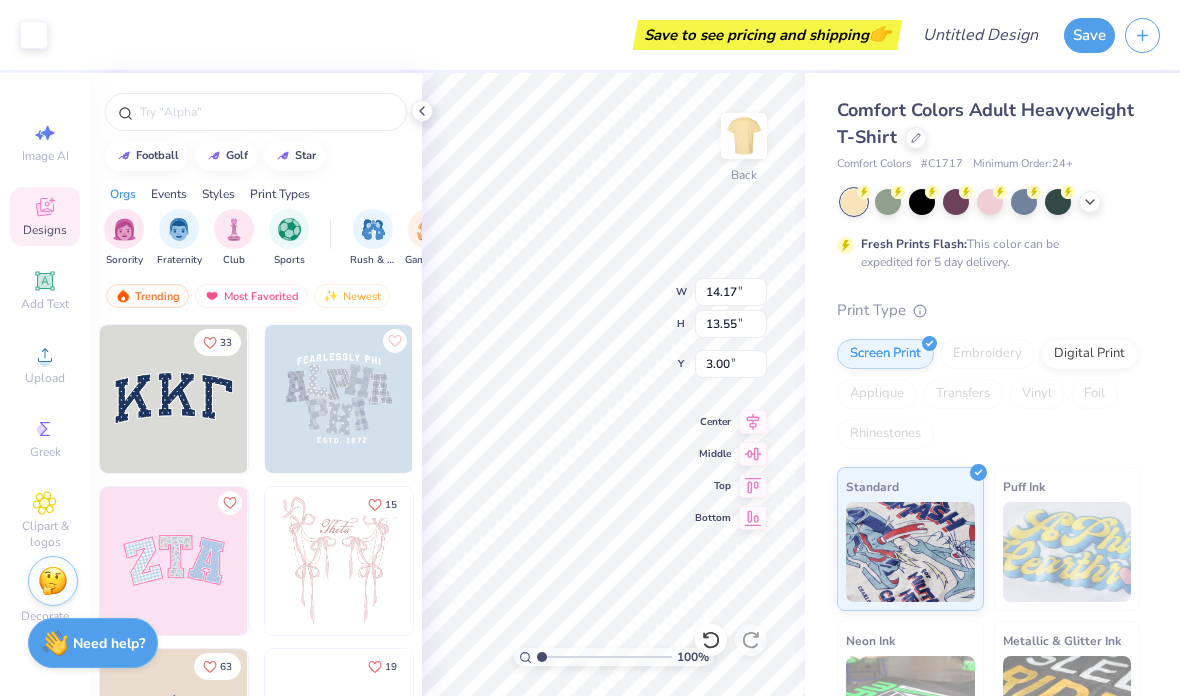 type on "6.61" 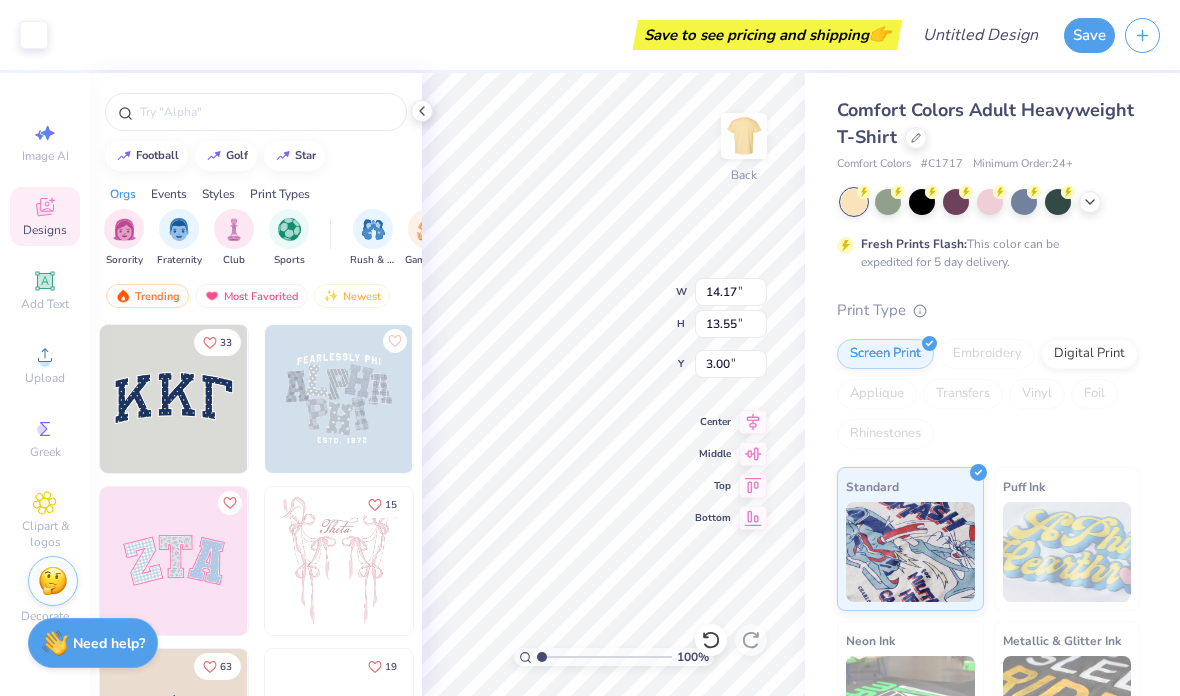 type on "6.32" 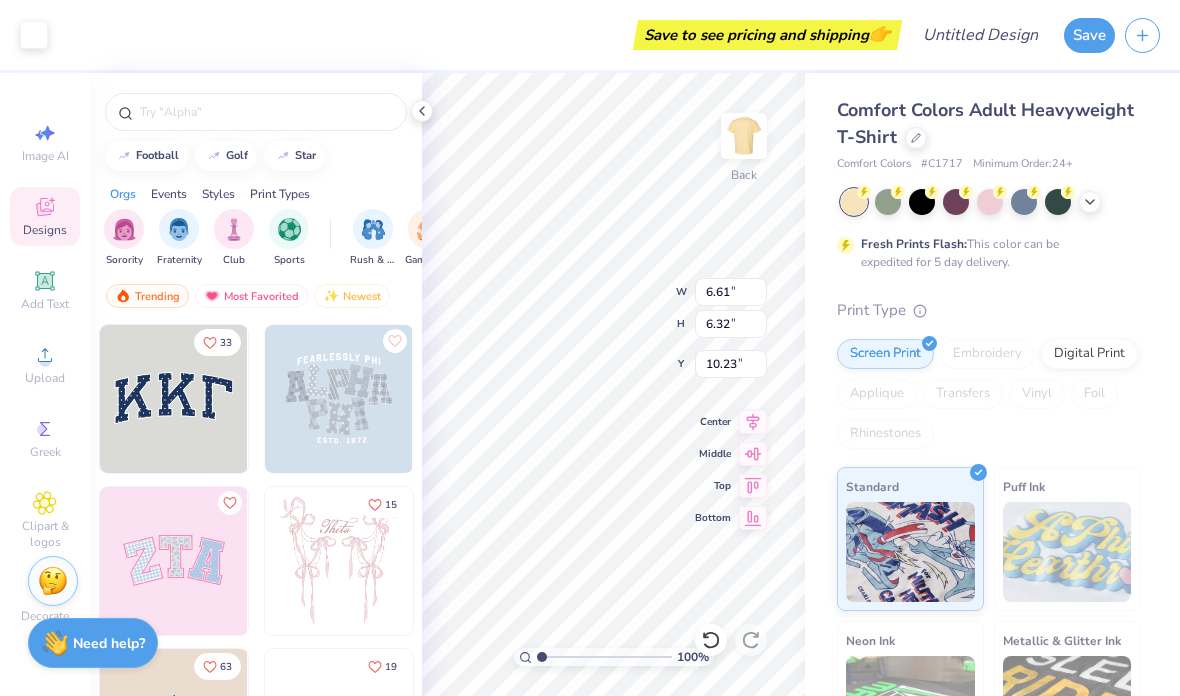 type on "17.50" 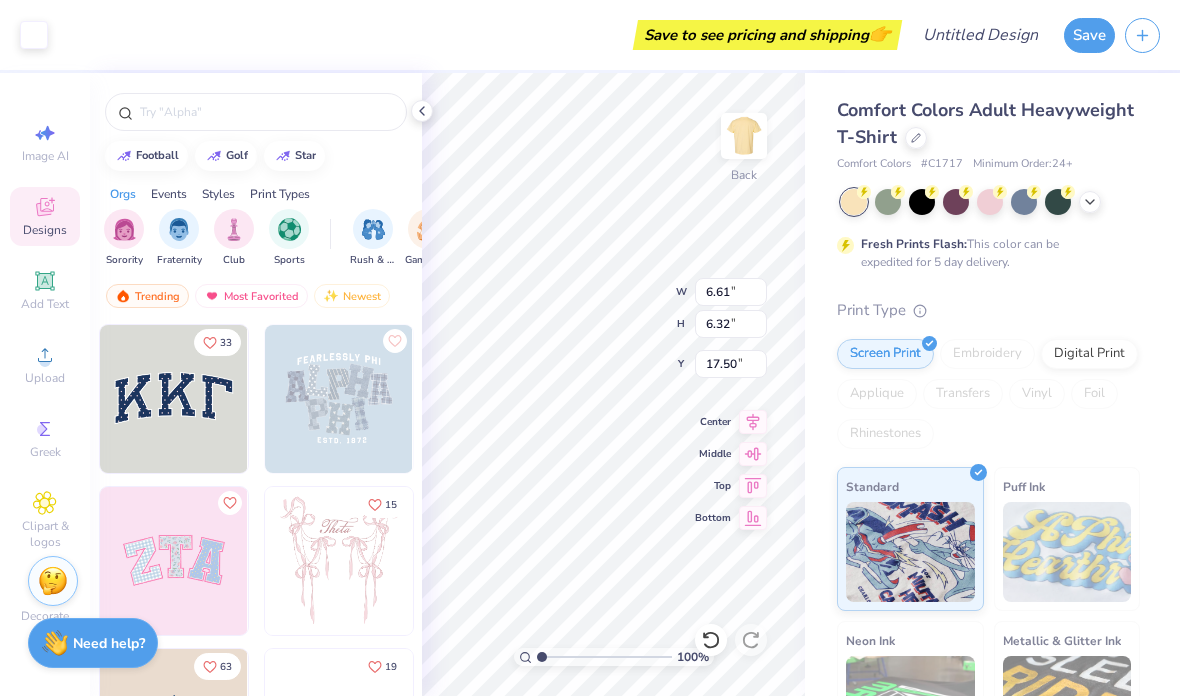type on "14.17" 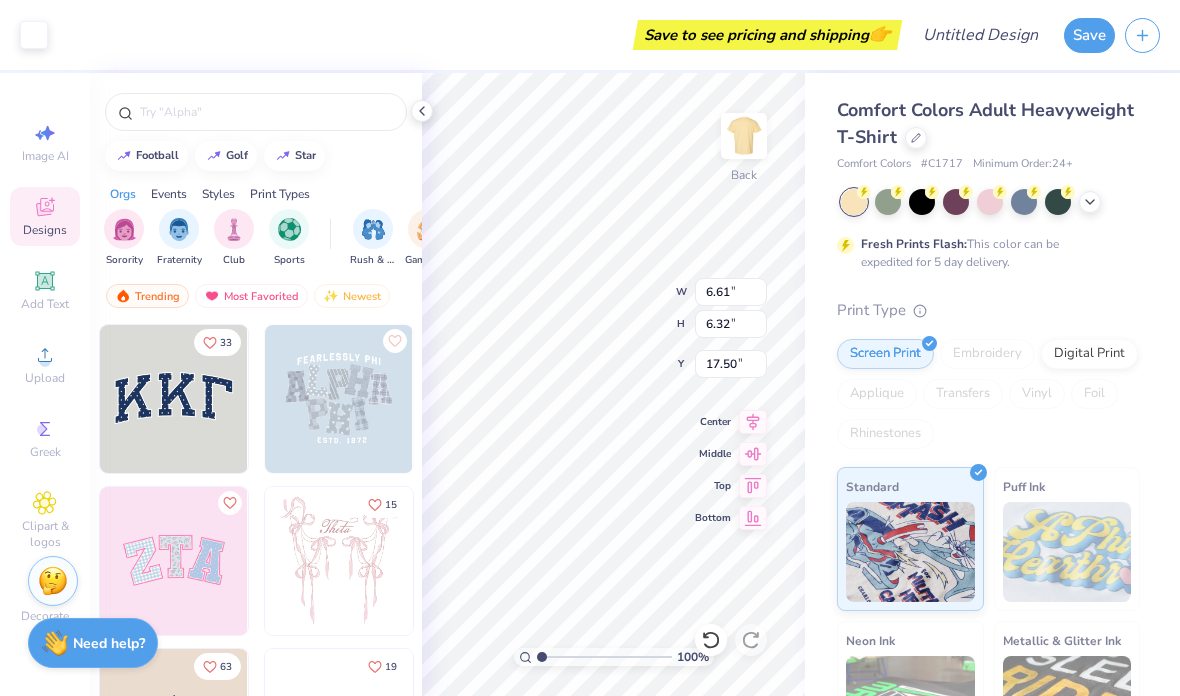 type on "6.72" 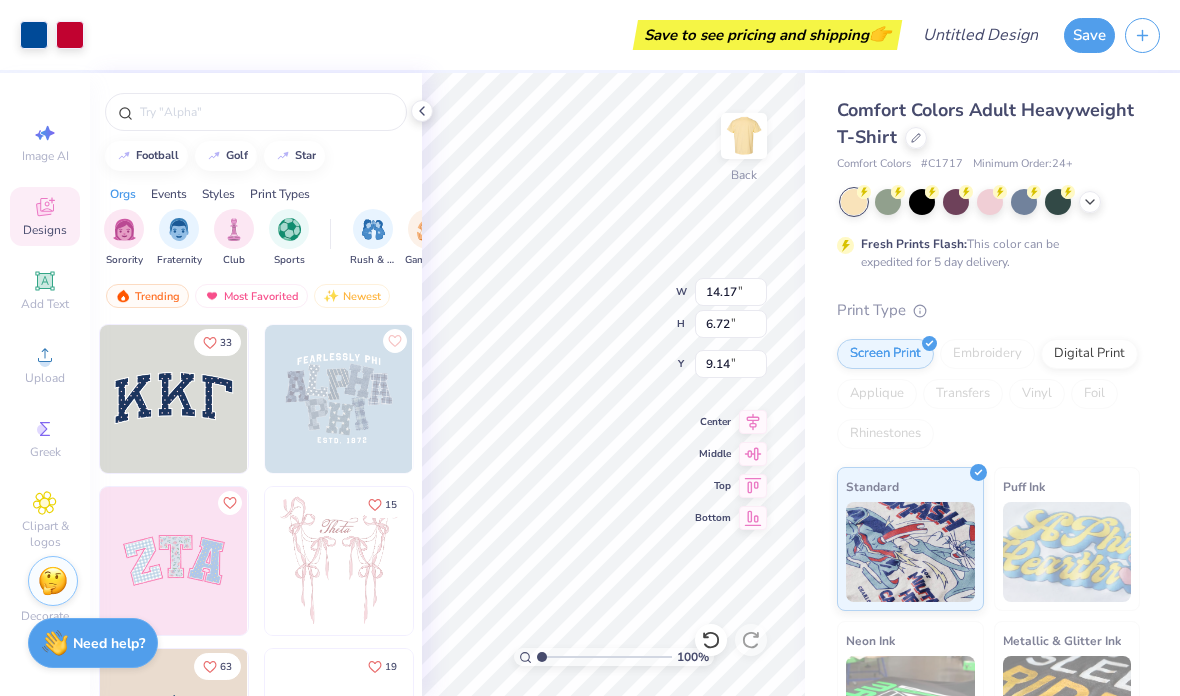 type on "4.21" 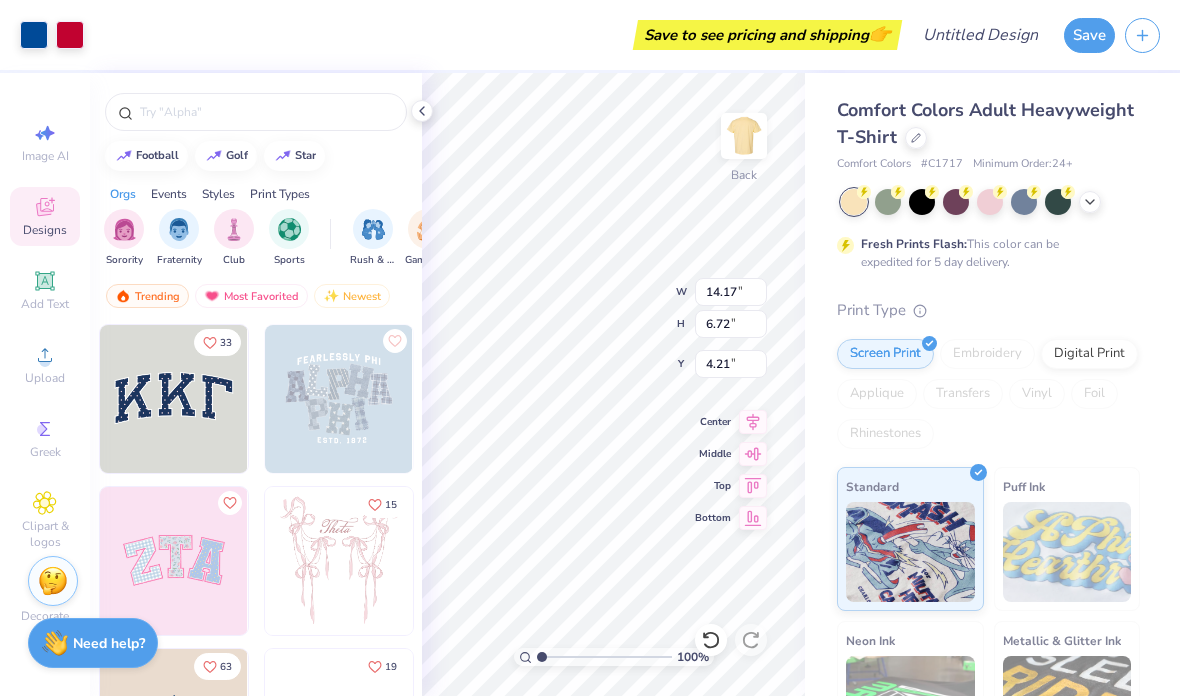 type on "13.52" 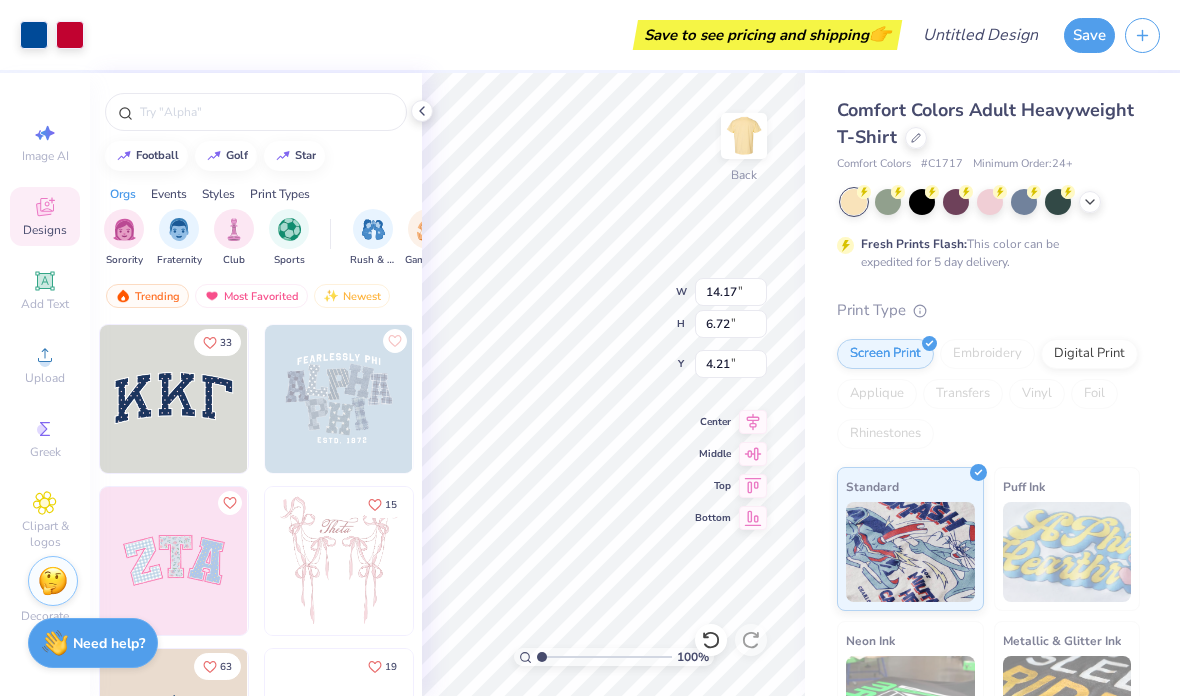 type on "6.41" 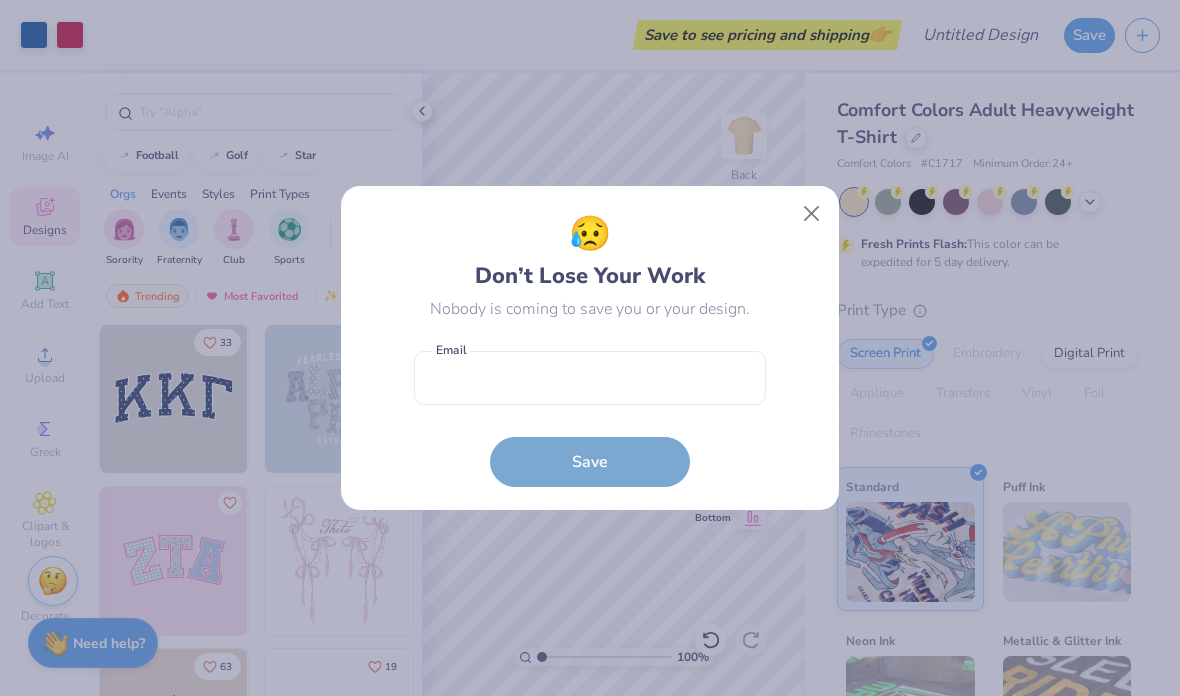 type on "3.67" 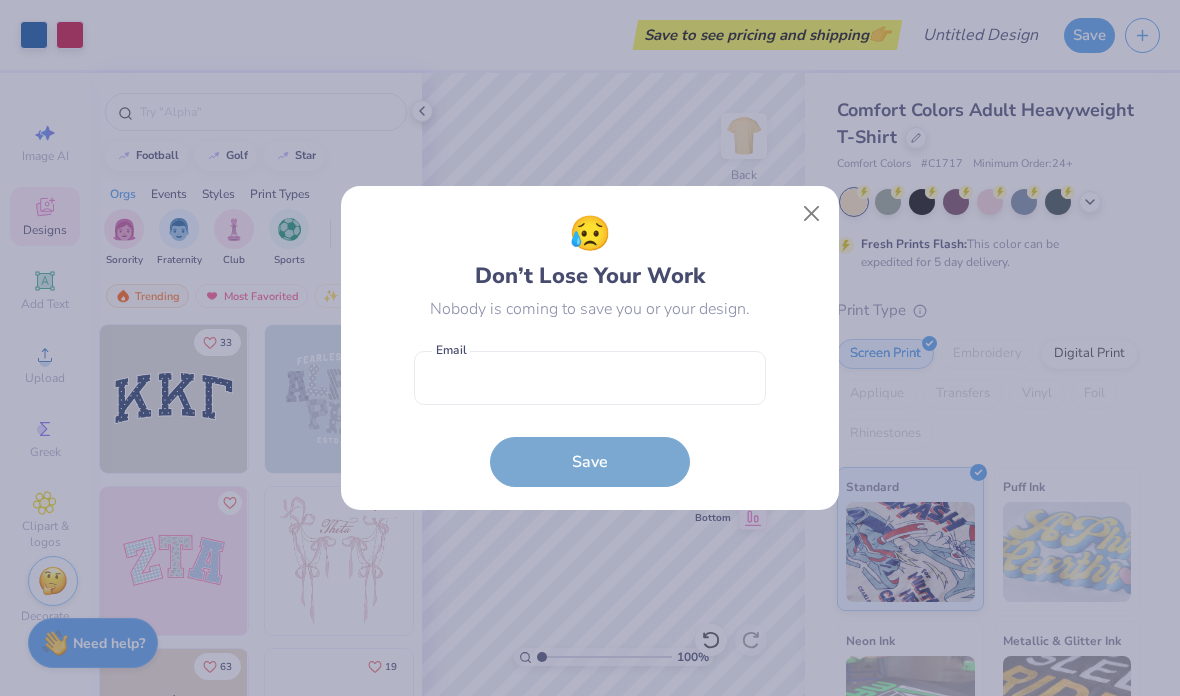 click at bounding box center (812, 214) 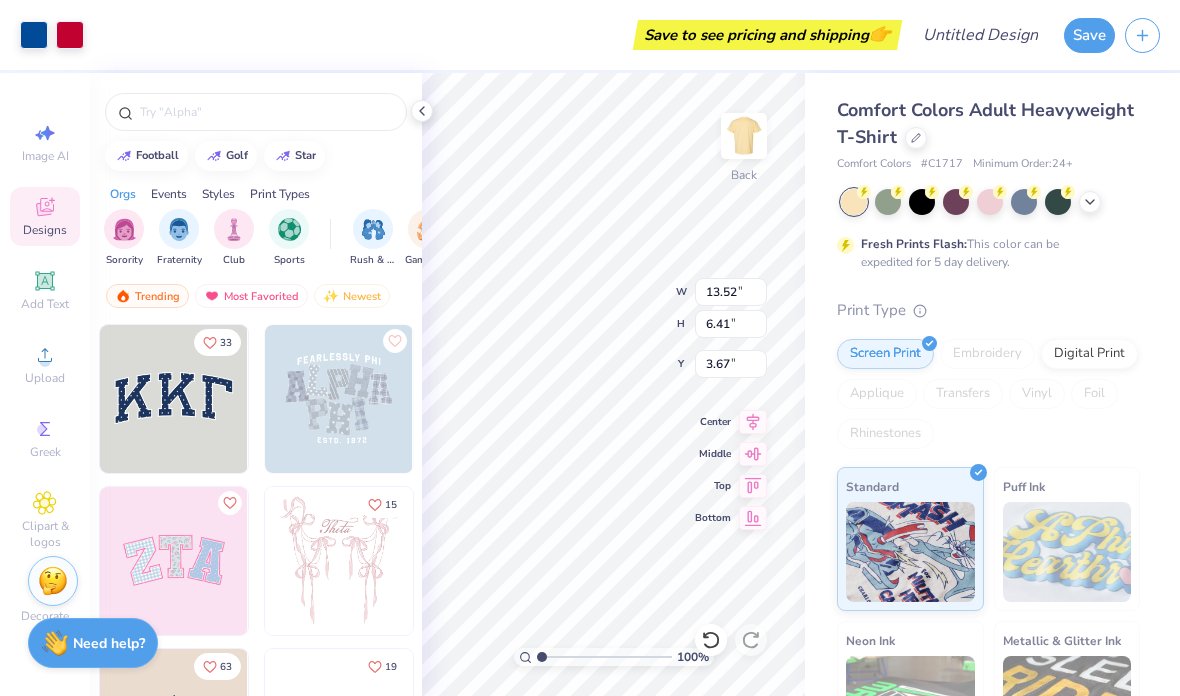 type on "6.61" 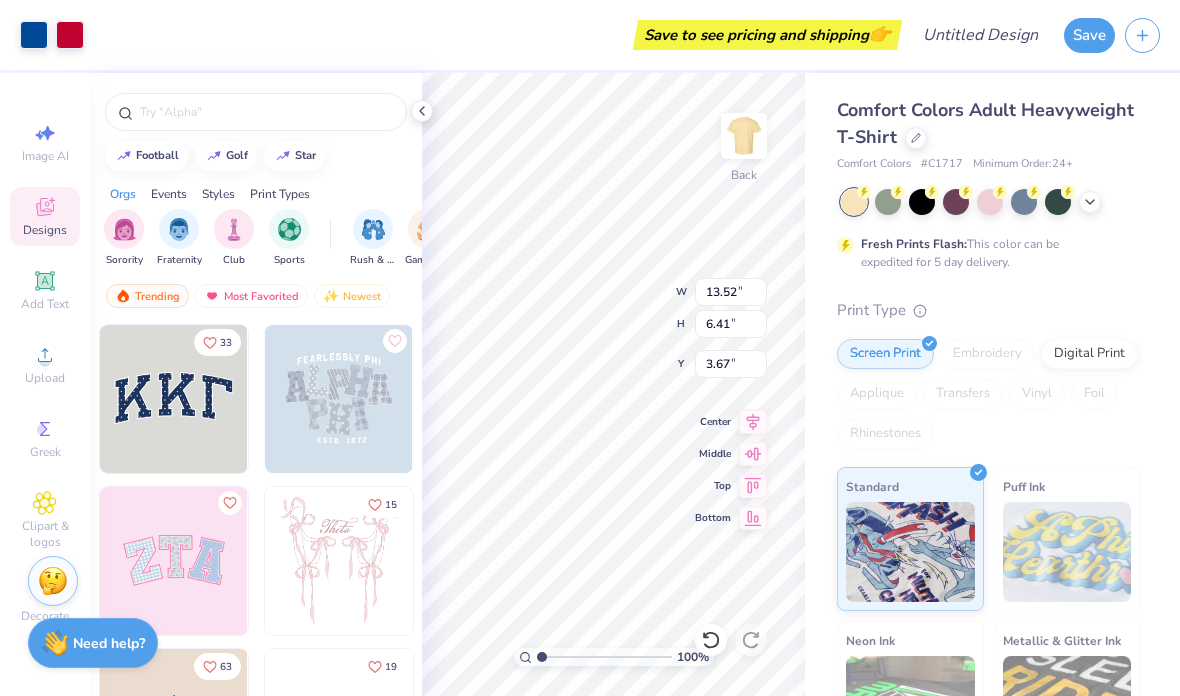 type on "6.32" 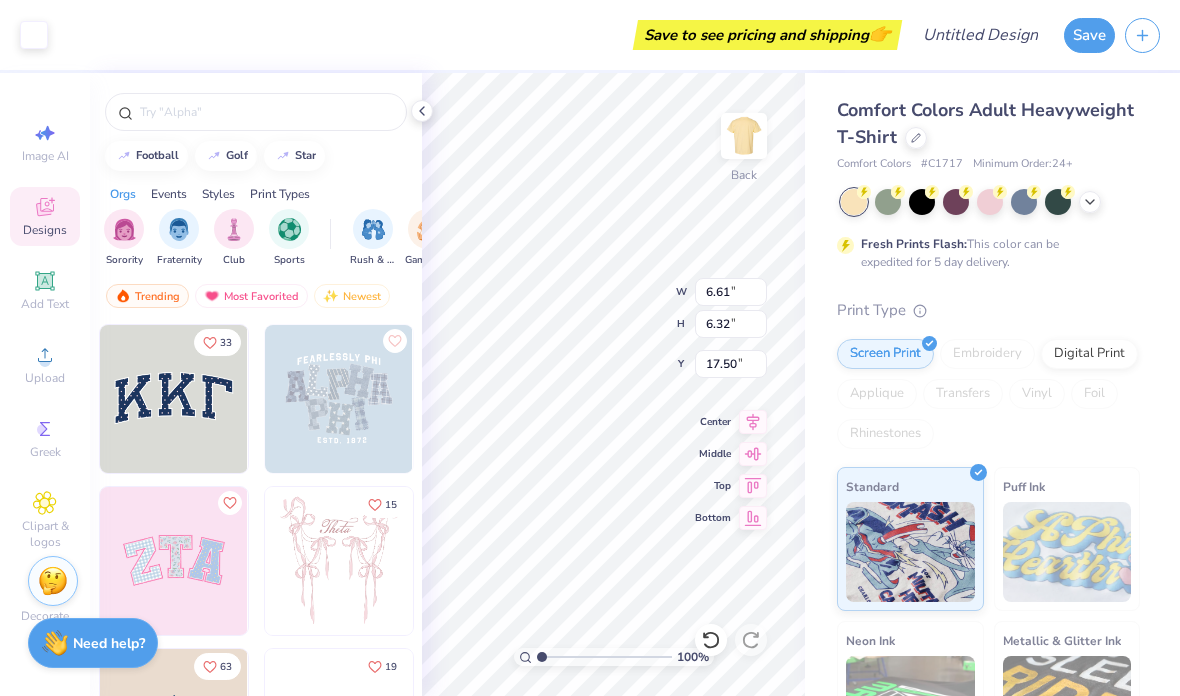 type on "10.08" 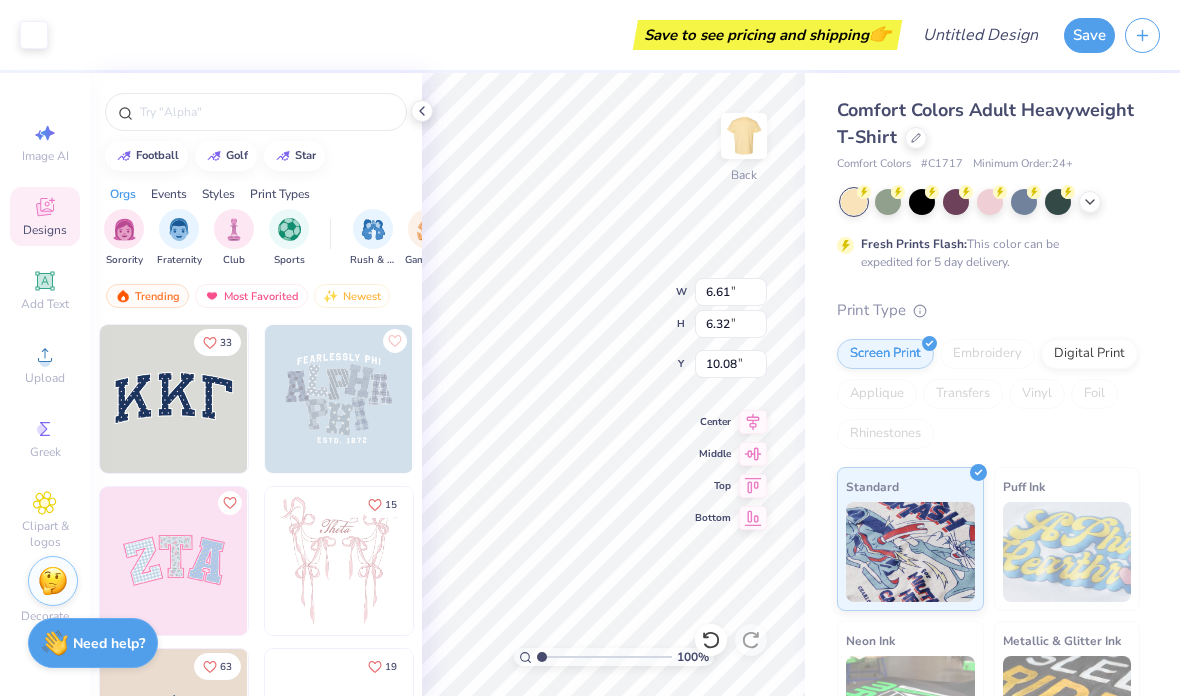 type on "13.52" 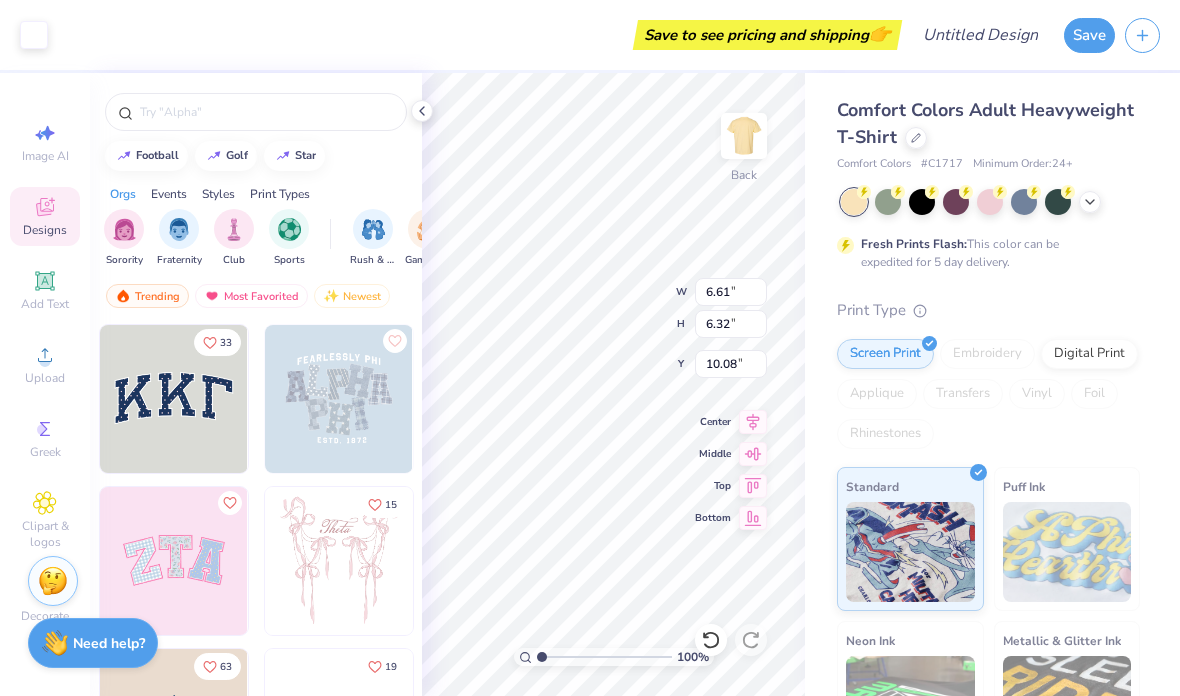 type on "6.41" 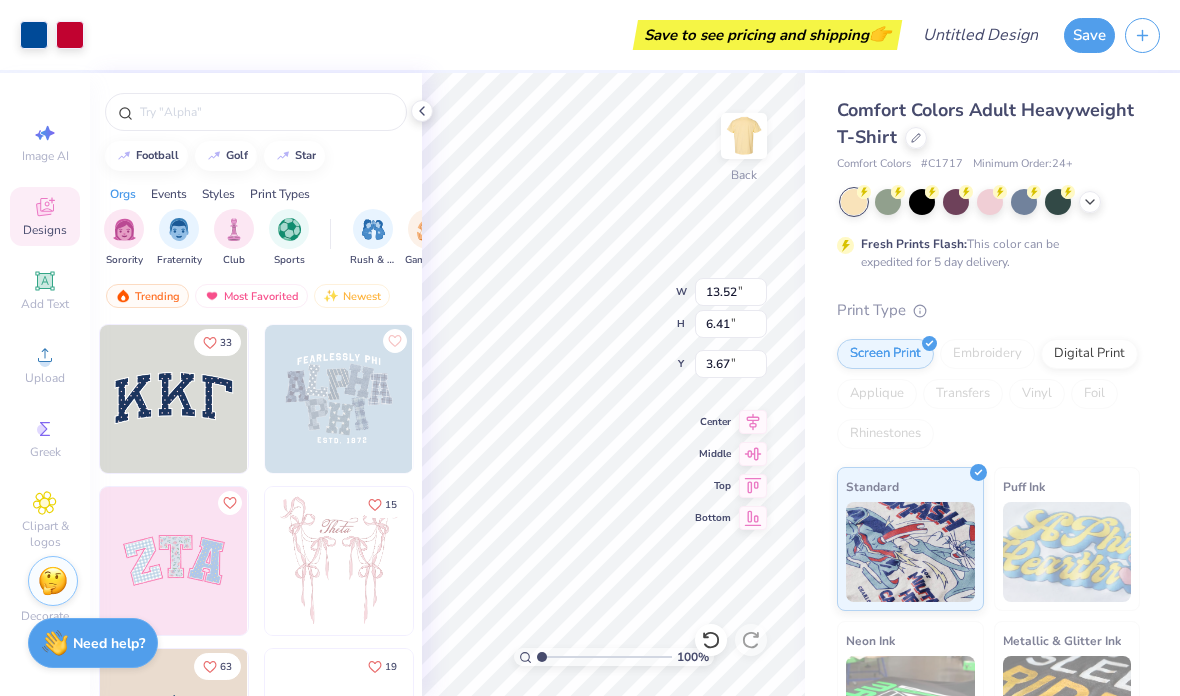 type on "3.38" 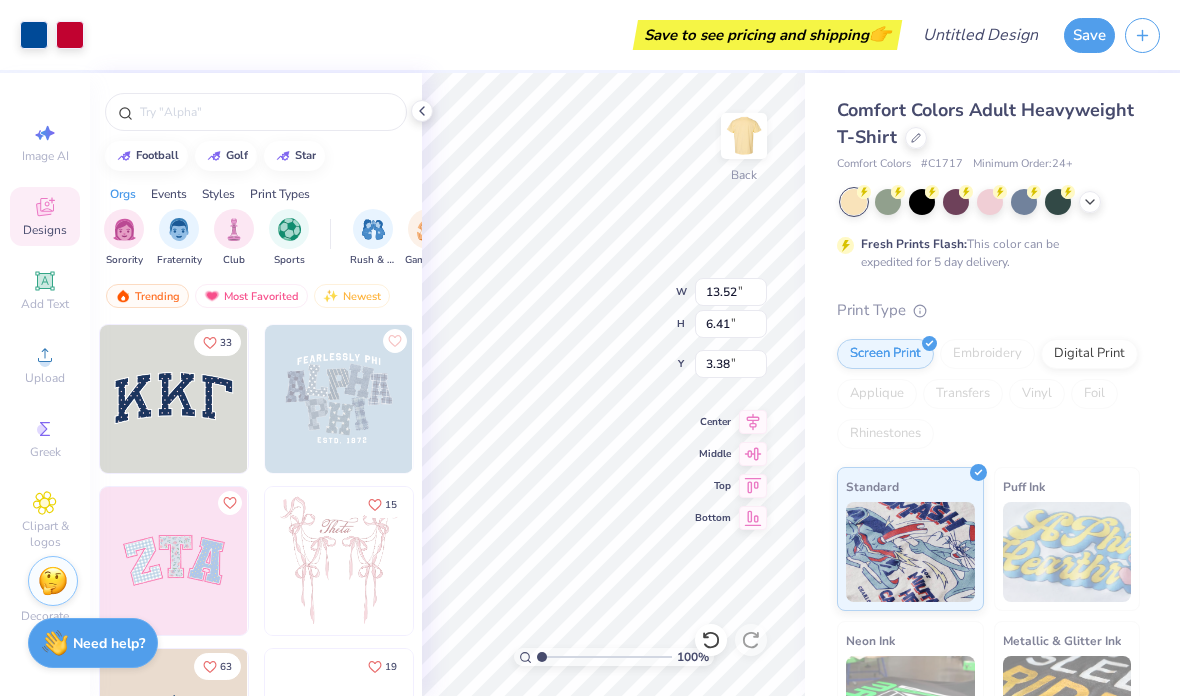 type on "6.61" 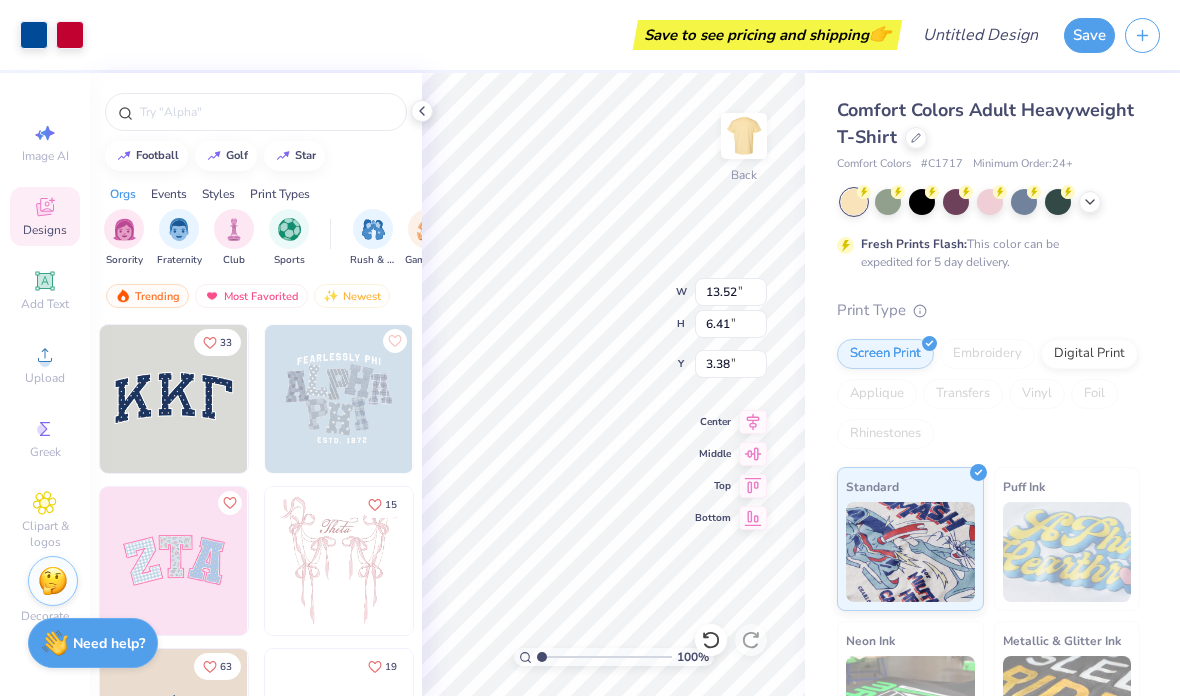 type on "6.32" 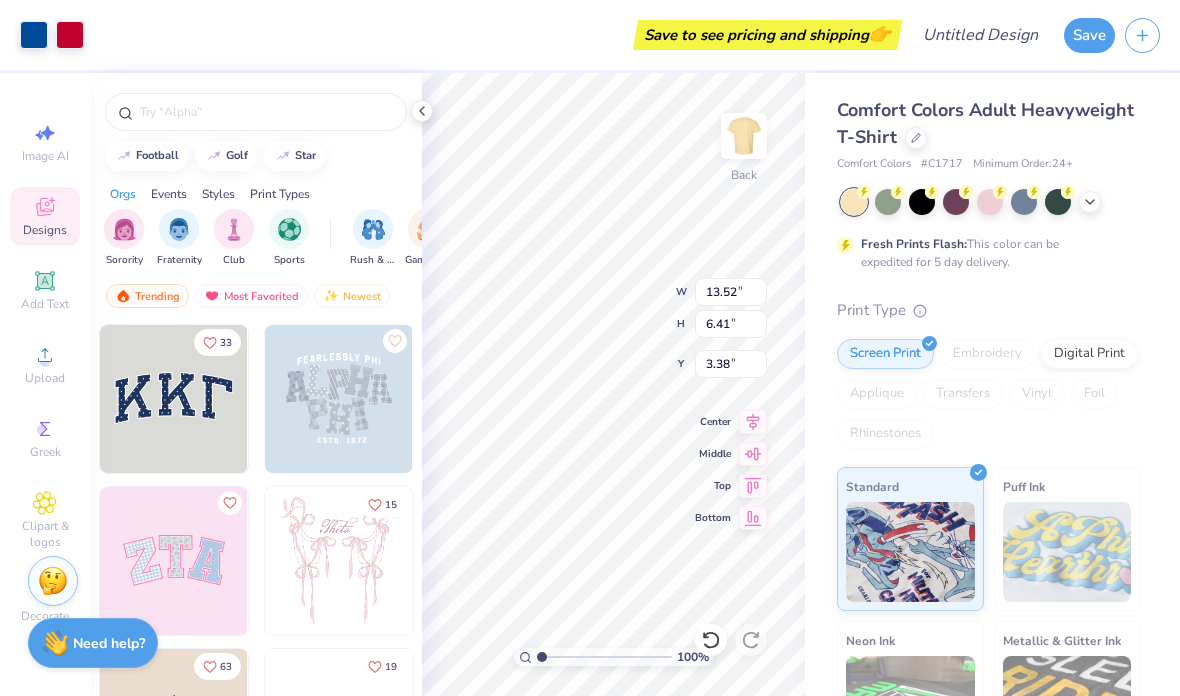 type on "10.08" 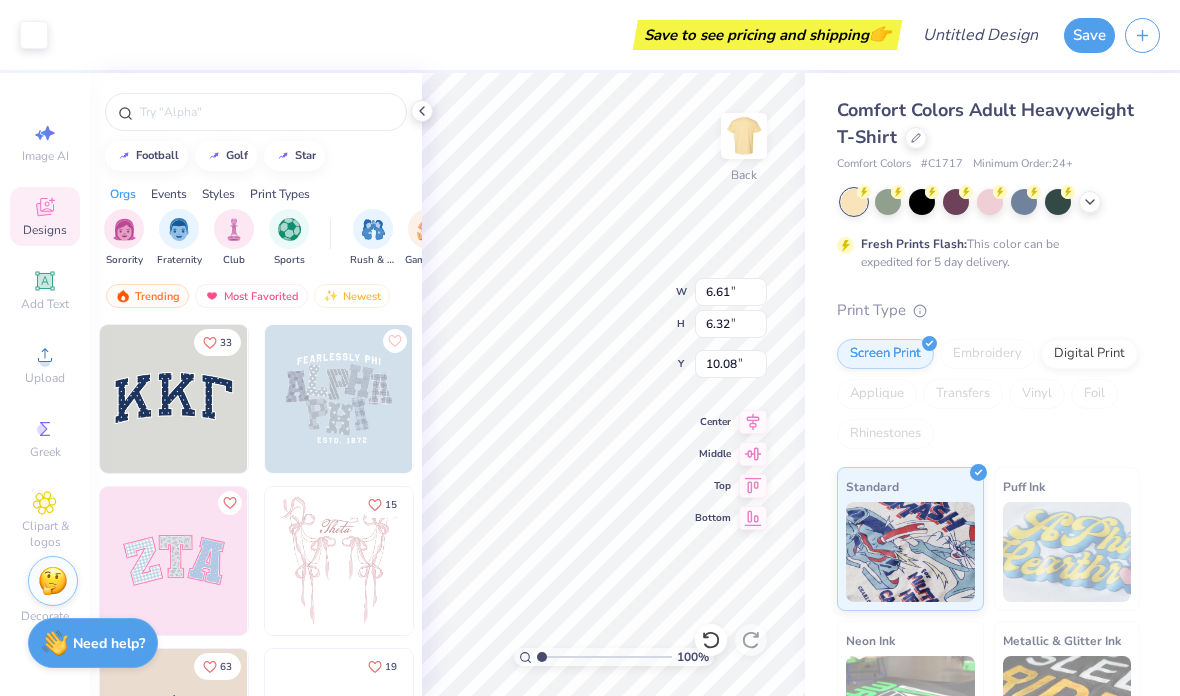 type on "3.99" 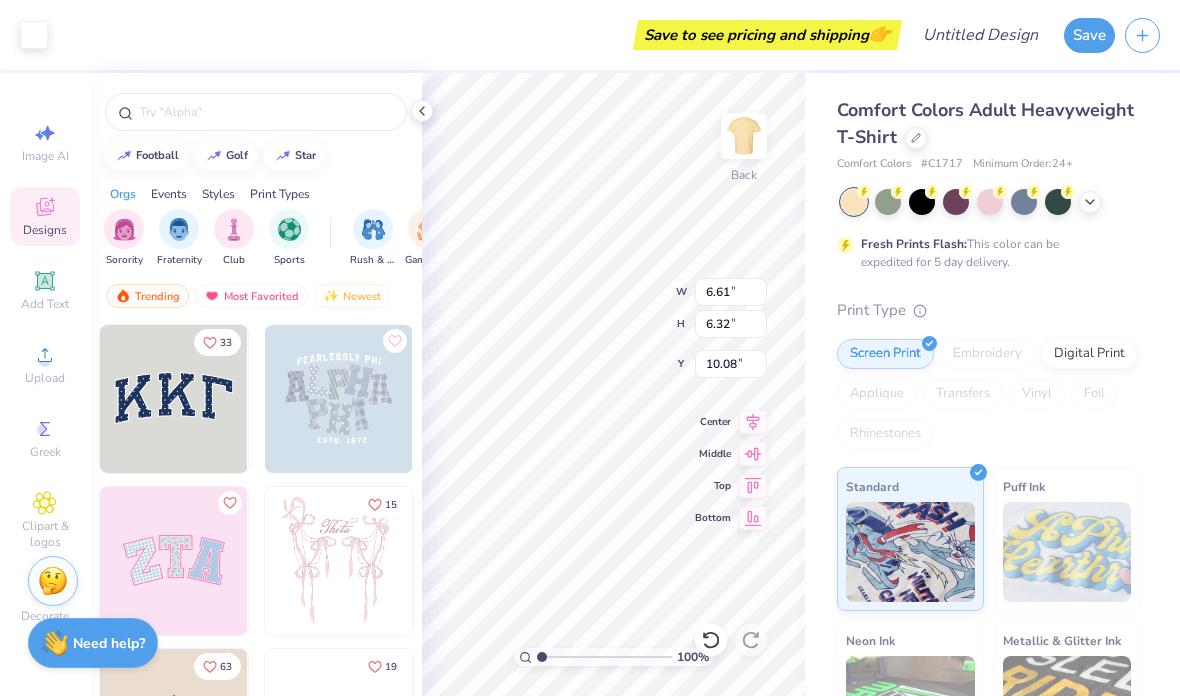type on "3.81" 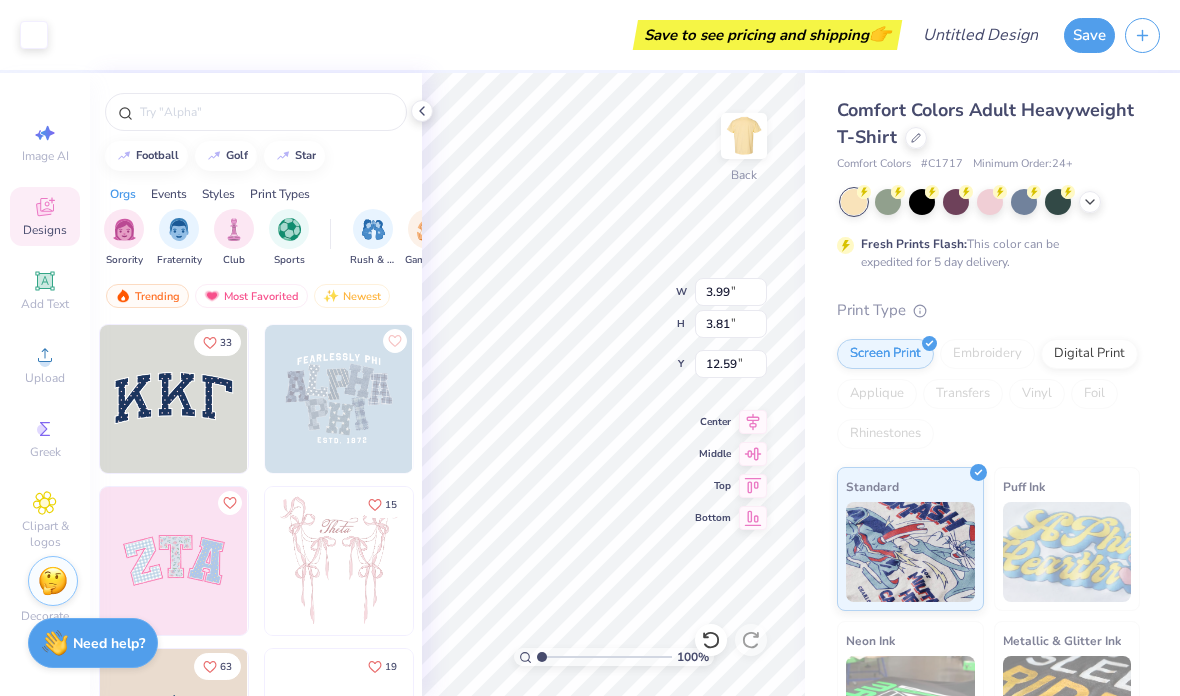 type on "9.79" 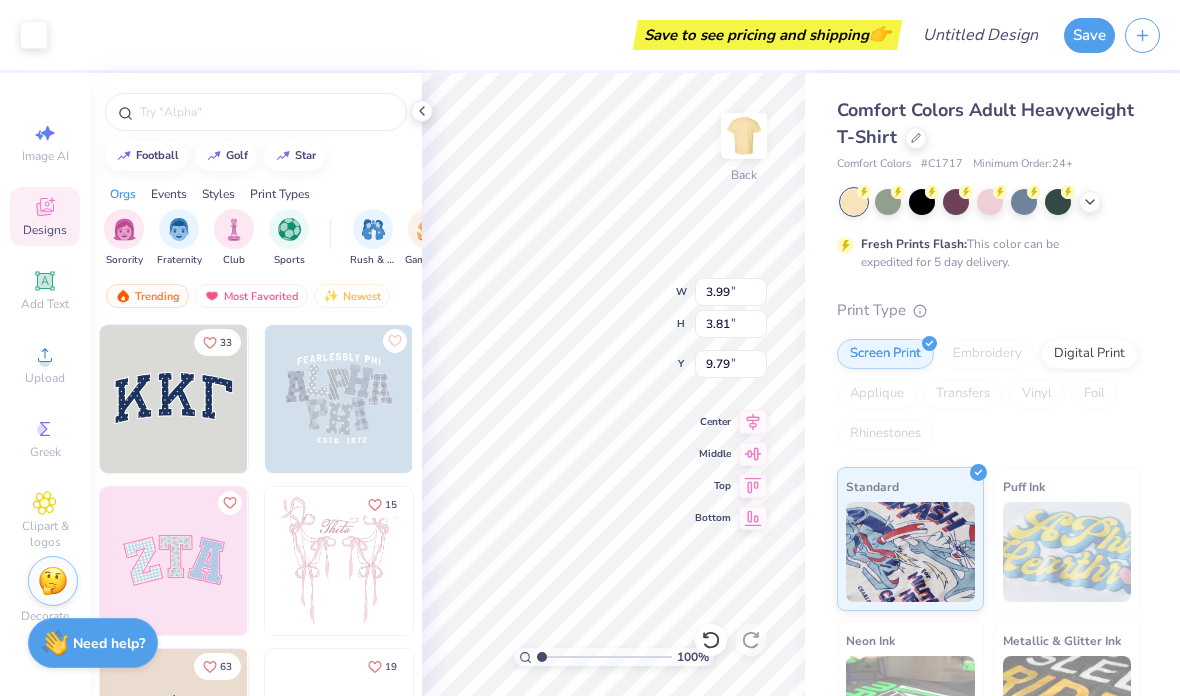 click on "Comfort Colors Adult Heavyweight T-Shirt Comfort Colors # C1717 Minimum Order:  24 +   Fresh Prints Flash:  This color can be expedited for 5 day delivery. Print Type Screen Print Embroidery Digital Print Applique Transfers Vinyl Foil Rhinestones Standard Puff Ink Neon Ink Metallic & Glitter Ink Glow in the Dark Ink Water based Ink" at bounding box center (992, 496) 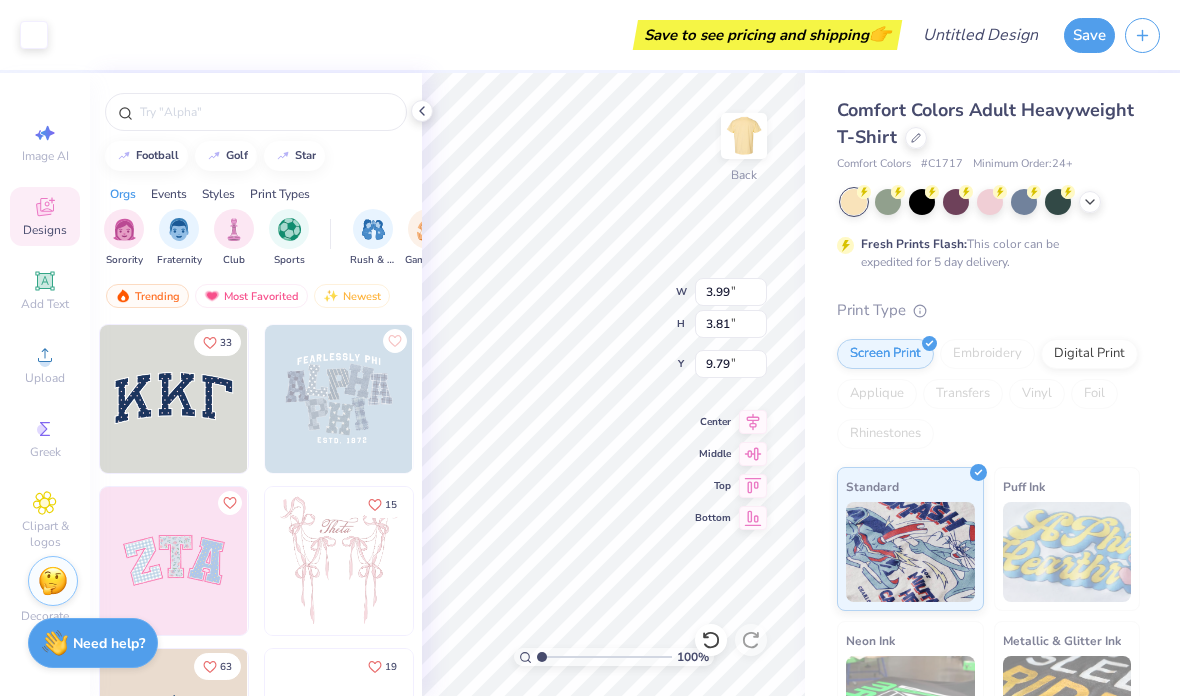 type on "13.52" 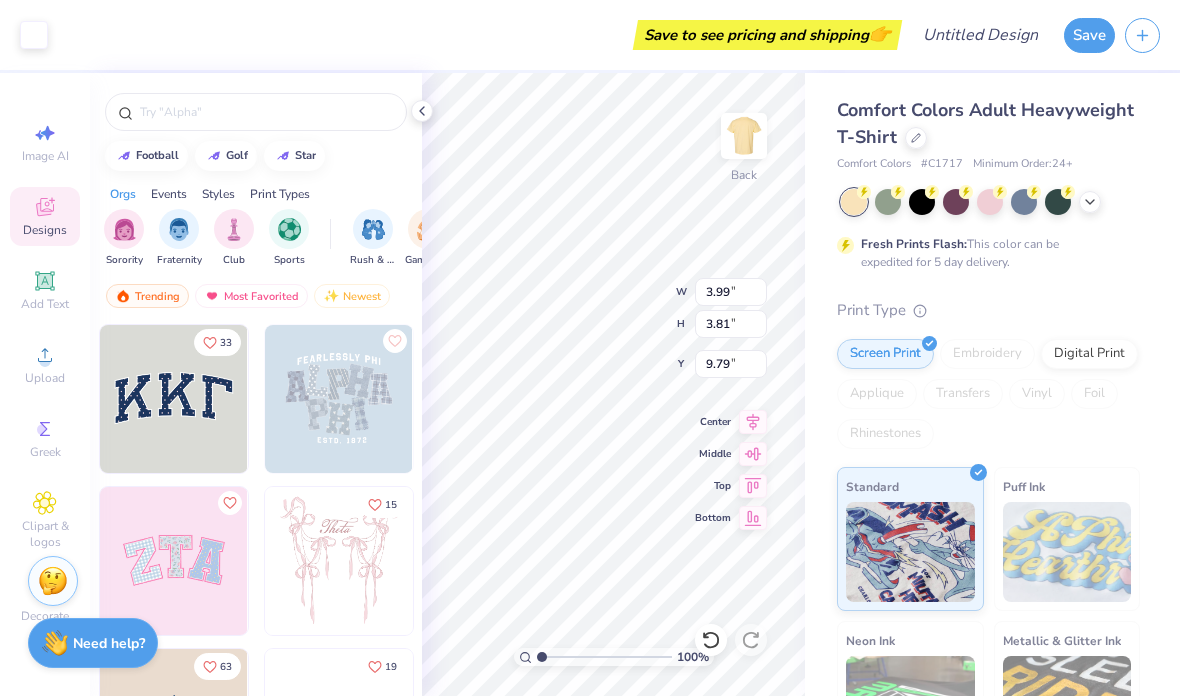 type on "6.41" 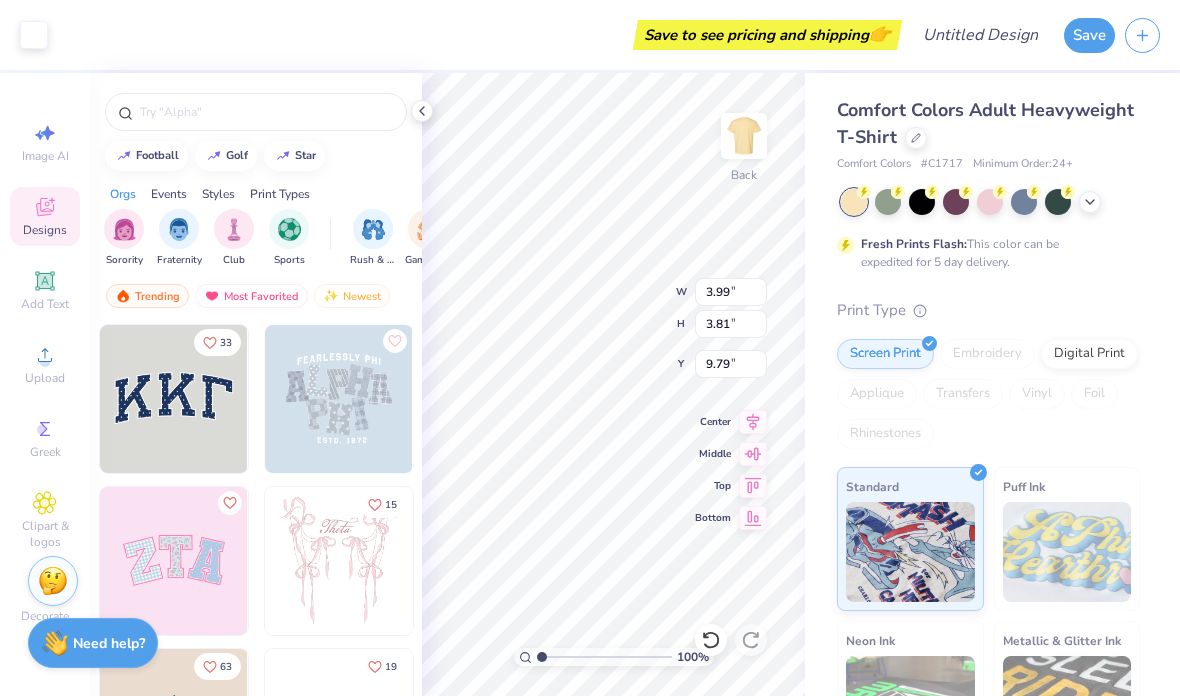 type on "3.38" 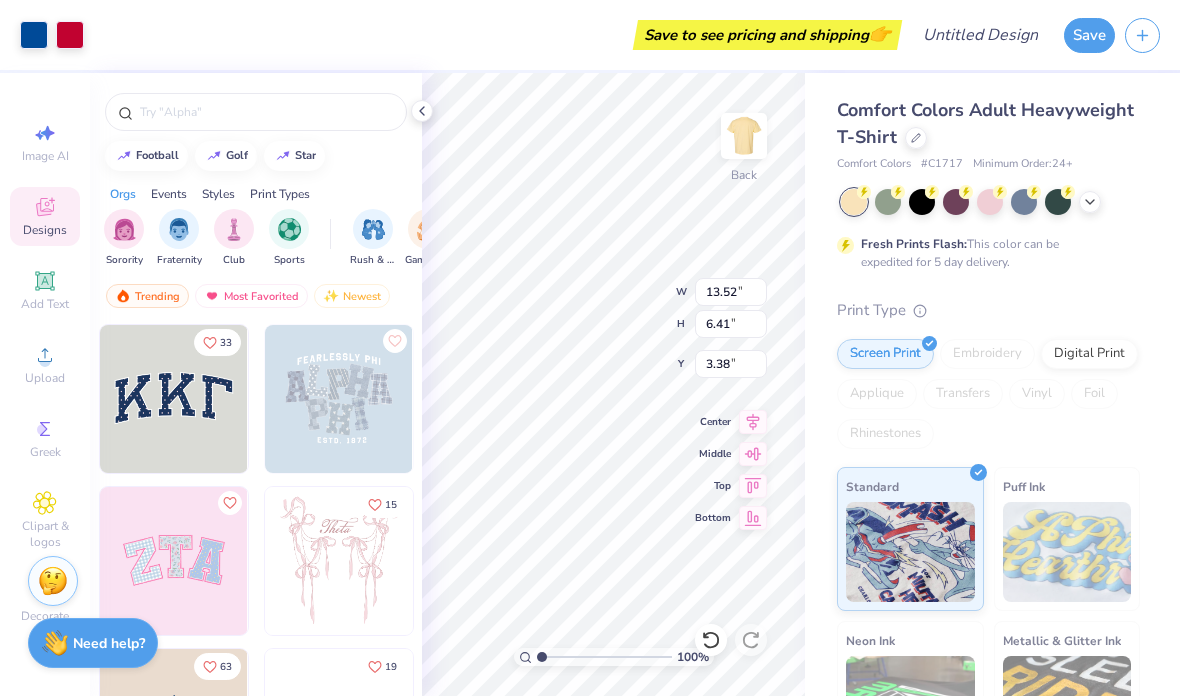 click on "Center" at bounding box center [713, 422] 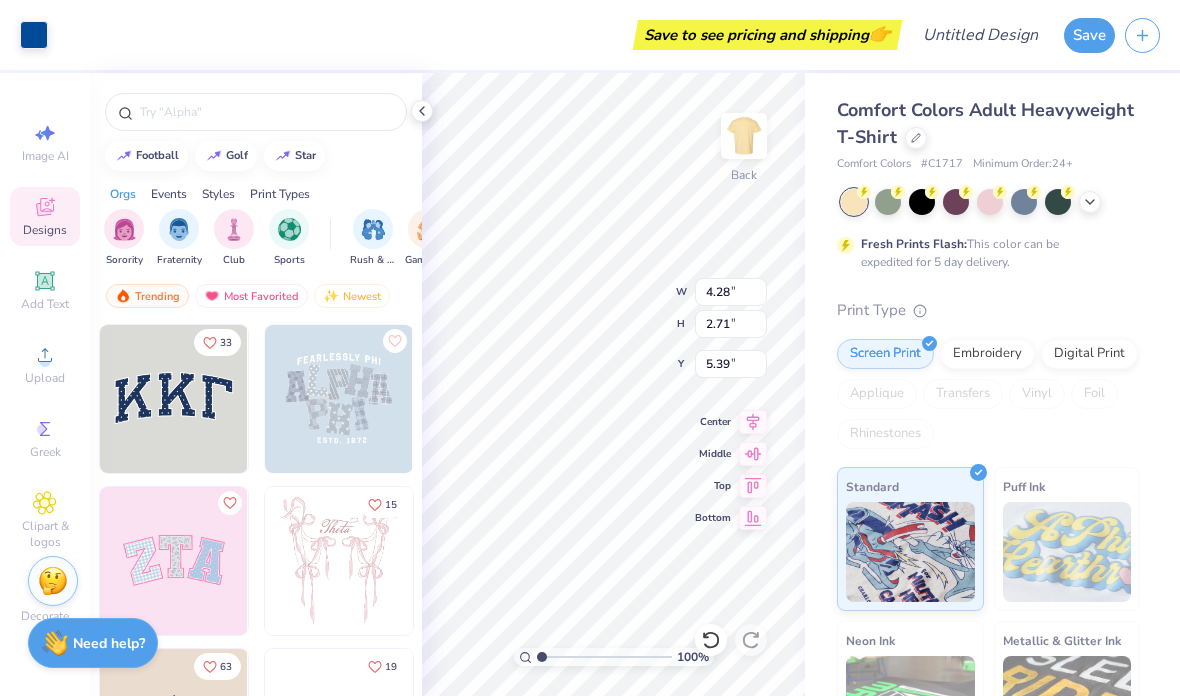 click 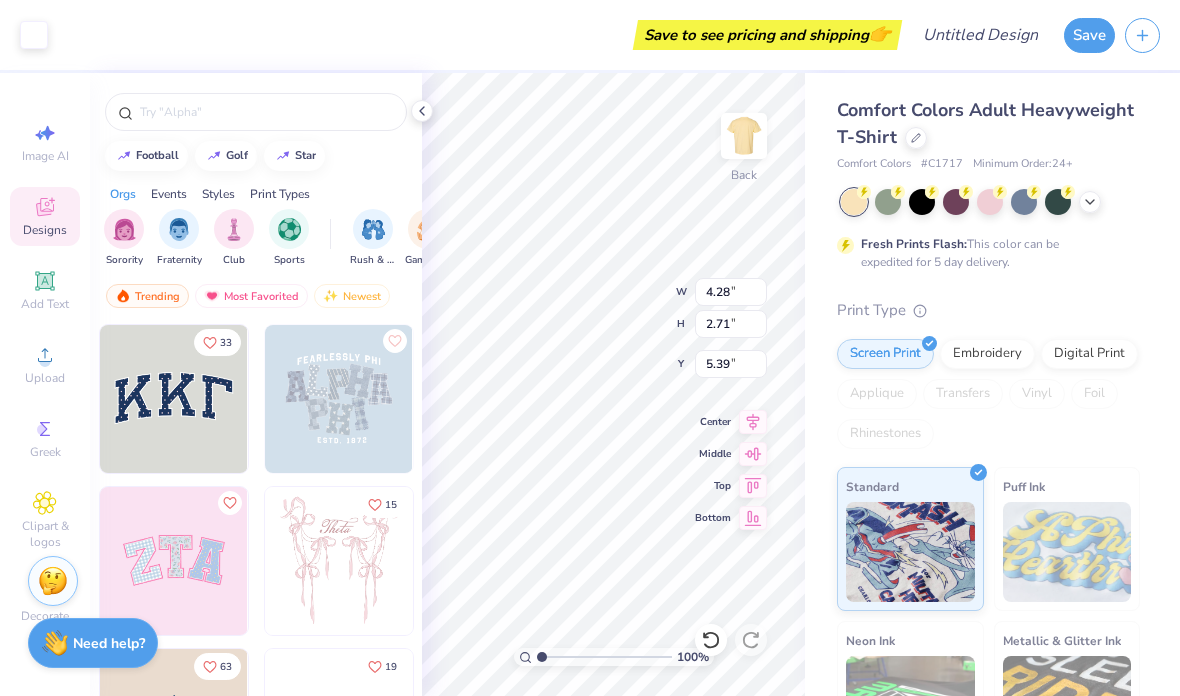 type on "5.59" 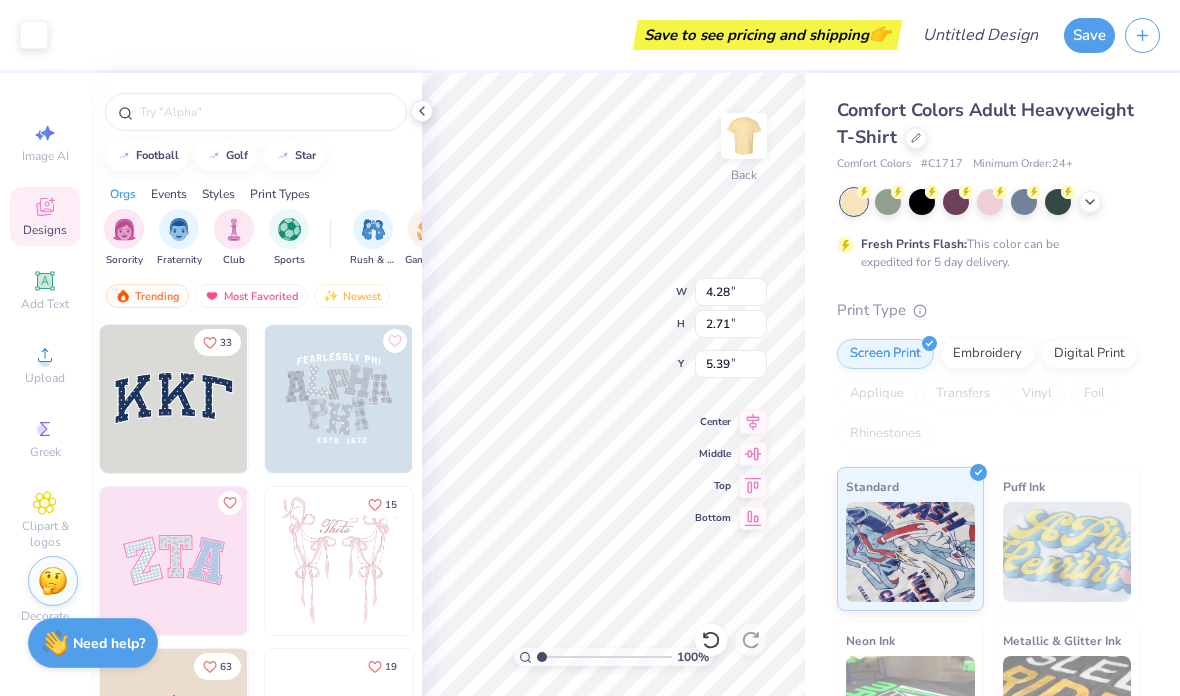 type on "1.62" 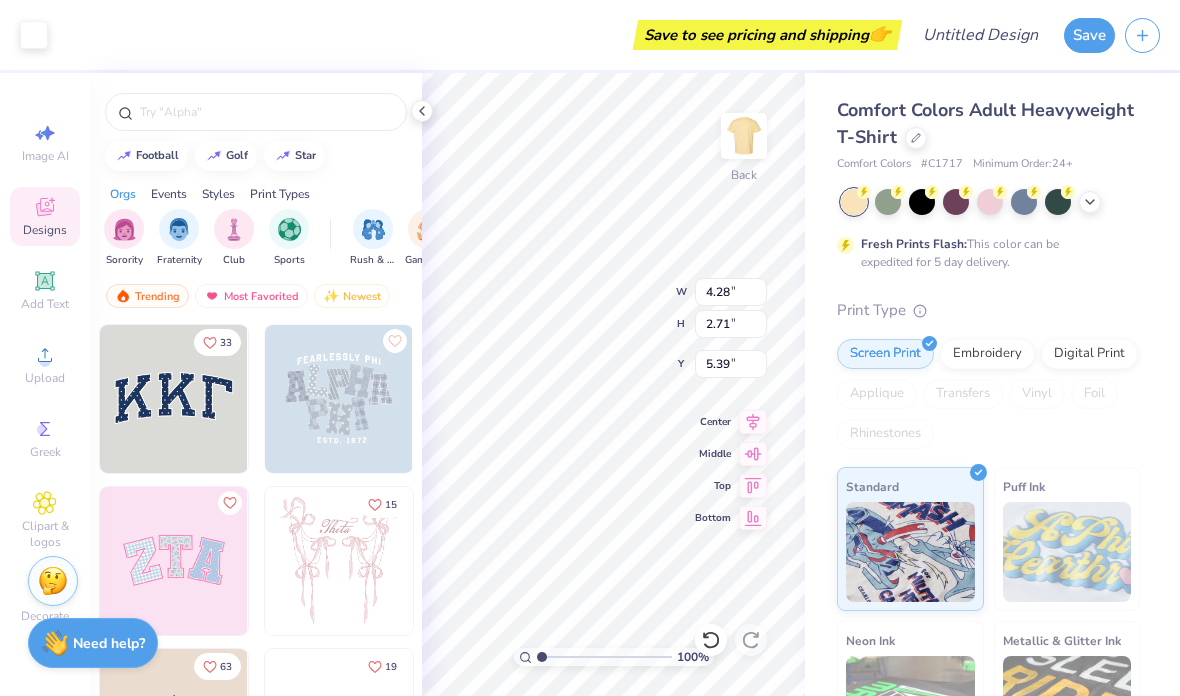 type on "11.69" 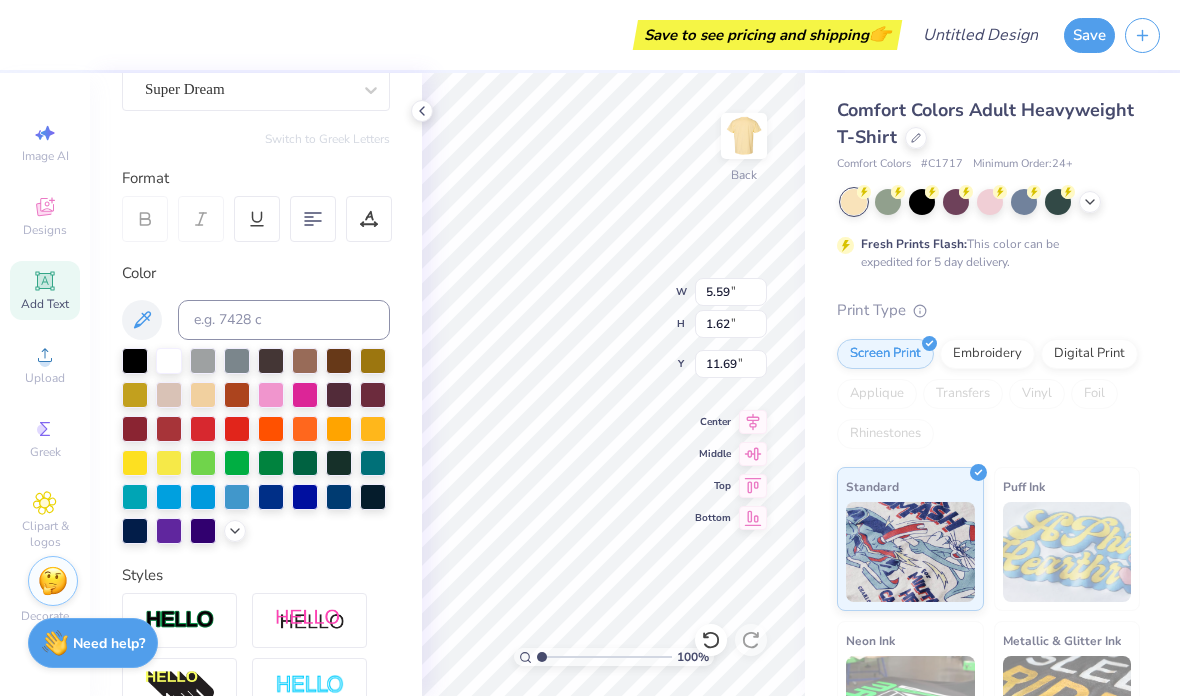 scroll, scrollTop: 216, scrollLeft: 0, axis: vertical 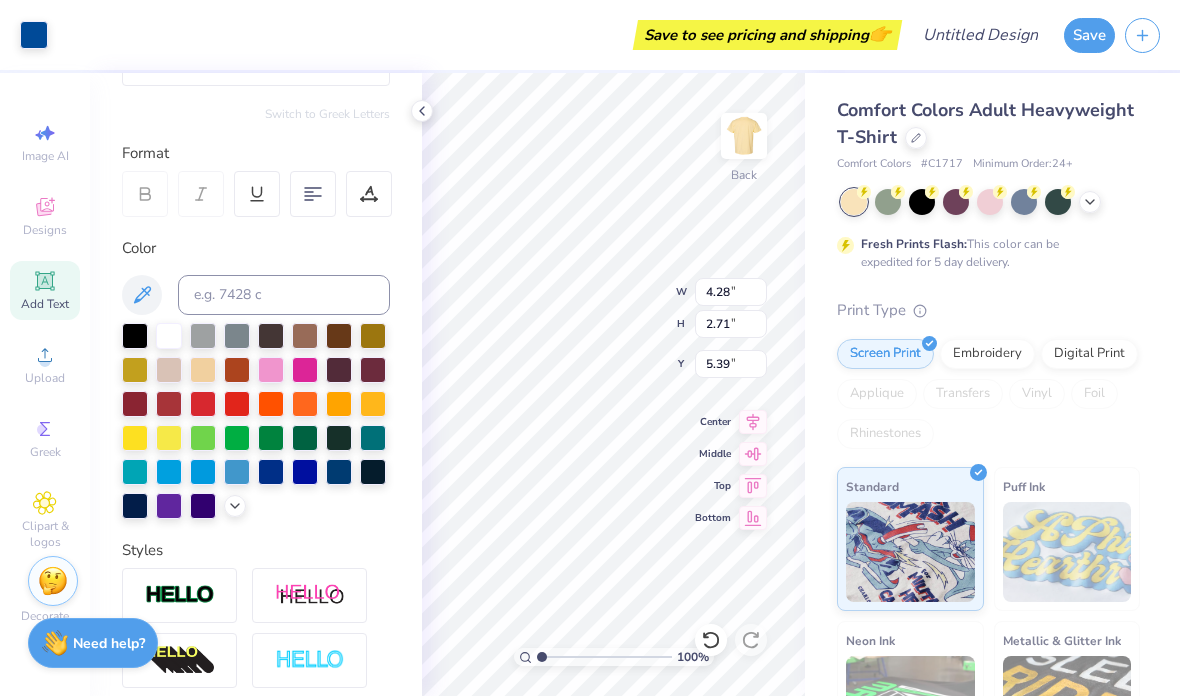 type on "5.94" 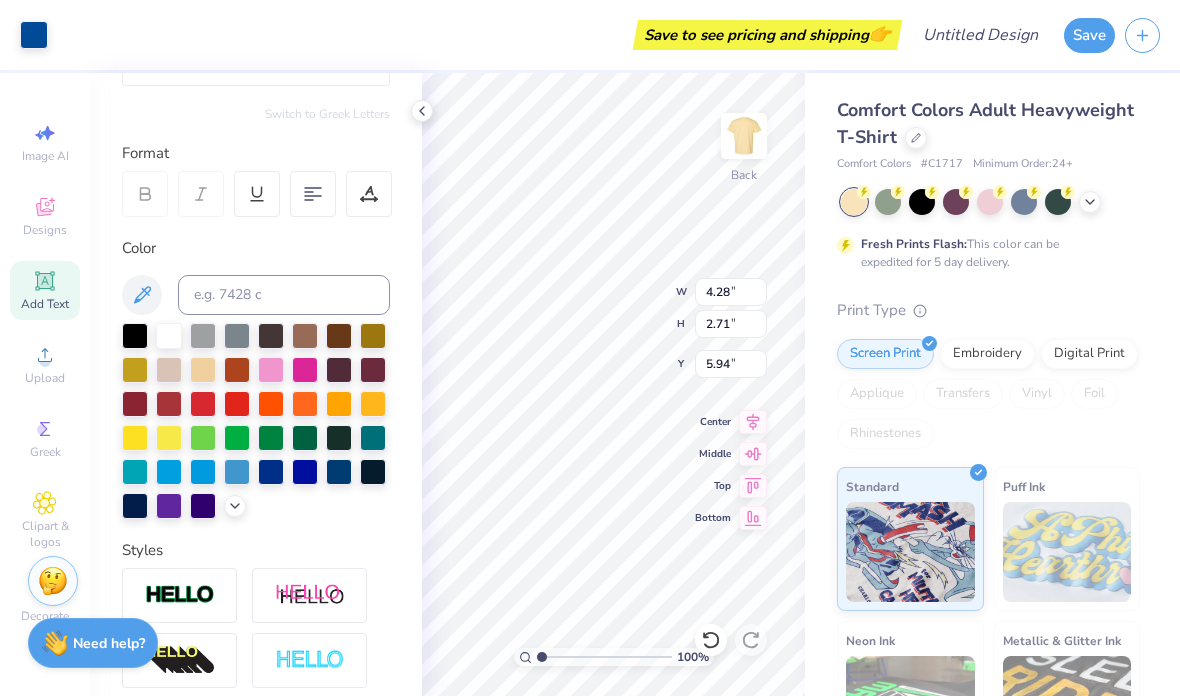 type on "5.36" 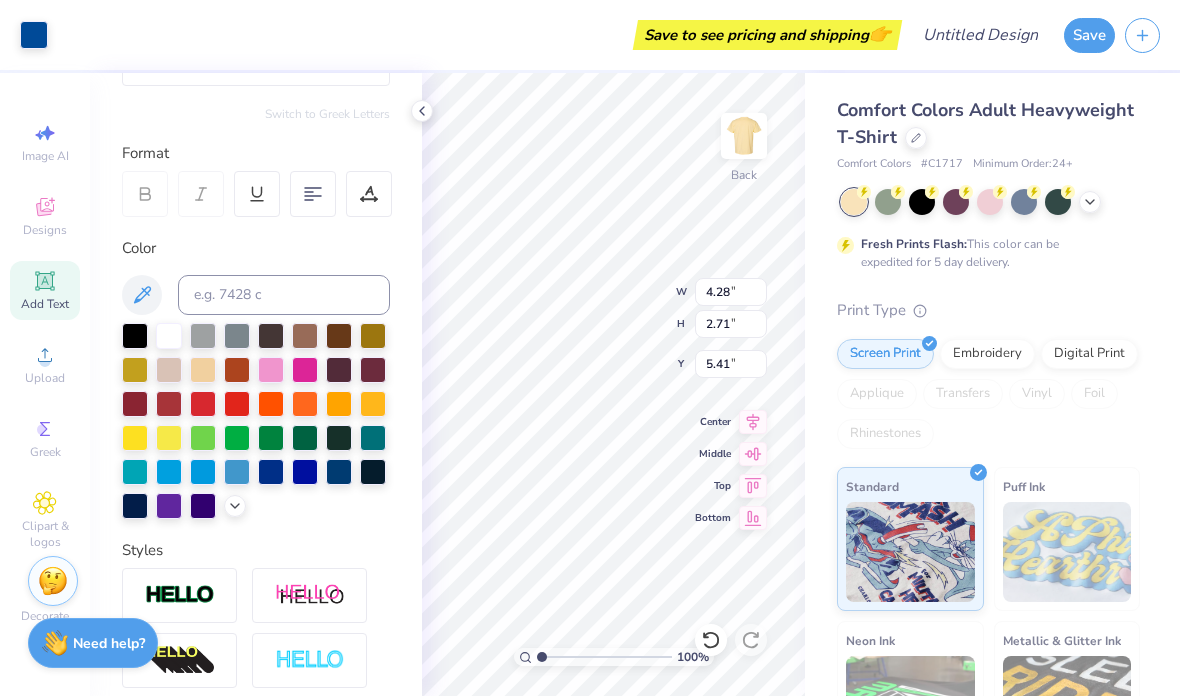 click at bounding box center (169, 336) 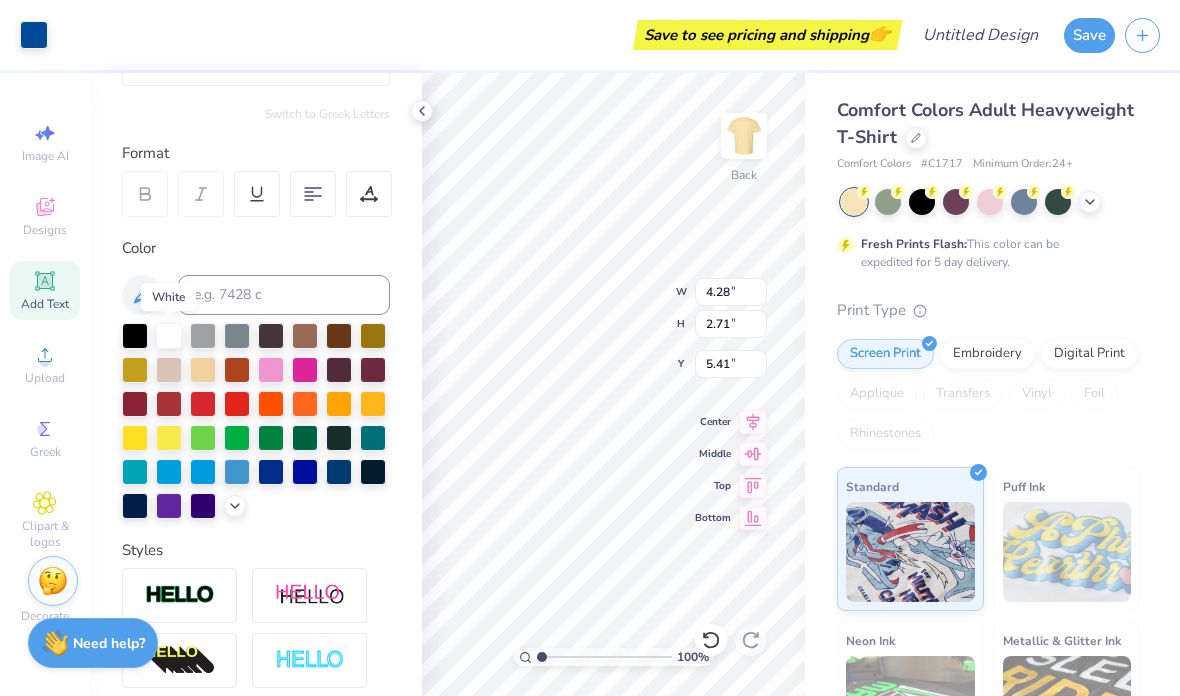 click at bounding box center [169, 336] 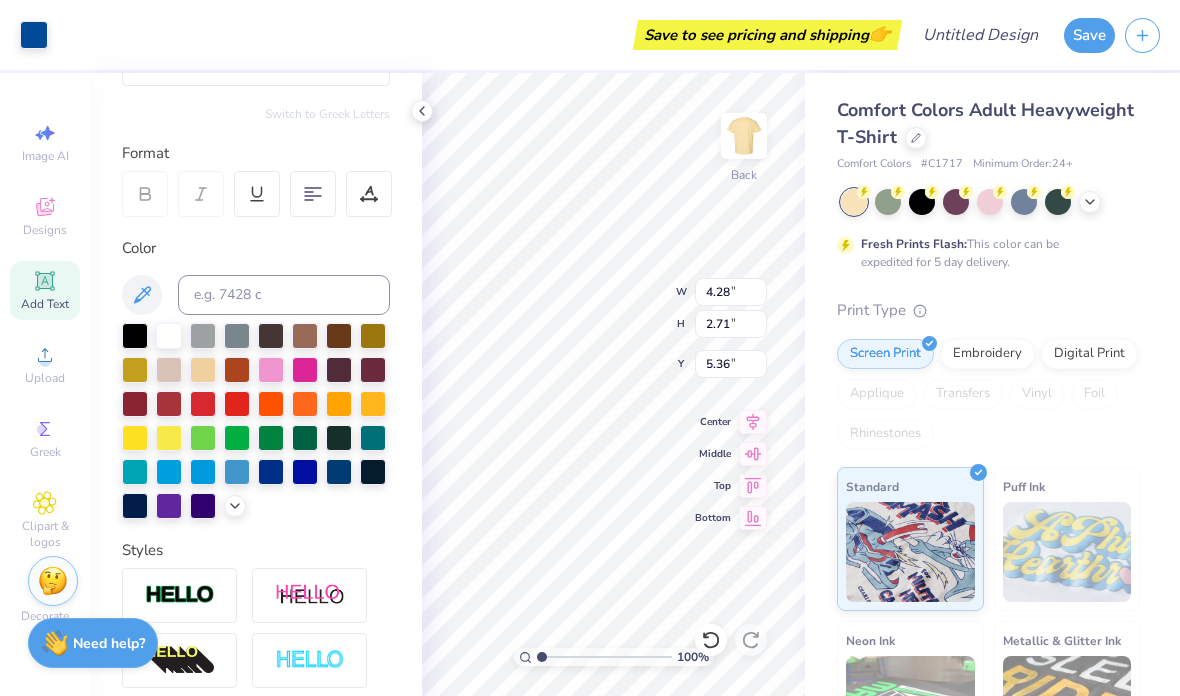 type on "5.36" 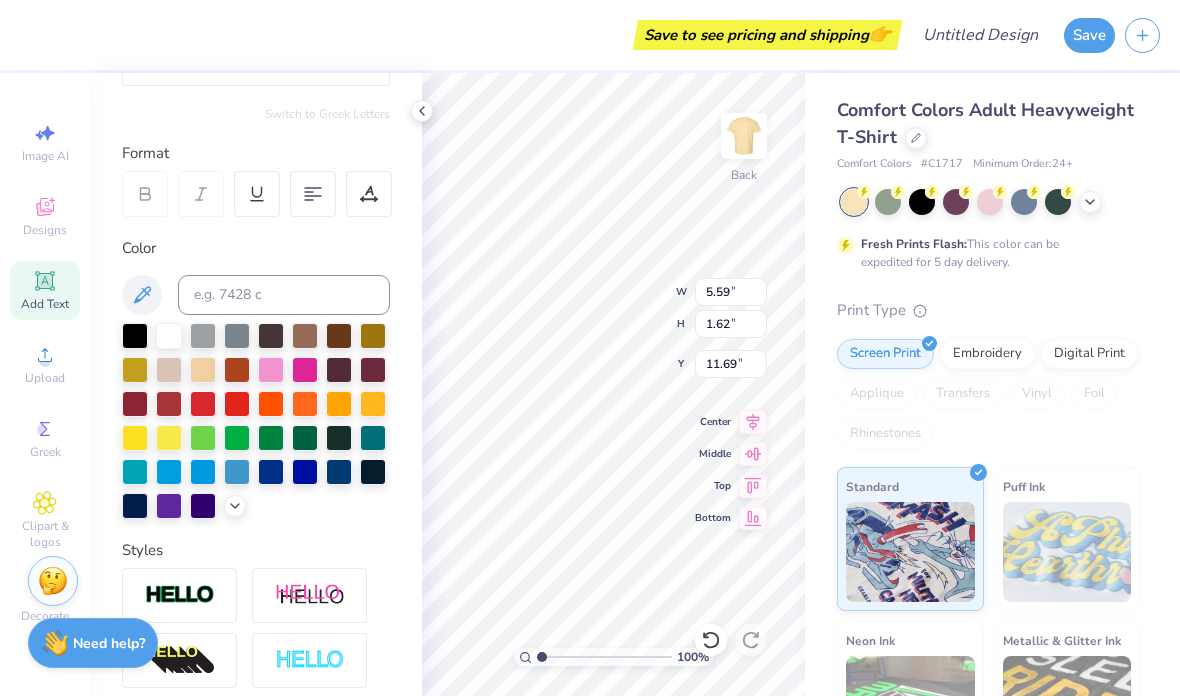 type on "10.57" 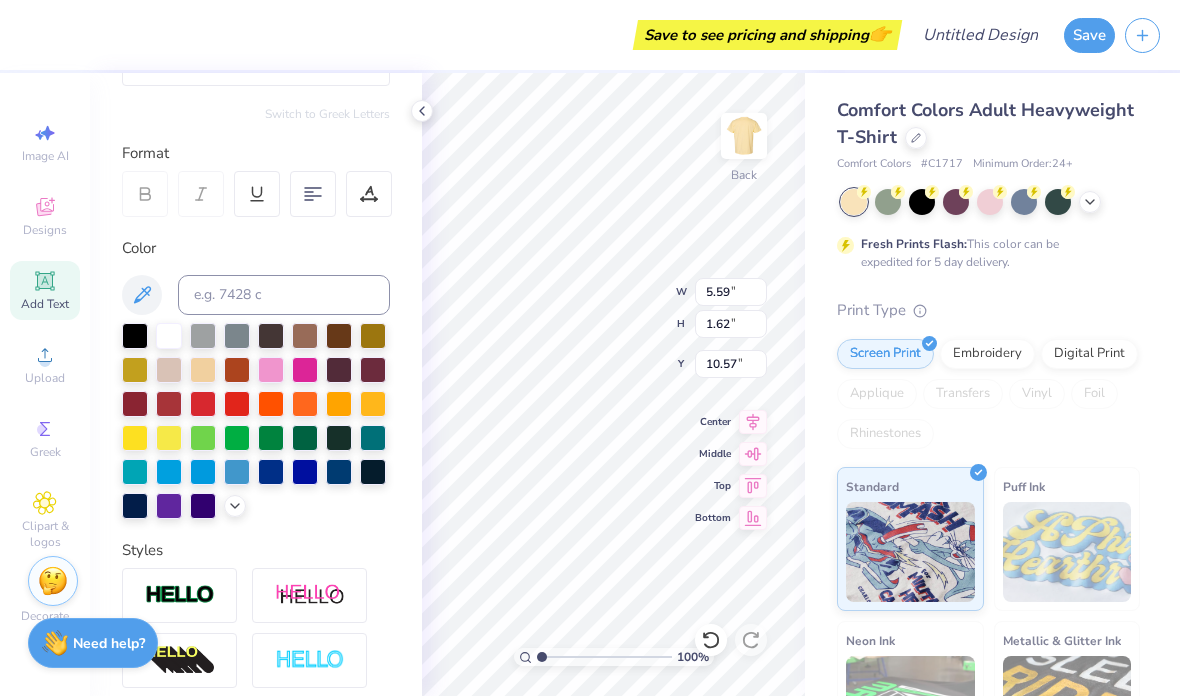 type on "3.99" 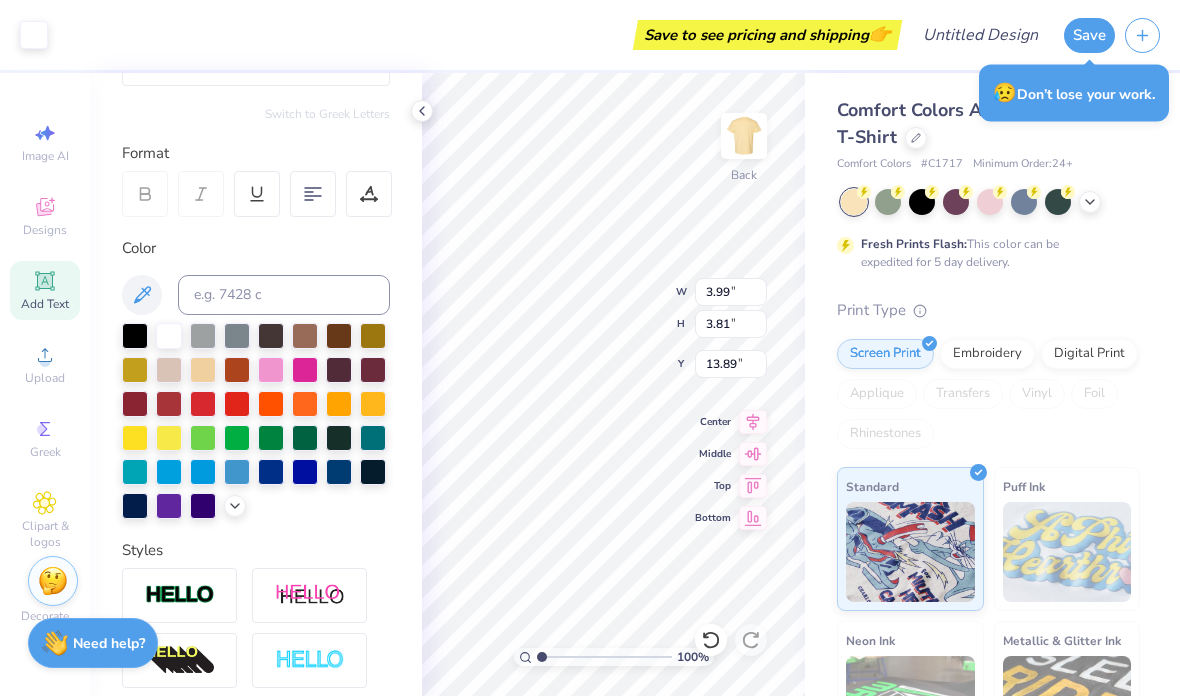 type on "14.82" 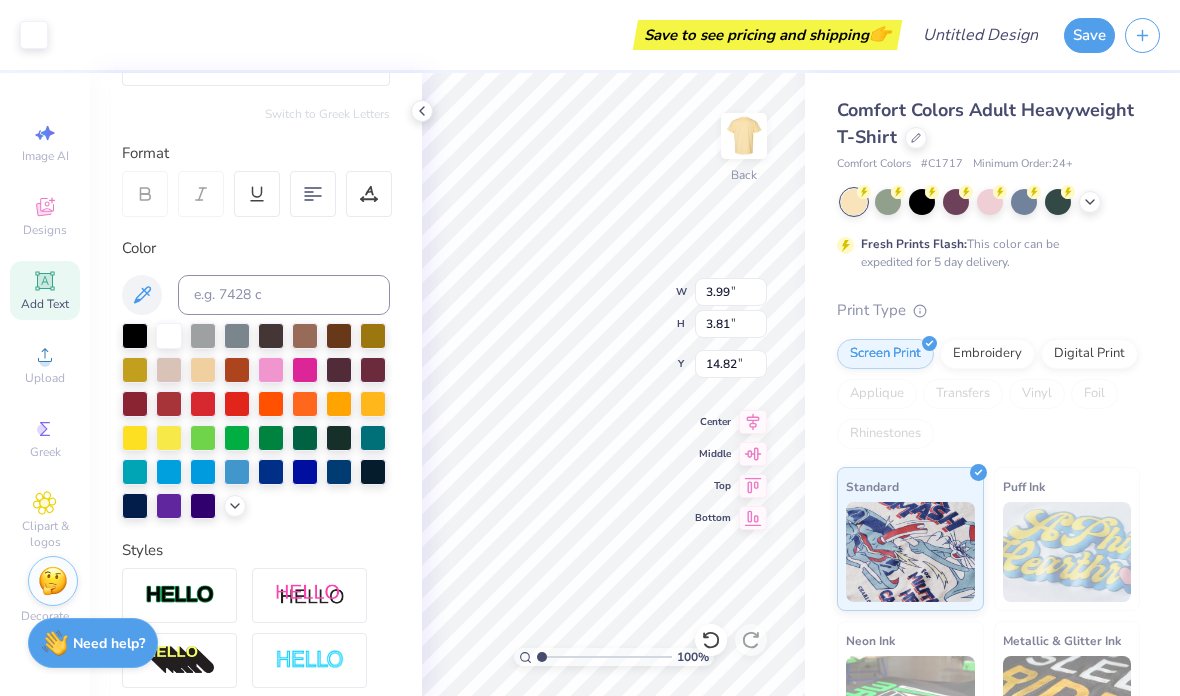 type on "5.59" 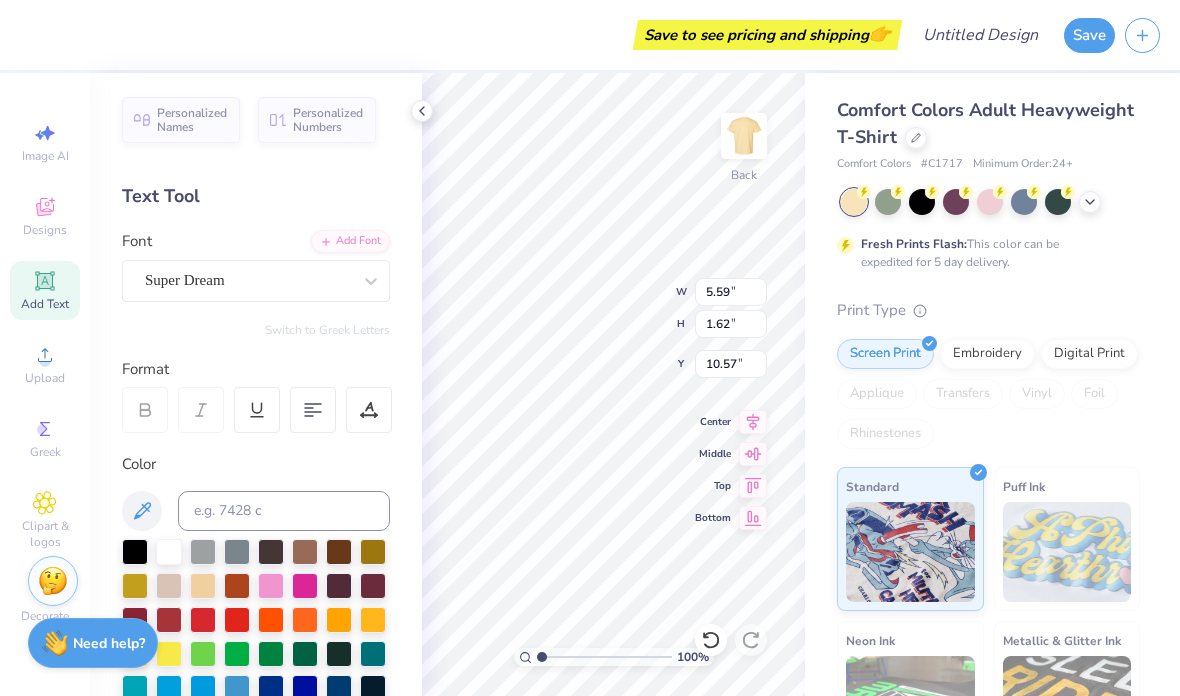 scroll, scrollTop: 0, scrollLeft: 0, axis: both 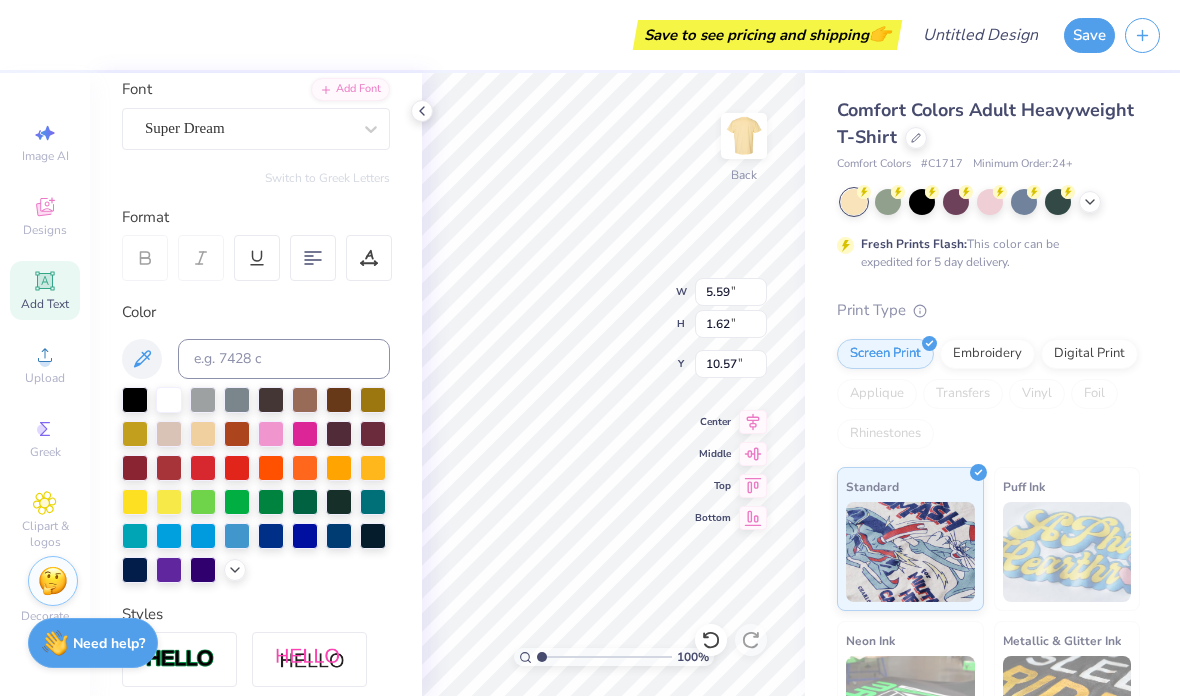 type on "Oakland University" 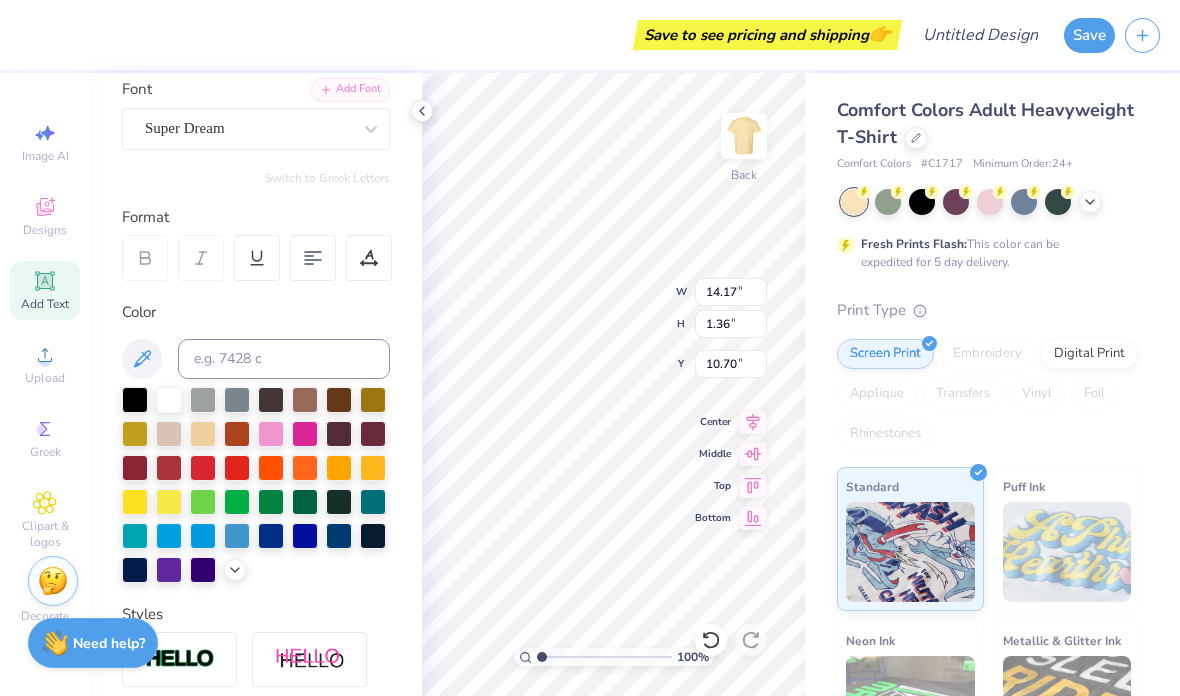 type on "2.51" 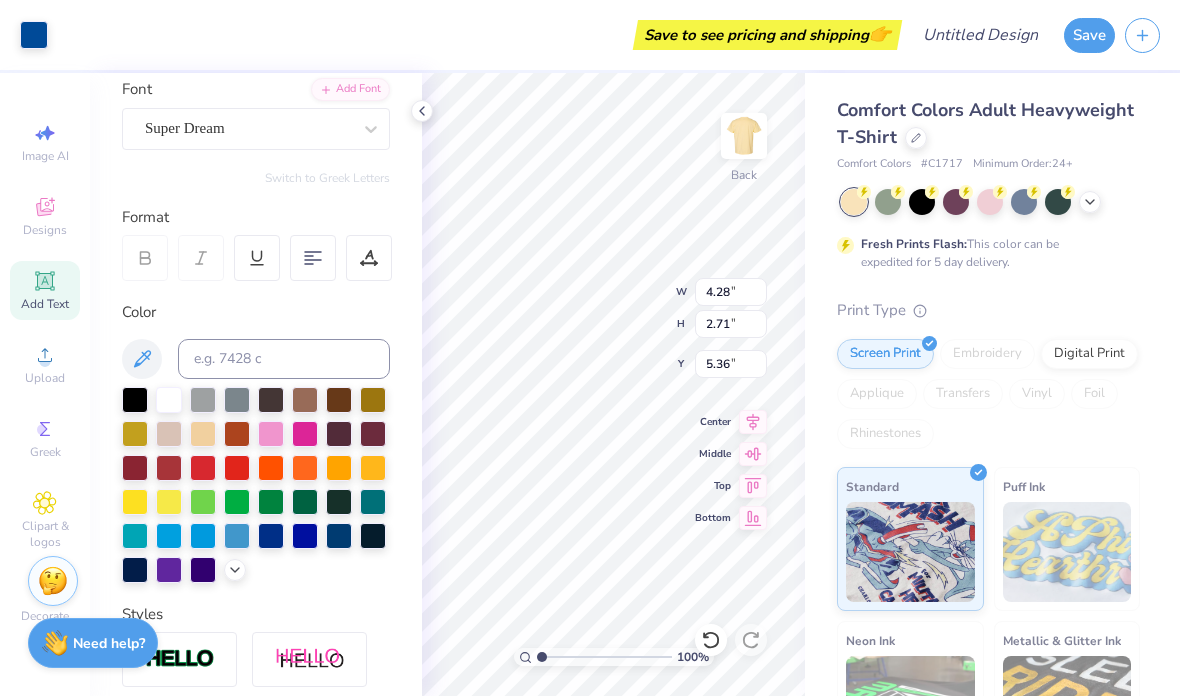type on "14.17" 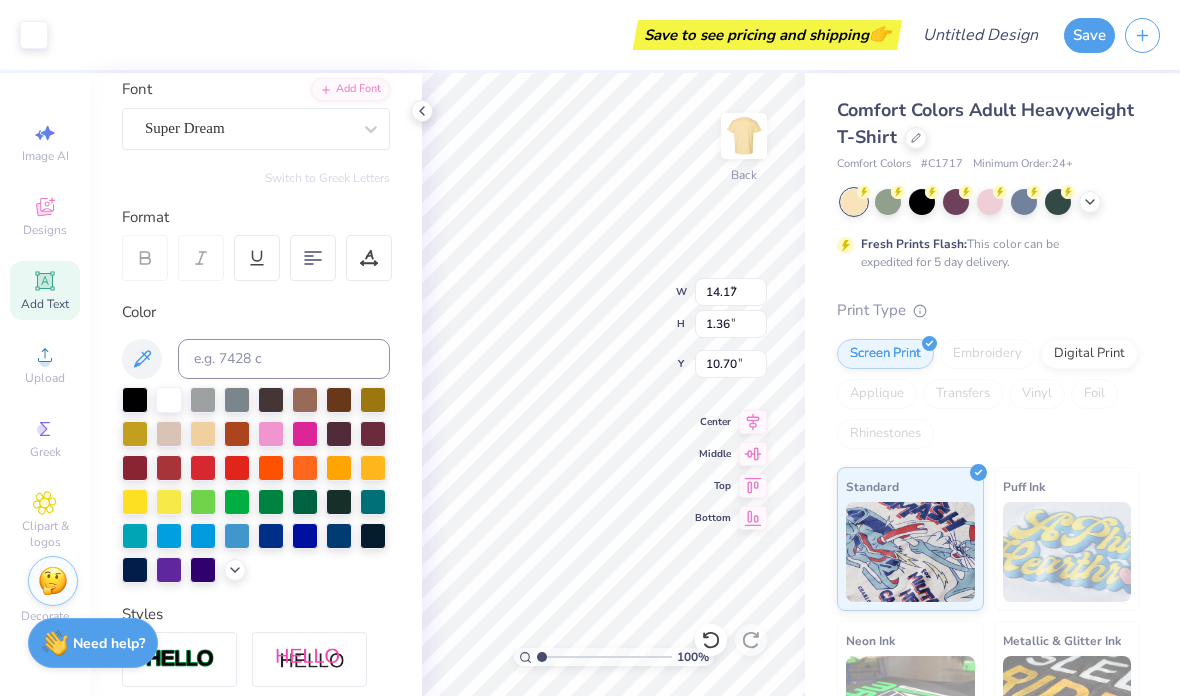 type on "3.99" 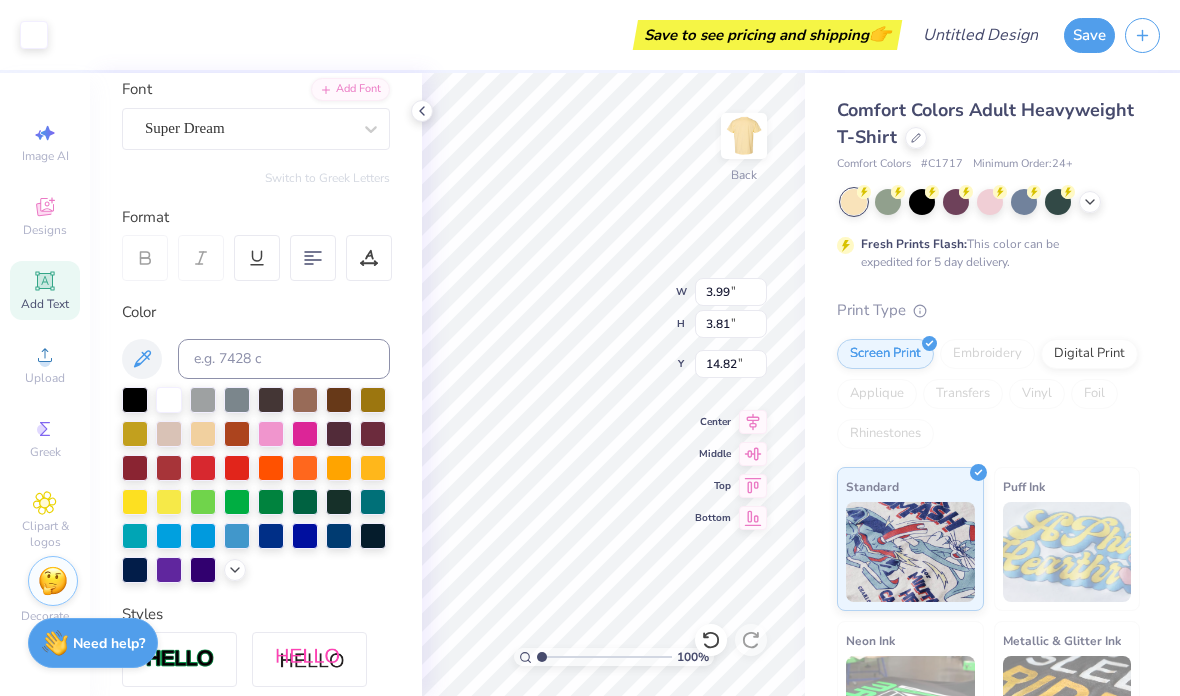 type on "14.17" 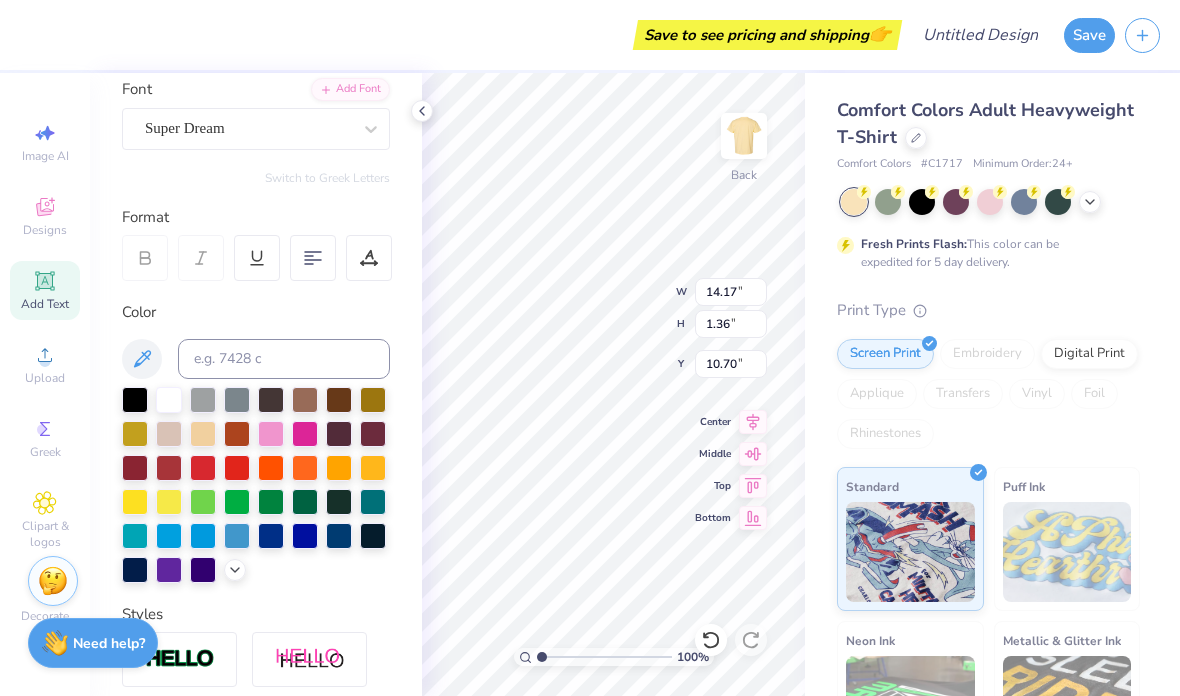 type on "10.60" 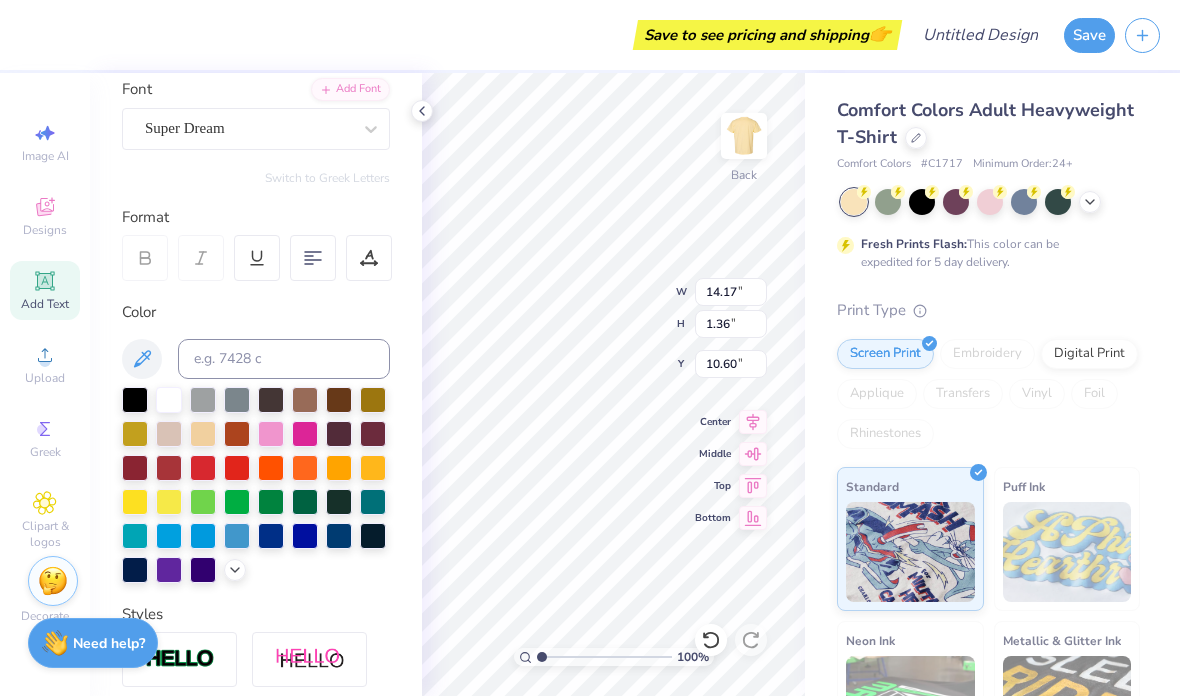 type on "3.99" 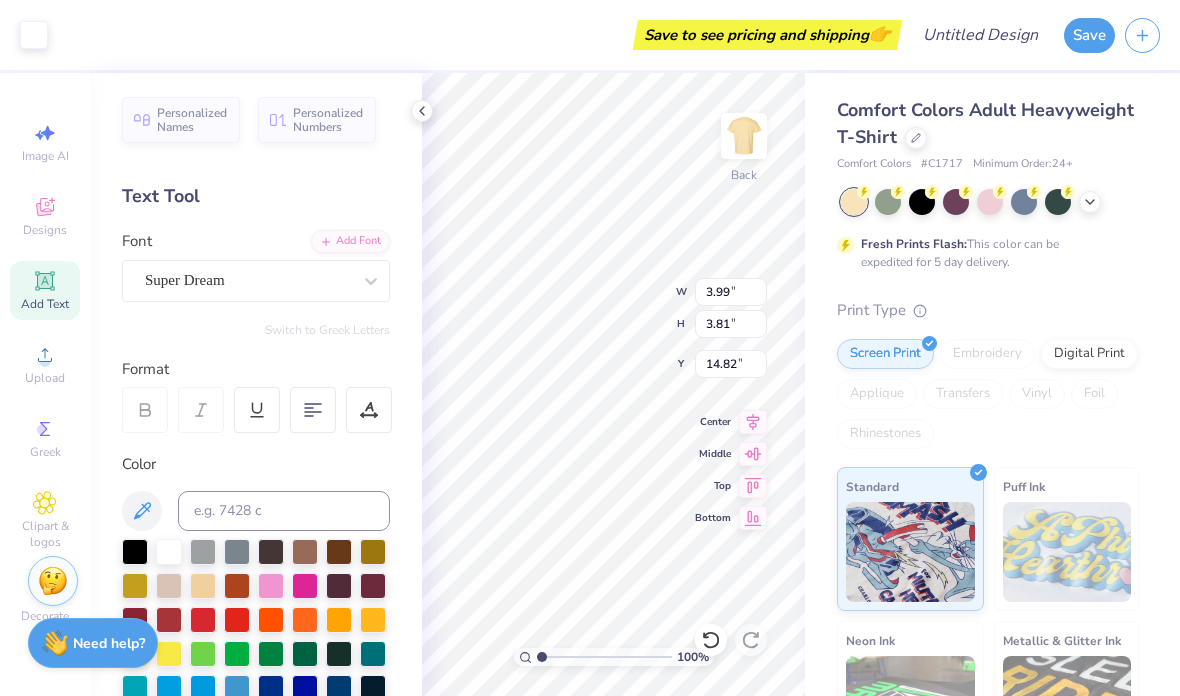 scroll, scrollTop: 0, scrollLeft: 0, axis: both 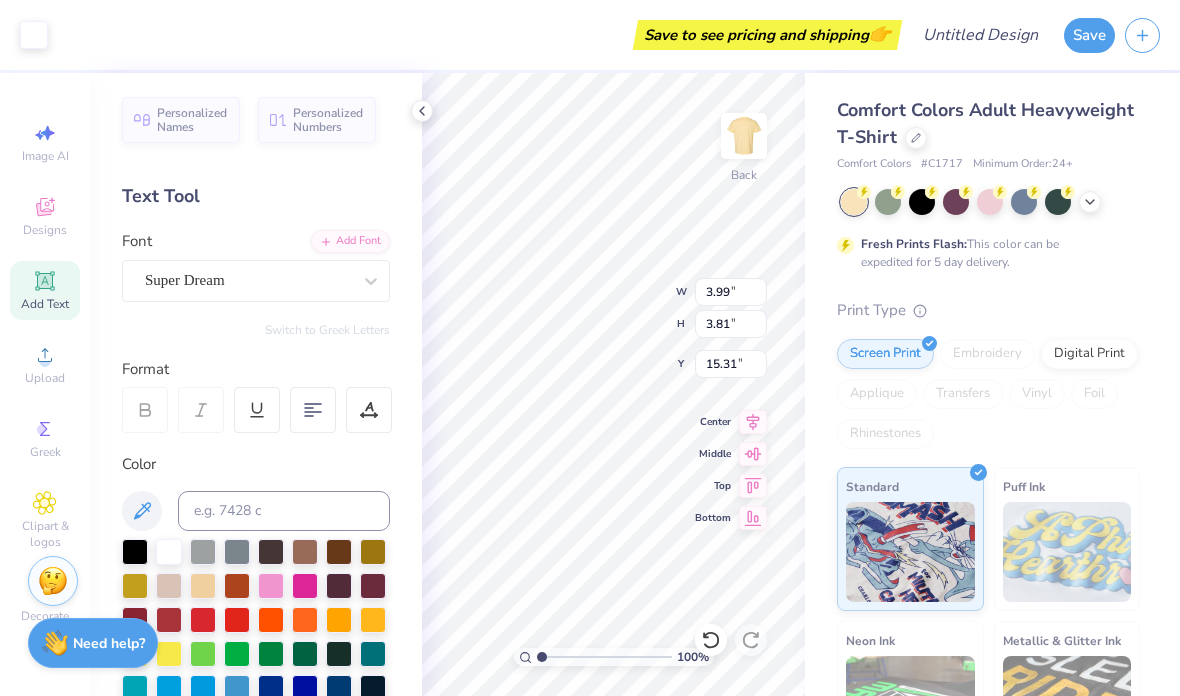 type on "15.70" 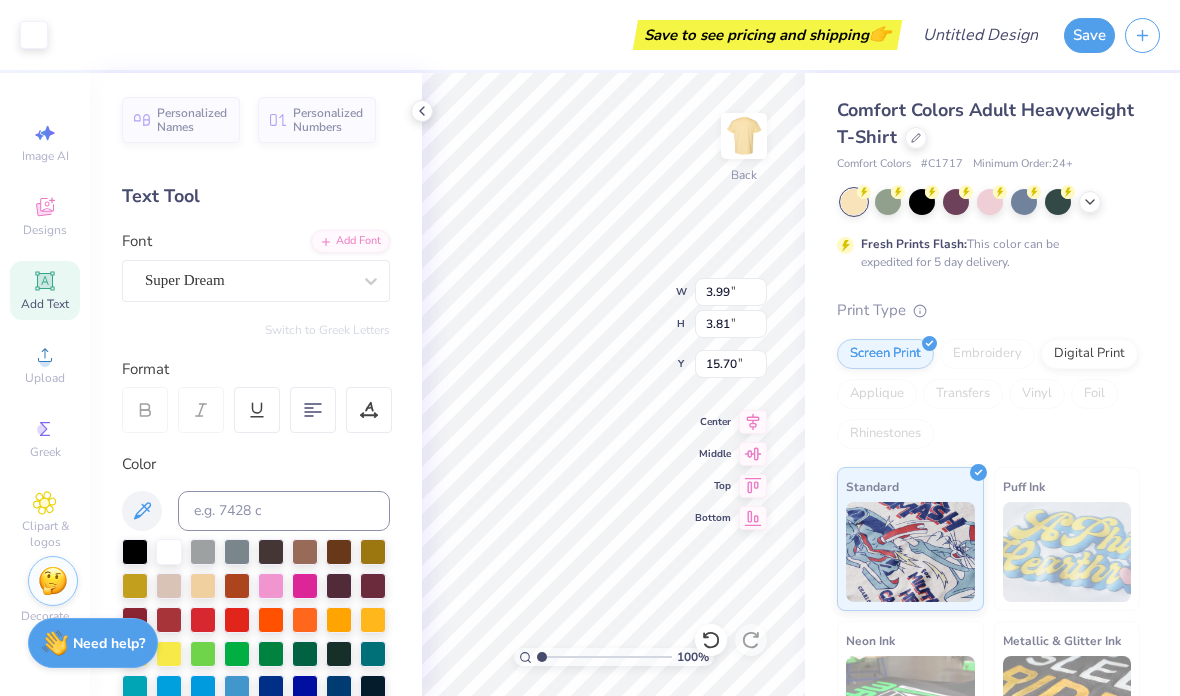 type on "8.24" 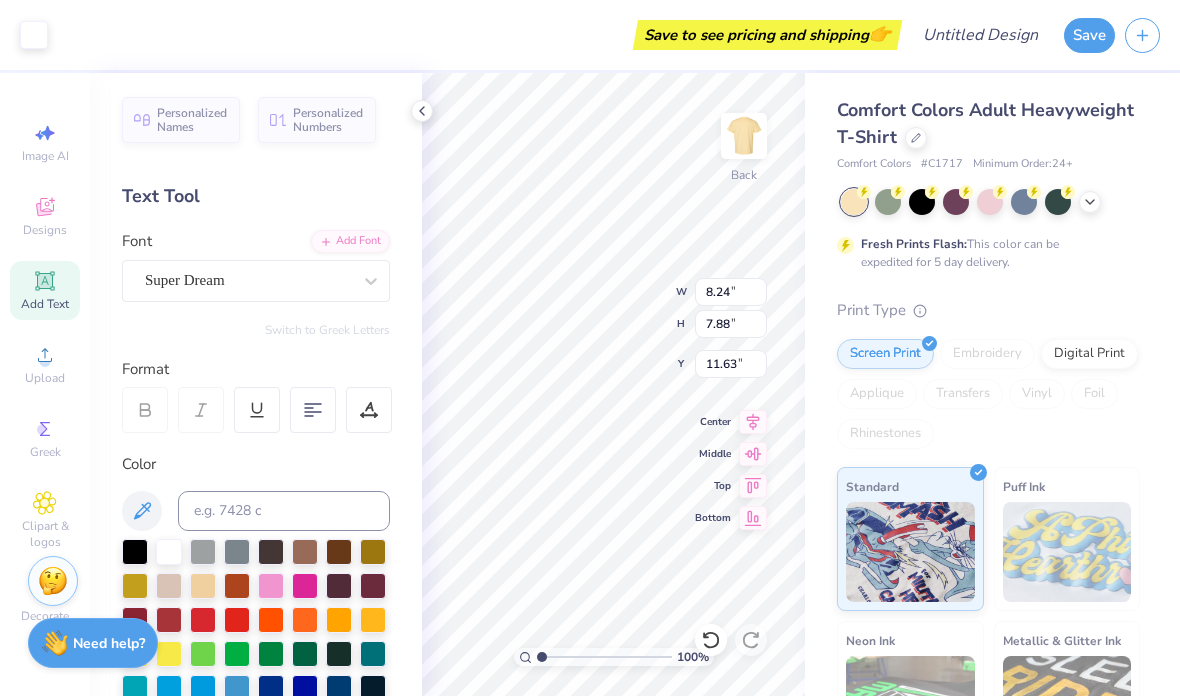 type on "12.50" 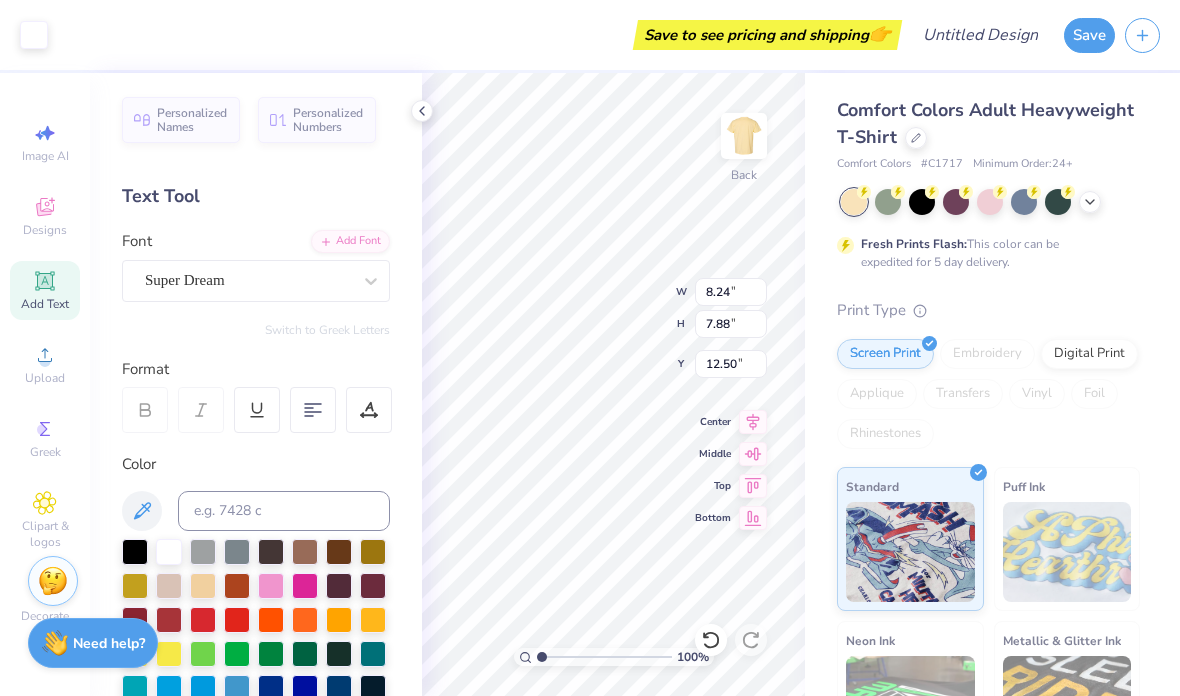 click 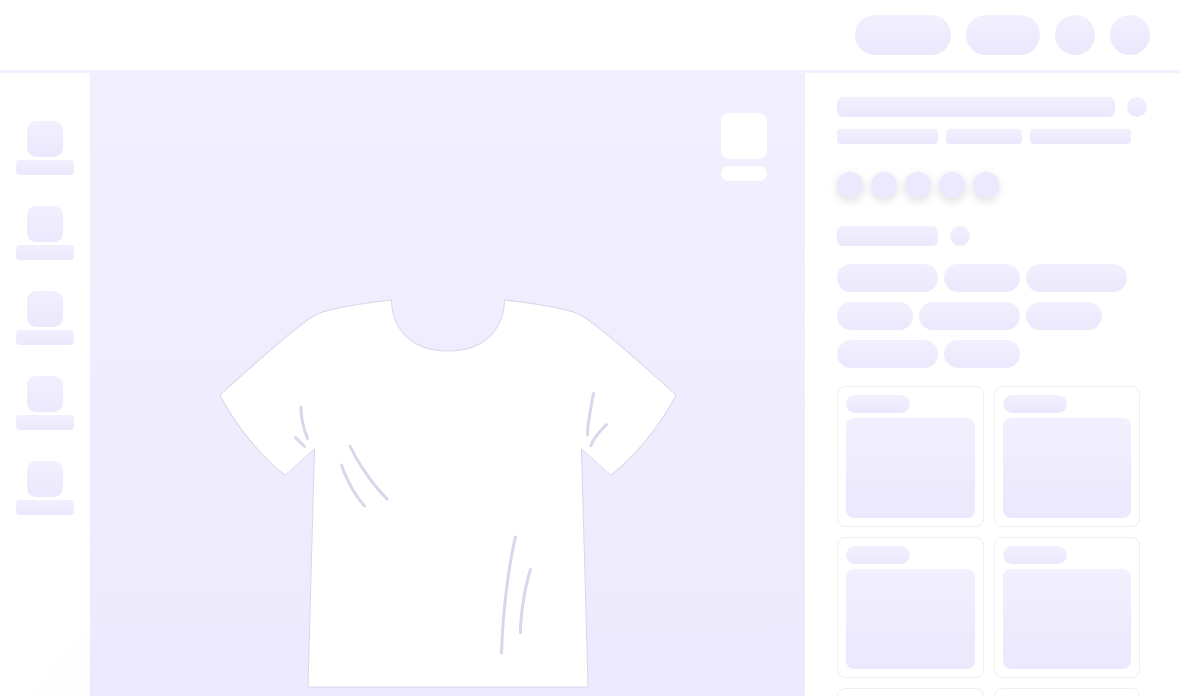 scroll, scrollTop: 0, scrollLeft: 0, axis: both 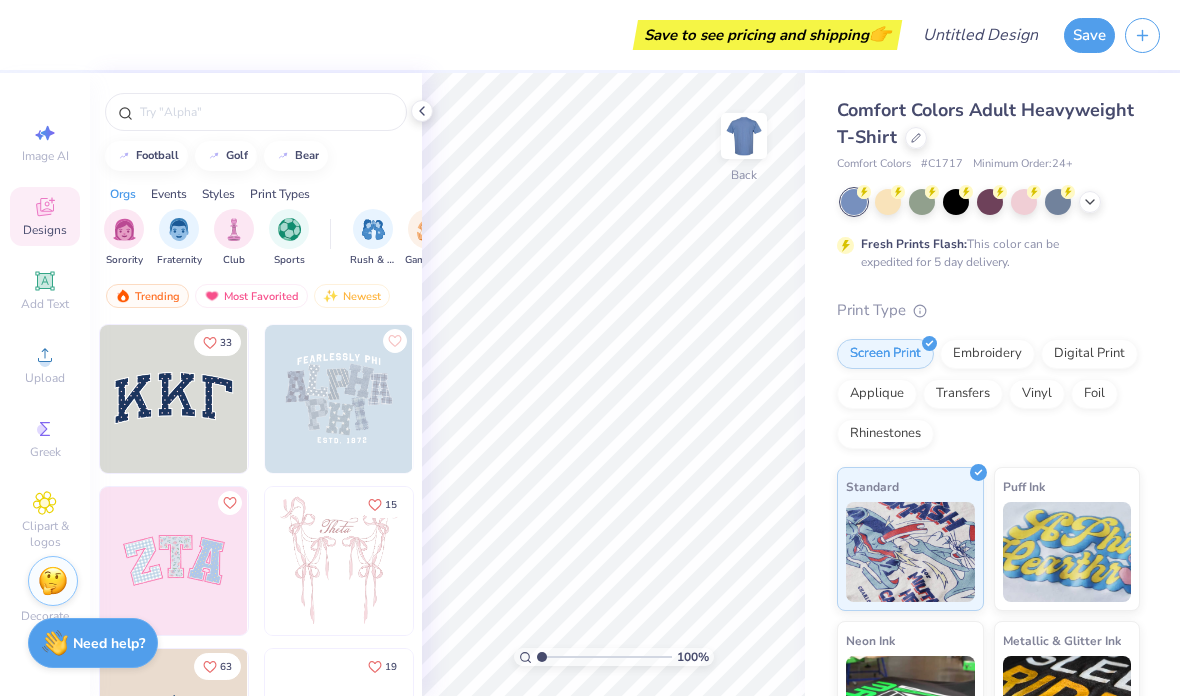click at bounding box center [888, 202] 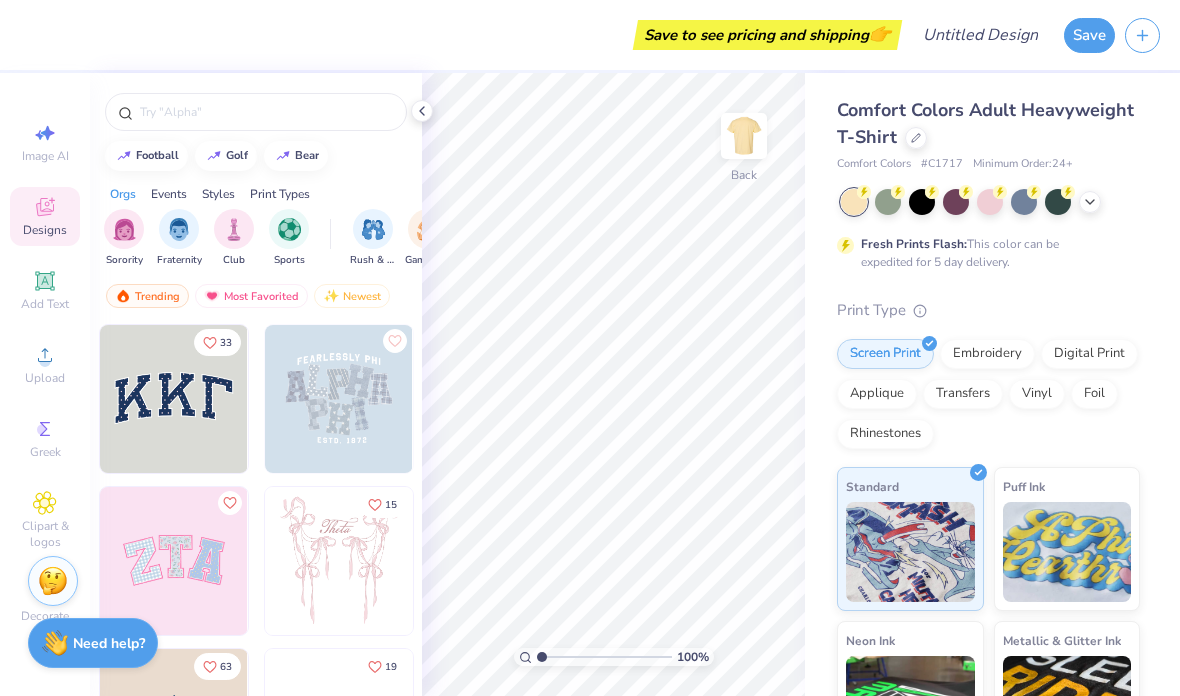 click on "Upload" at bounding box center [45, 378] 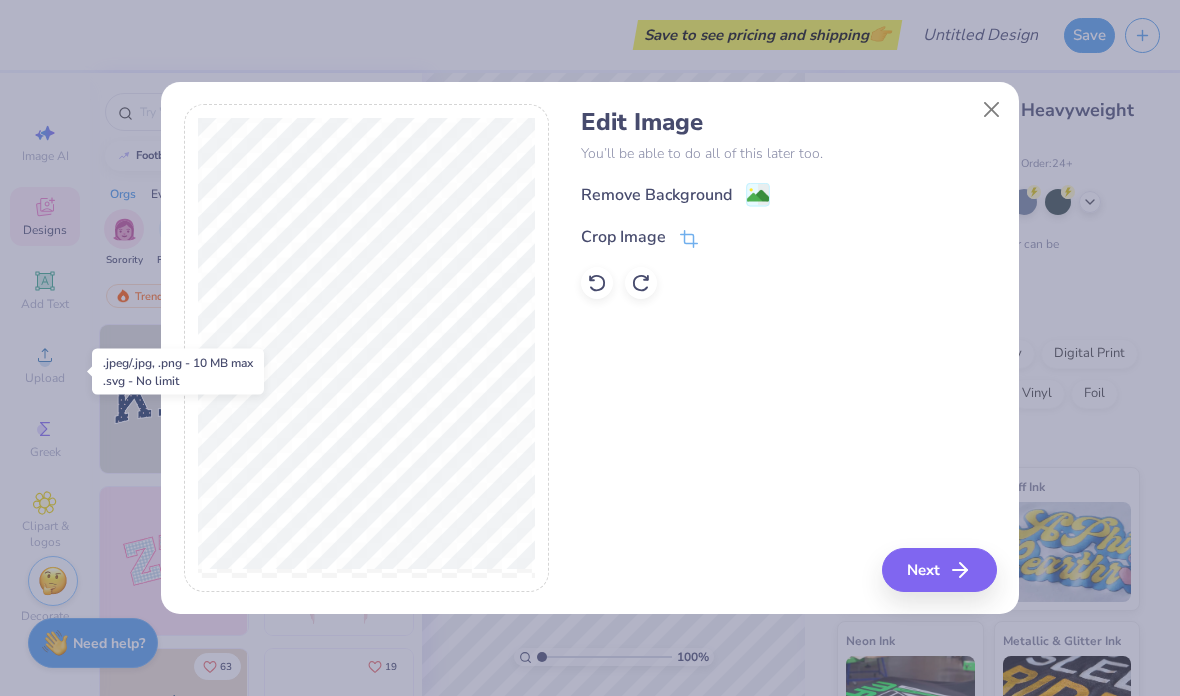 click on "Next" at bounding box center [939, 570] 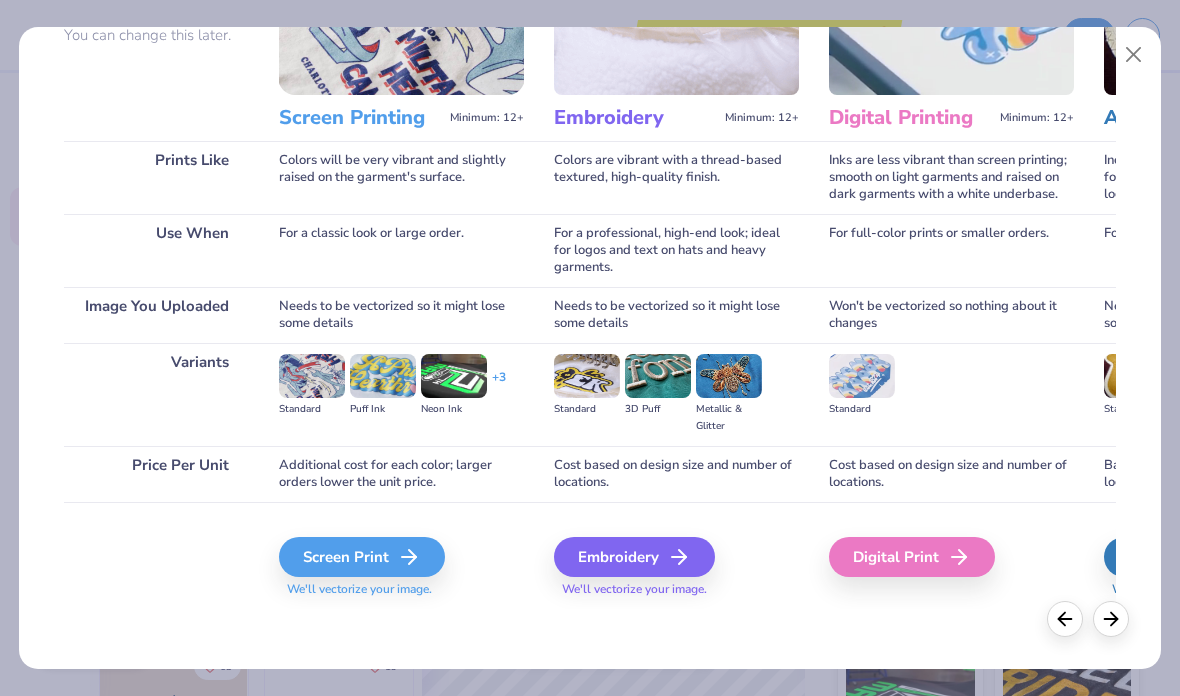 scroll, scrollTop: 201, scrollLeft: 0, axis: vertical 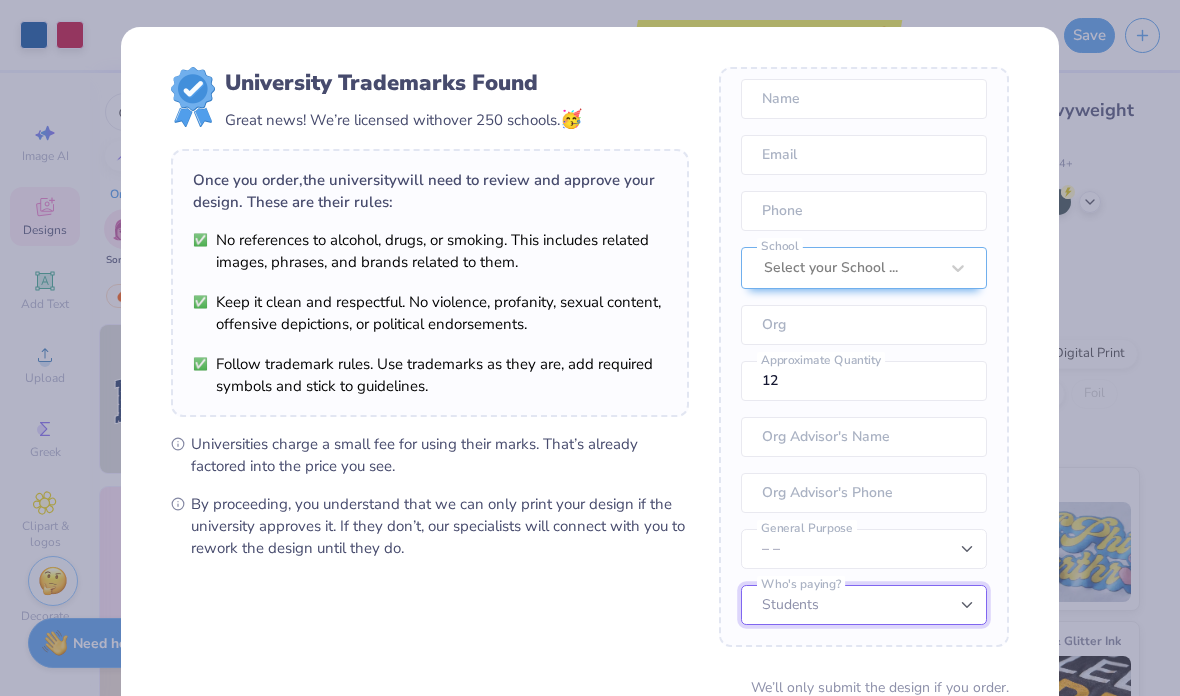 click on "Students University" at bounding box center [864, 605] 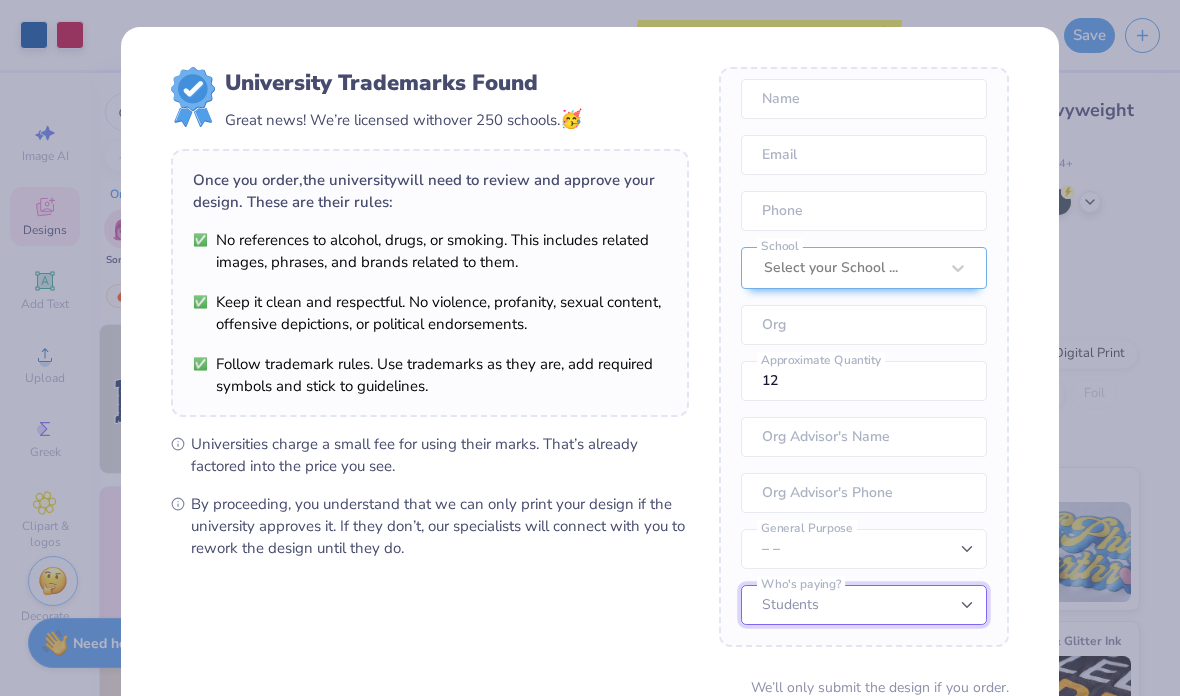 select on "University" 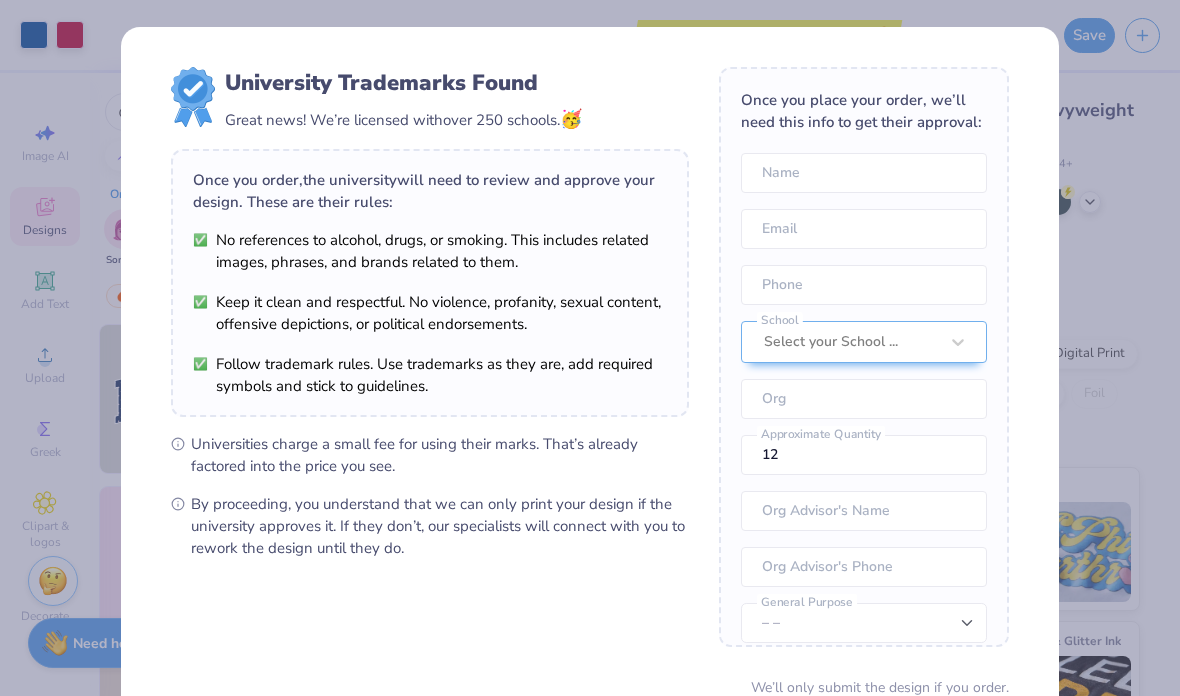 scroll, scrollTop: 0, scrollLeft: 0, axis: both 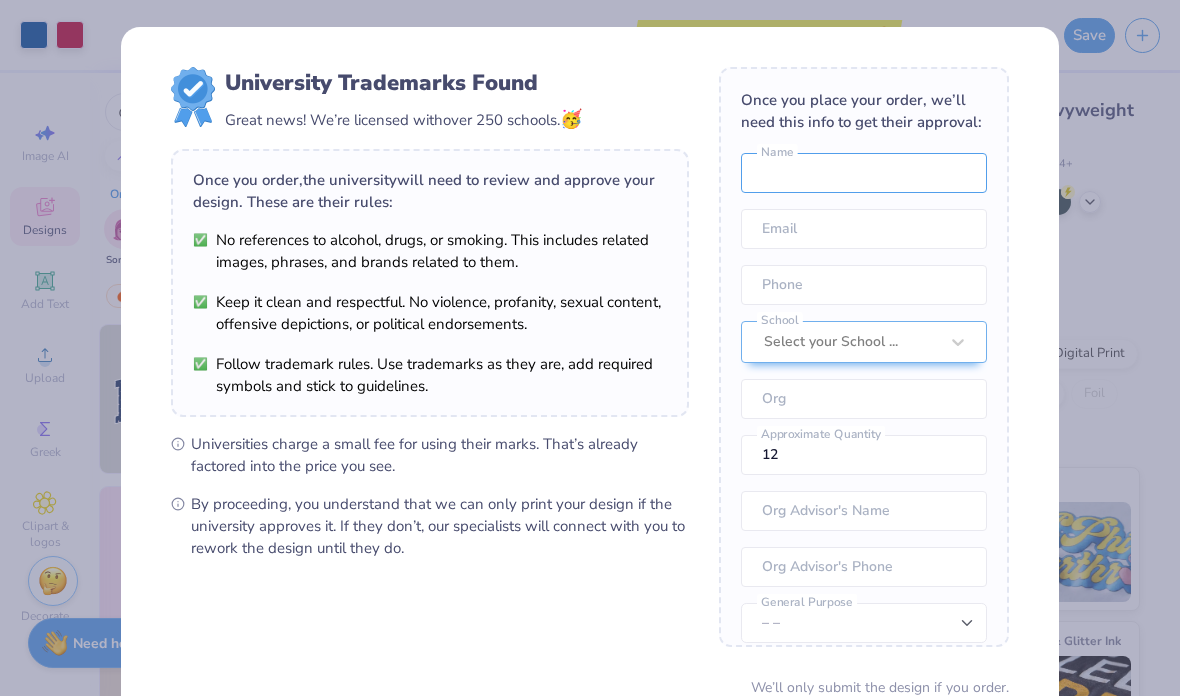 click at bounding box center (864, 173) 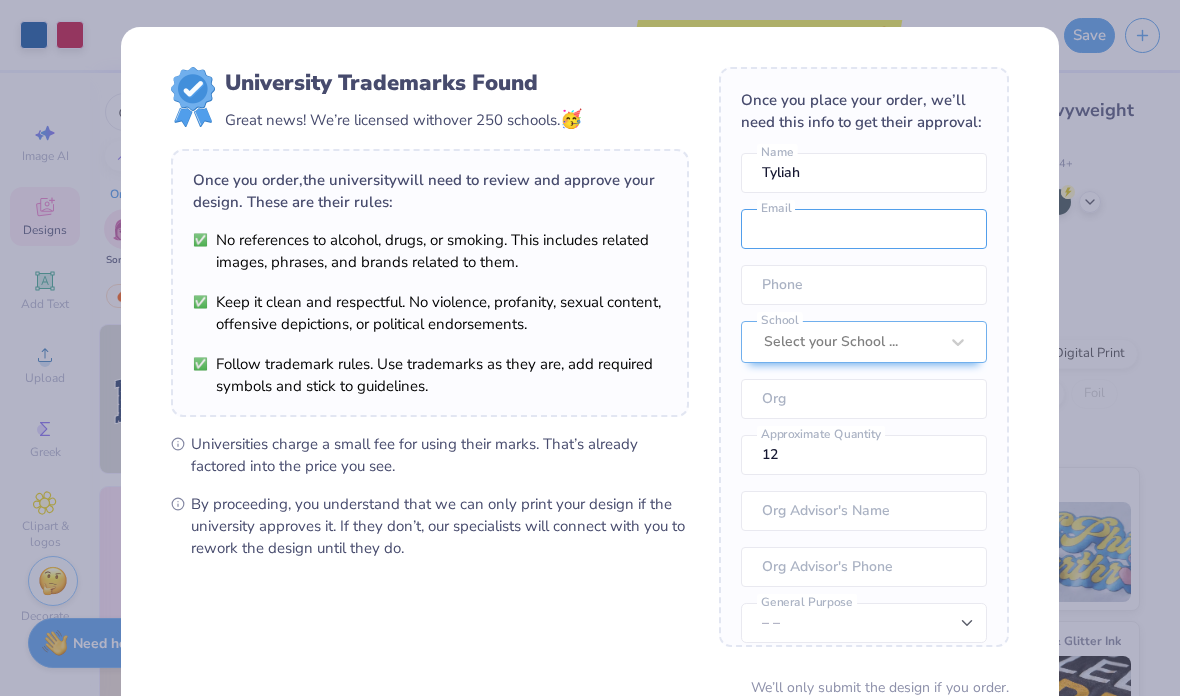 click at bounding box center (864, 229) 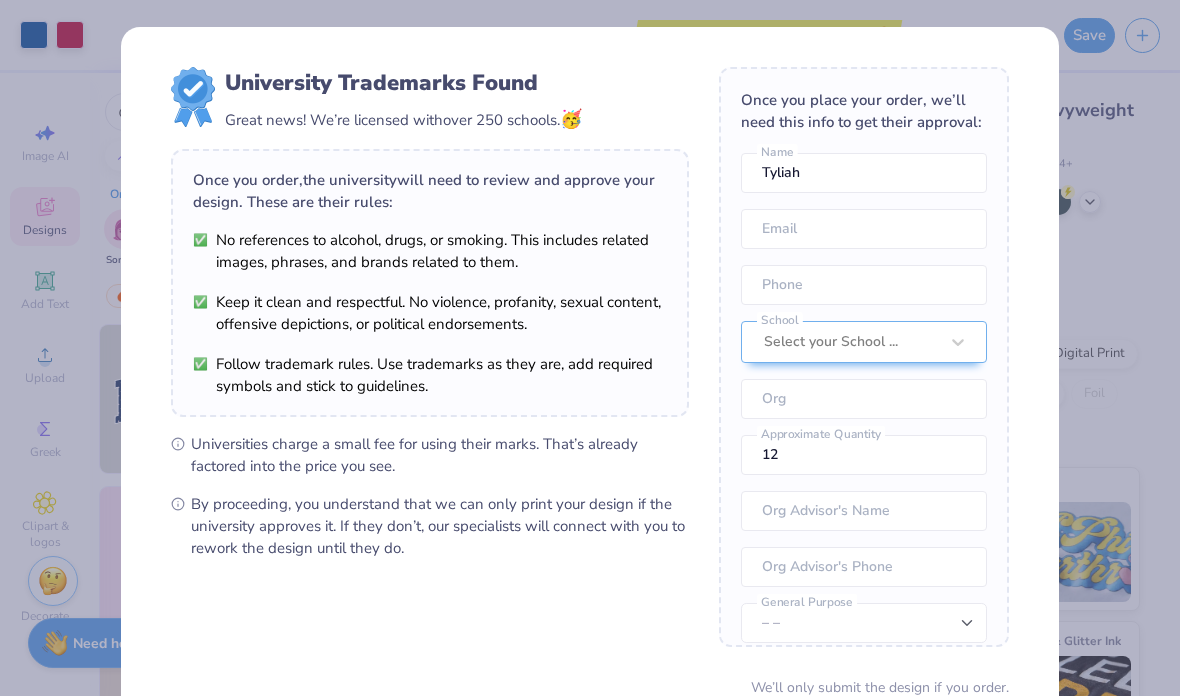 click on "Tyliah" at bounding box center (864, 173) 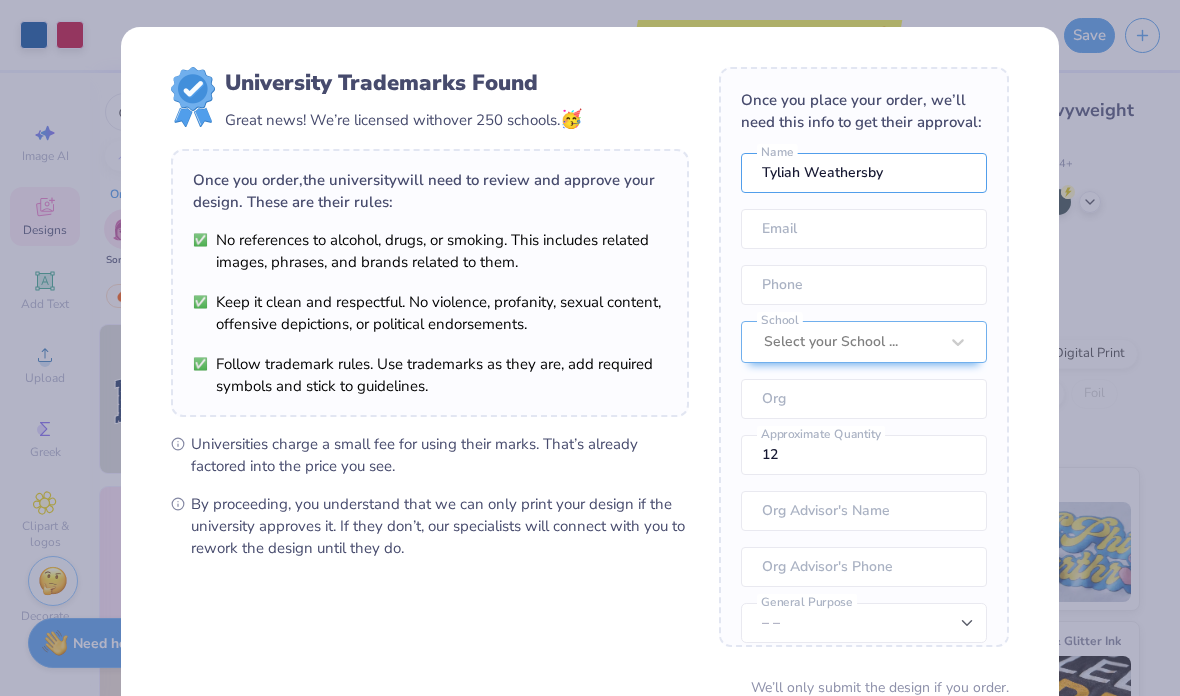 type on "Tyliah Weathersby" 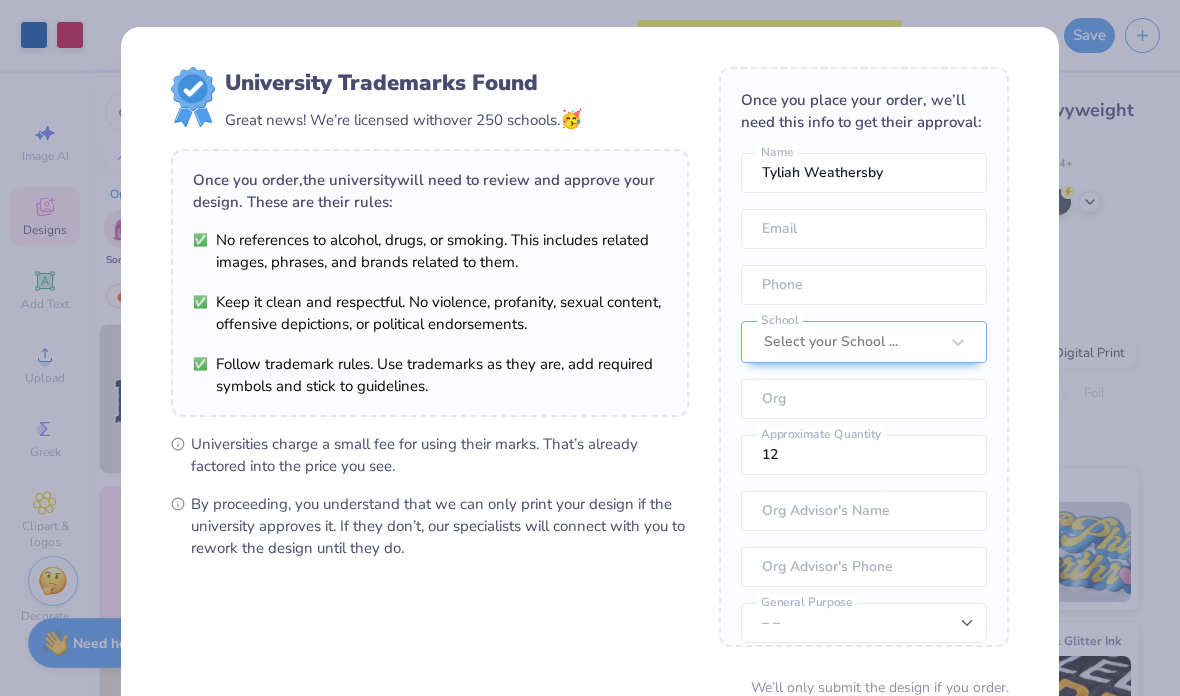 click at bounding box center (864, 229) 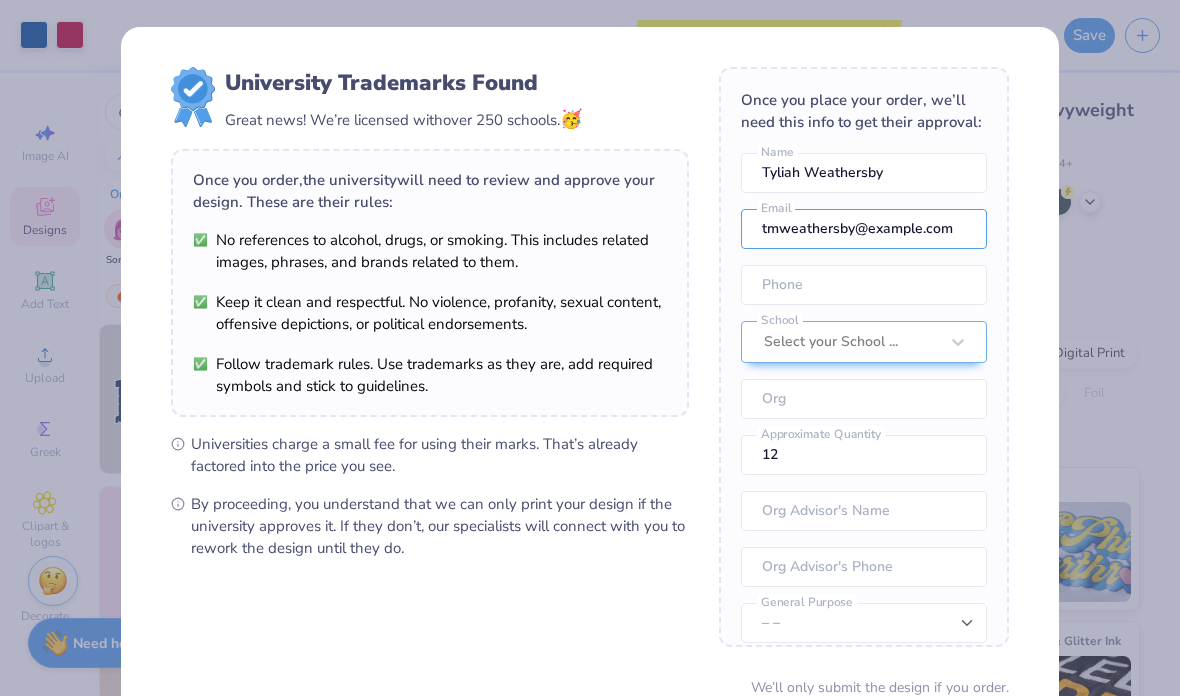 type on "tmweathersby@example.com" 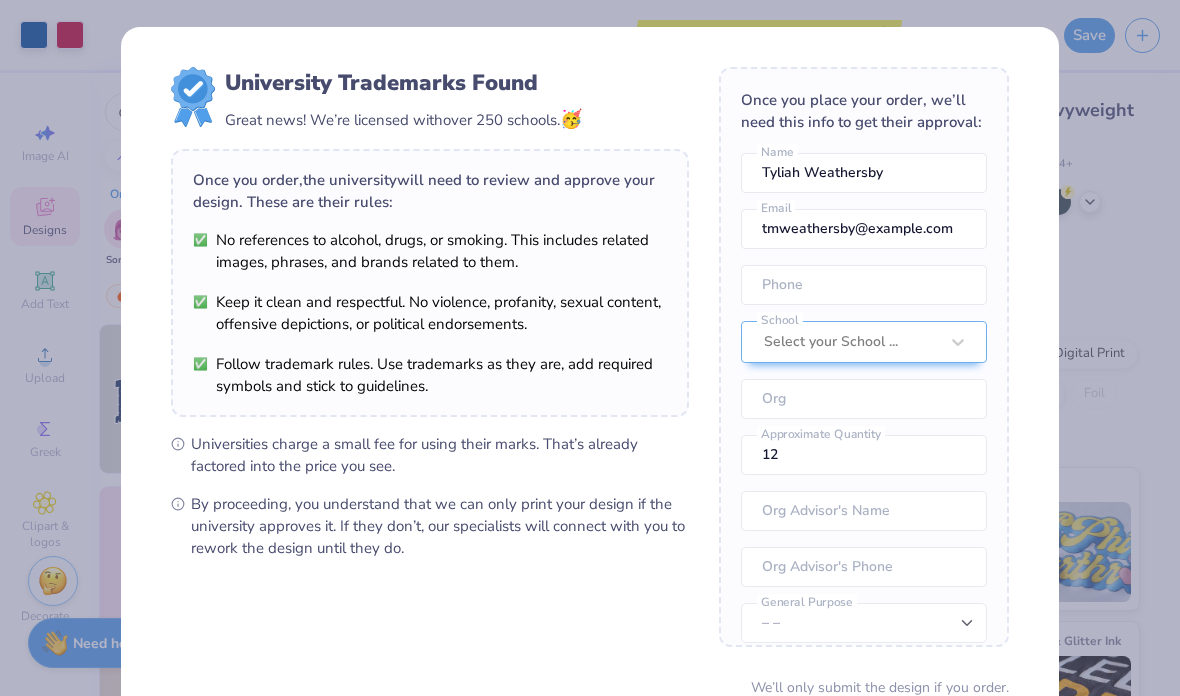 click at bounding box center (864, 285) 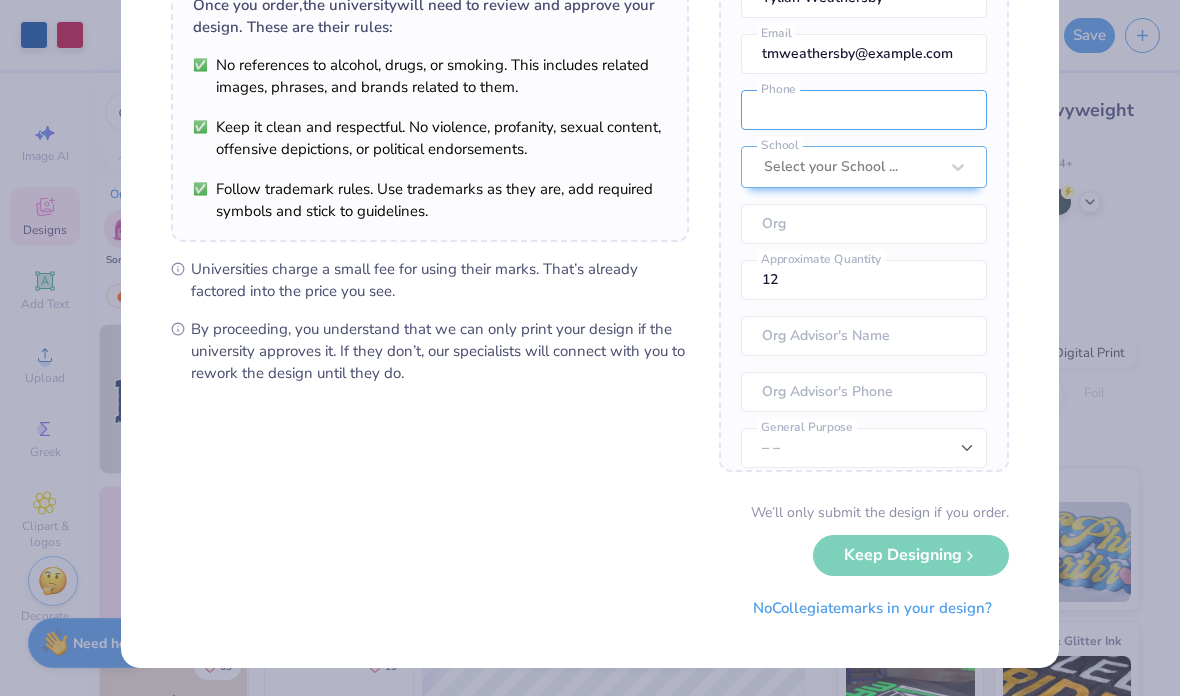 scroll, scrollTop: 174, scrollLeft: 0, axis: vertical 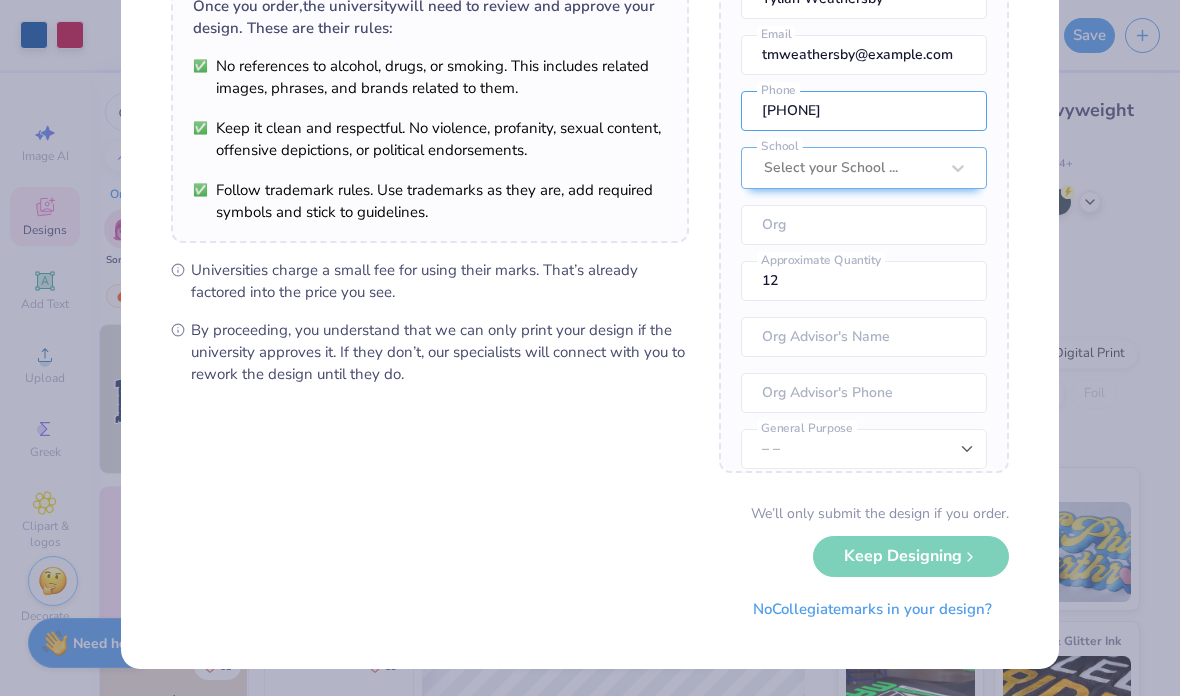 type on "[PHONE]" 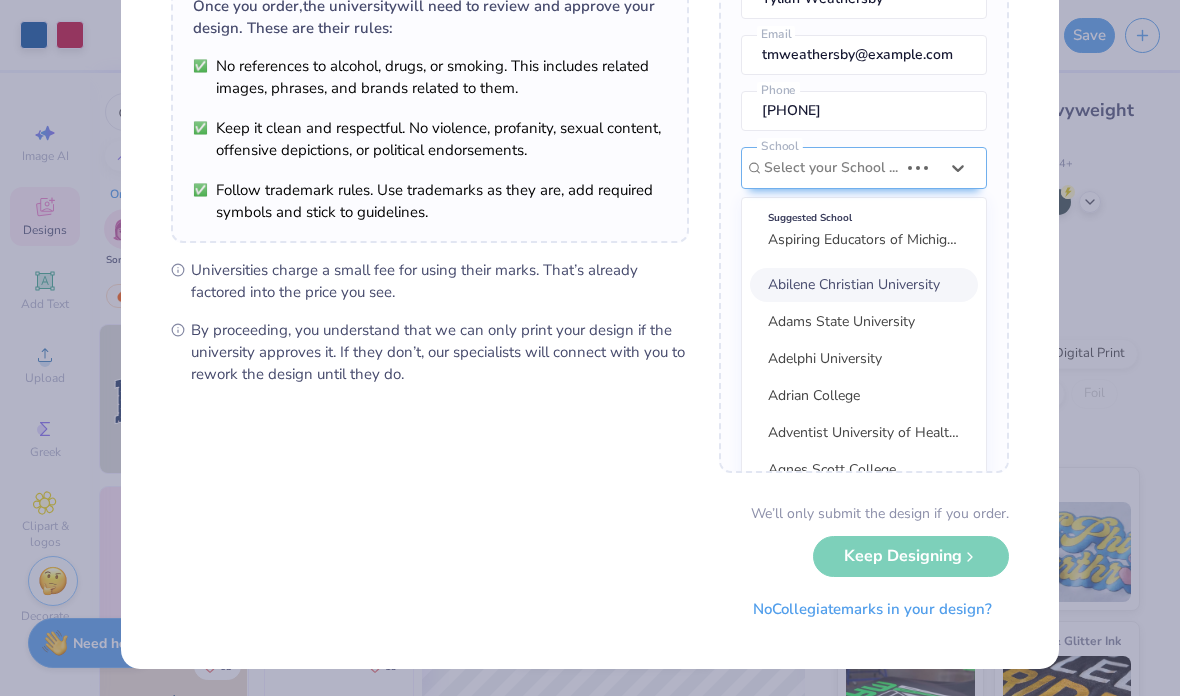 scroll, scrollTop: 90, scrollLeft: 0, axis: vertical 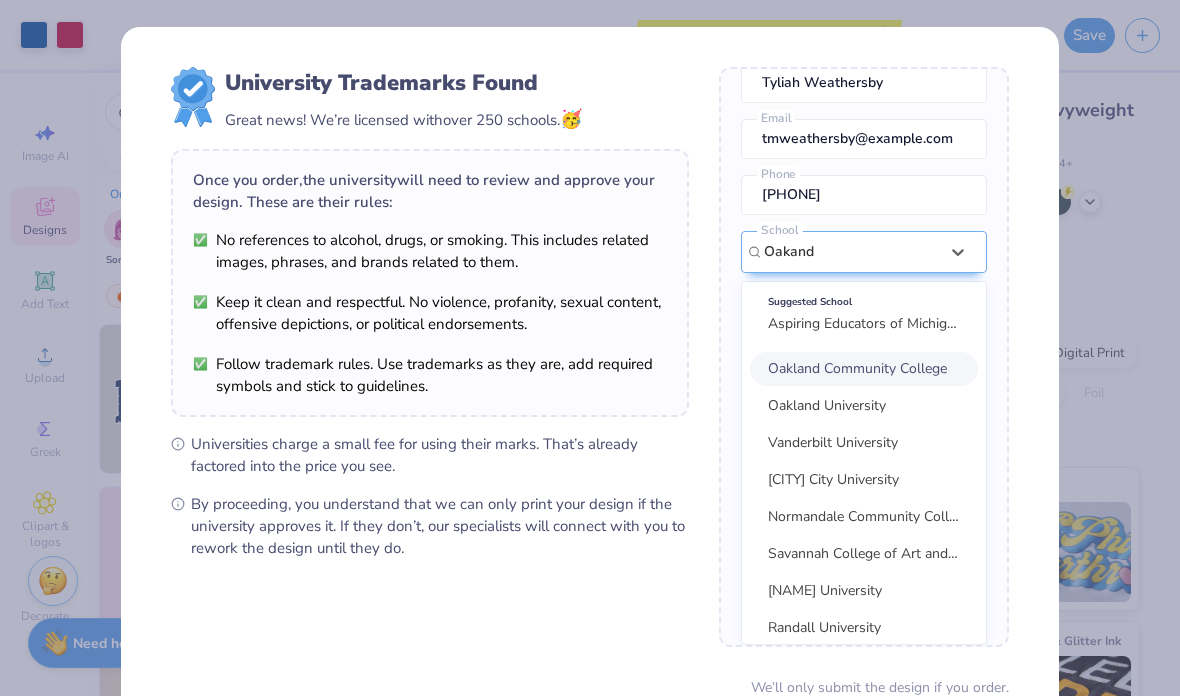 click on "Oakland University" at bounding box center [864, 406] 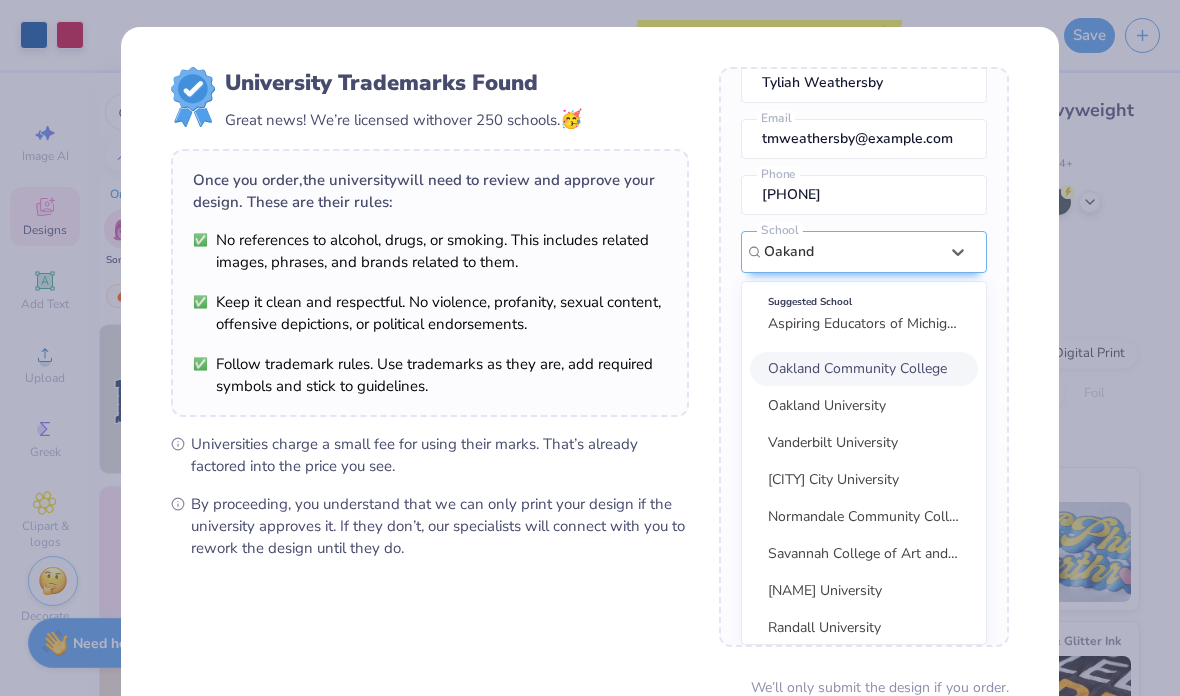 type on "Oakand" 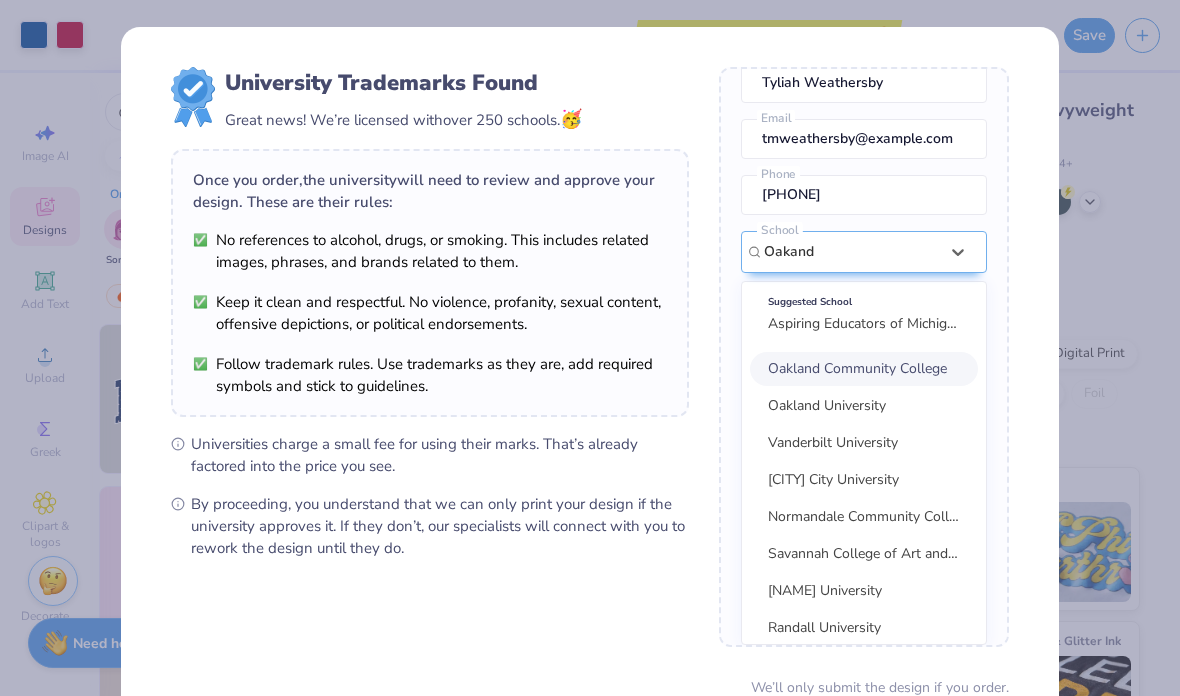 type 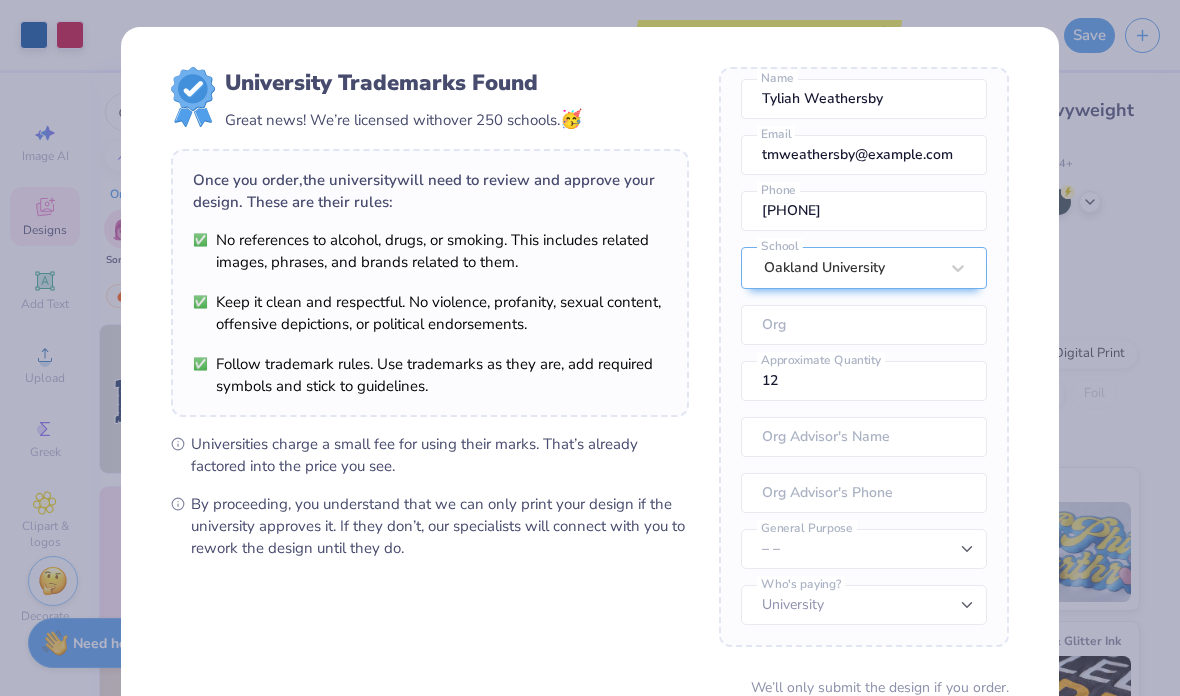 scroll, scrollTop: 74, scrollLeft: 0, axis: vertical 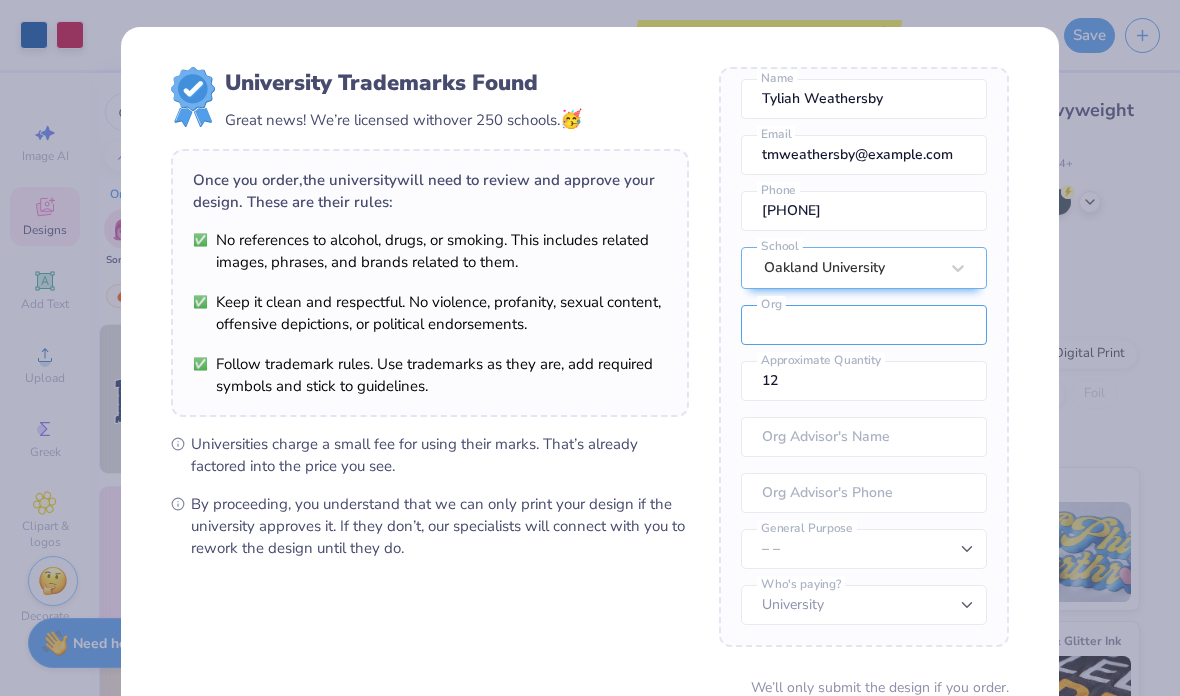 click at bounding box center (864, 325) 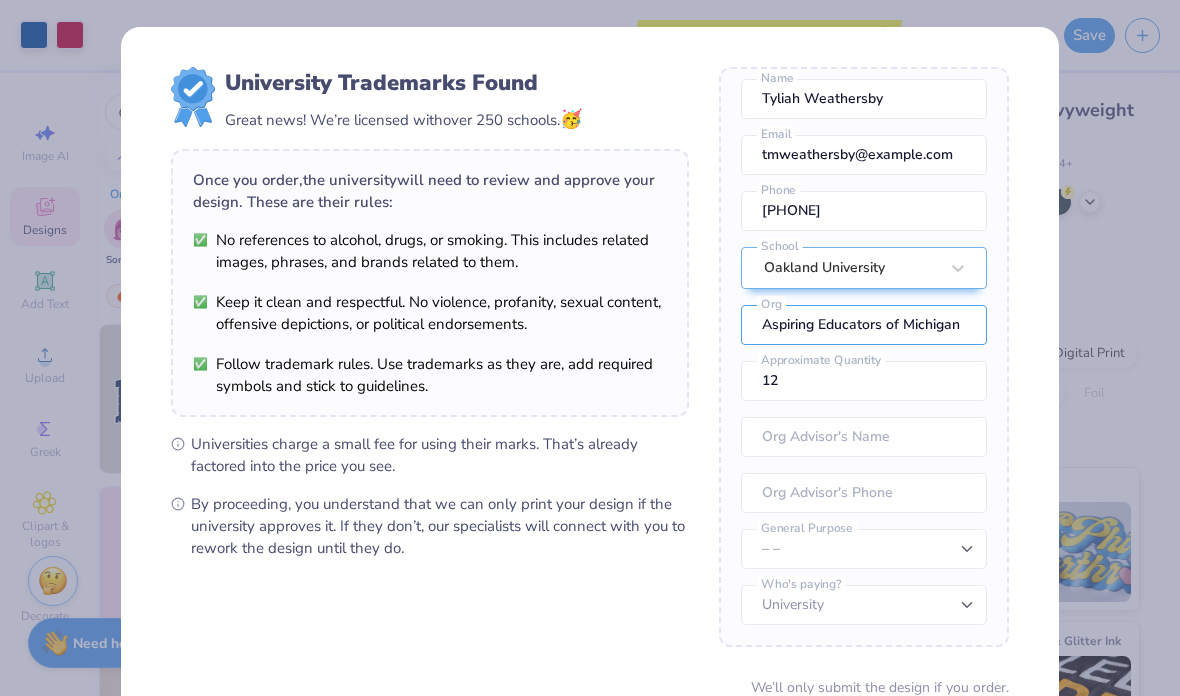 type on "Aspiring Educators of Michigan" 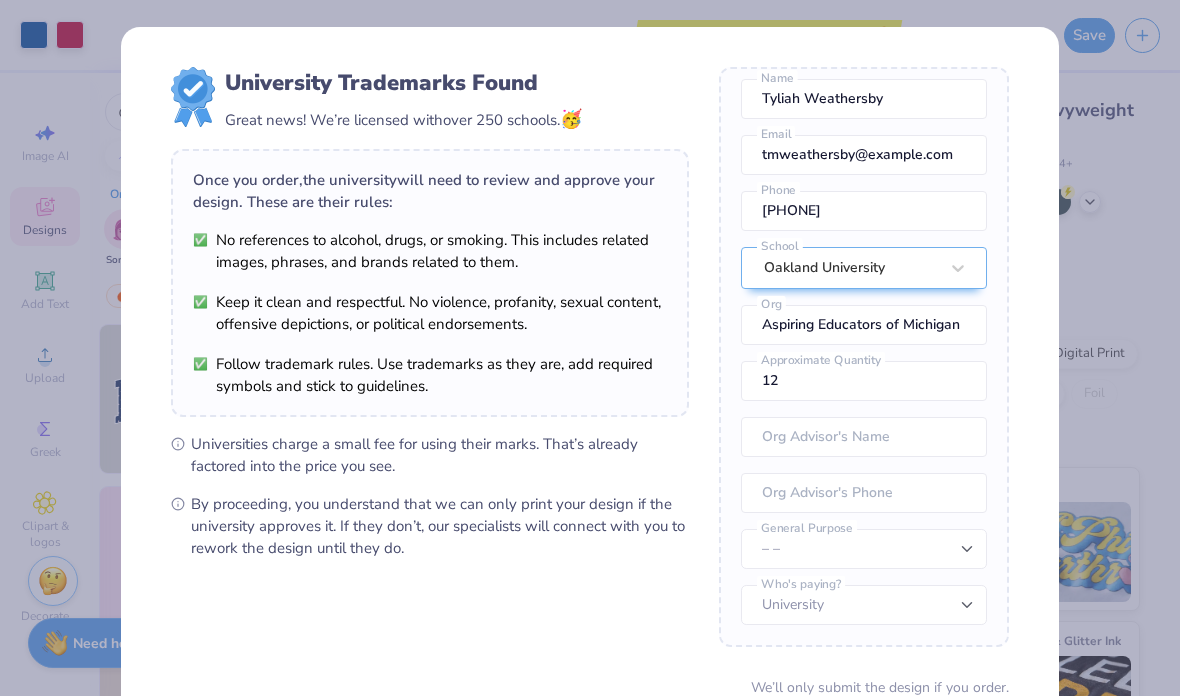 click on "12" at bounding box center (864, 381) 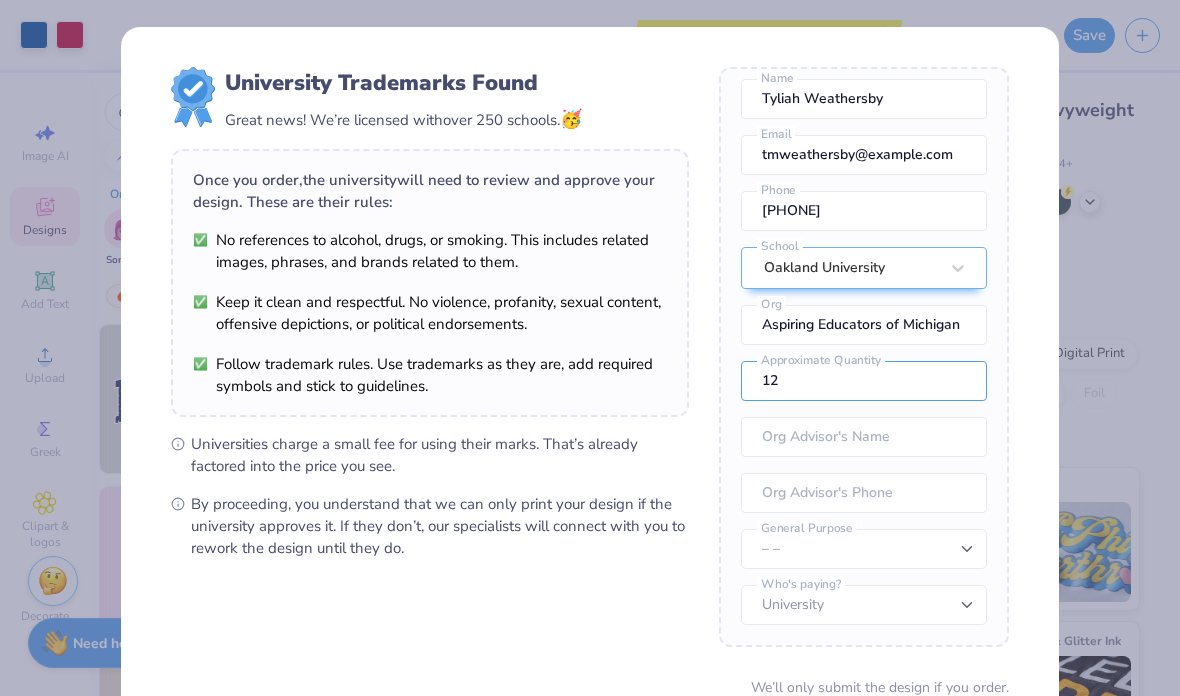 type on "1" 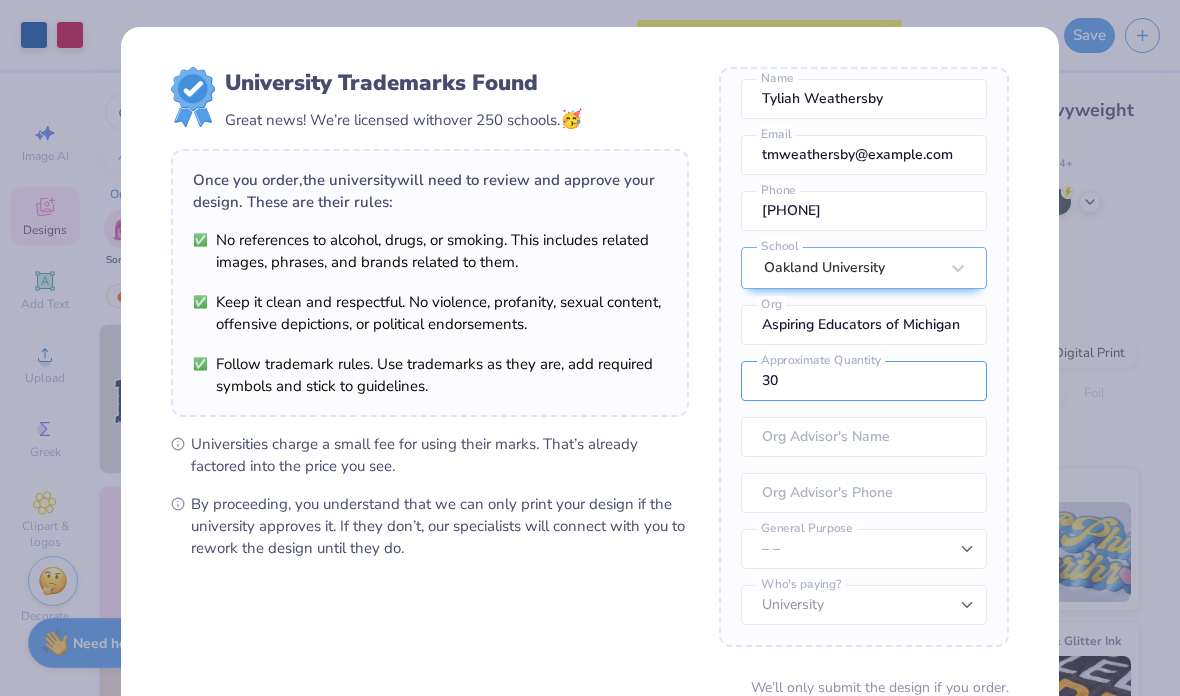 type on "30" 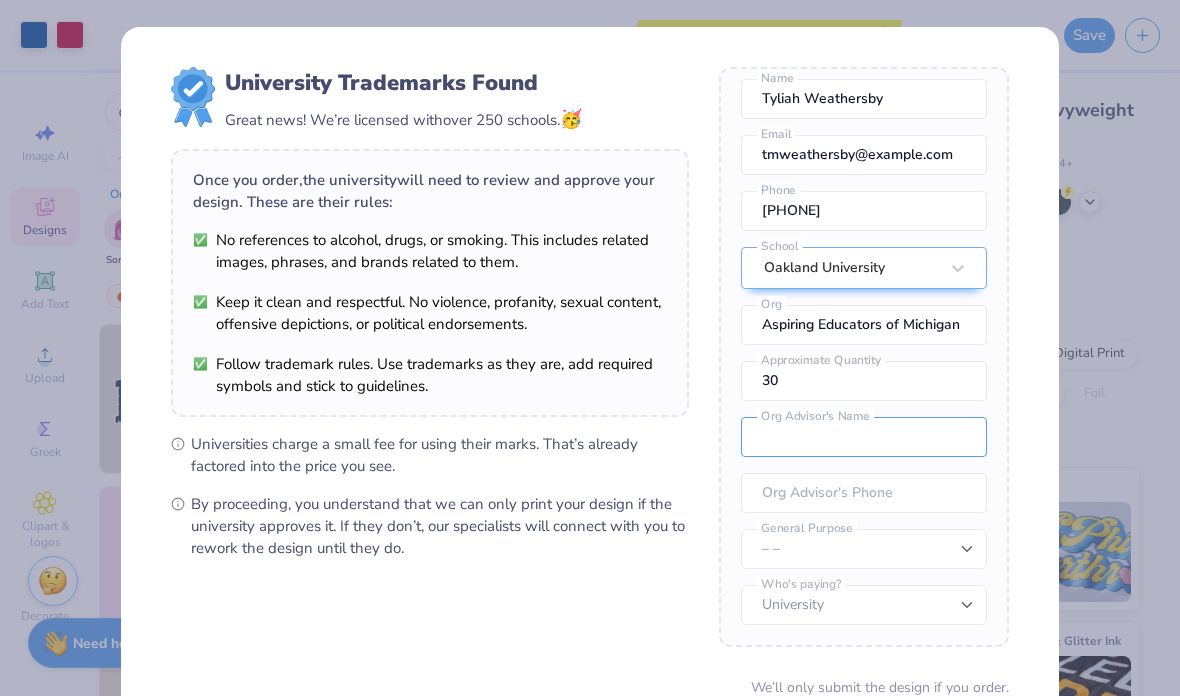 click at bounding box center [864, 437] 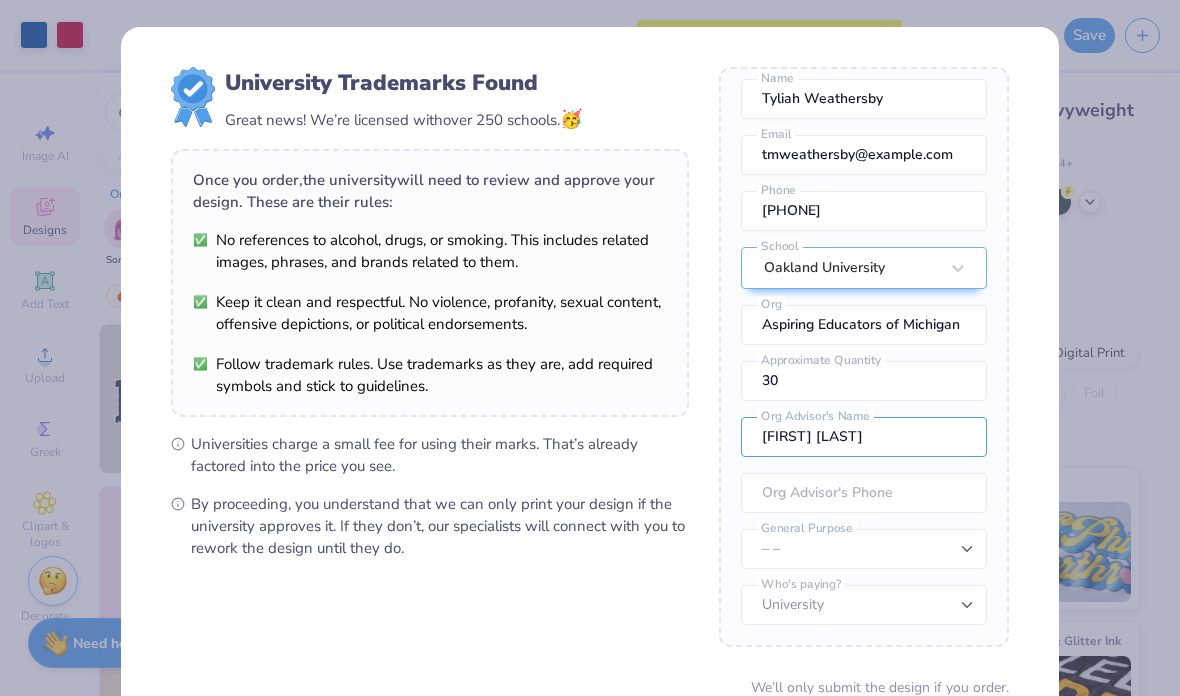 type on "[FIRST] [LAST]" 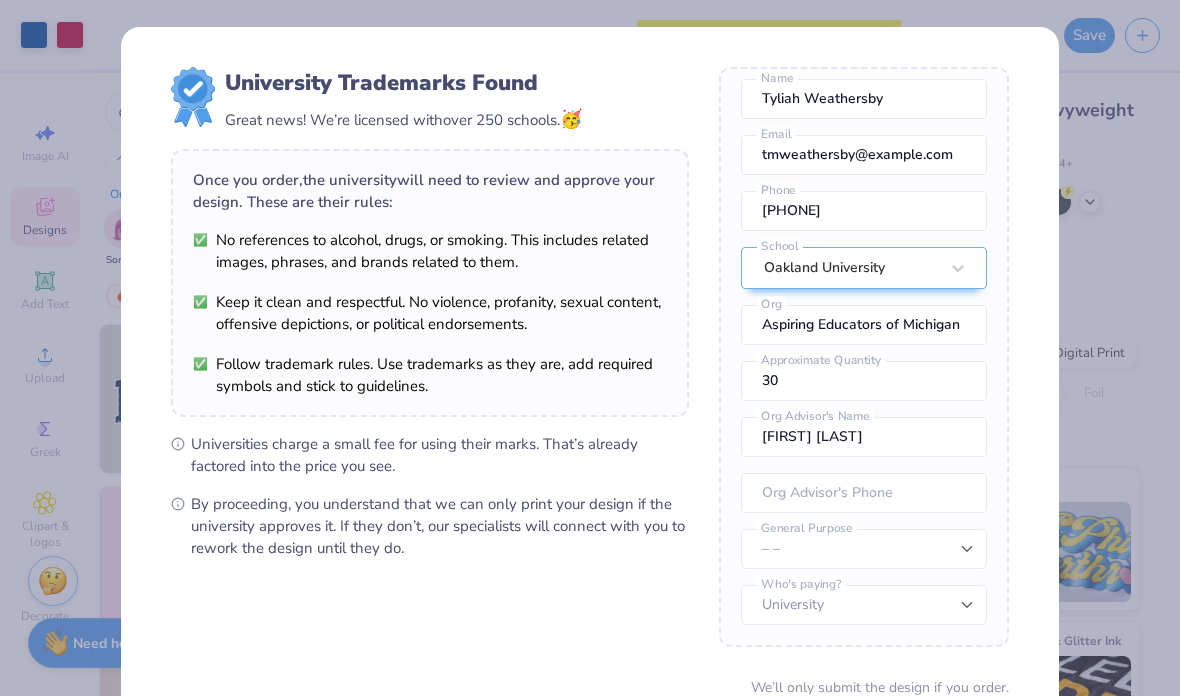 click on "– – Member apparel for registered Student Organization / Department / School Fundraising / Philanthropy event Resale outside the university" at bounding box center [864, 549] 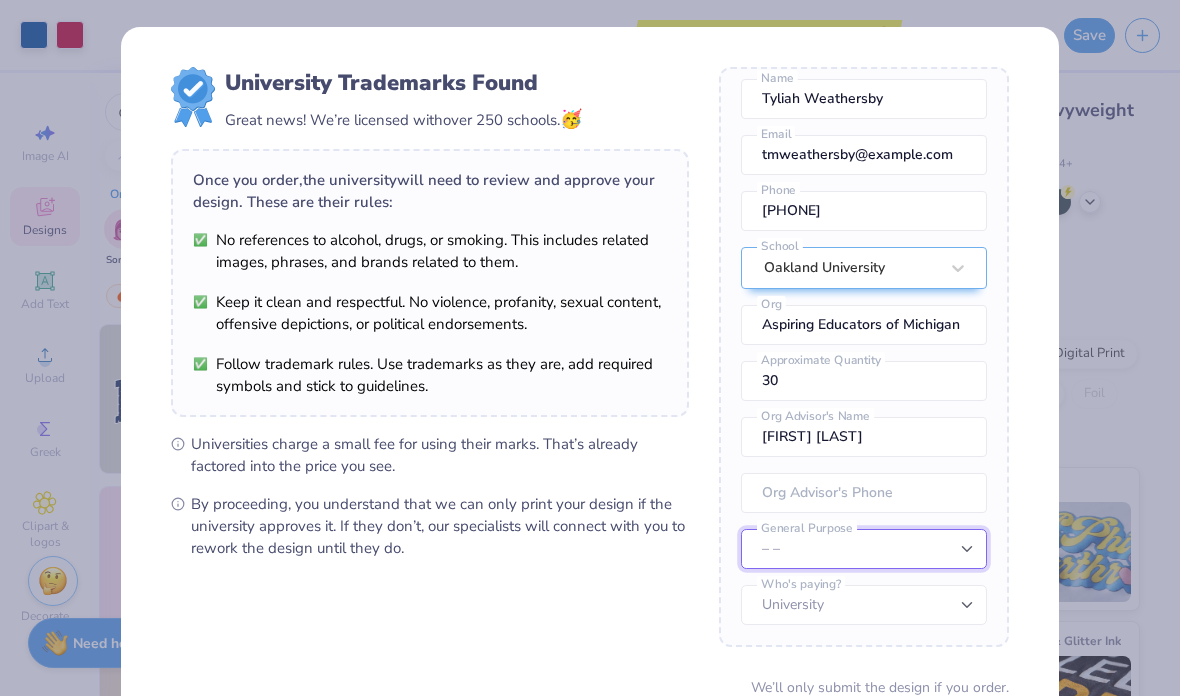select on "Member apparel for registered Student Organization / Department / School" 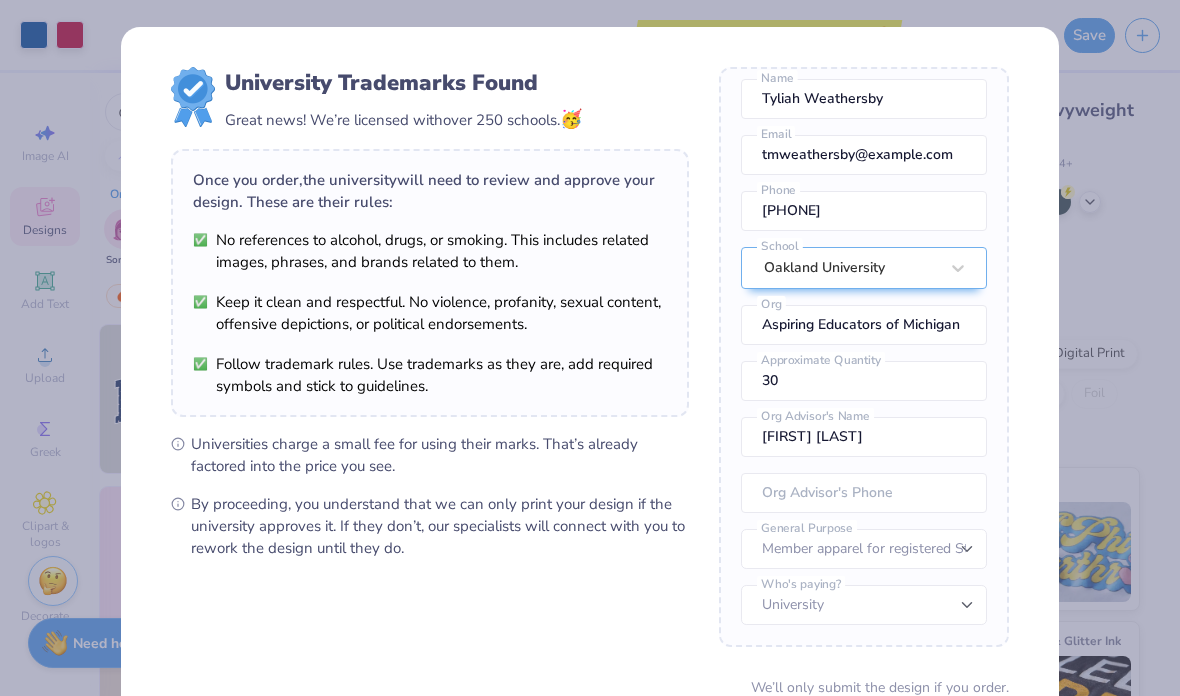 click at bounding box center [864, 493] 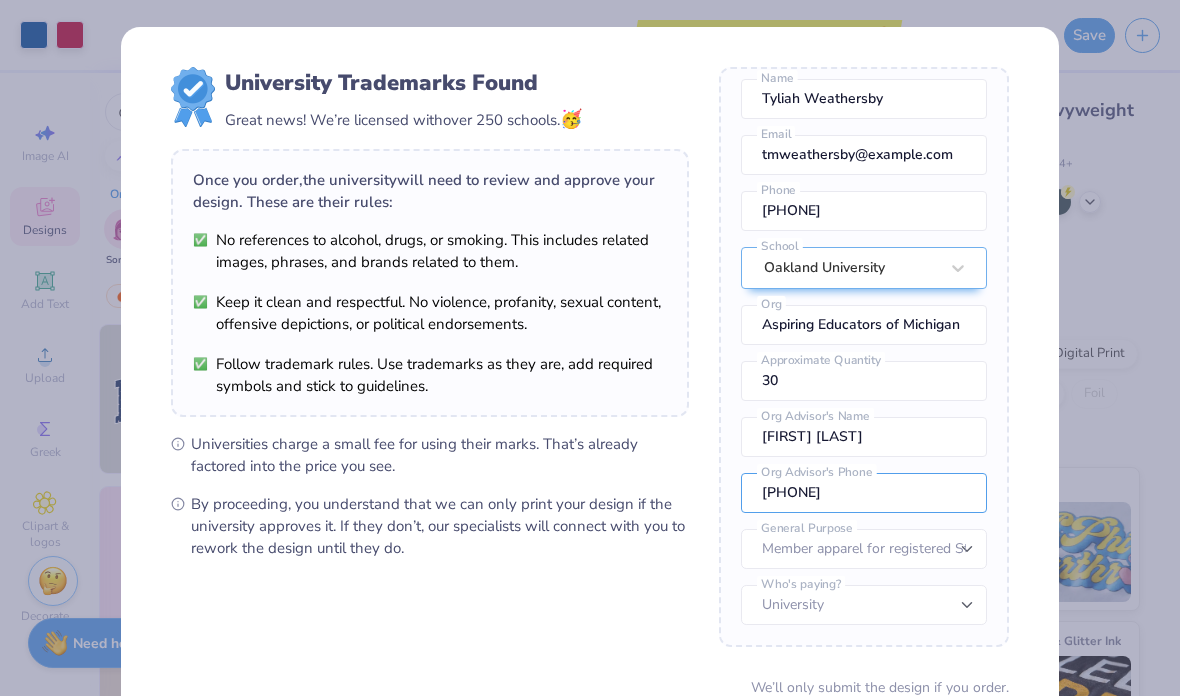 type on "[PHONE]" 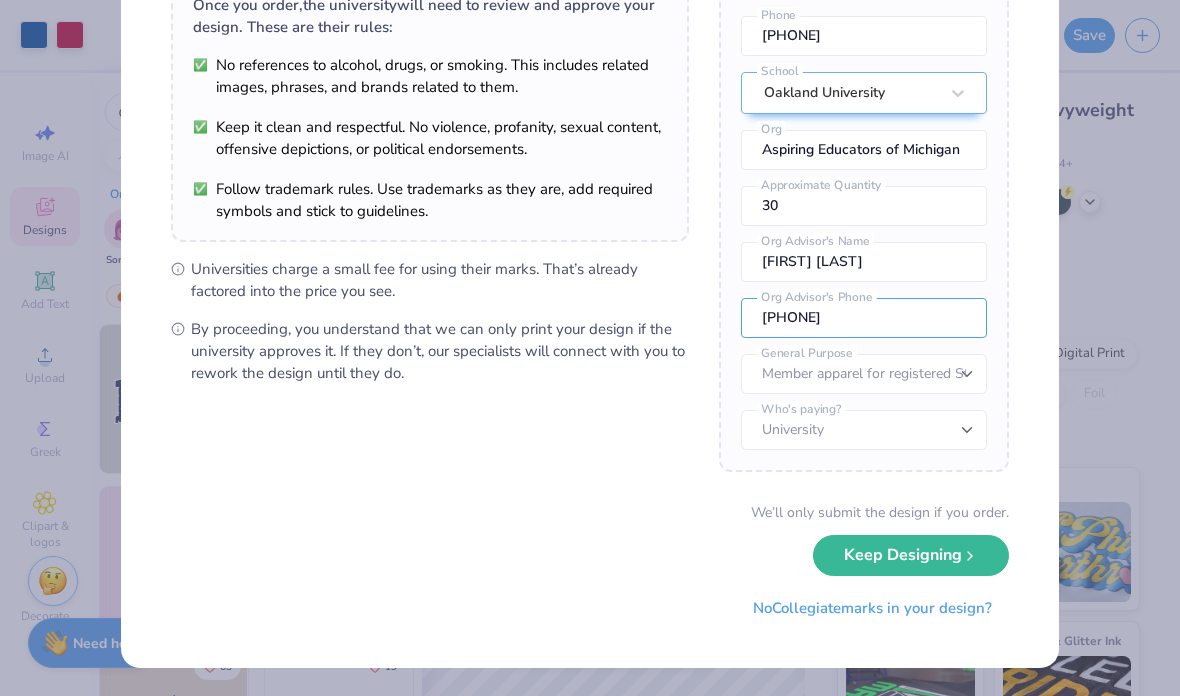 scroll, scrollTop: 174, scrollLeft: 0, axis: vertical 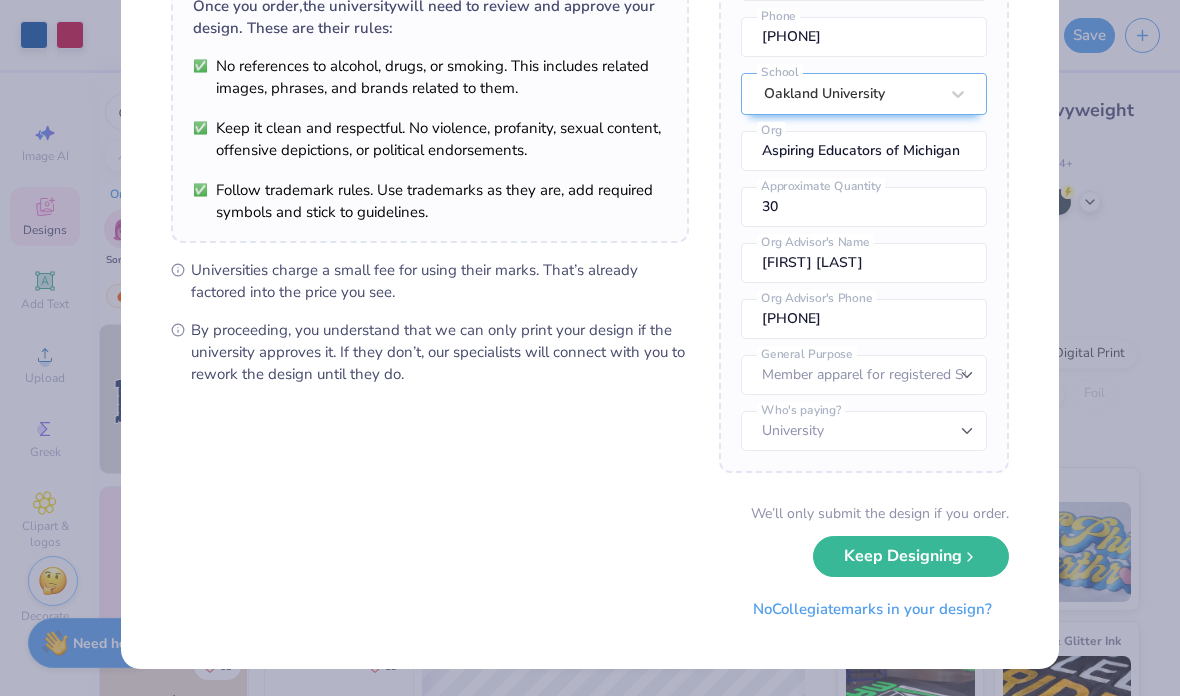 click on "Keep Designing" at bounding box center [911, 556] 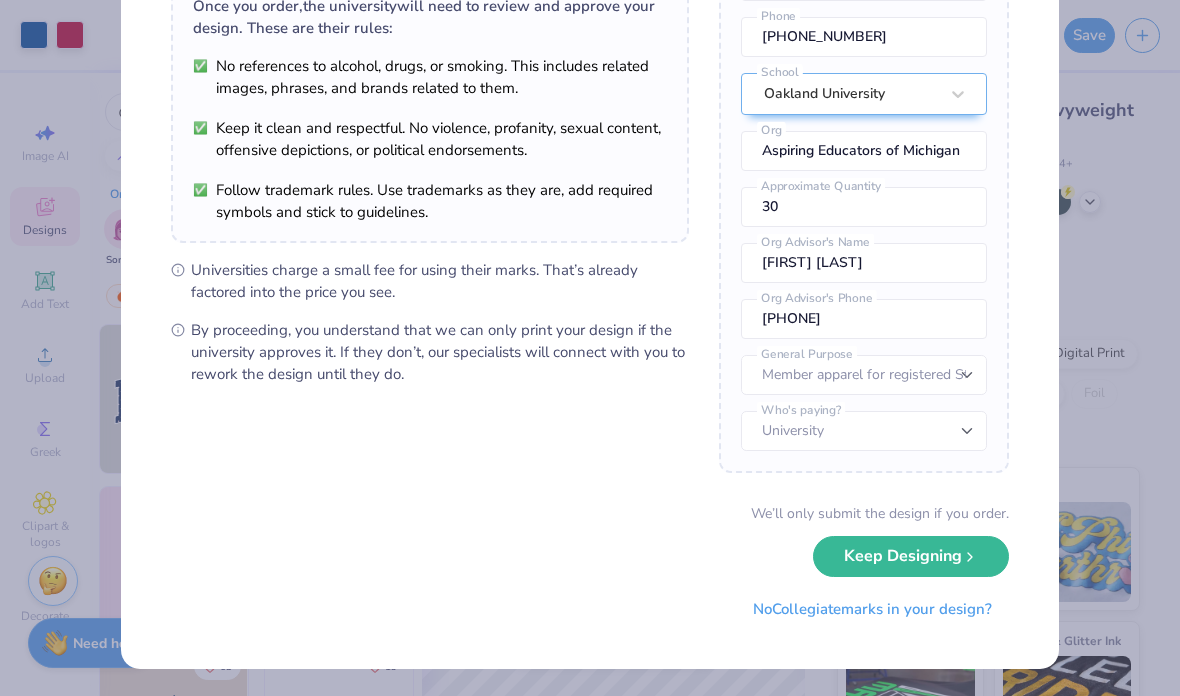 scroll, scrollTop: 0, scrollLeft: 0, axis: both 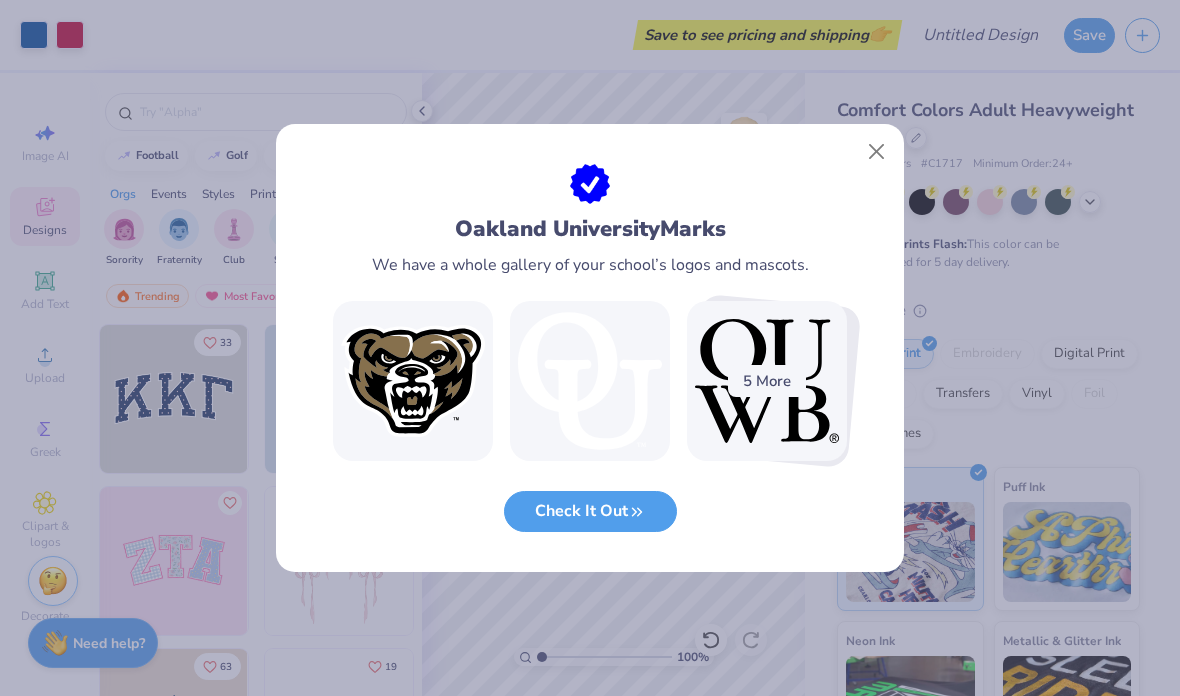 click at bounding box center (877, 152) 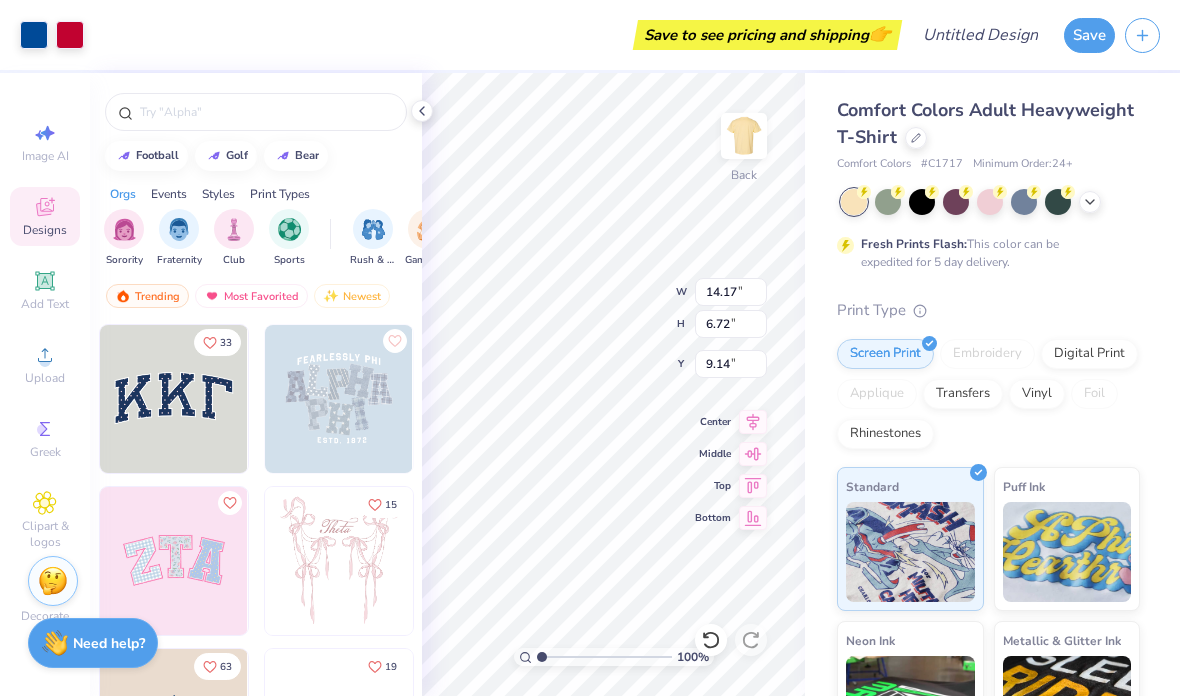 type on "4.45" 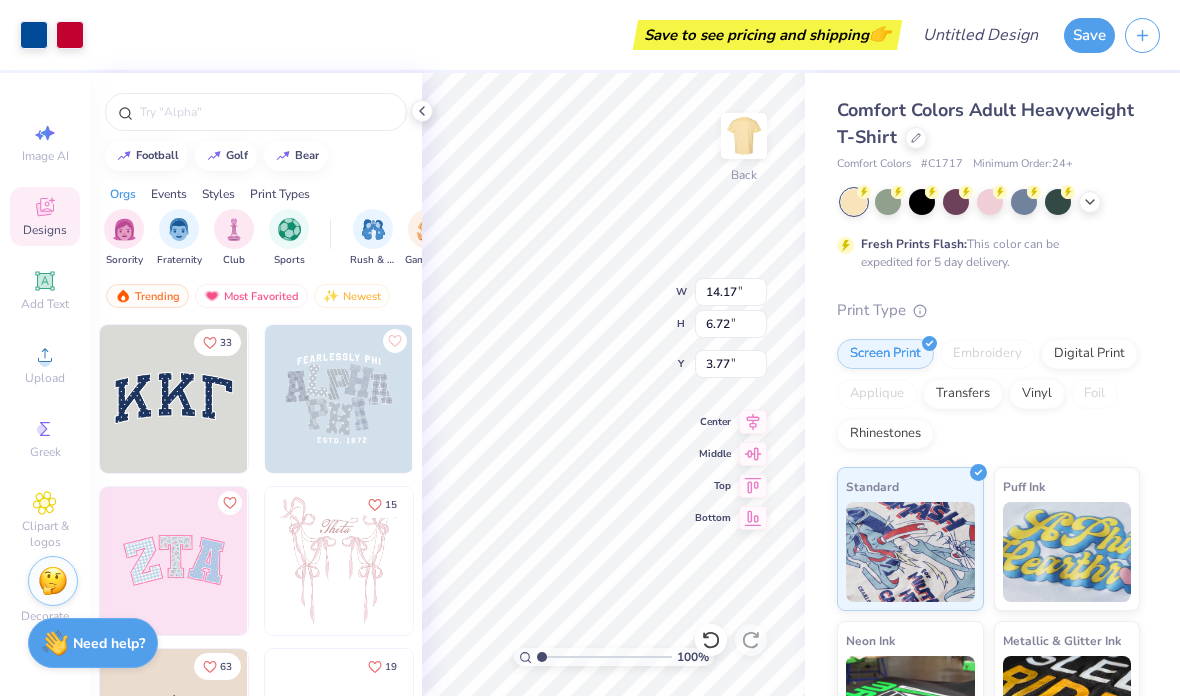type on "3.77" 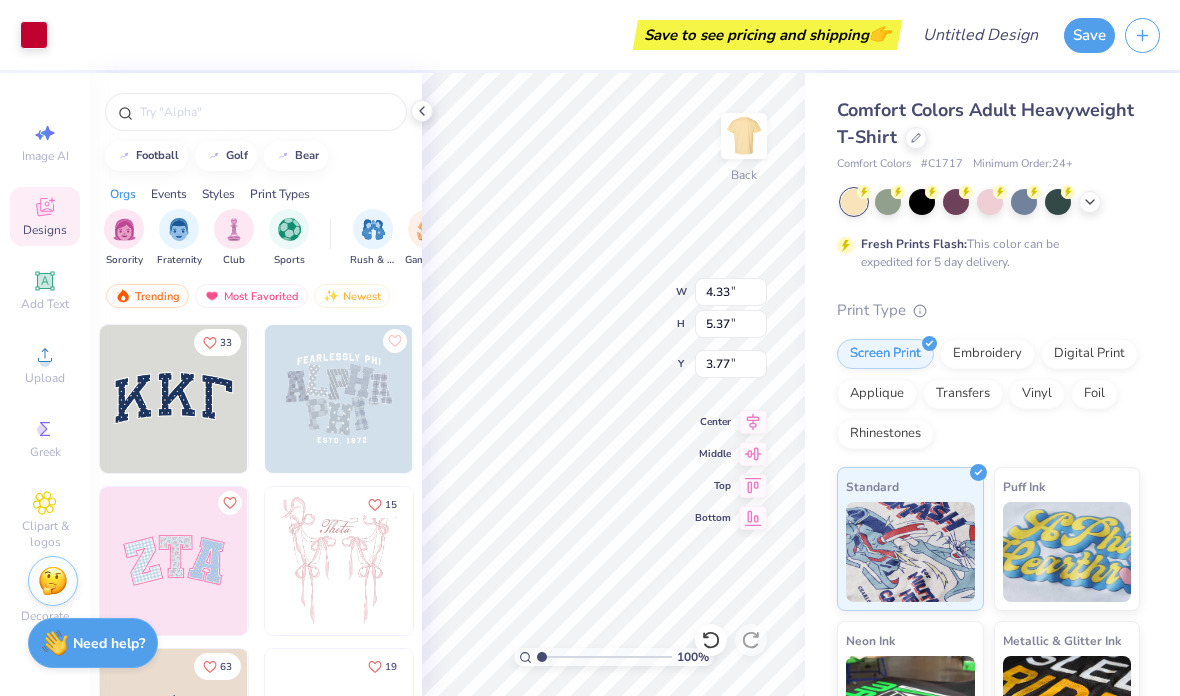 type on "2.98" 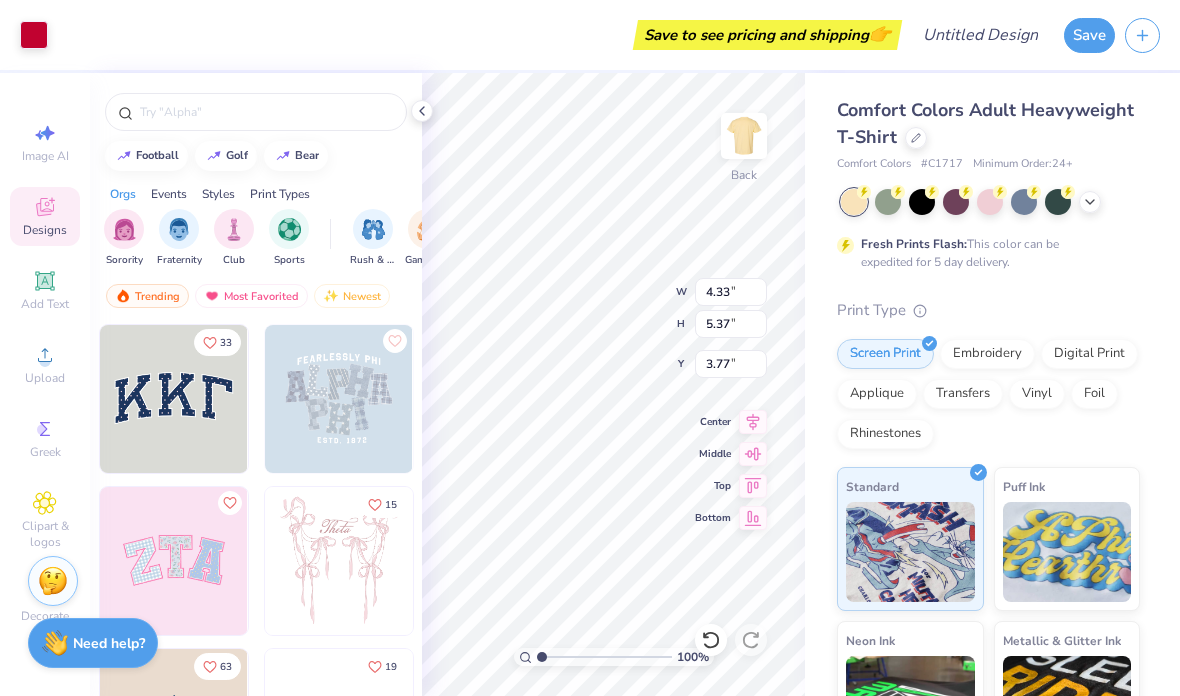 type on "2.94" 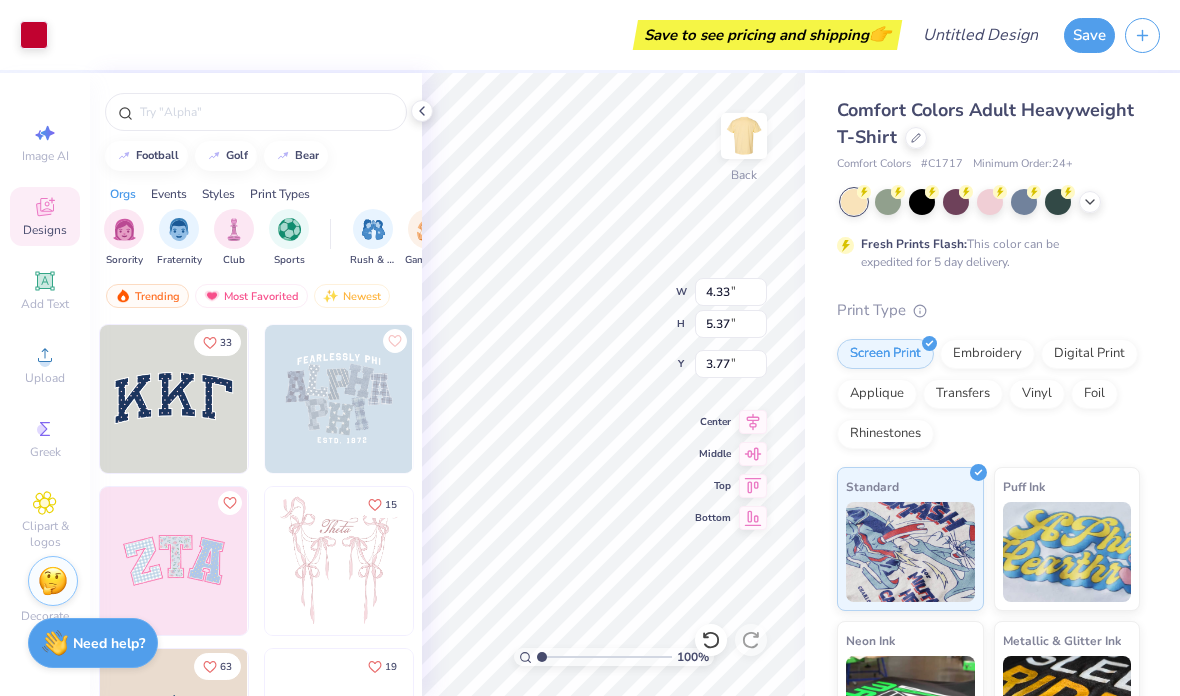 type on "5.85" 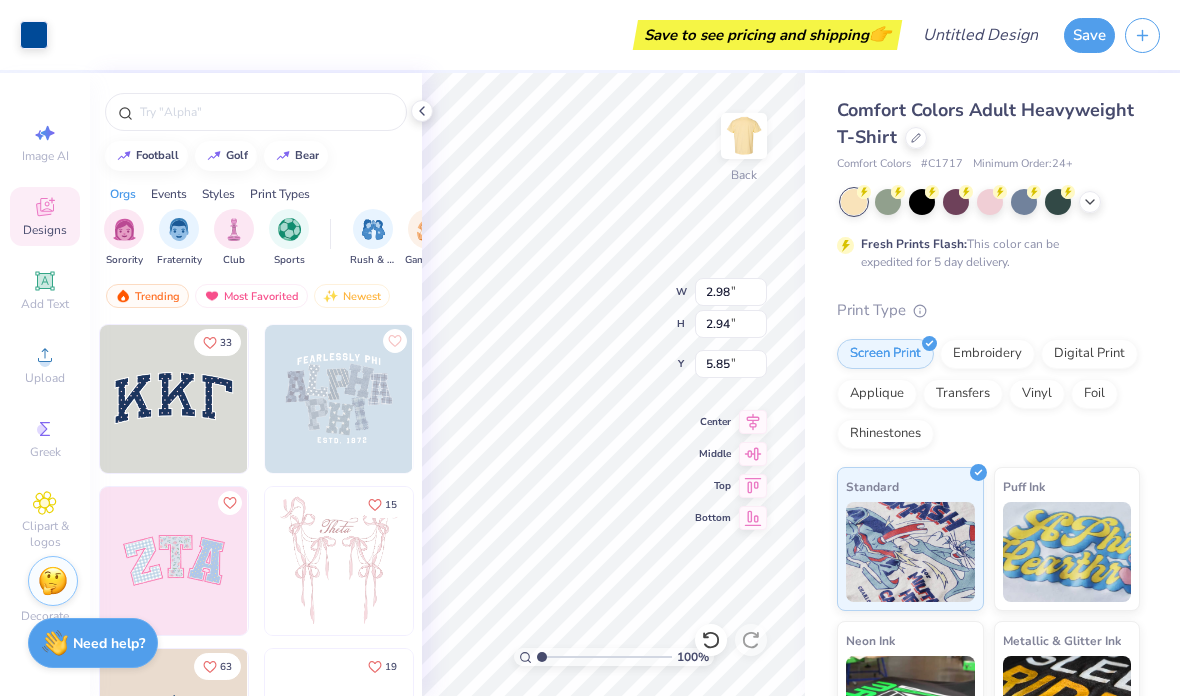 click at bounding box center [34, 35] 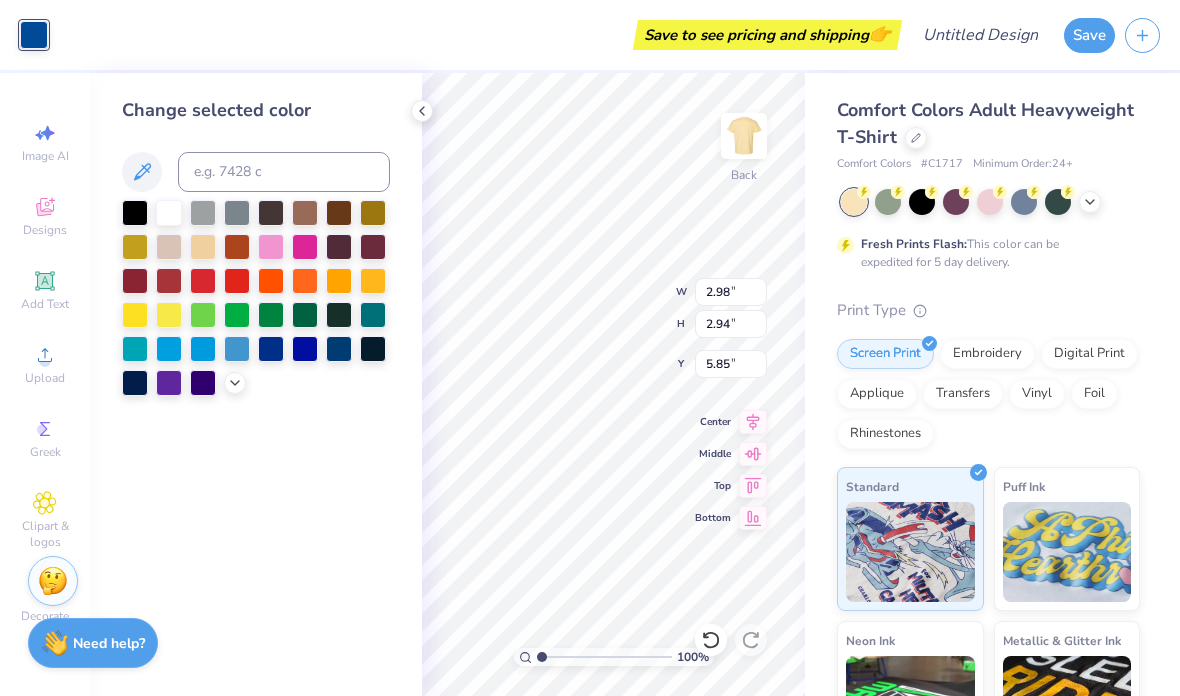 click at bounding box center (135, 213) 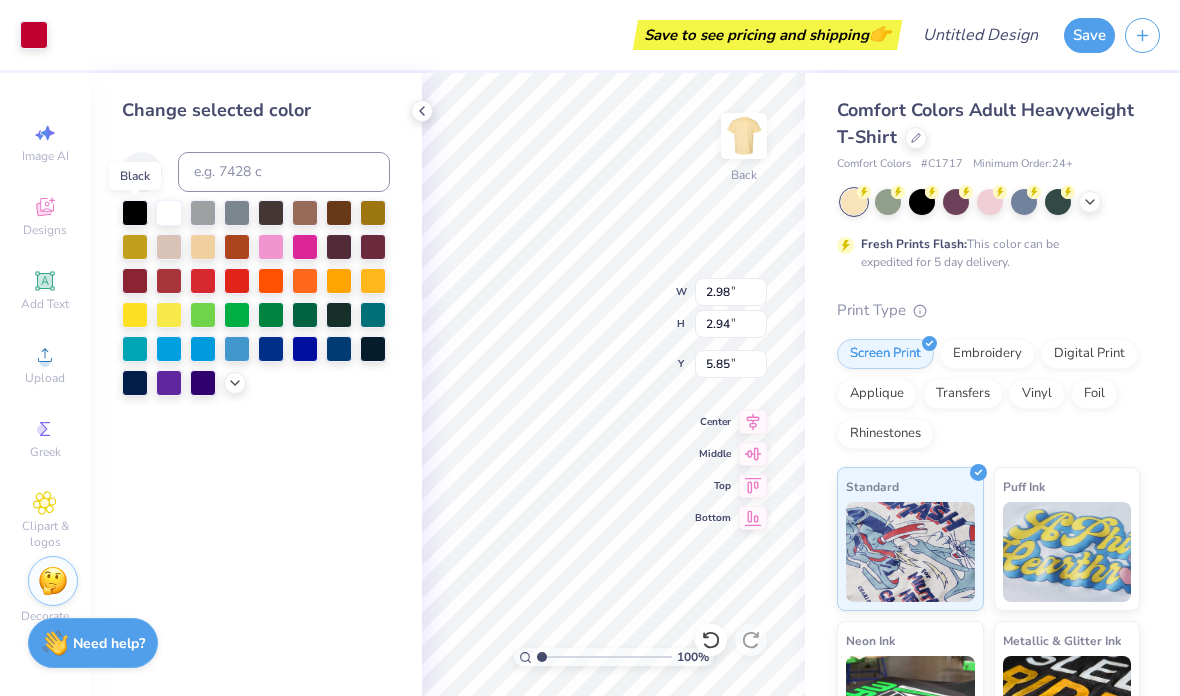 type on "4.33" 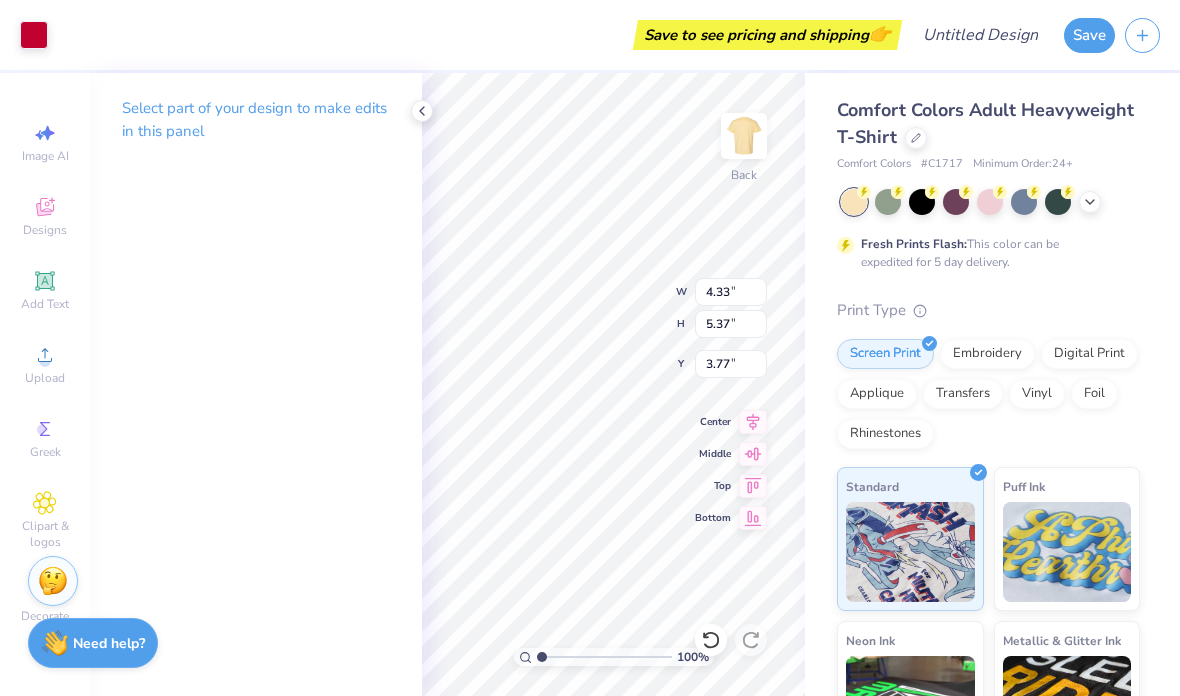 click at bounding box center [34, 35] 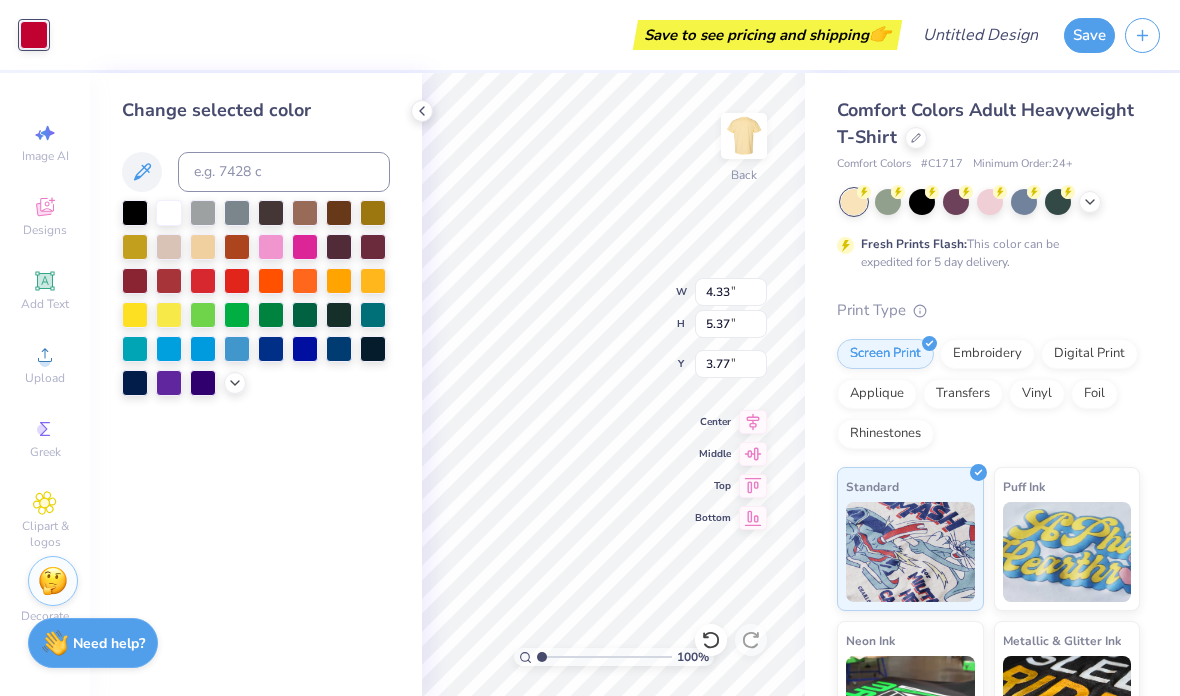 click at bounding box center (135, 213) 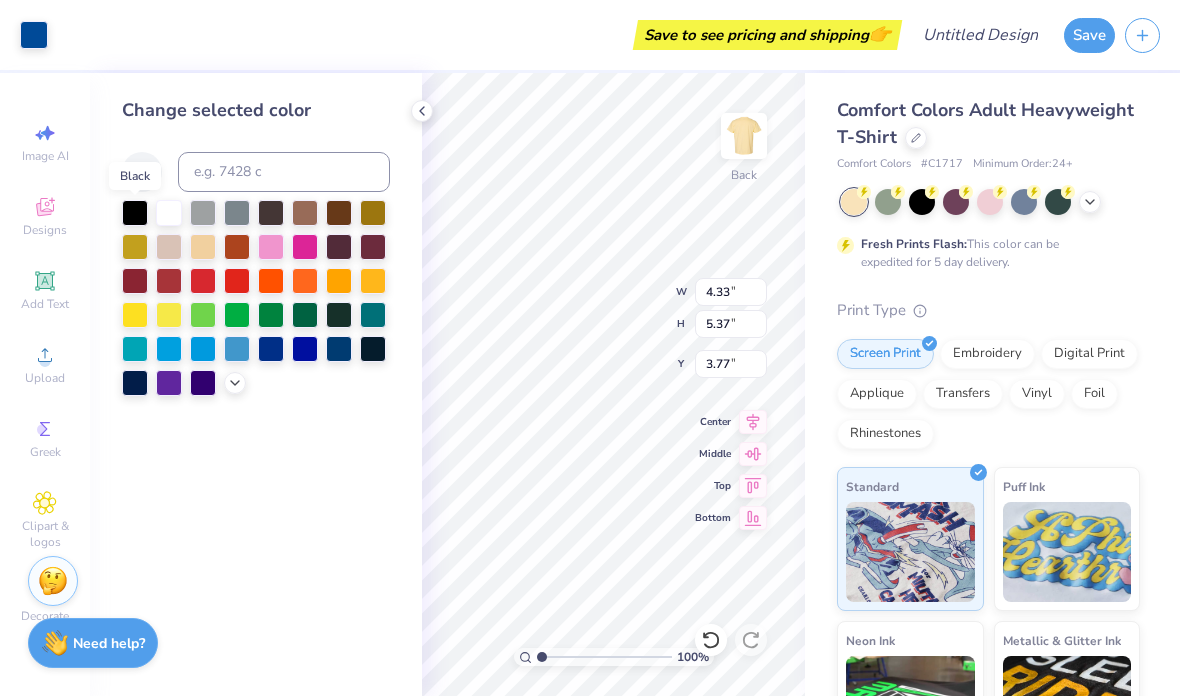 type on "2.63" 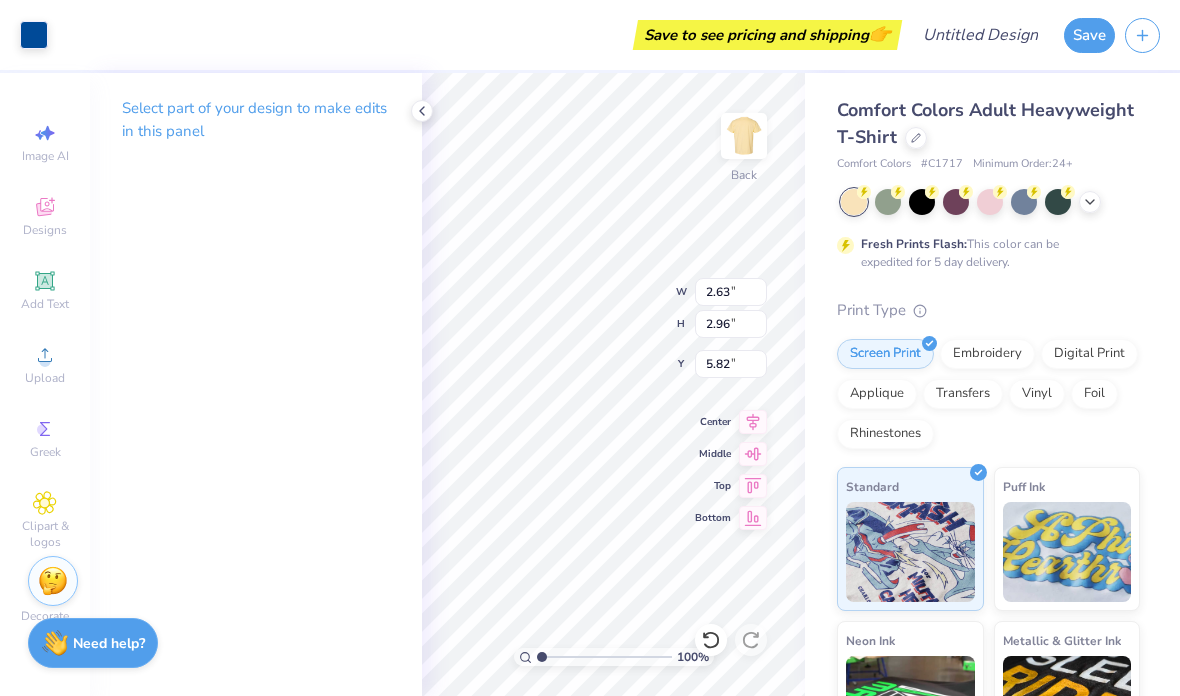 click at bounding box center [34, 35] 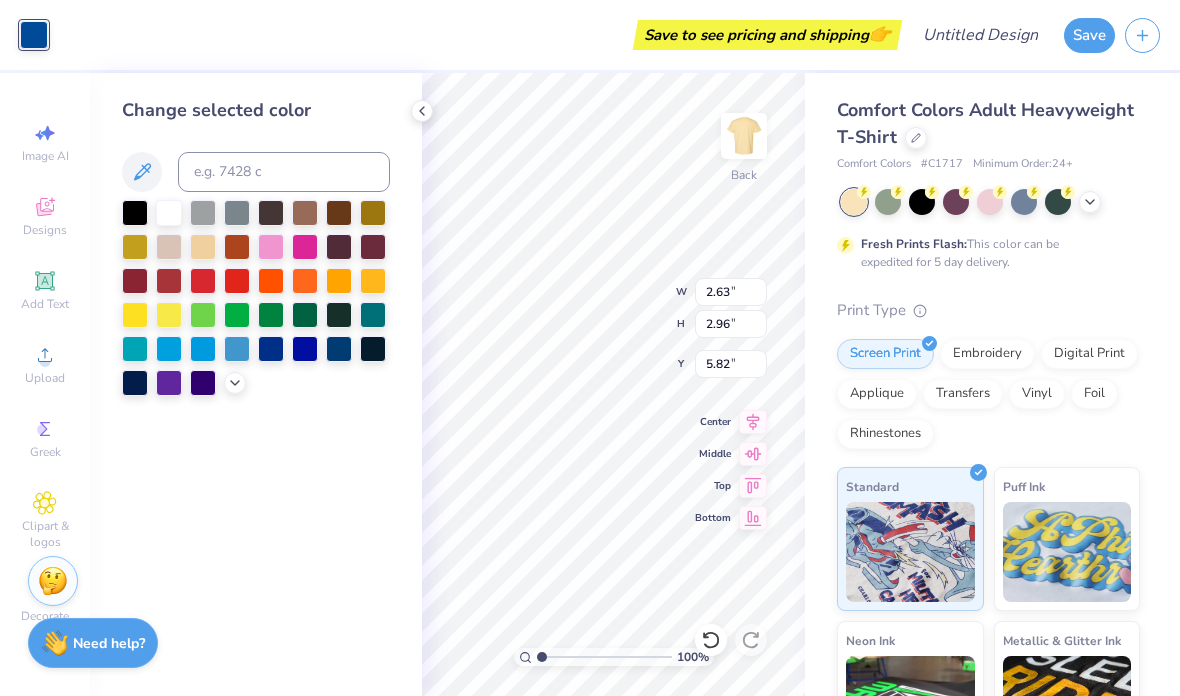 click at bounding box center [135, 213] 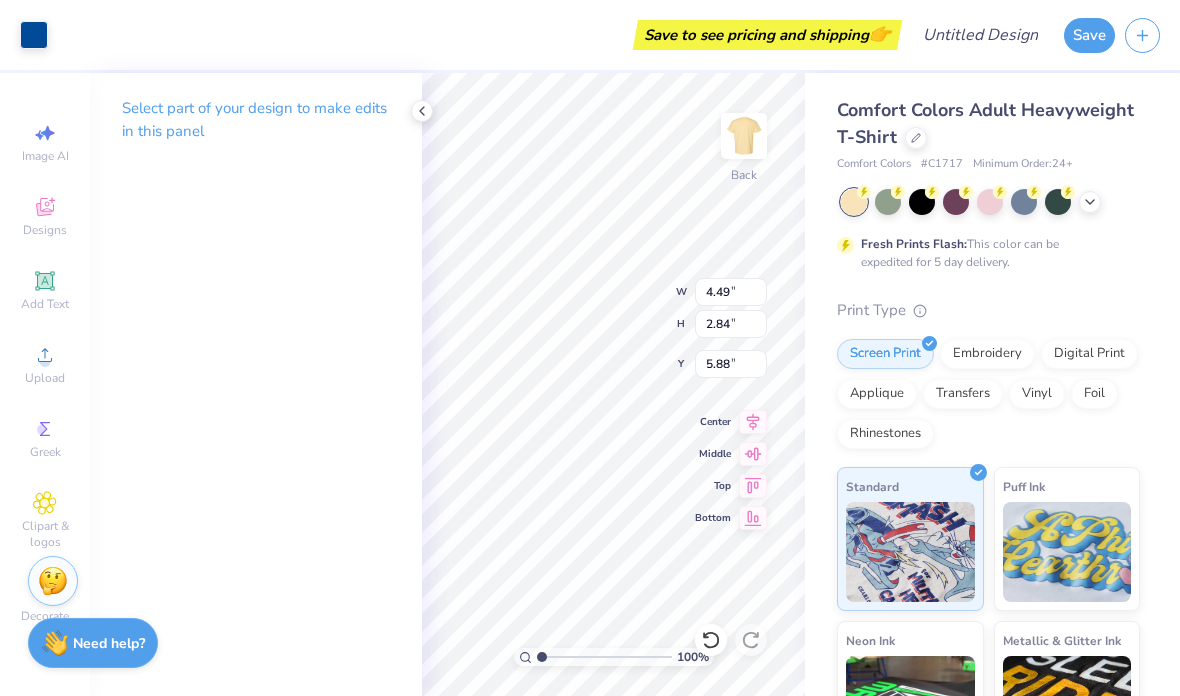click at bounding box center [34, 35] 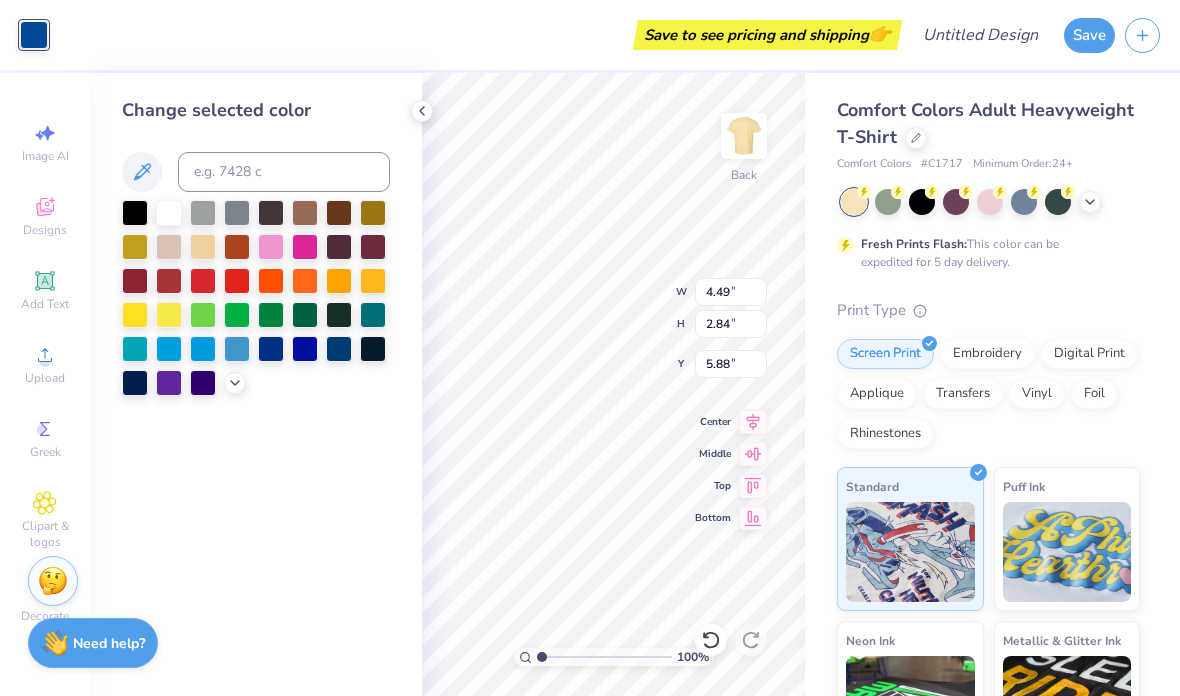 click at bounding box center (135, 213) 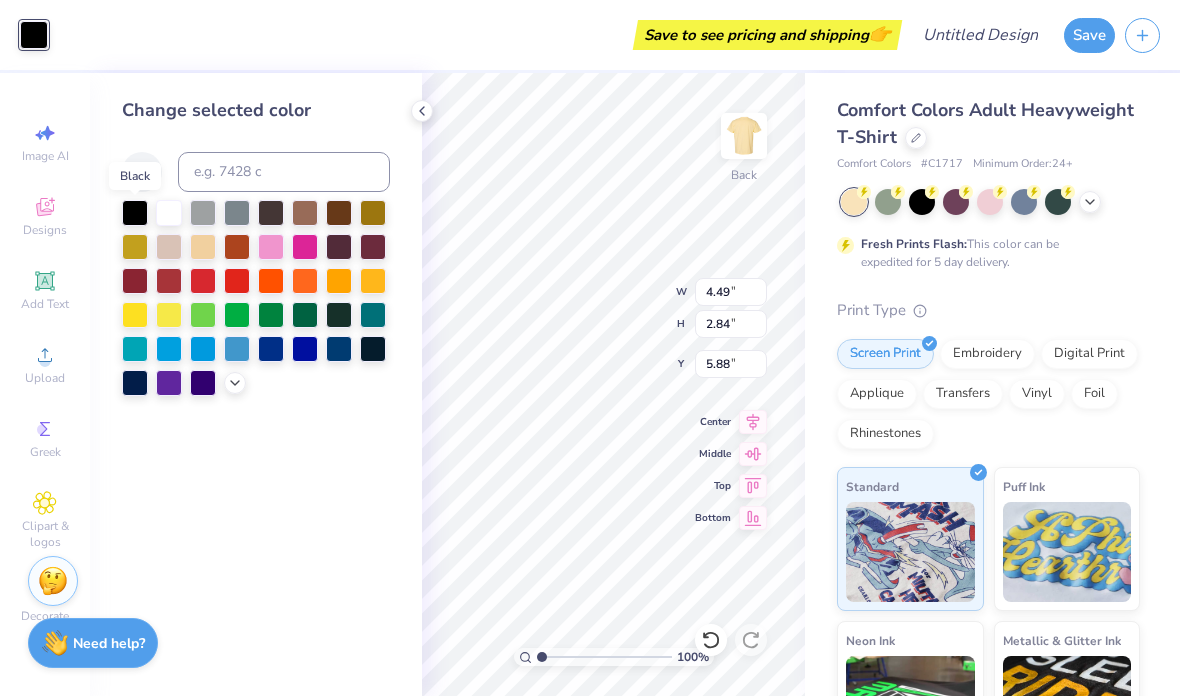 click at bounding box center [135, 213] 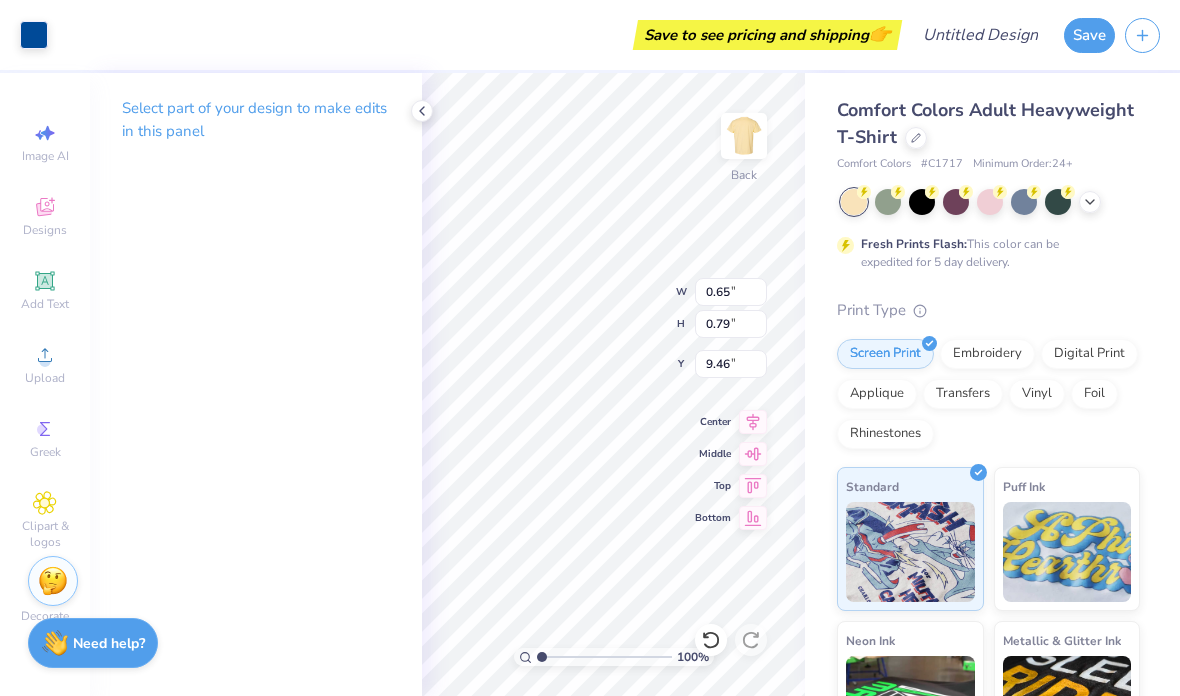 click at bounding box center (34, 35) 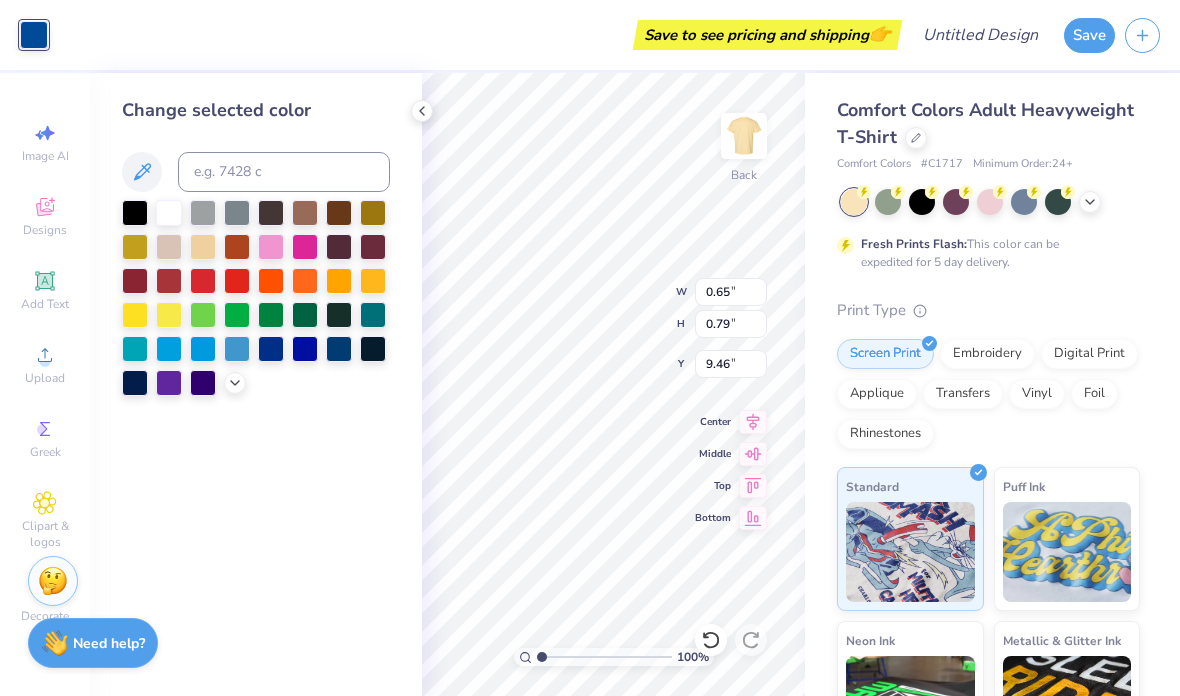 click at bounding box center [135, 213] 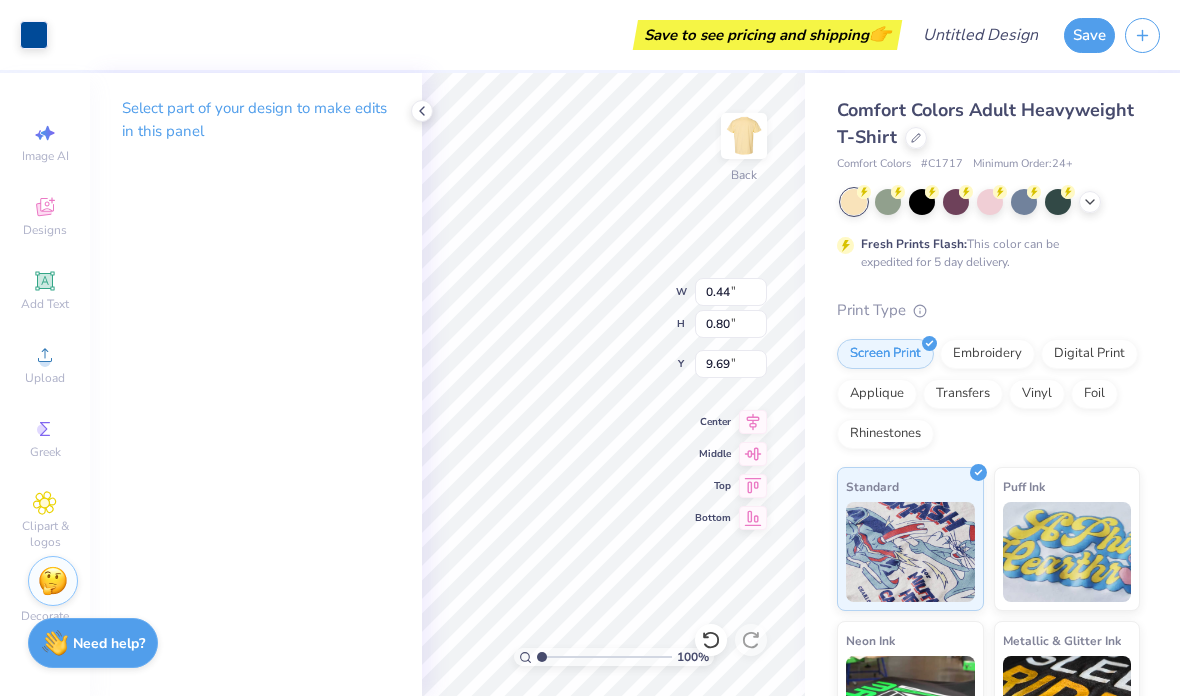 click at bounding box center [34, 35] 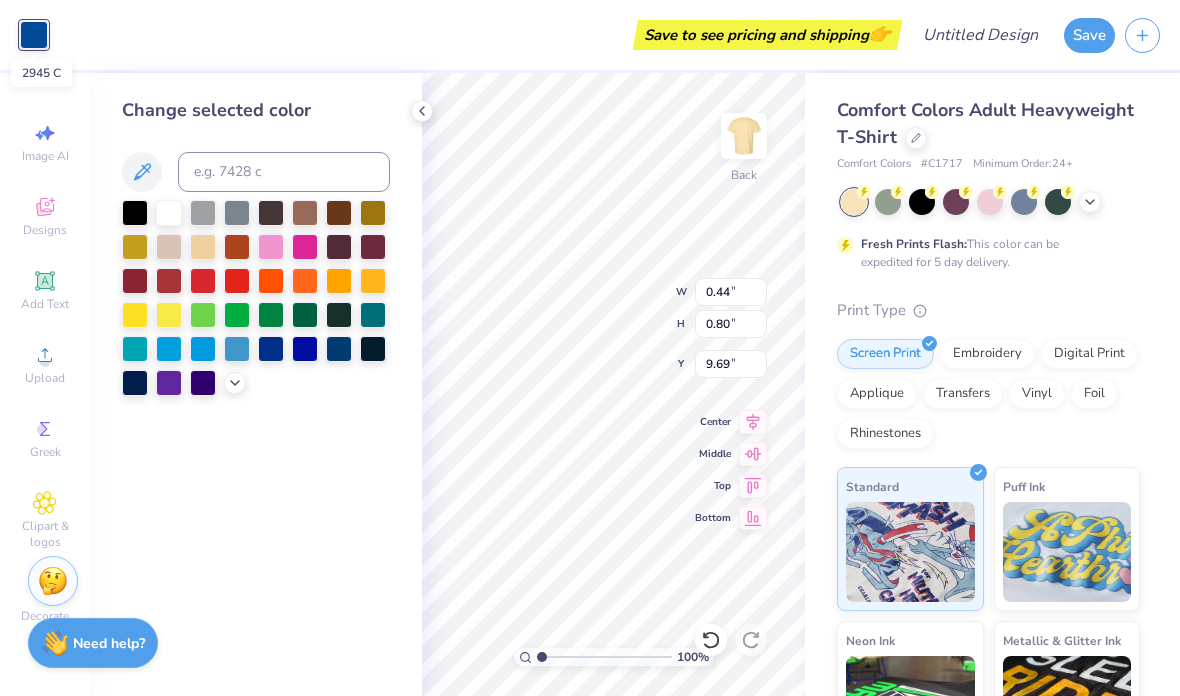 type on "0.65" 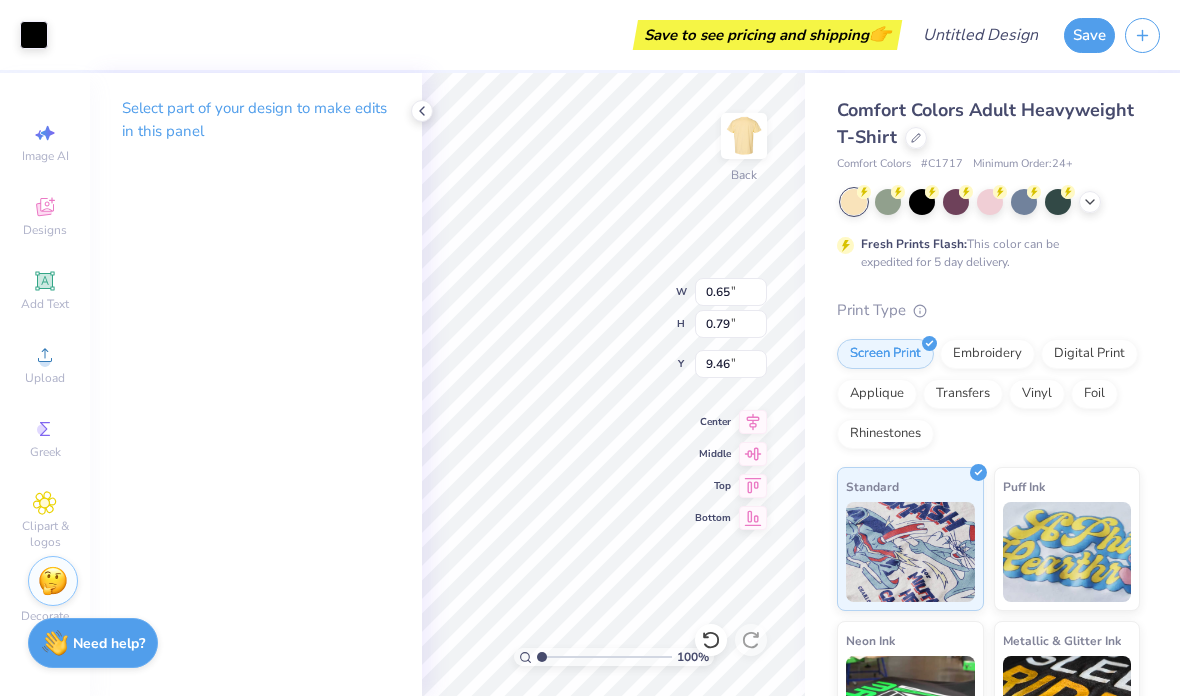 type on "0.30" 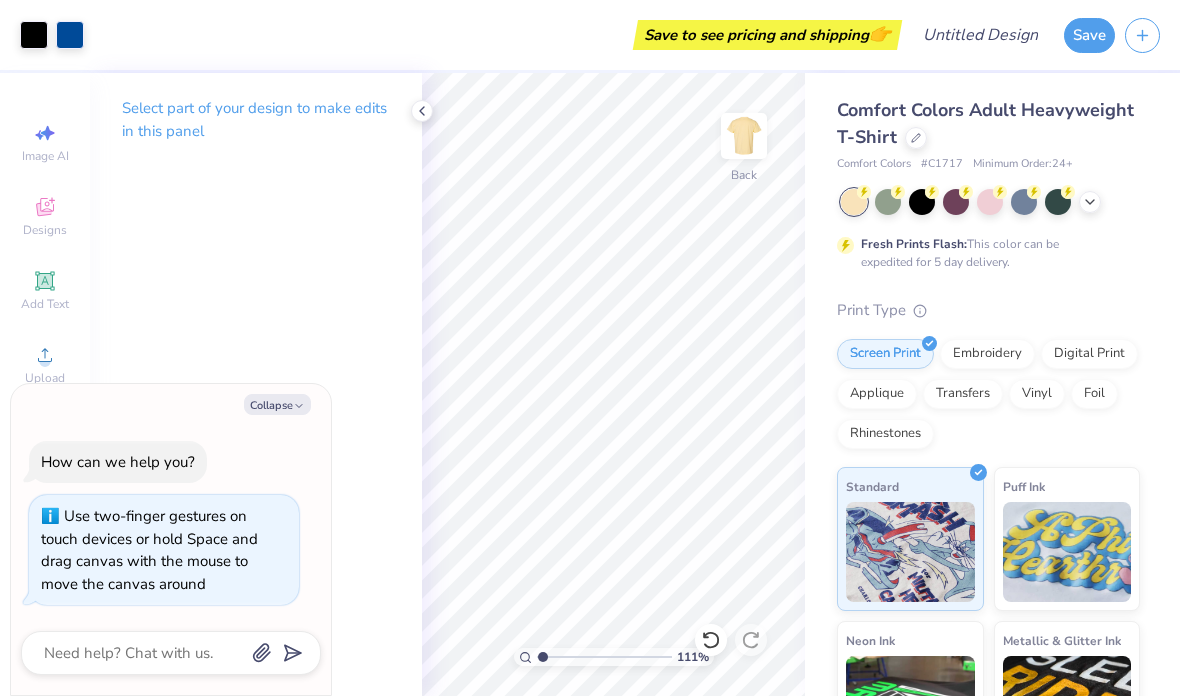 type on "1.31487021855521" 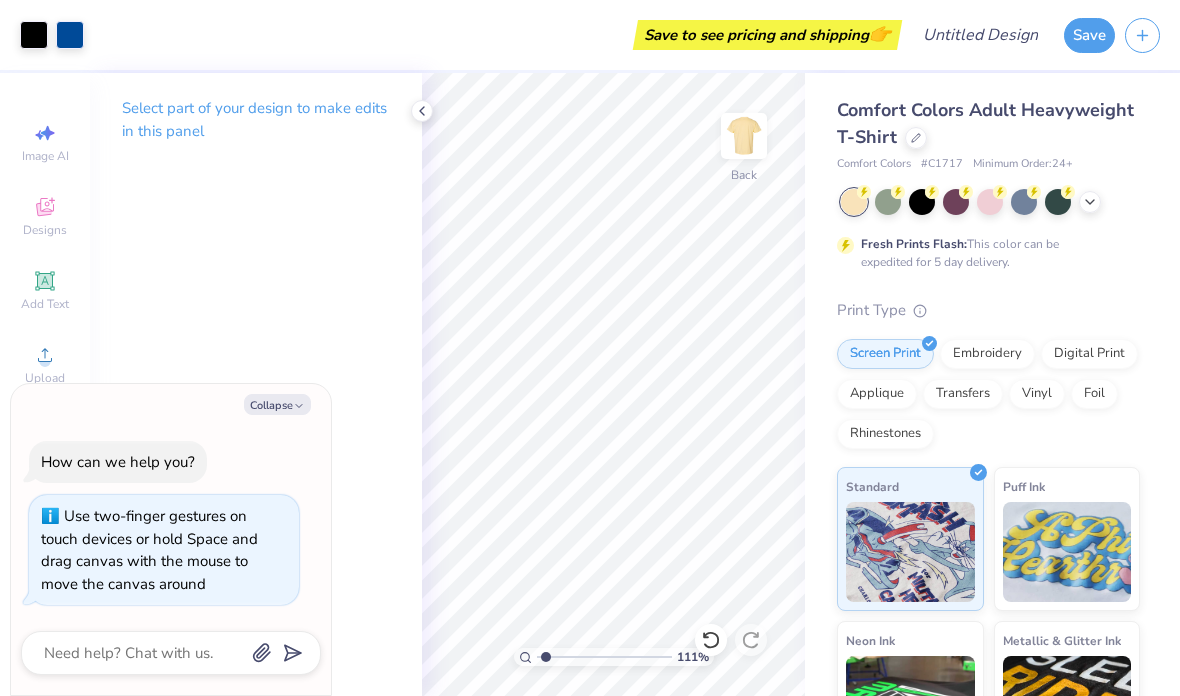 type on "1.40895630391111" 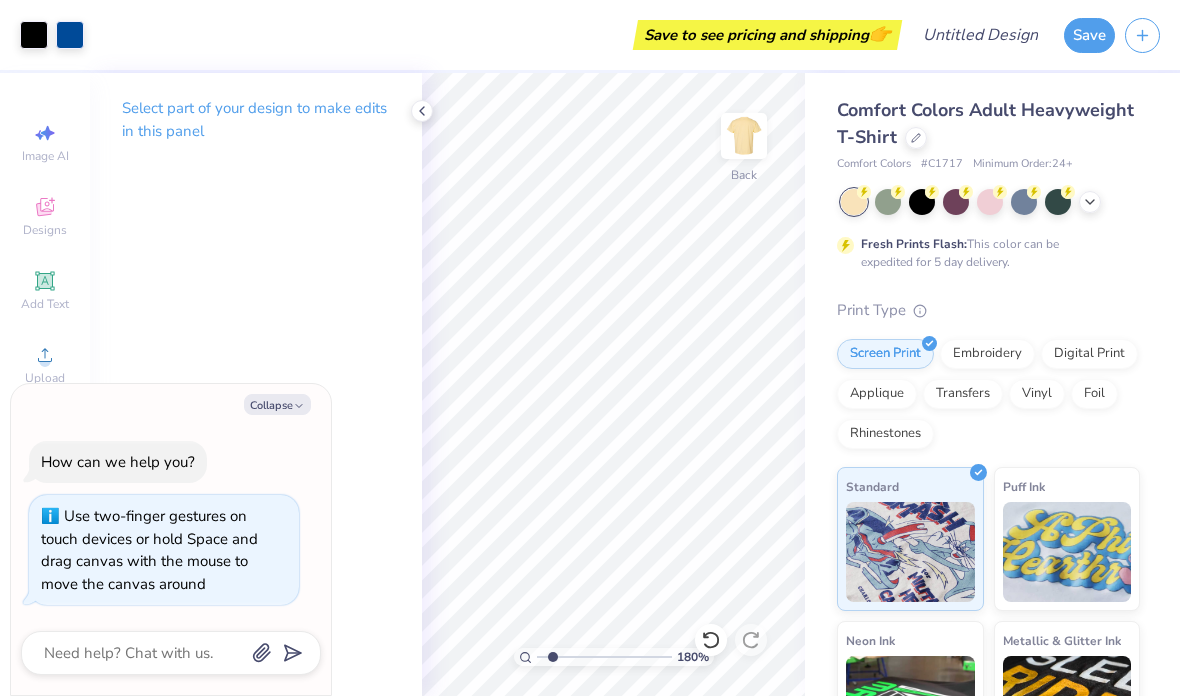 type on "1.79654651565915" 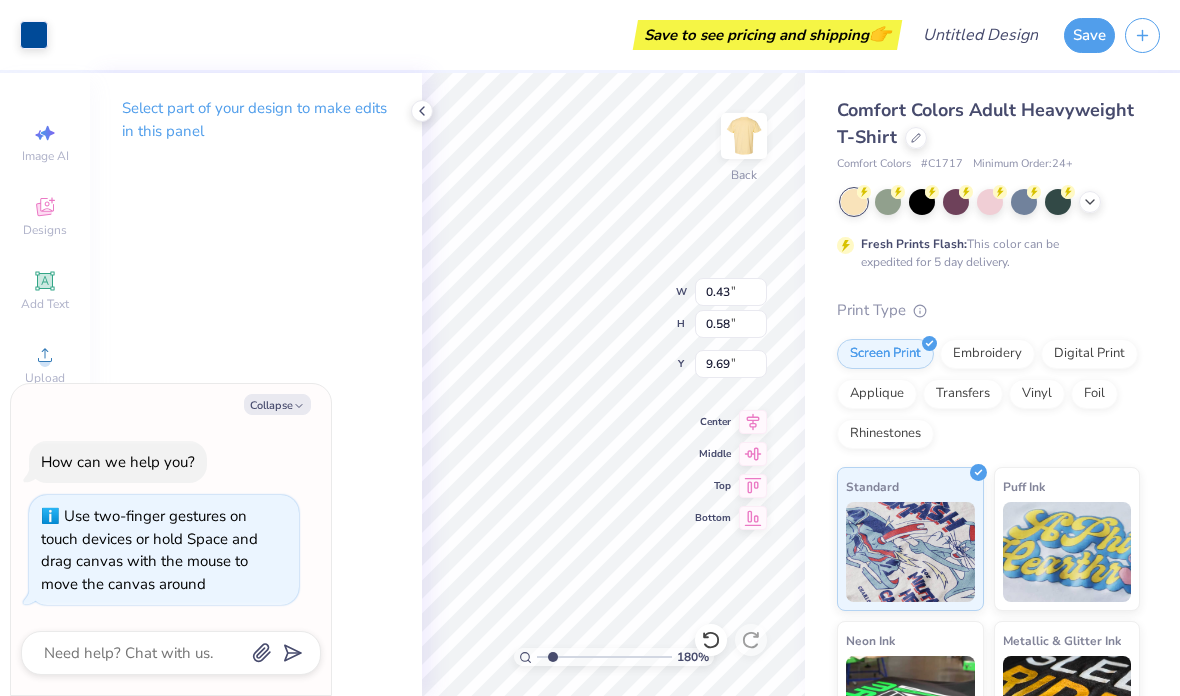 click at bounding box center [34, 35] 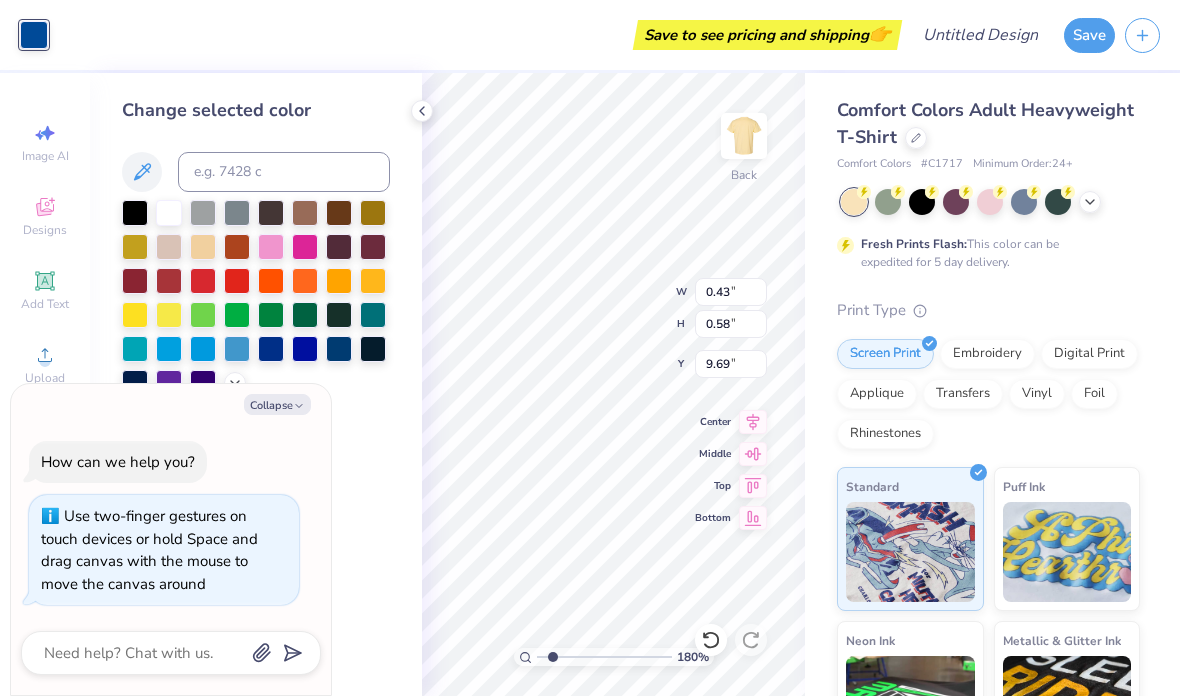 click at bounding box center [135, 213] 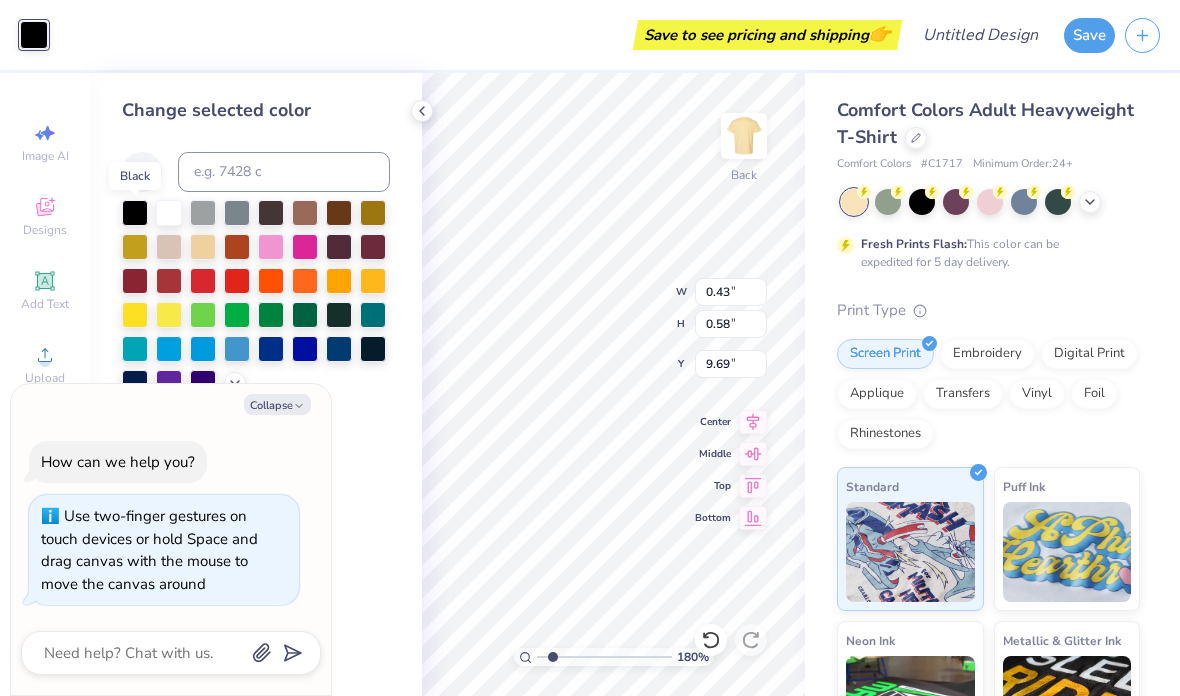 type on "1.79654651565915" 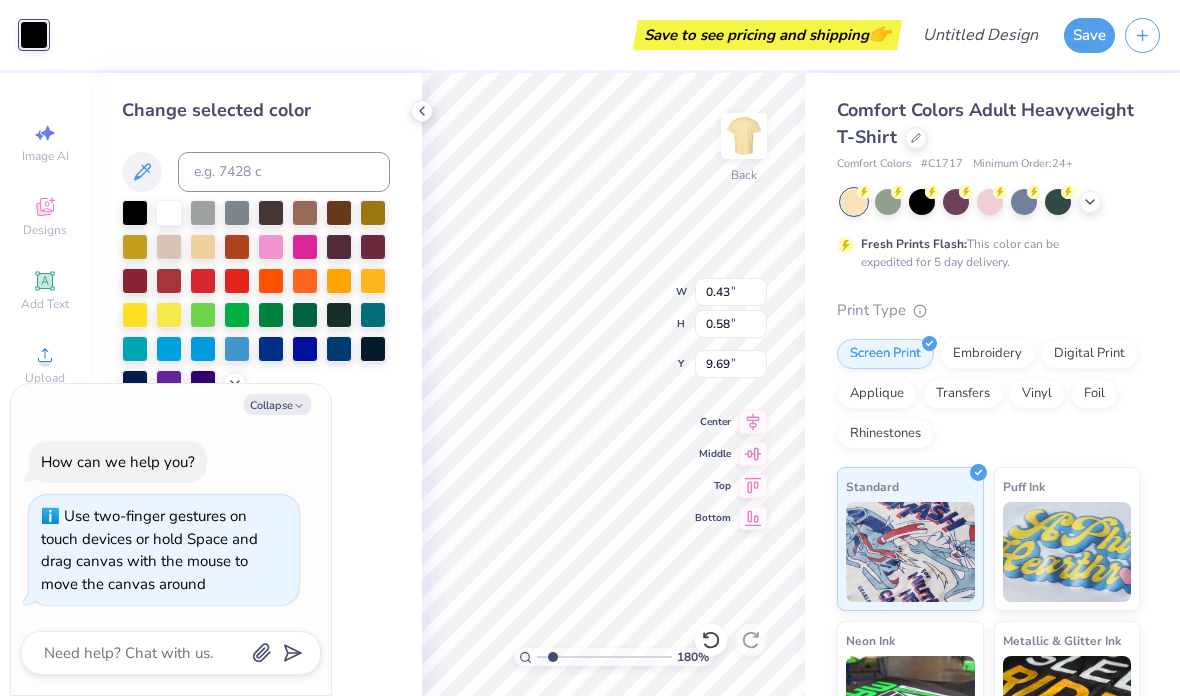 type on "1.79654651565915" 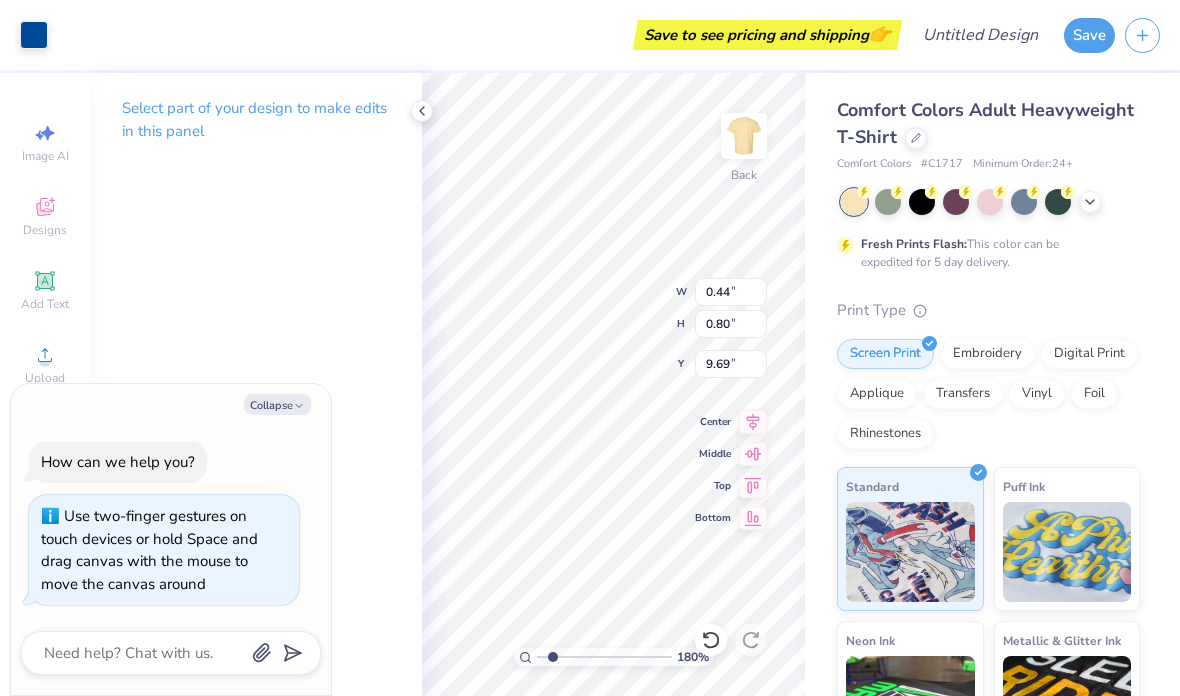 click at bounding box center (34, 35) 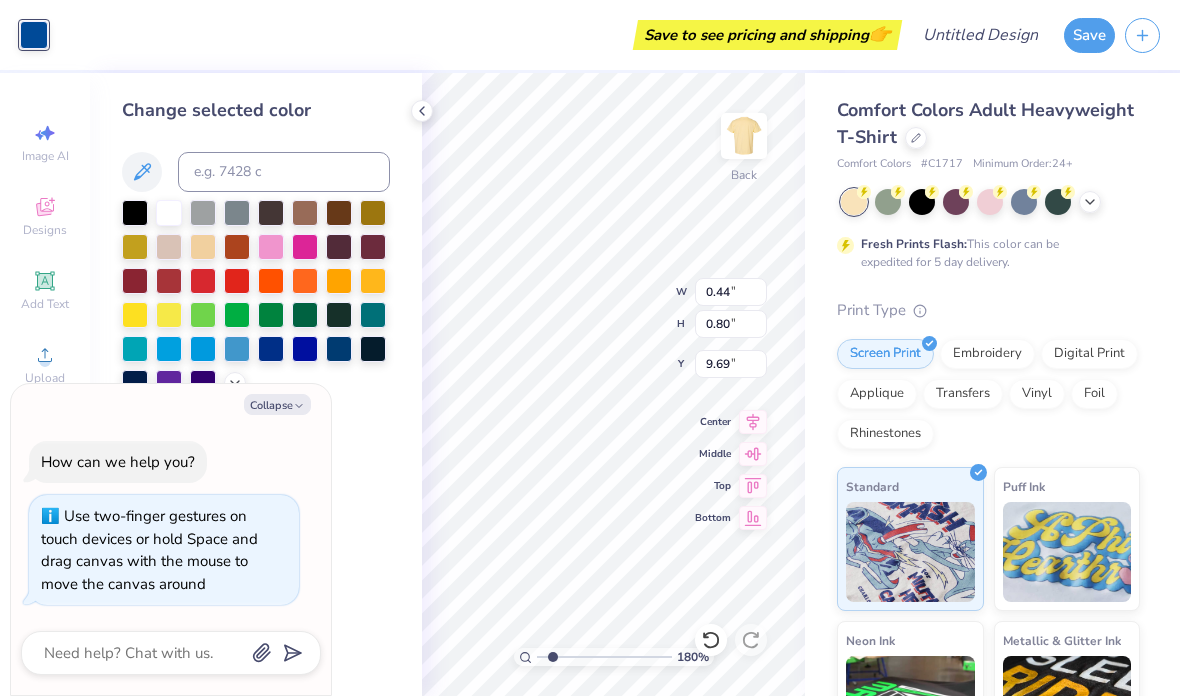 click at bounding box center (135, 213) 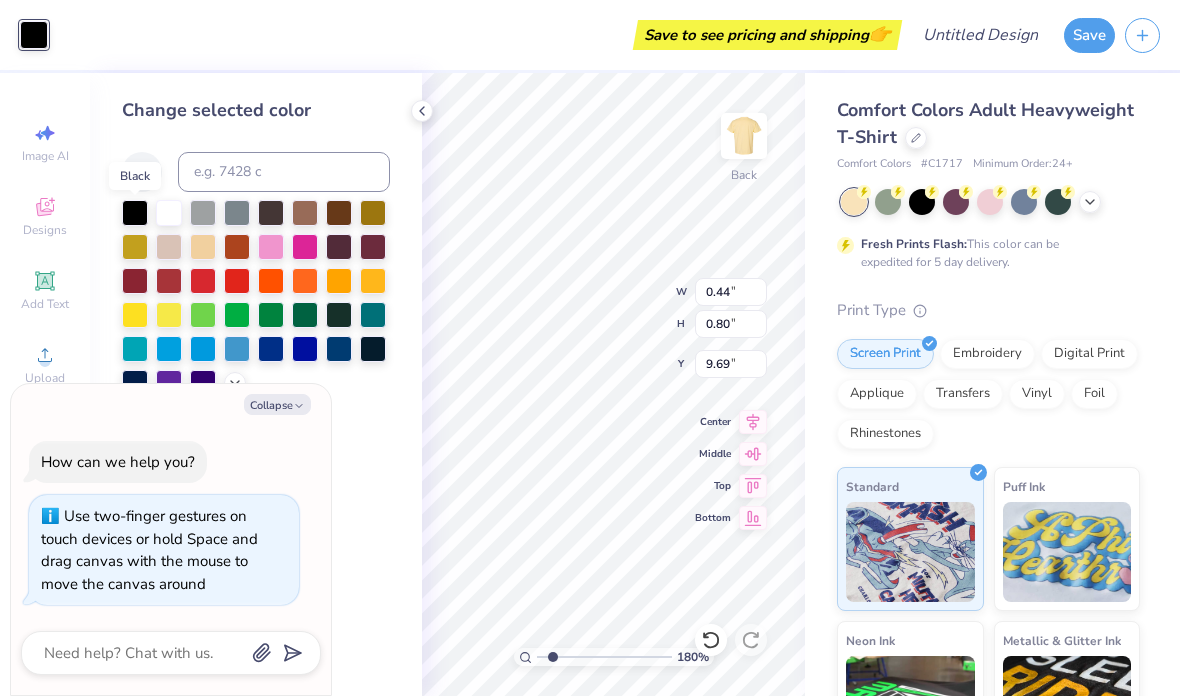 type on "1.79654651565915" 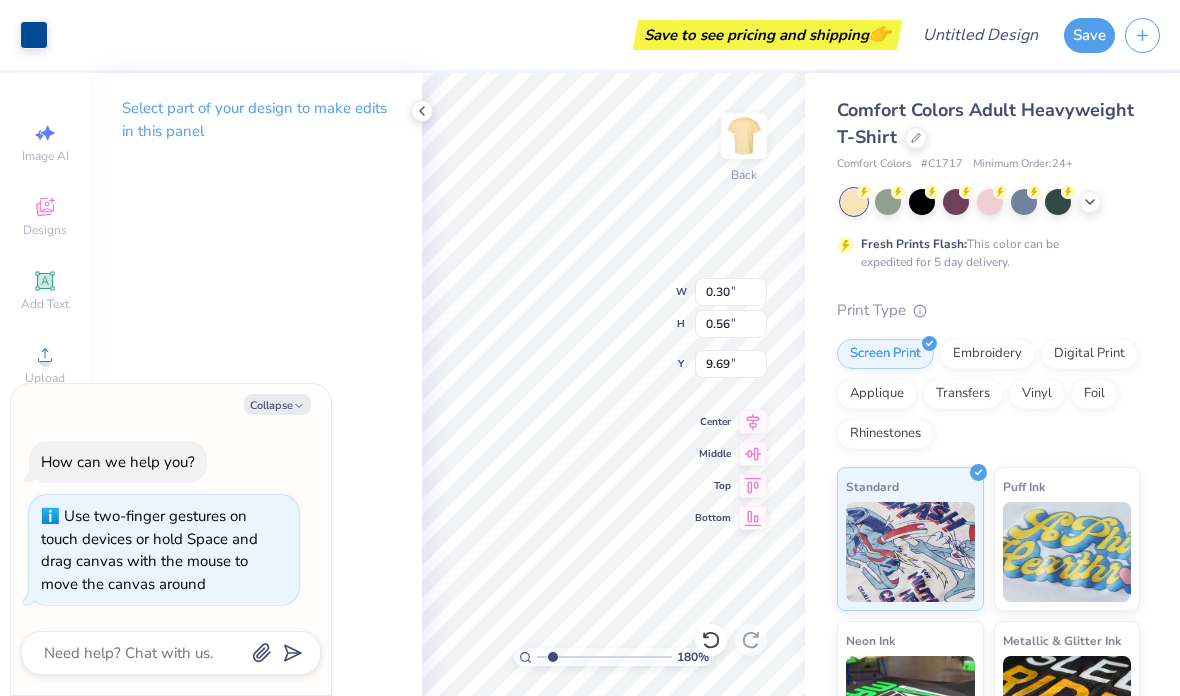 type on "1.79654651565915" 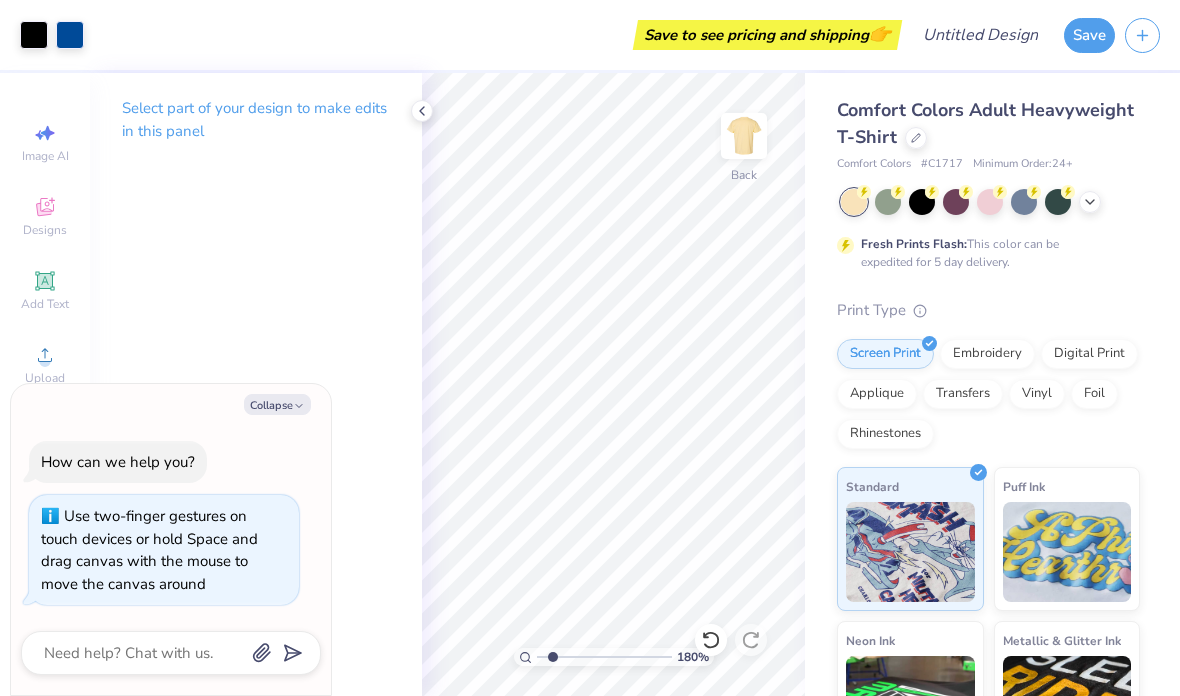 type on "1.79654651565915" 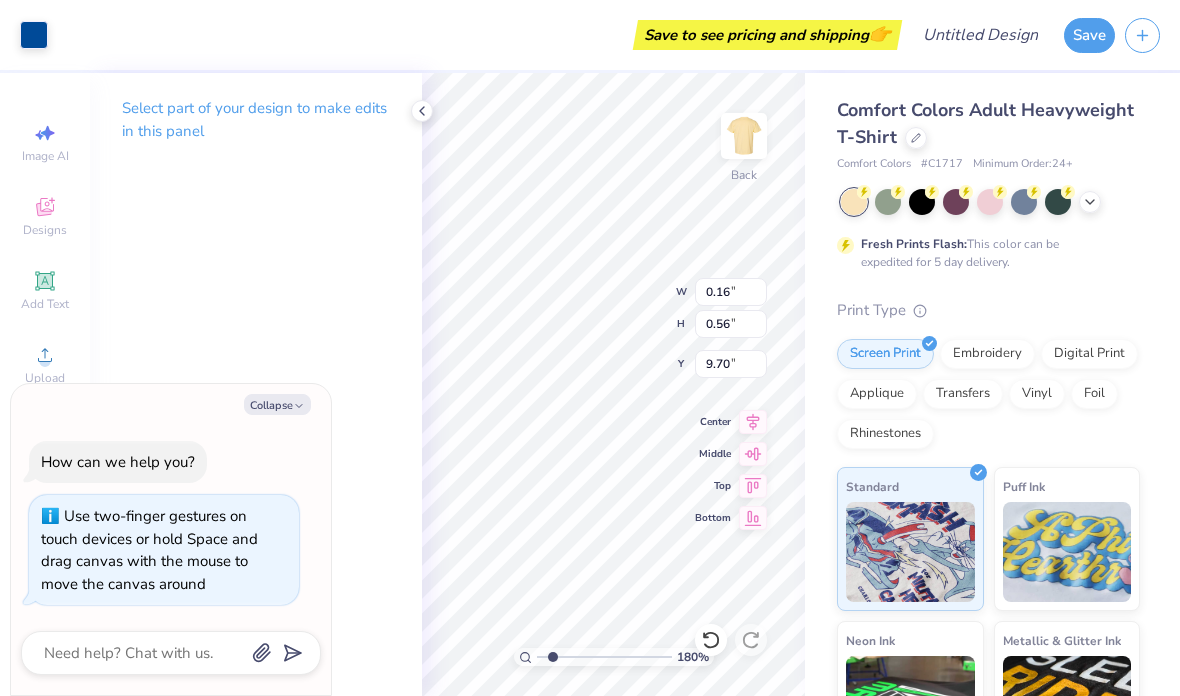 click at bounding box center (34, 35) 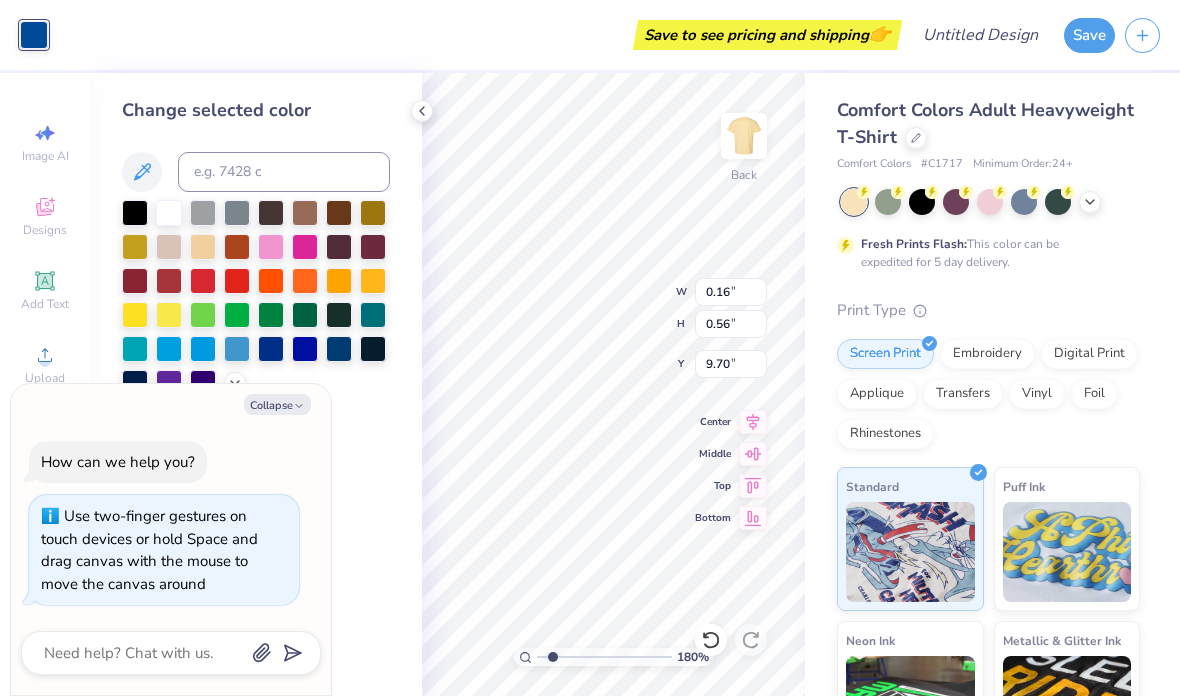 type on "1.79654651565915" 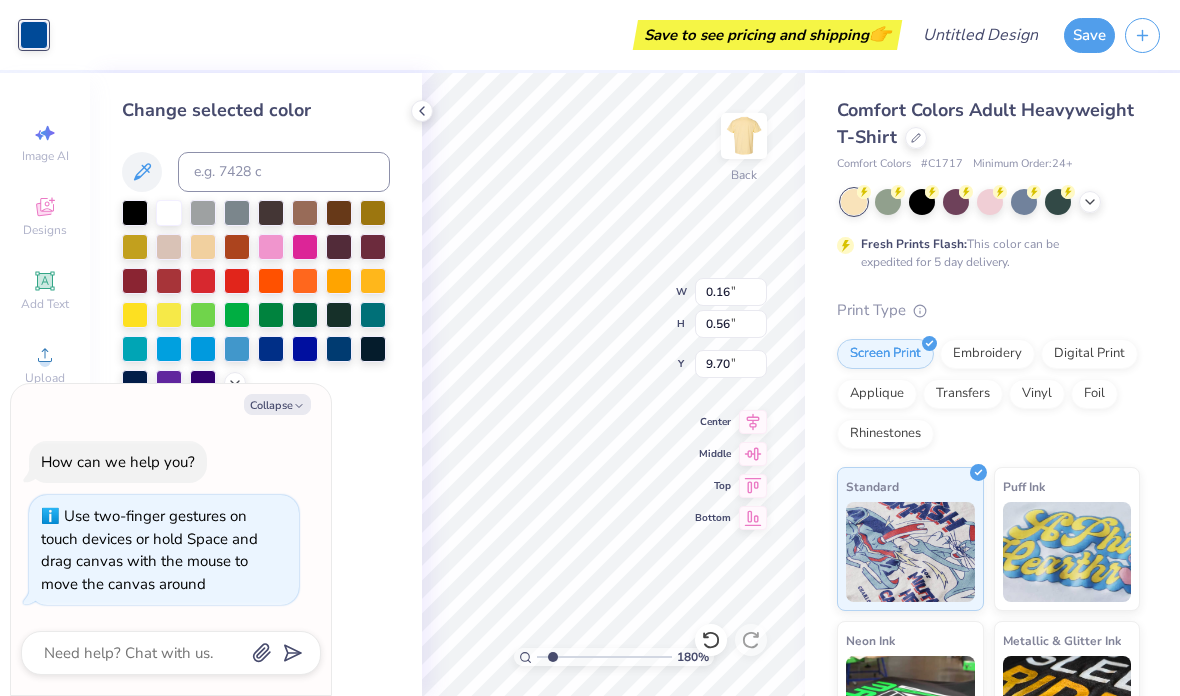 click at bounding box center (135, 213) 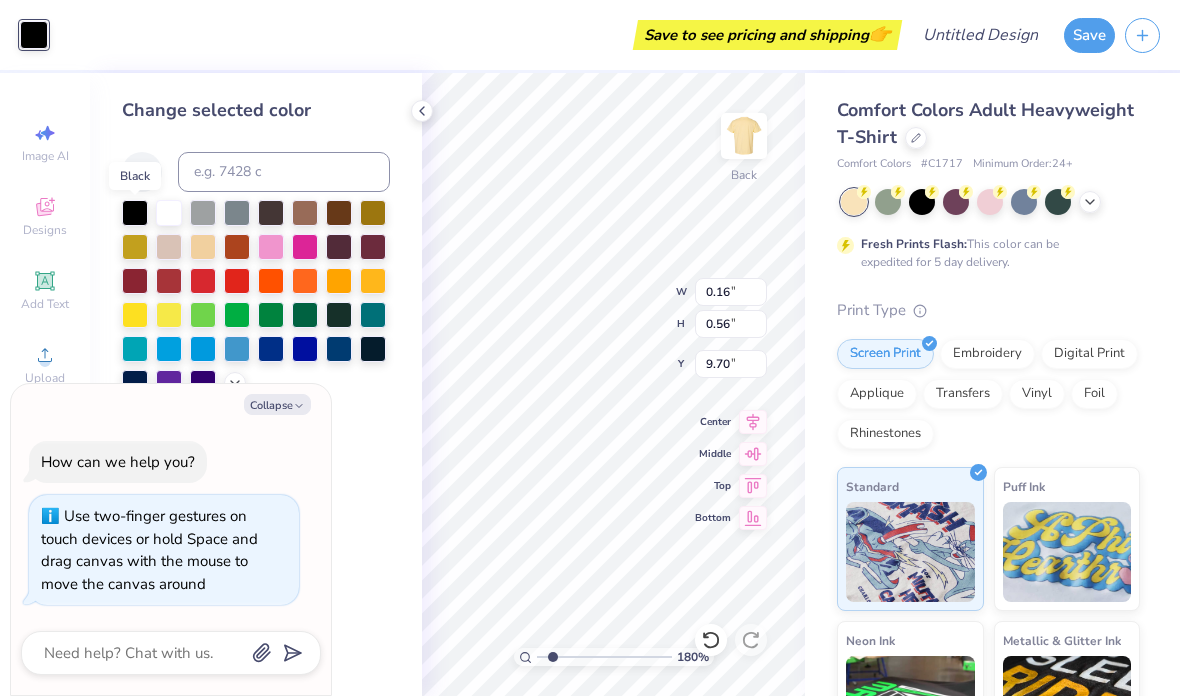 type on "1.79654651565915" 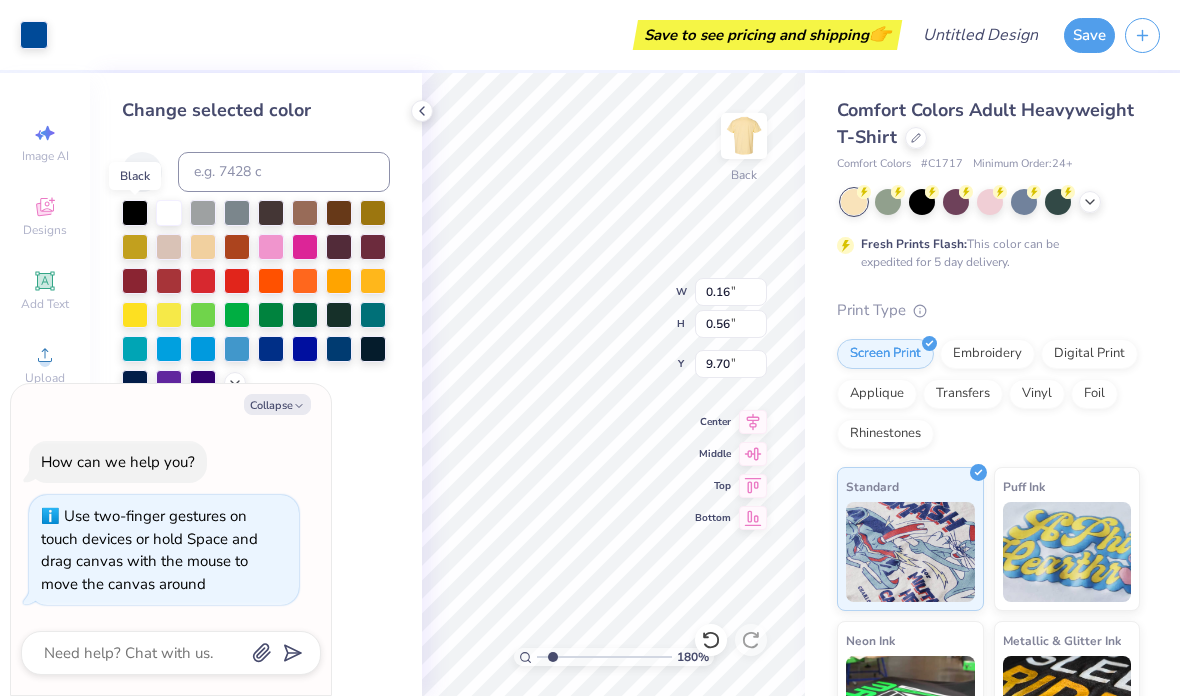 type on "1.79654651565915" 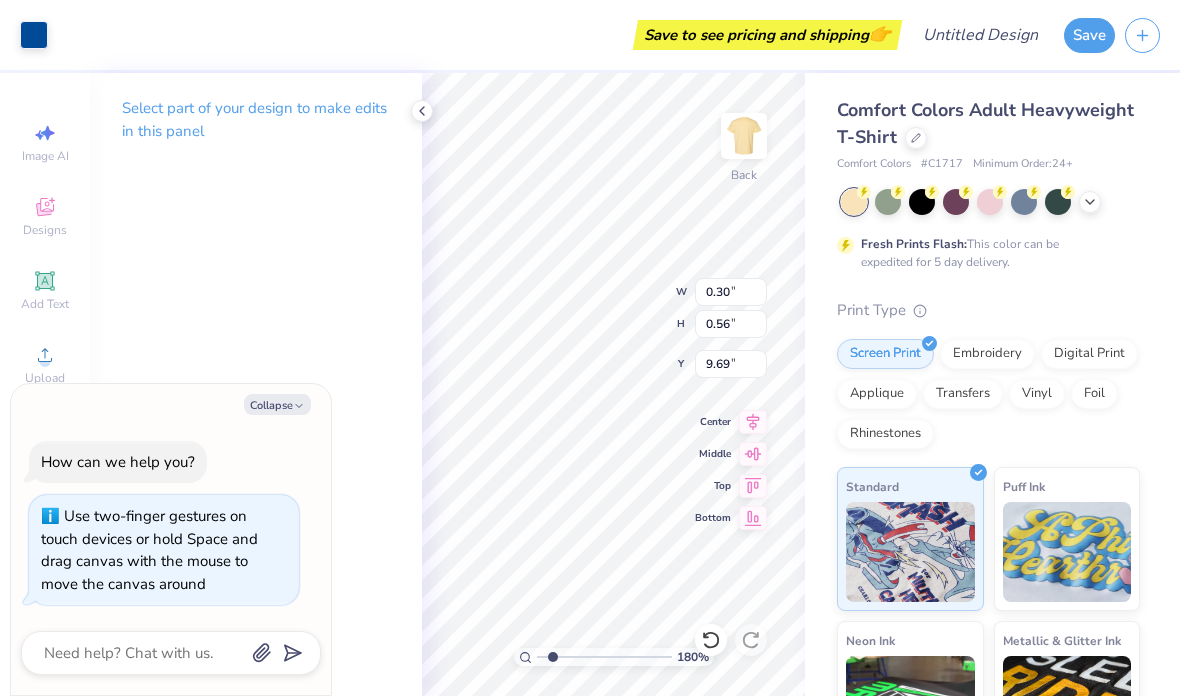 click at bounding box center (34, 35) 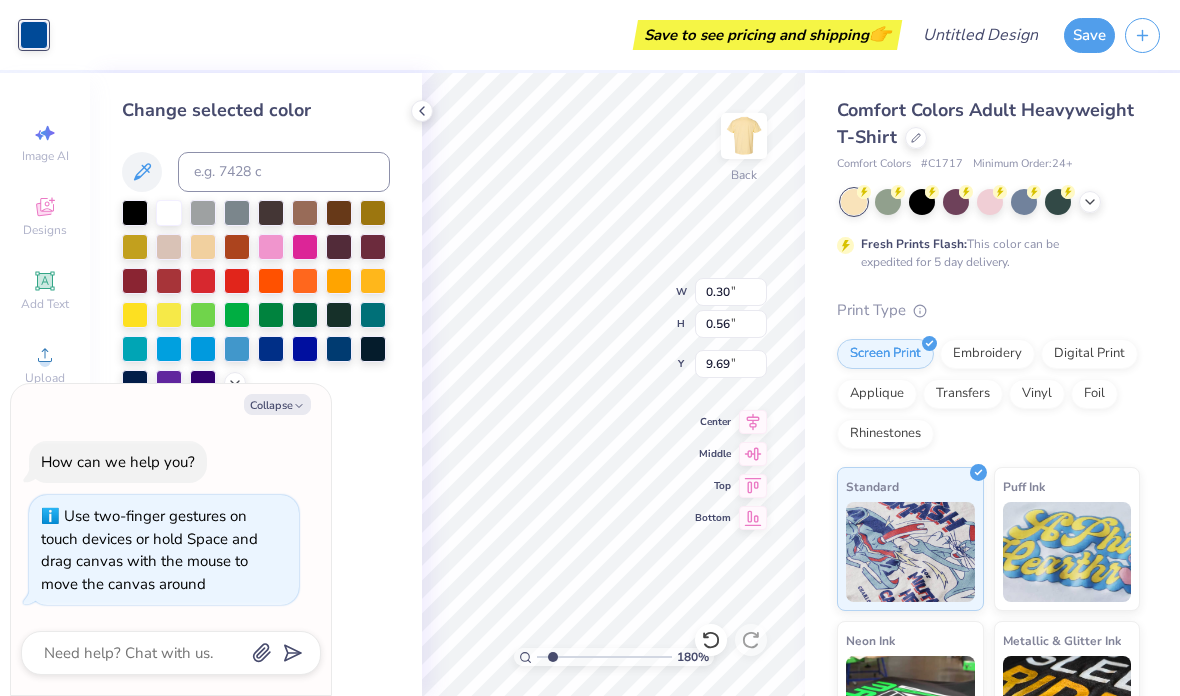 click at bounding box center (256, 298) 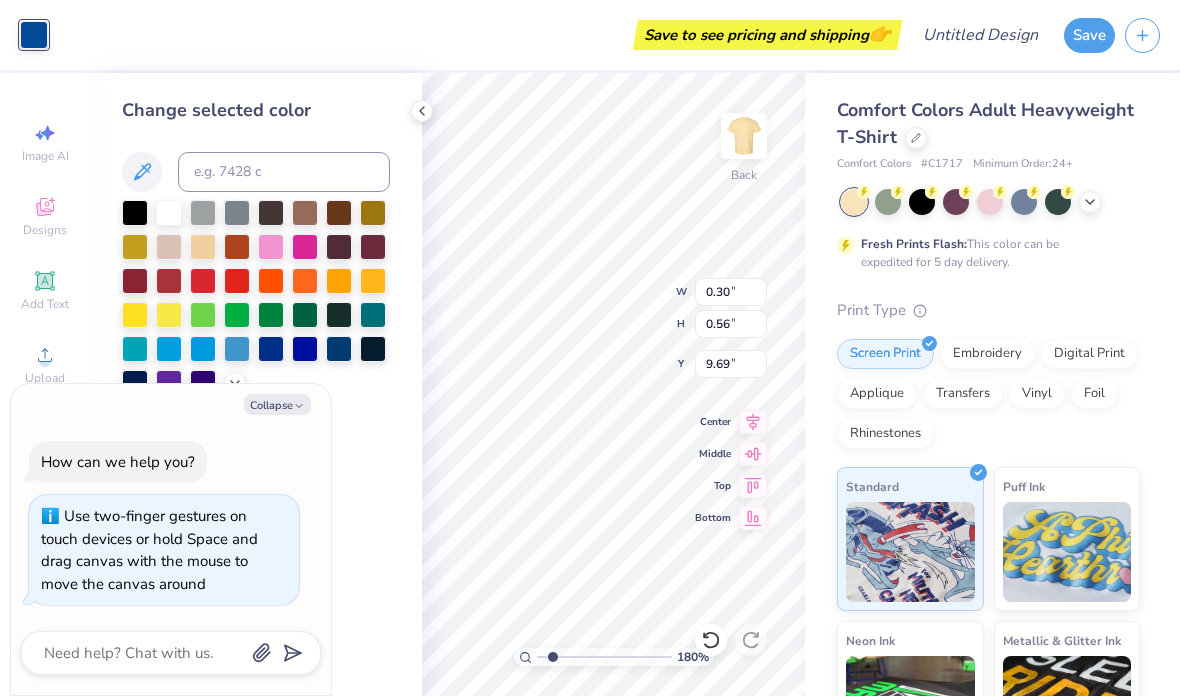 click at bounding box center (135, 213) 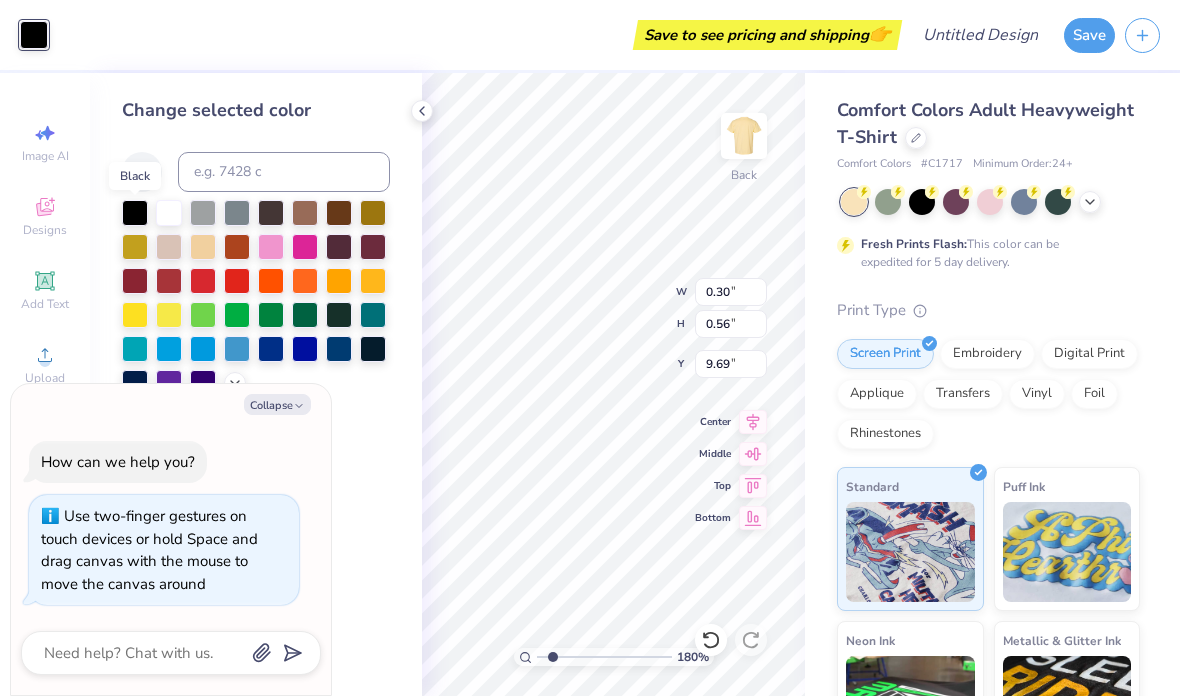 type on "1.79654651565915" 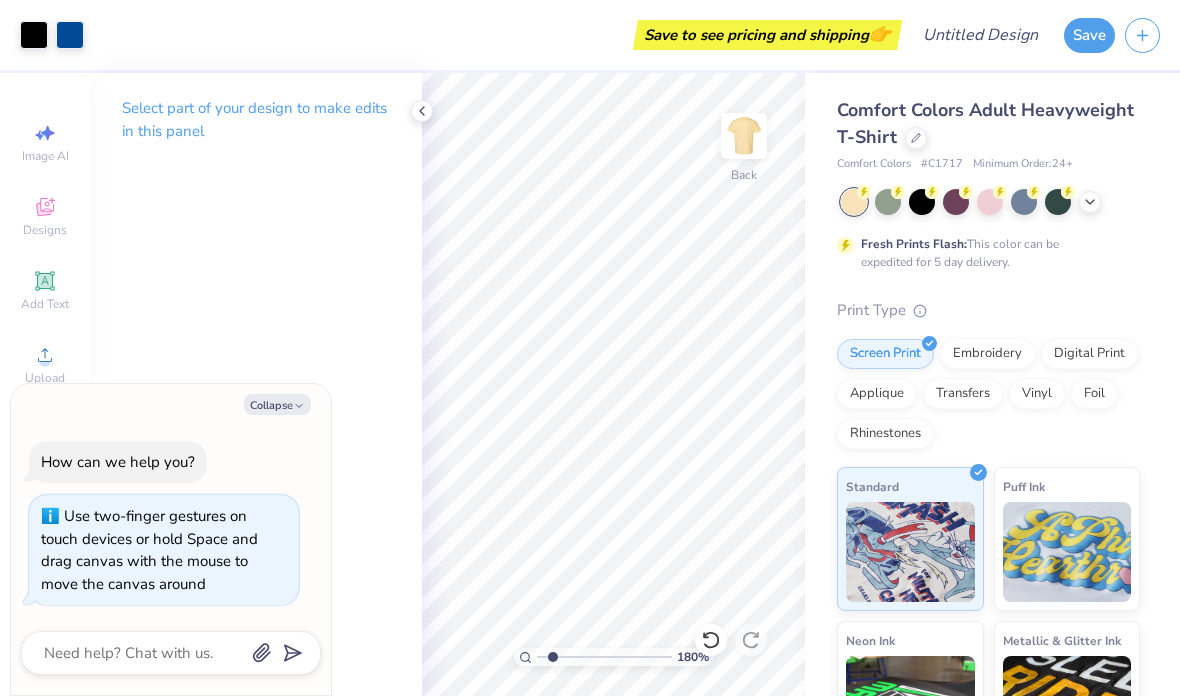 type on "1.79654651565915" 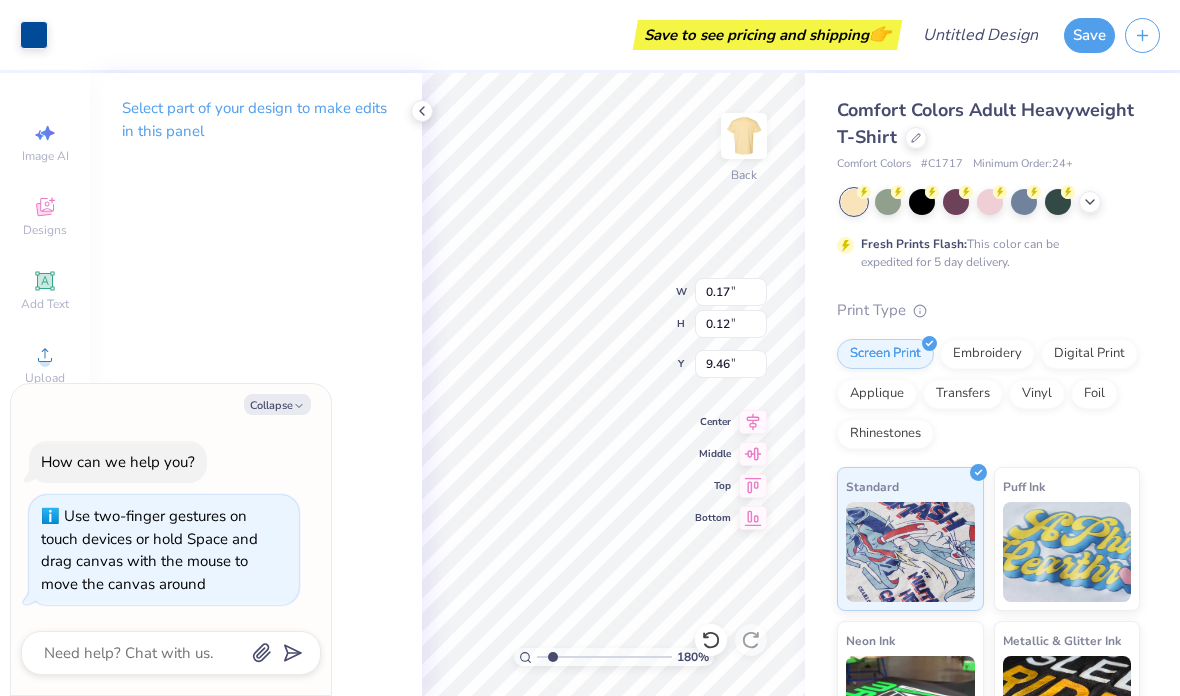 click at bounding box center (34, 35) 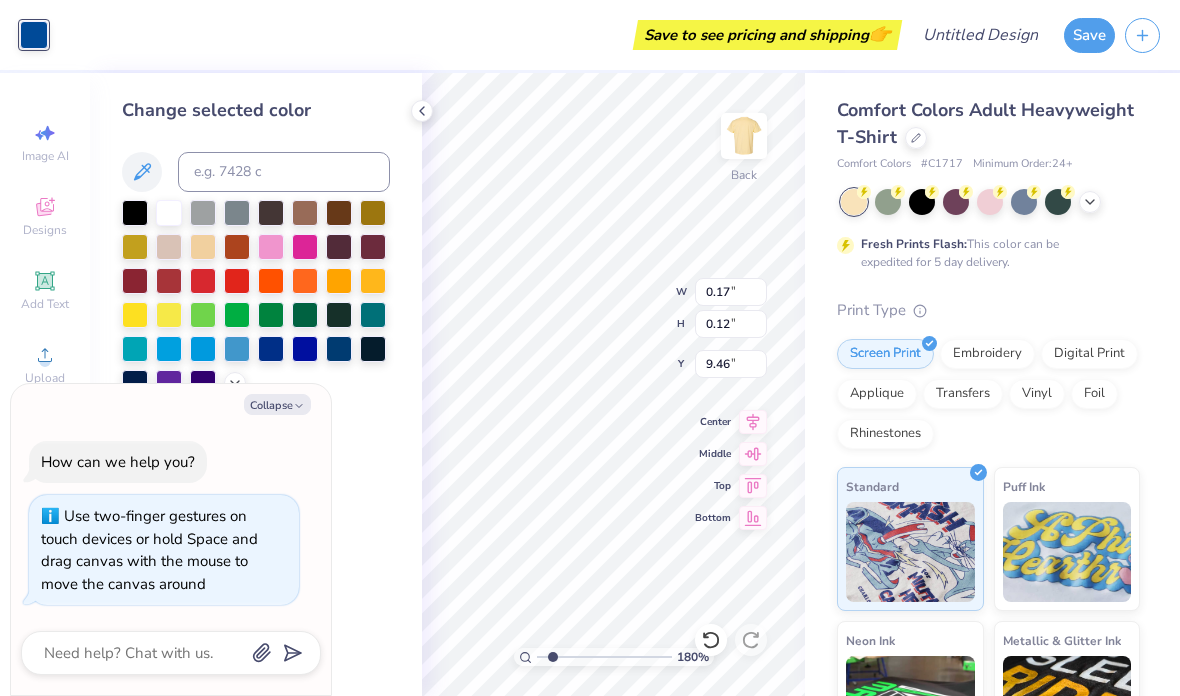 click at bounding box center [135, 213] 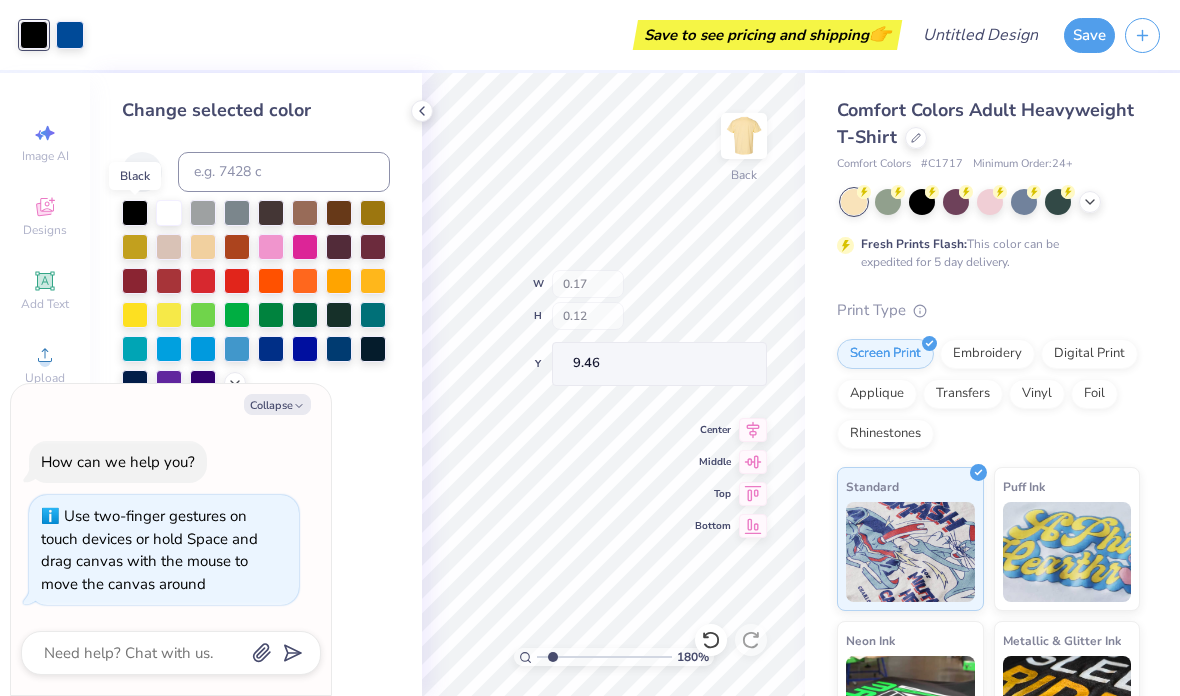 type on "1.79654651565915" 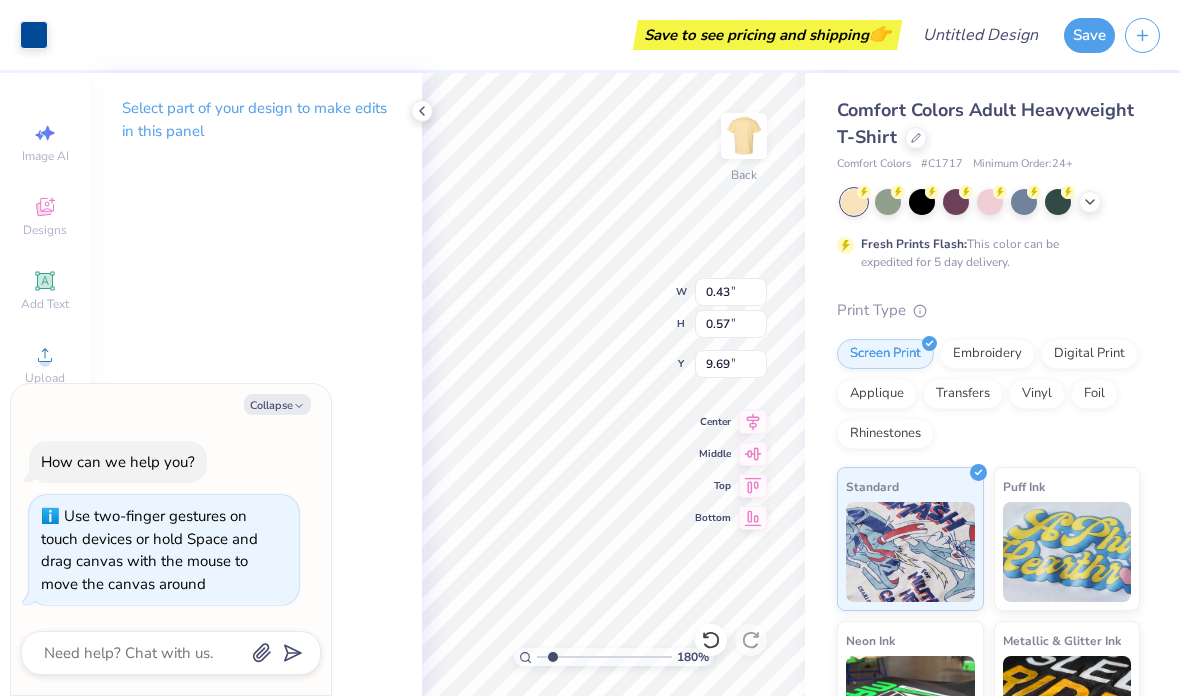 type on "1.79654651565915" 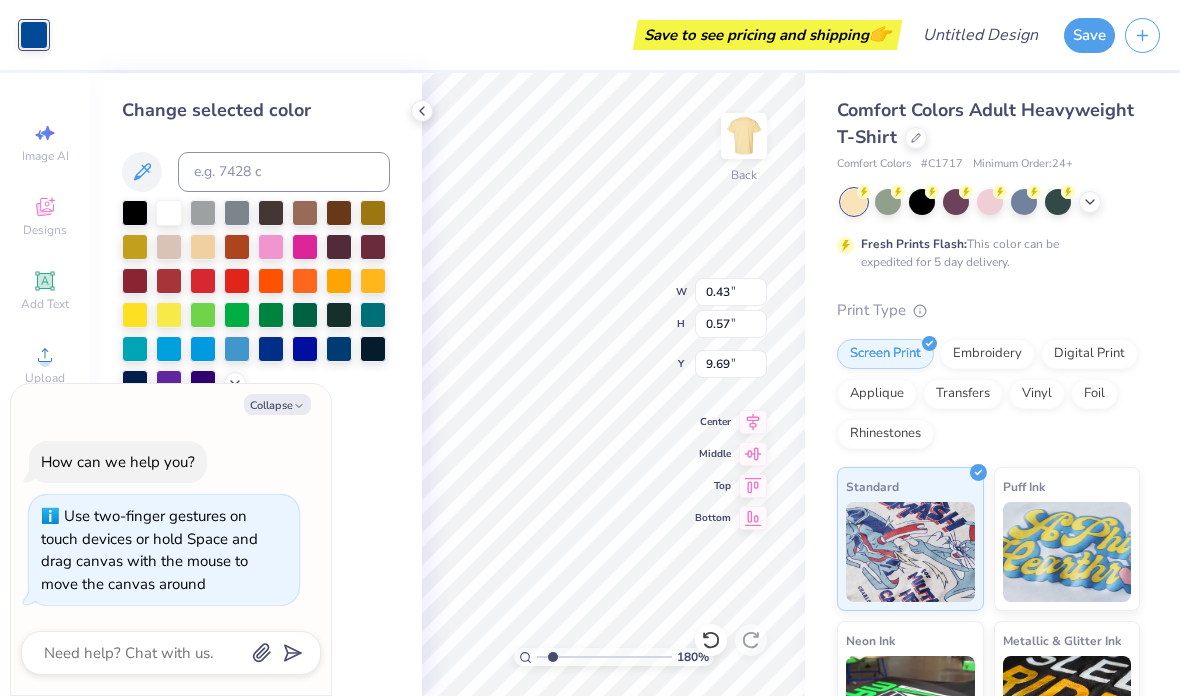type on "1.79654651565915" 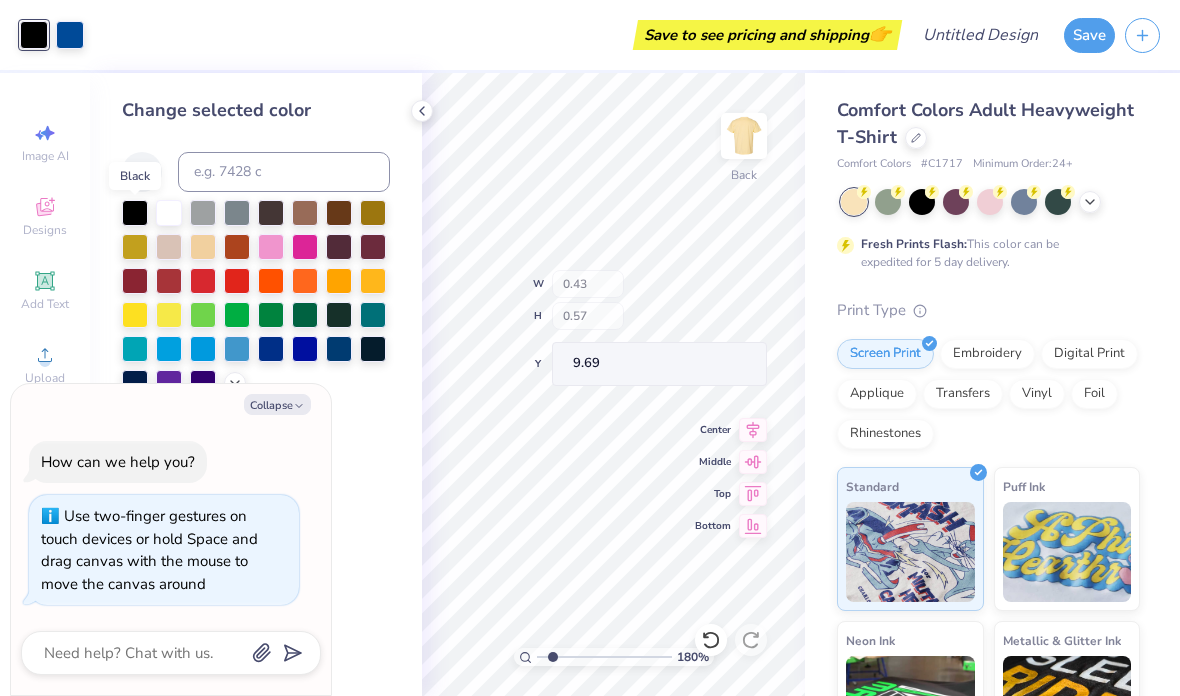 type on "1.79654651565915" 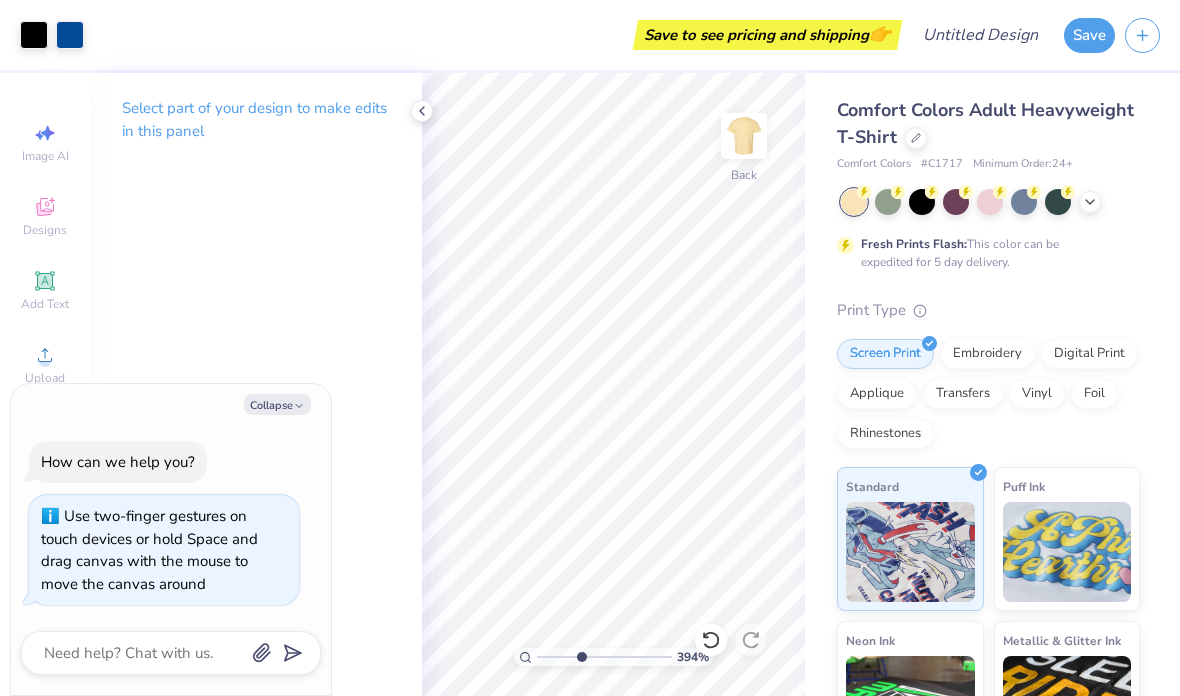 type on "3.94201100247346" 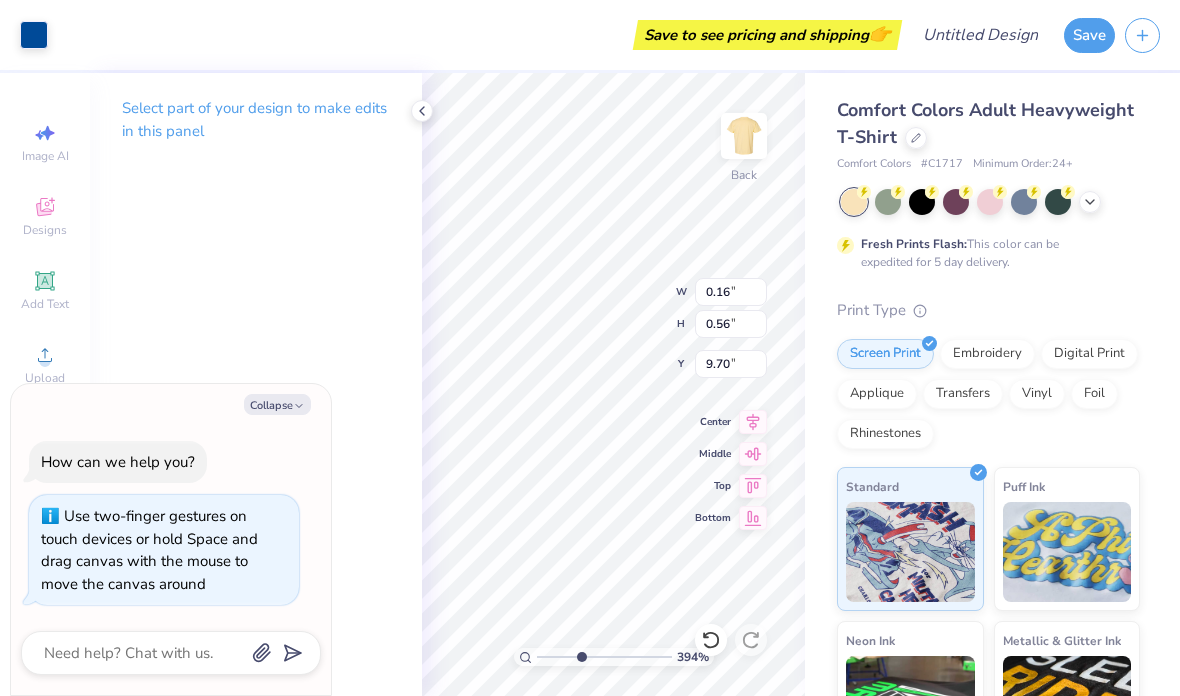 click at bounding box center [34, 35] 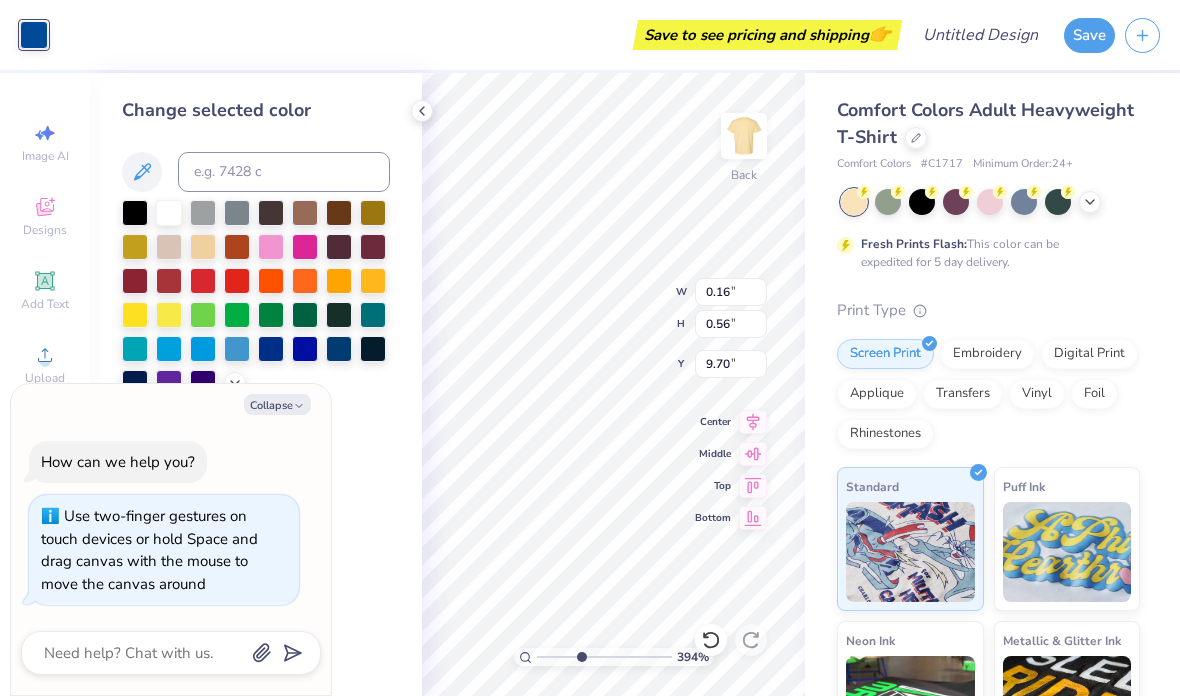 click at bounding box center [135, 213] 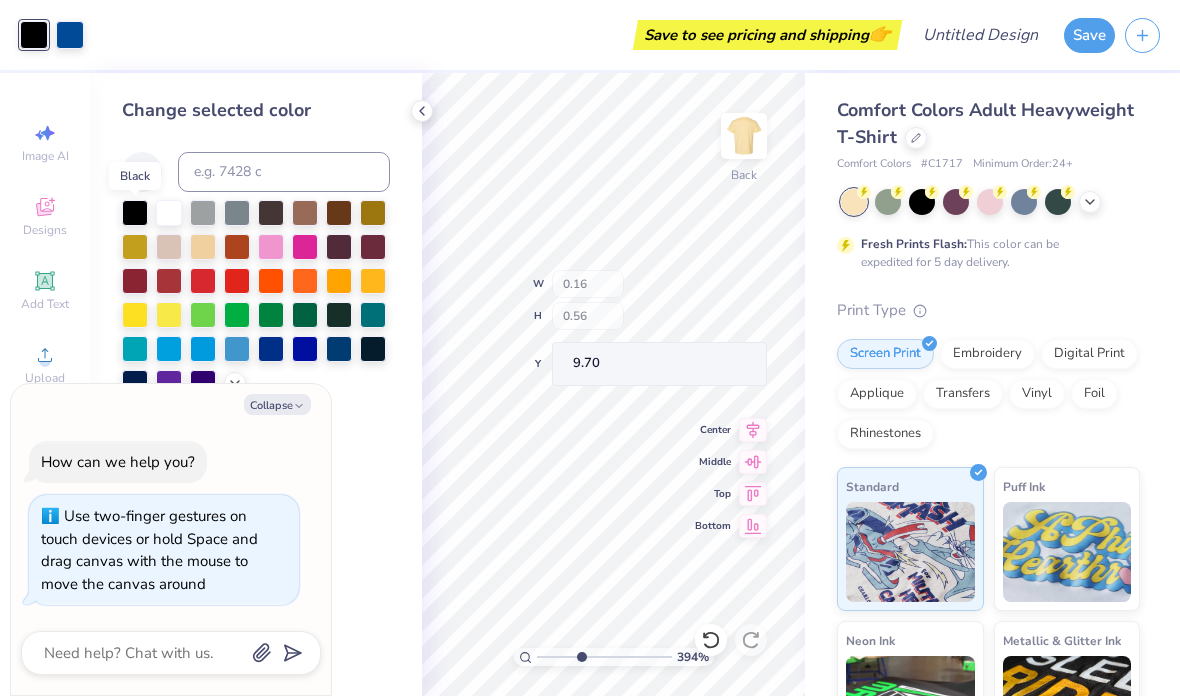 type on "3.94201100247346" 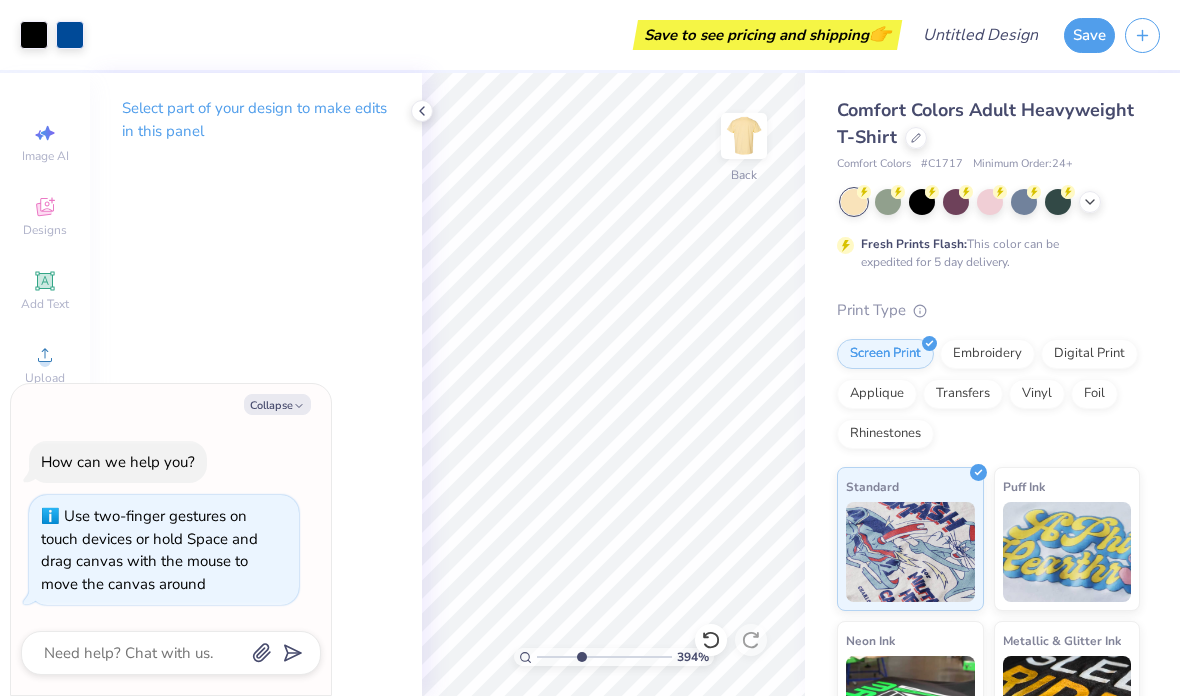 type on "3.94201100247346" 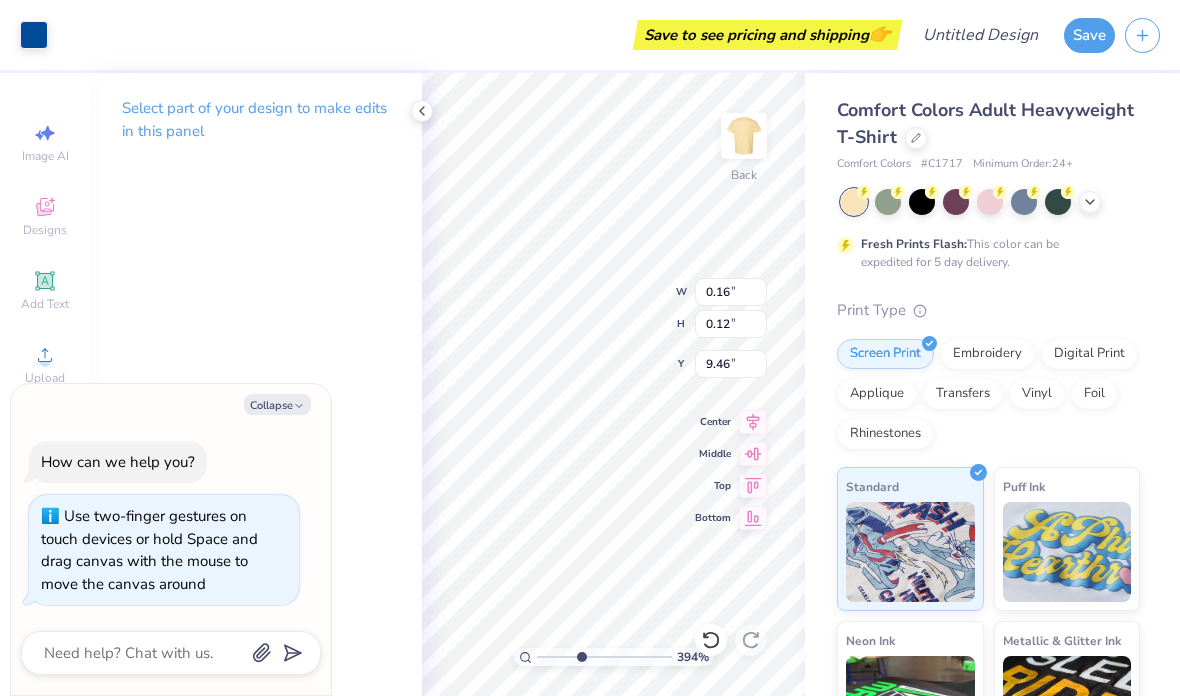 click at bounding box center [34, 35] 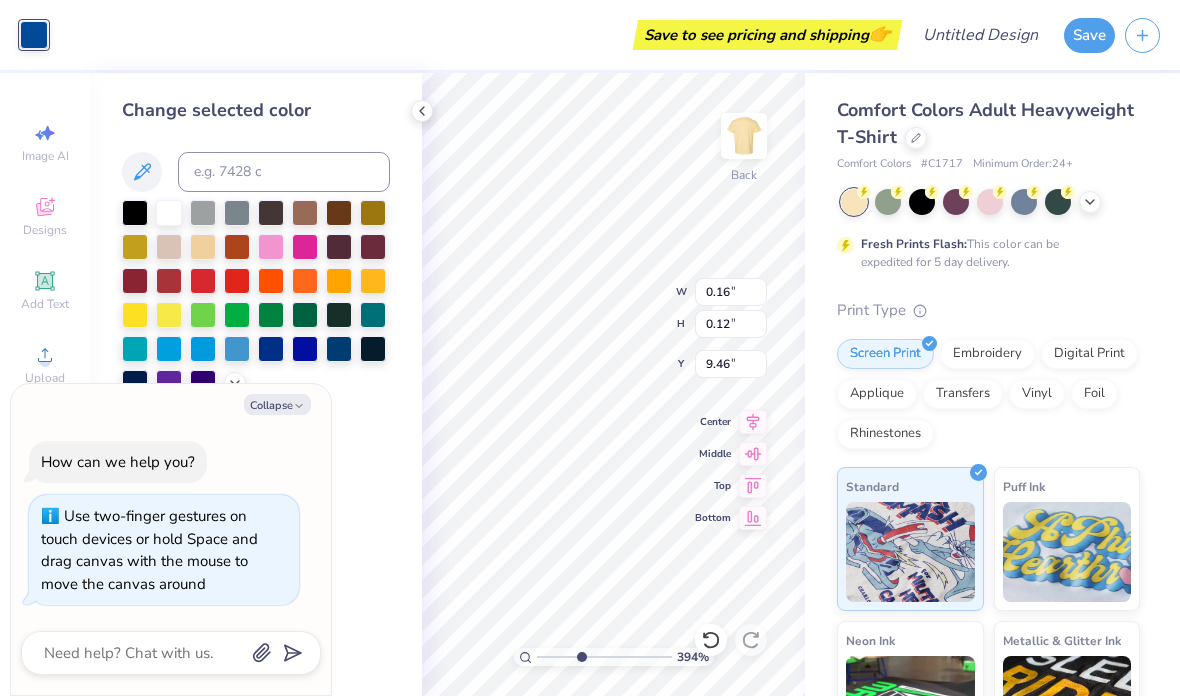 type on "3.94201100247346" 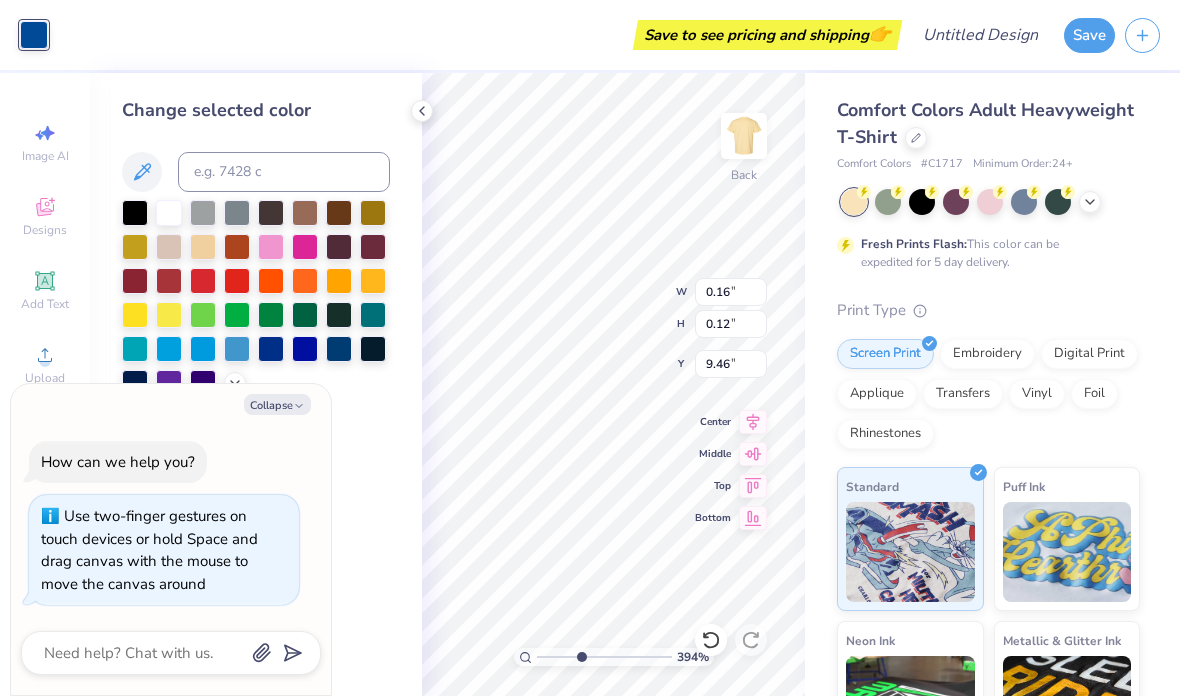 click at bounding box center (135, 213) 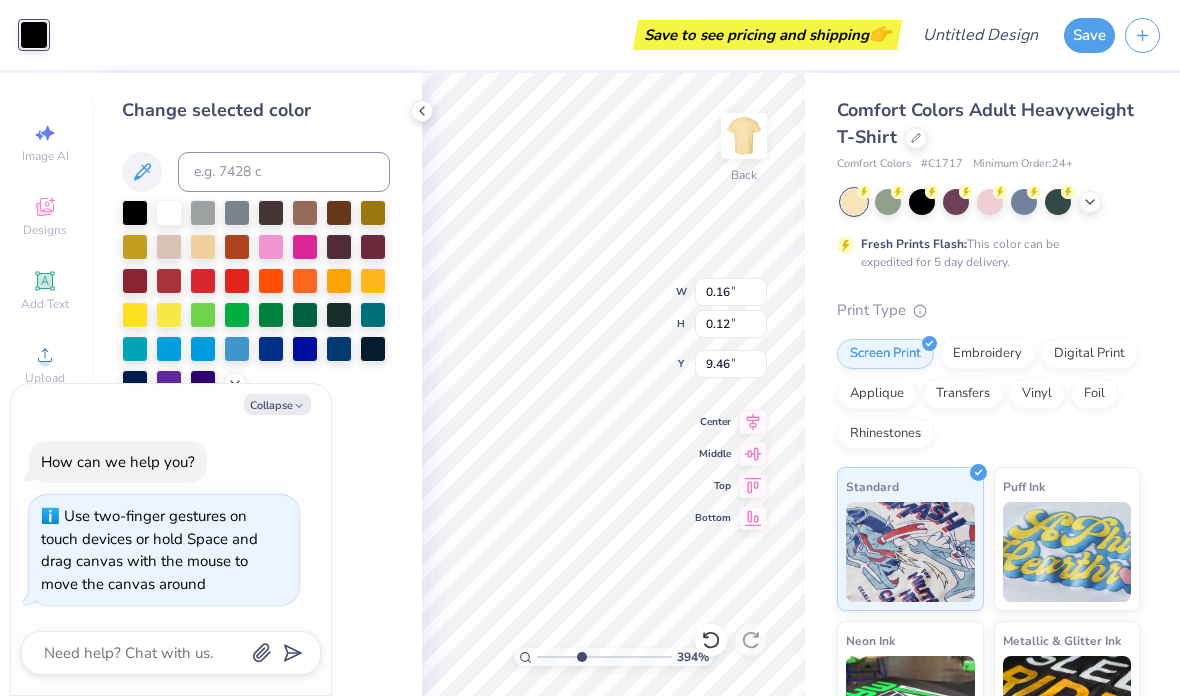 type on "3.94201100247346" 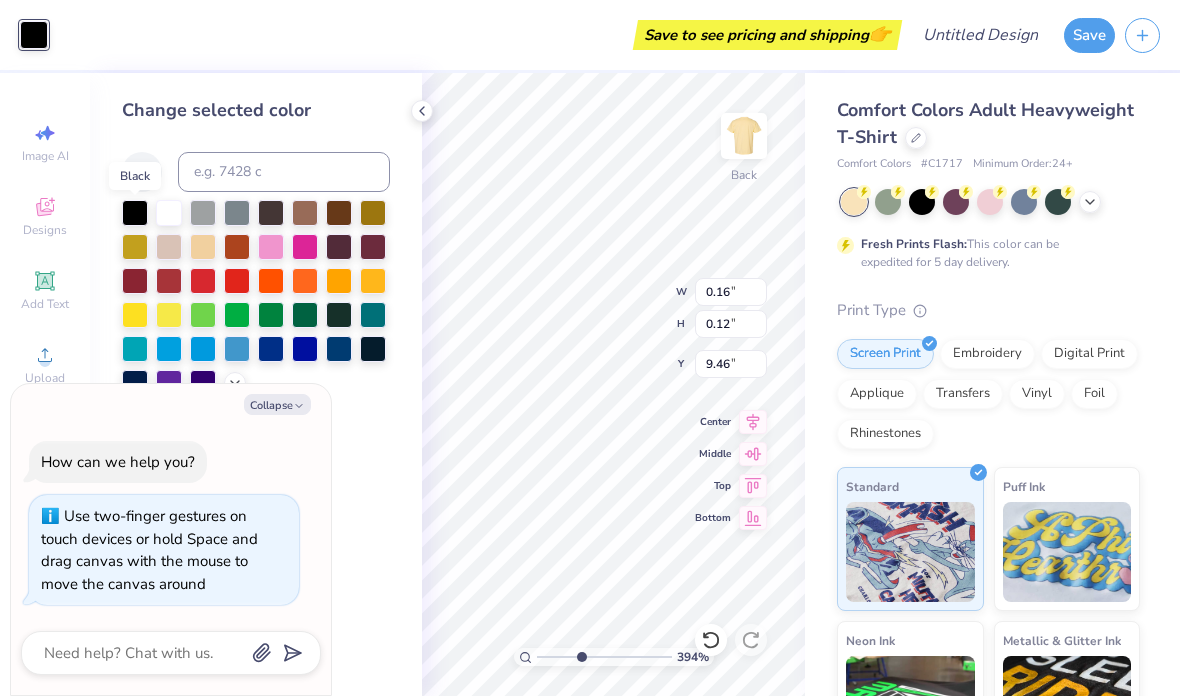 type on "3.94201100247346" 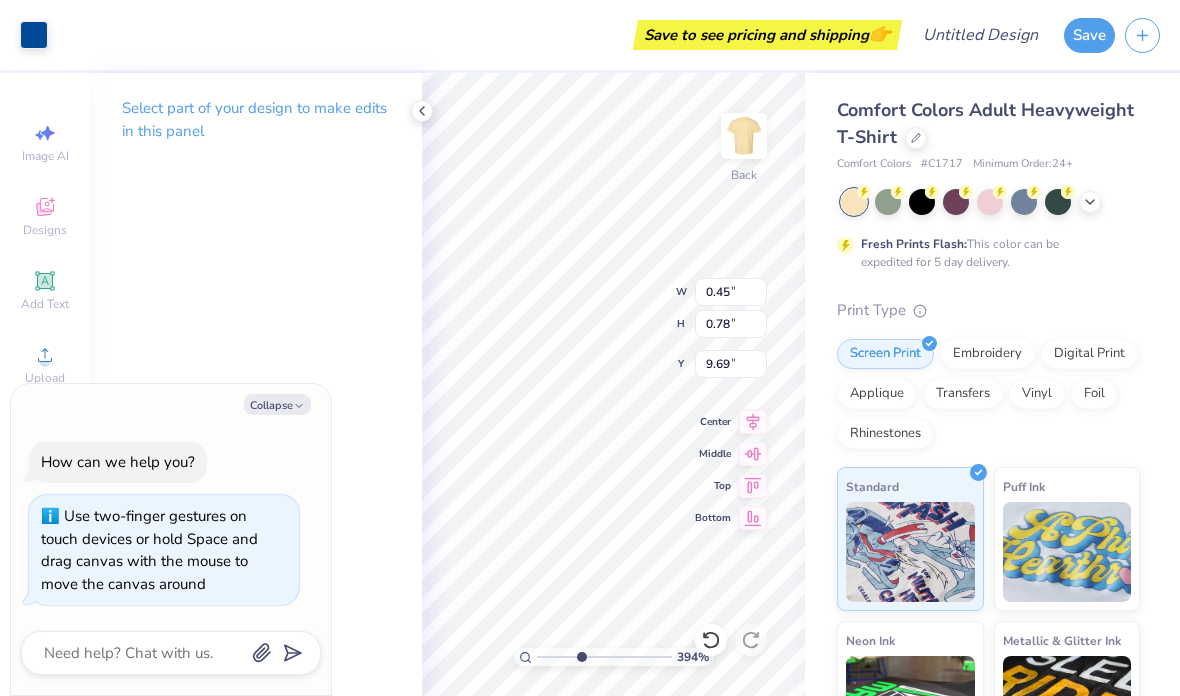 click at bounding box center [34, 35] 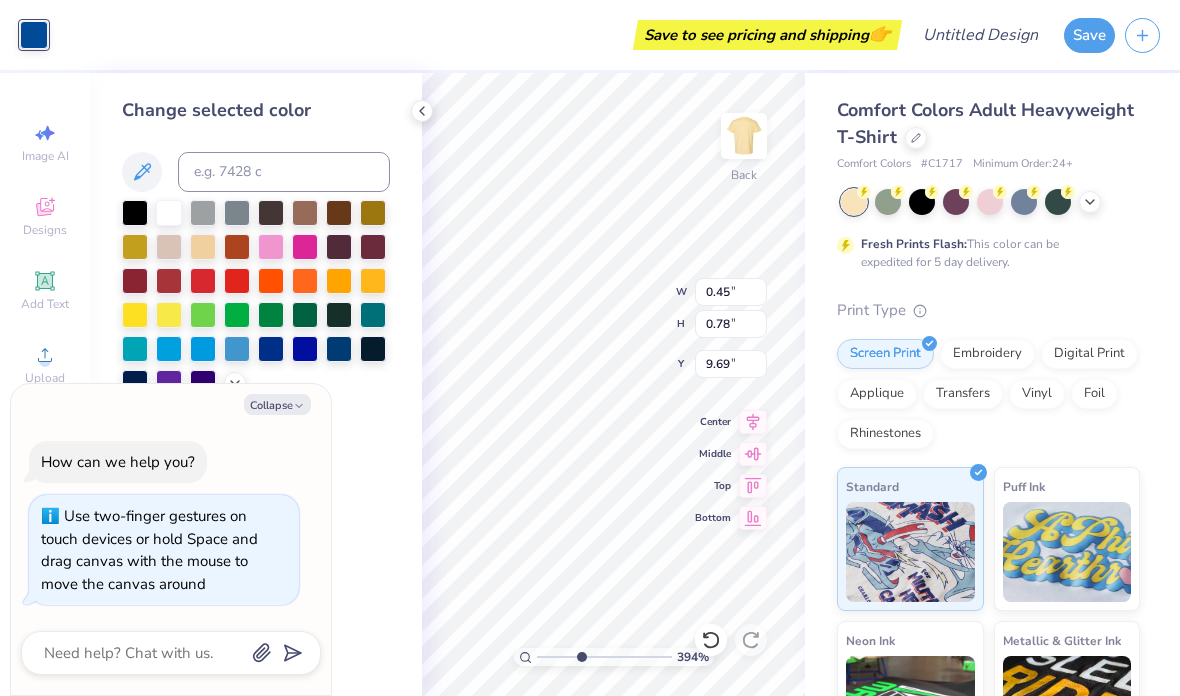 click at bounding box center (135, 213) 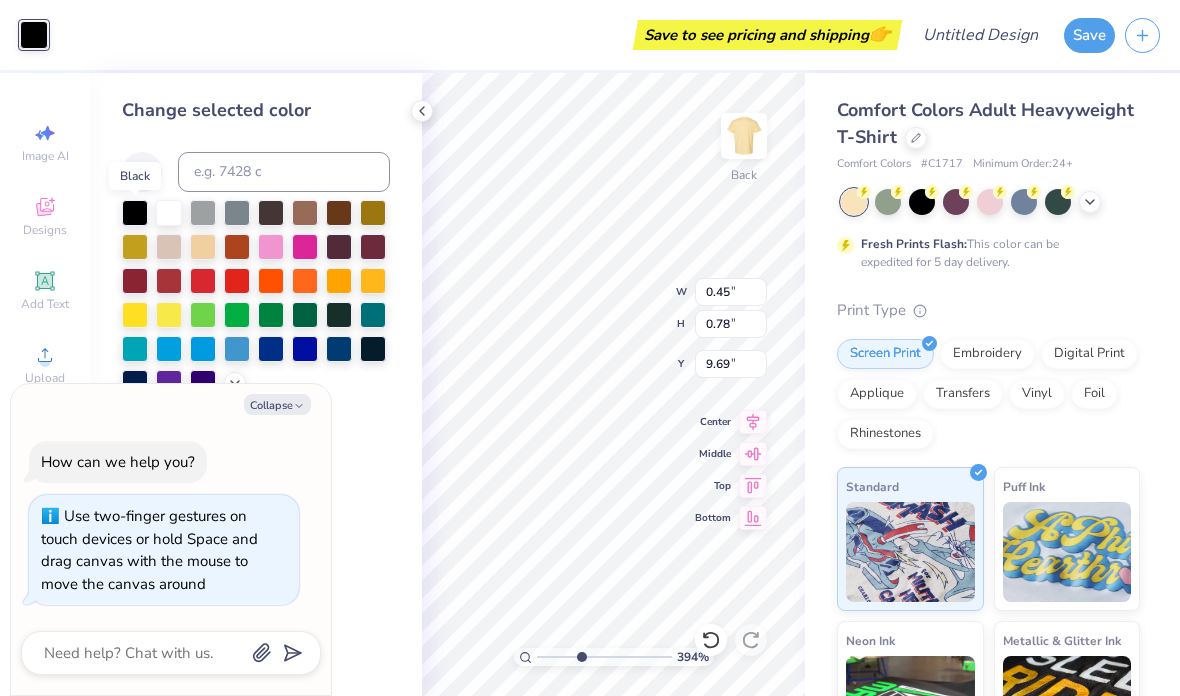 type on "3.94201100247346" 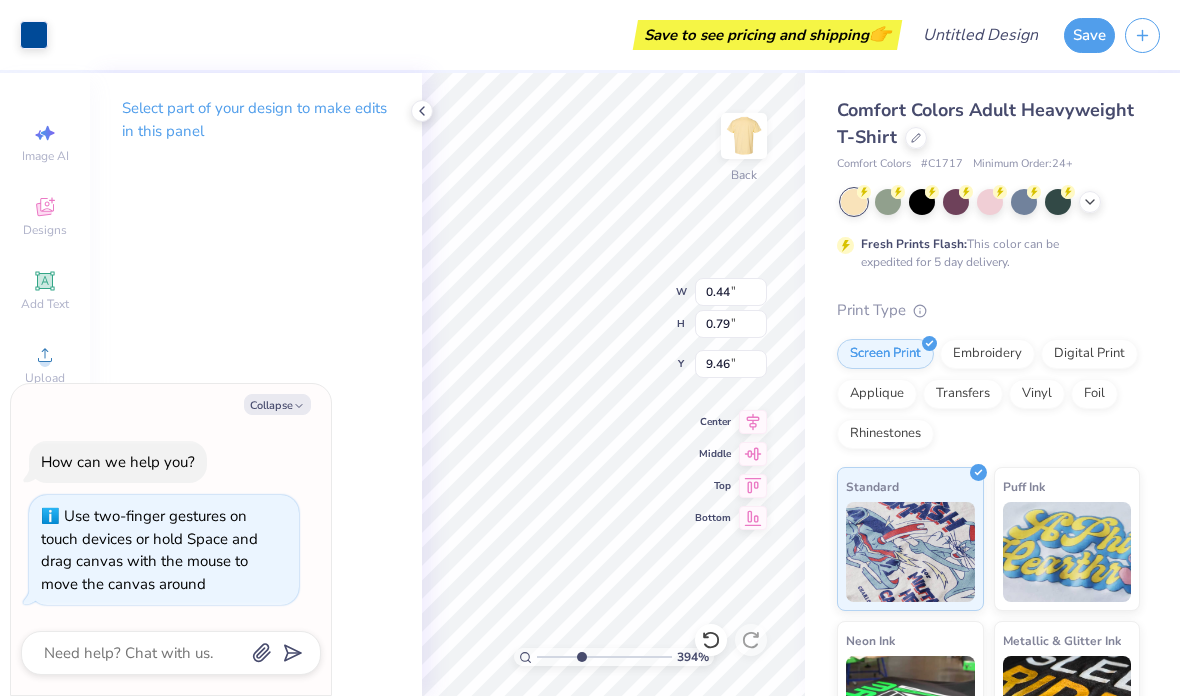 click at bounding box center (34, 35) 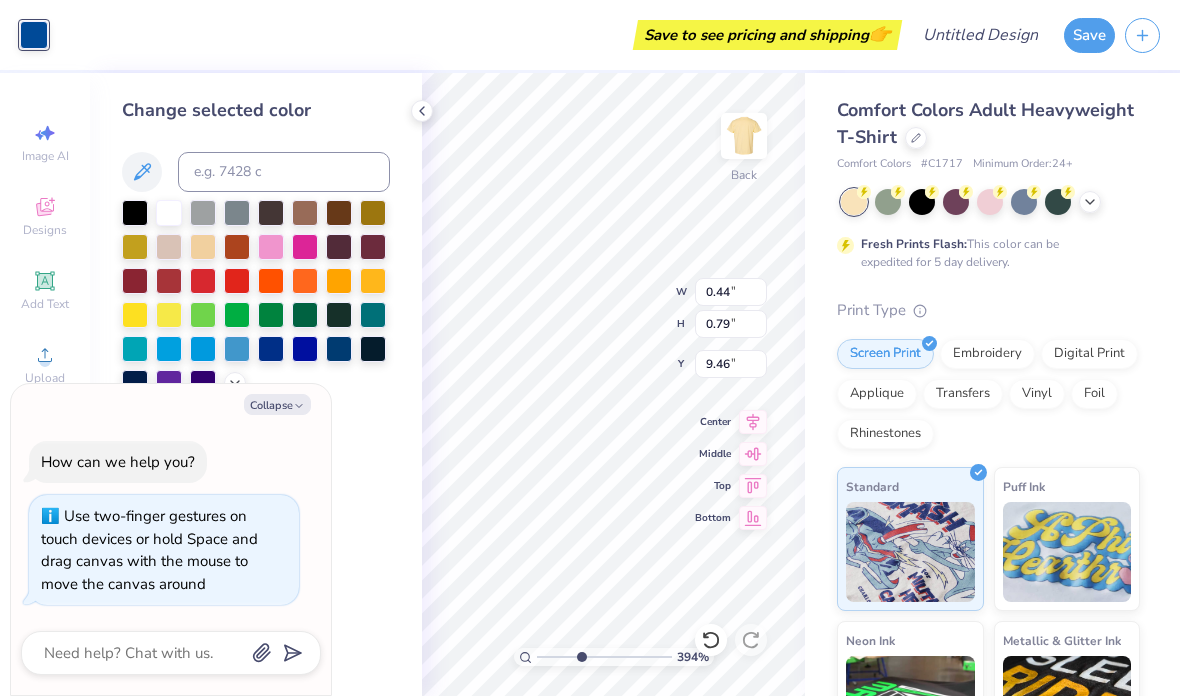 type on "3.94201100247346" 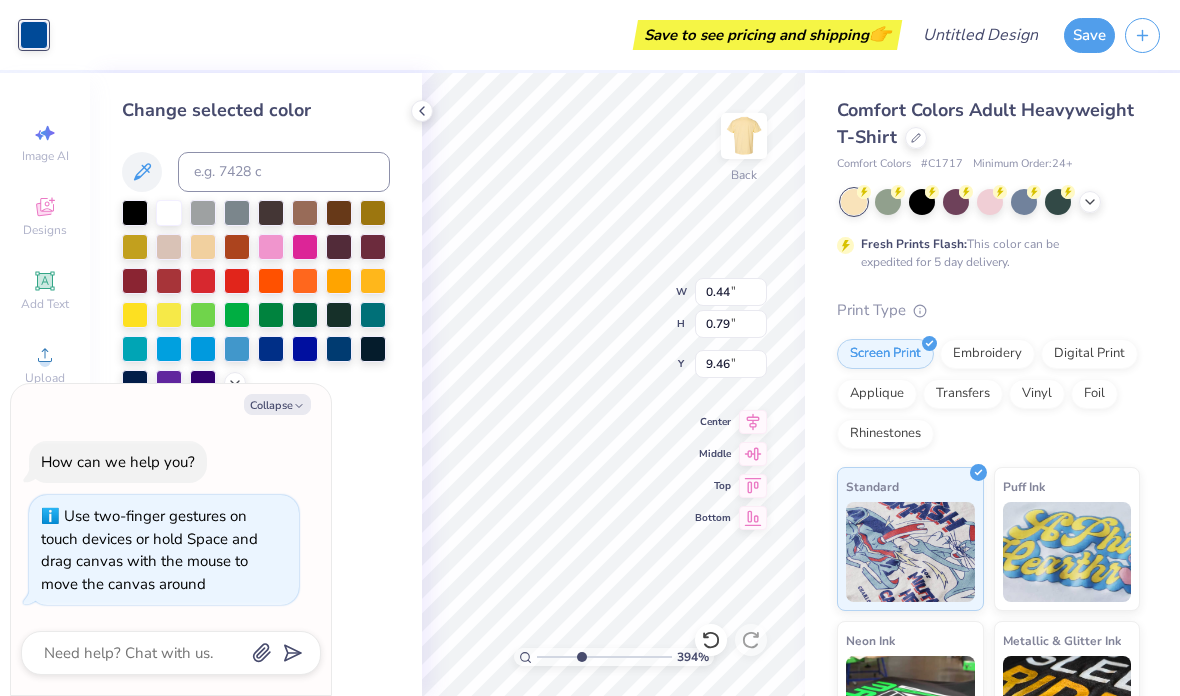 click at bounding box center [135, 213] 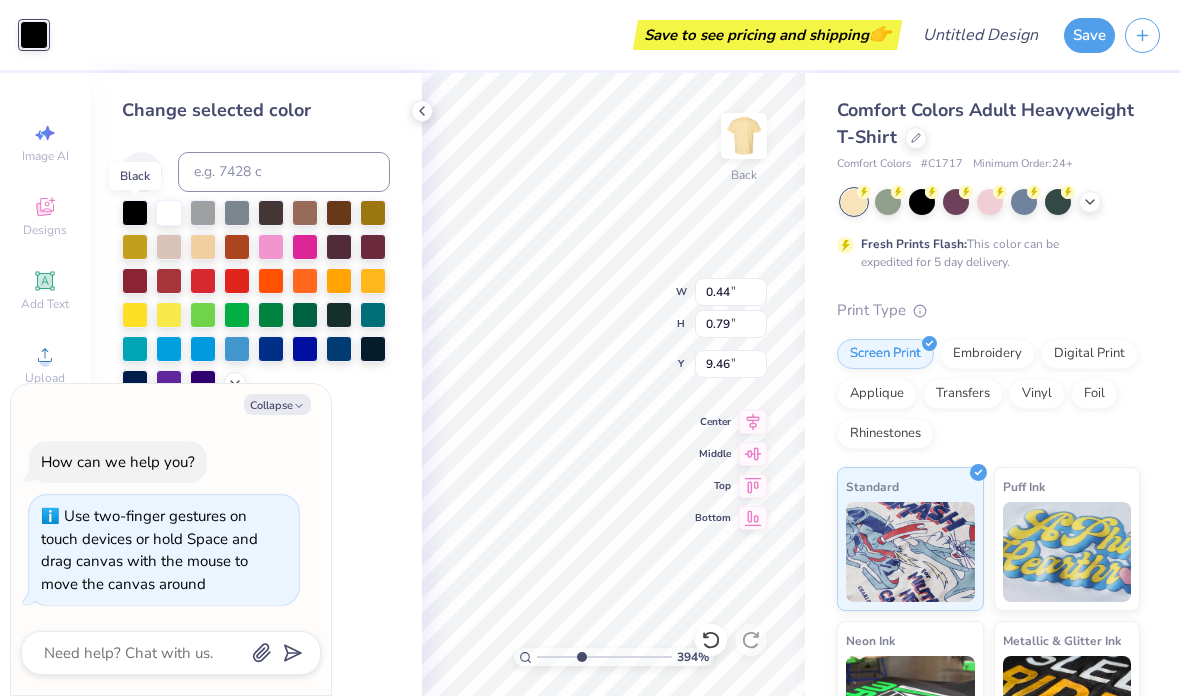 type on "3.94201100247346" 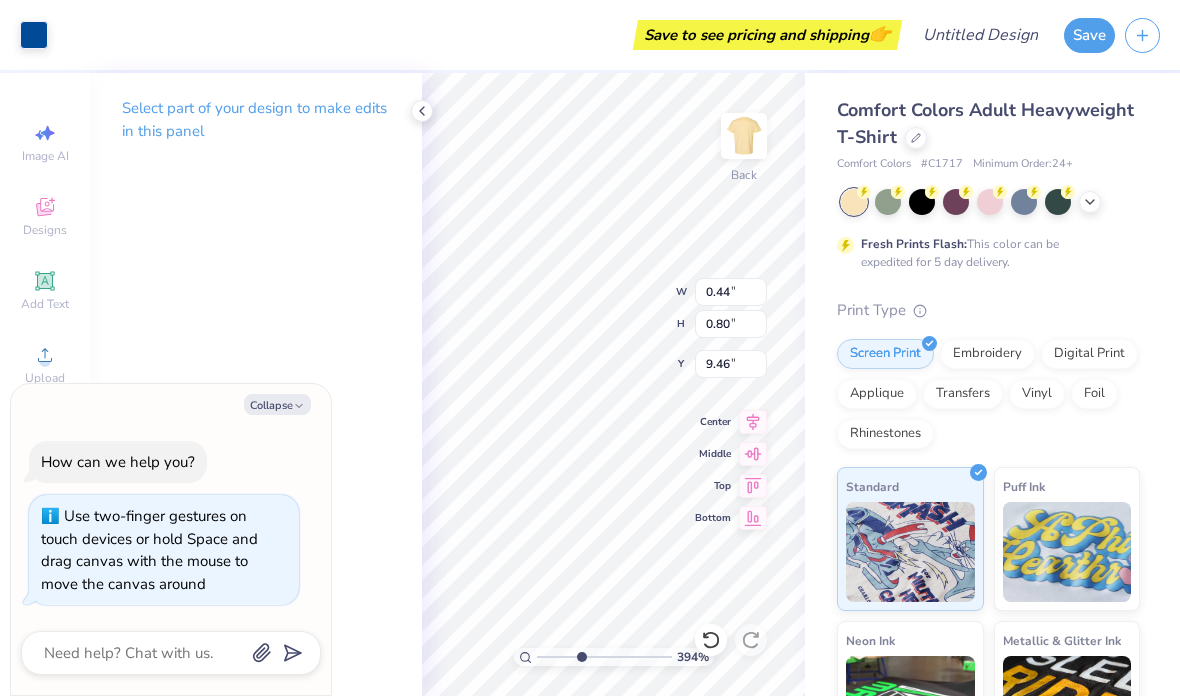 click at bounding box center [34, 35] 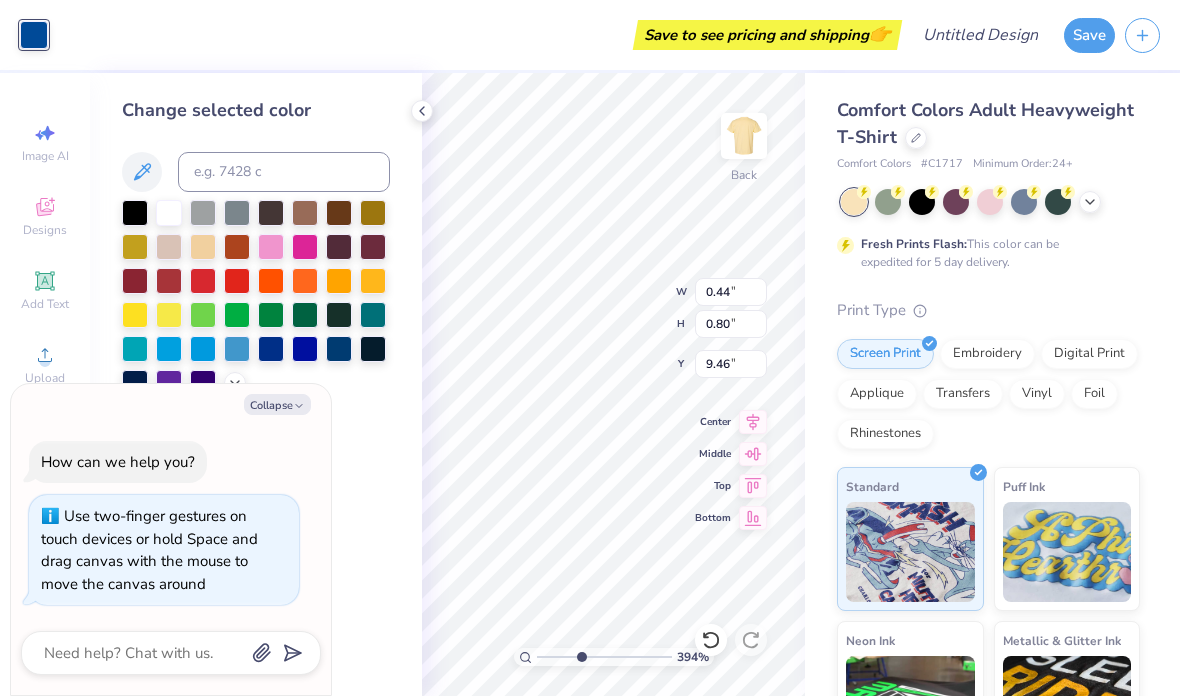 type on "3.94201100247346" 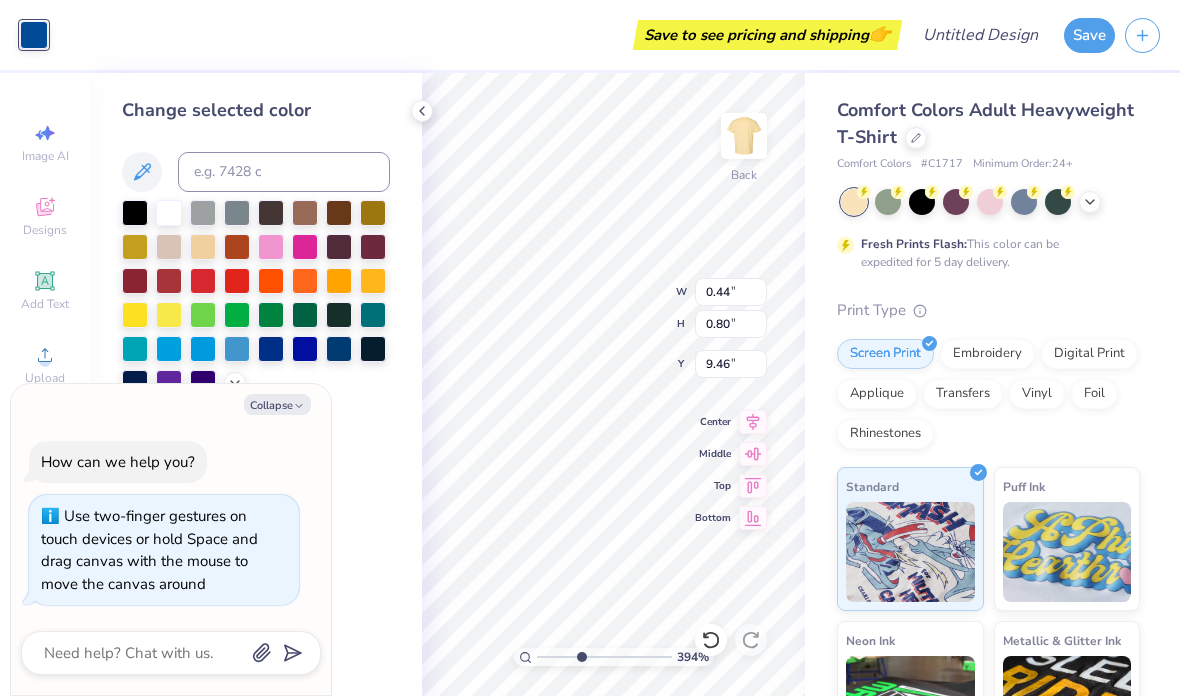 click at bounding box center (135, 213) 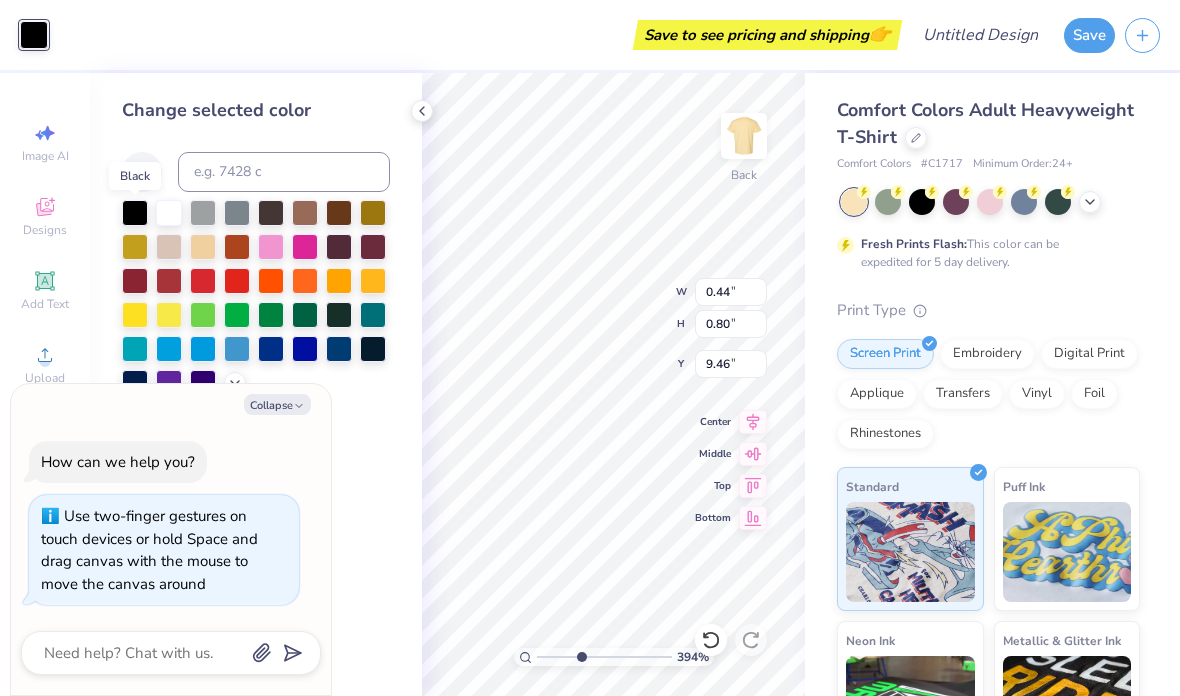 type on "3.94201100247346" 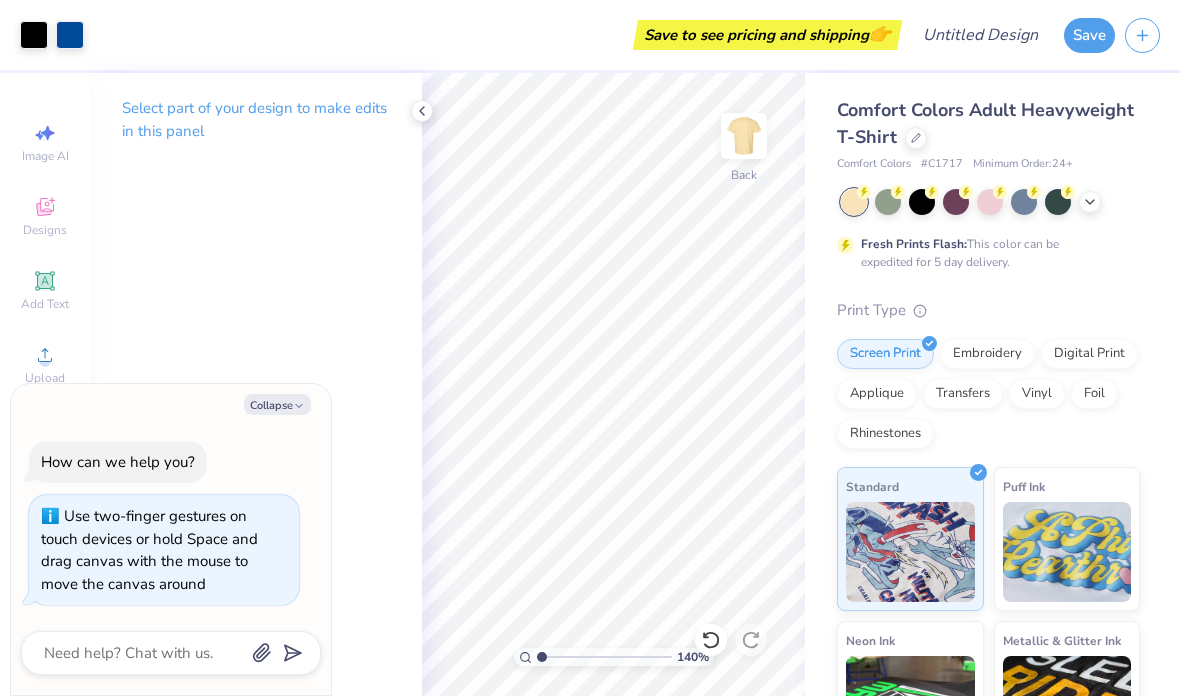 type on "1" 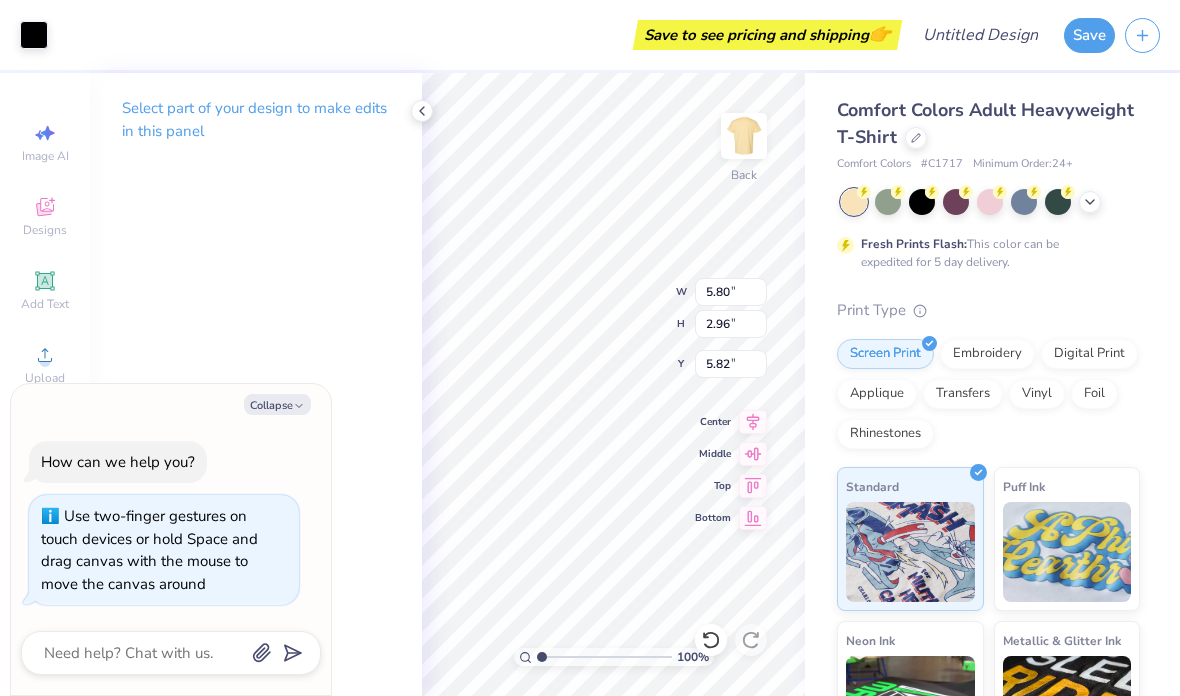 type on "x" 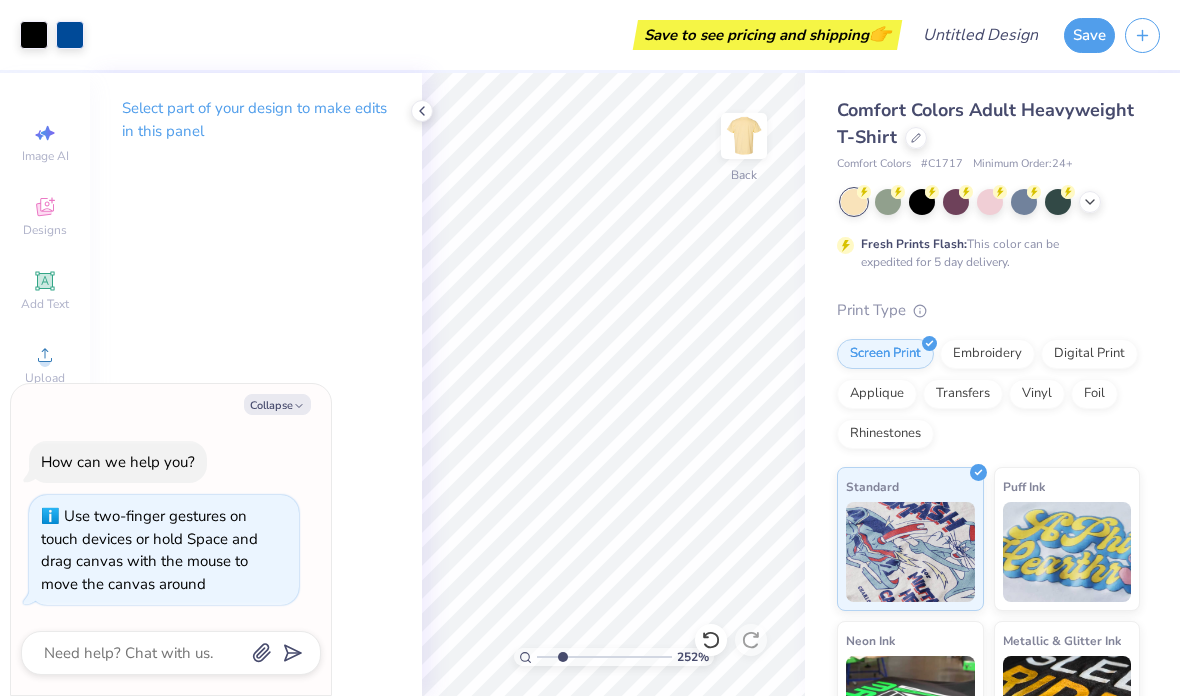 type on "2.51966055338423" 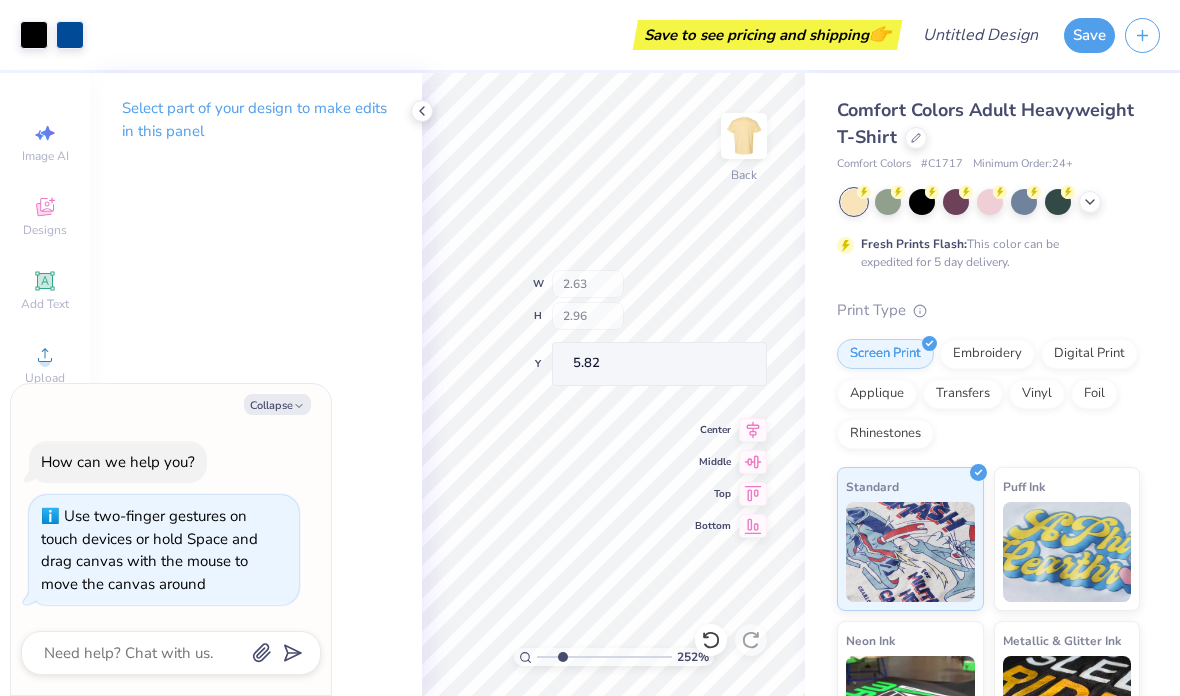 type on "2.51966055338423" 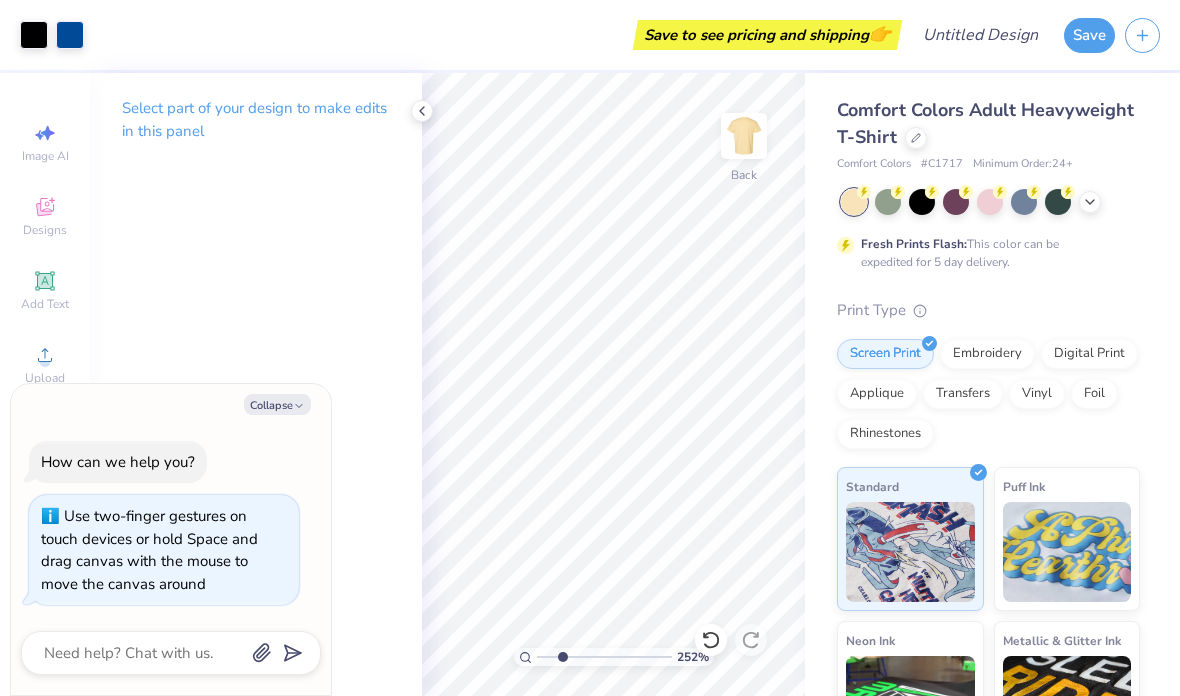 type on "2.51966055338423" 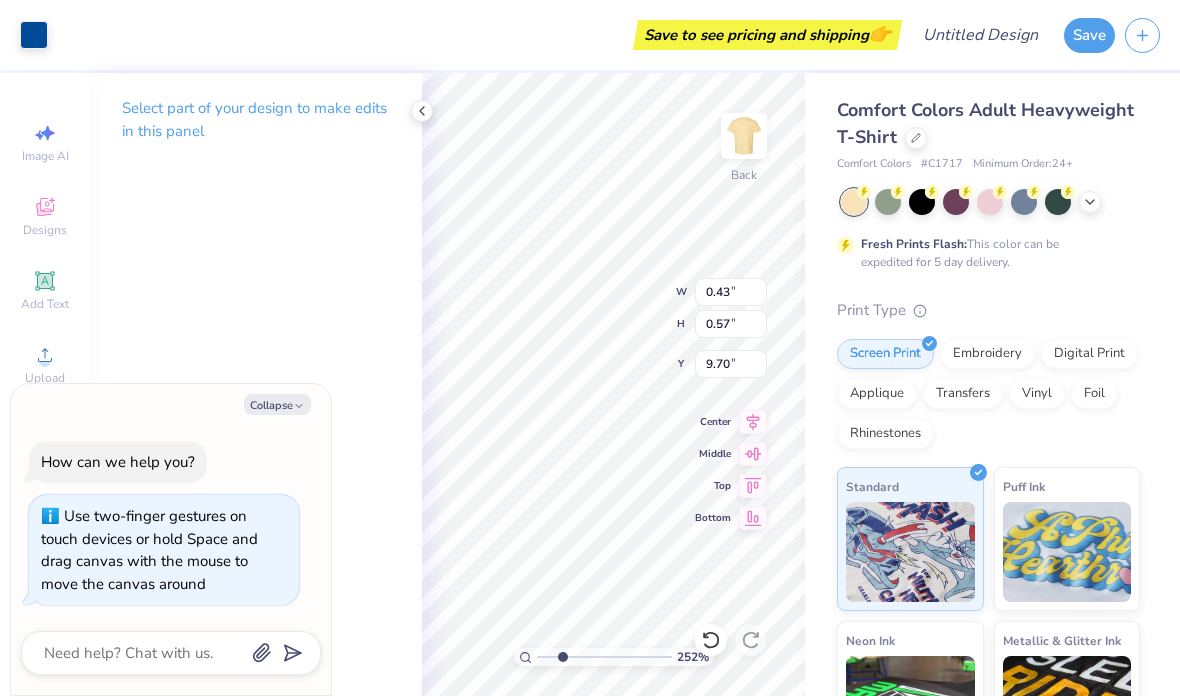 click at bounding box center [34, 35] 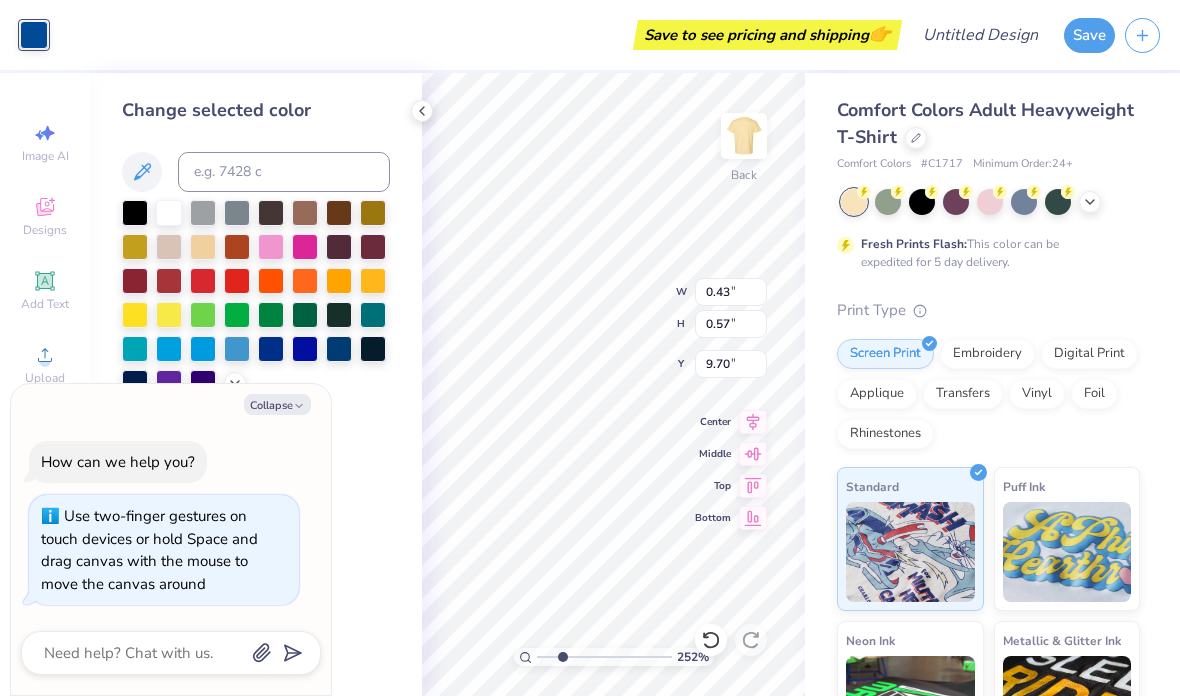 click at bounding box center (135, 213) 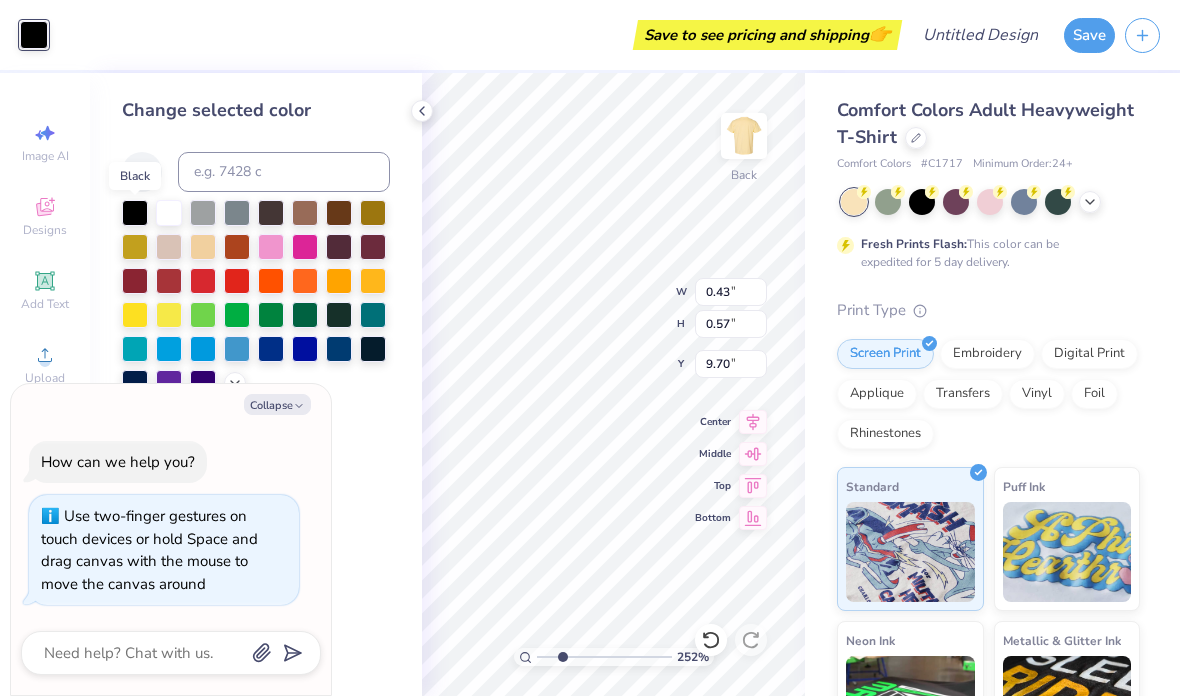 type on "2.51966055338423" 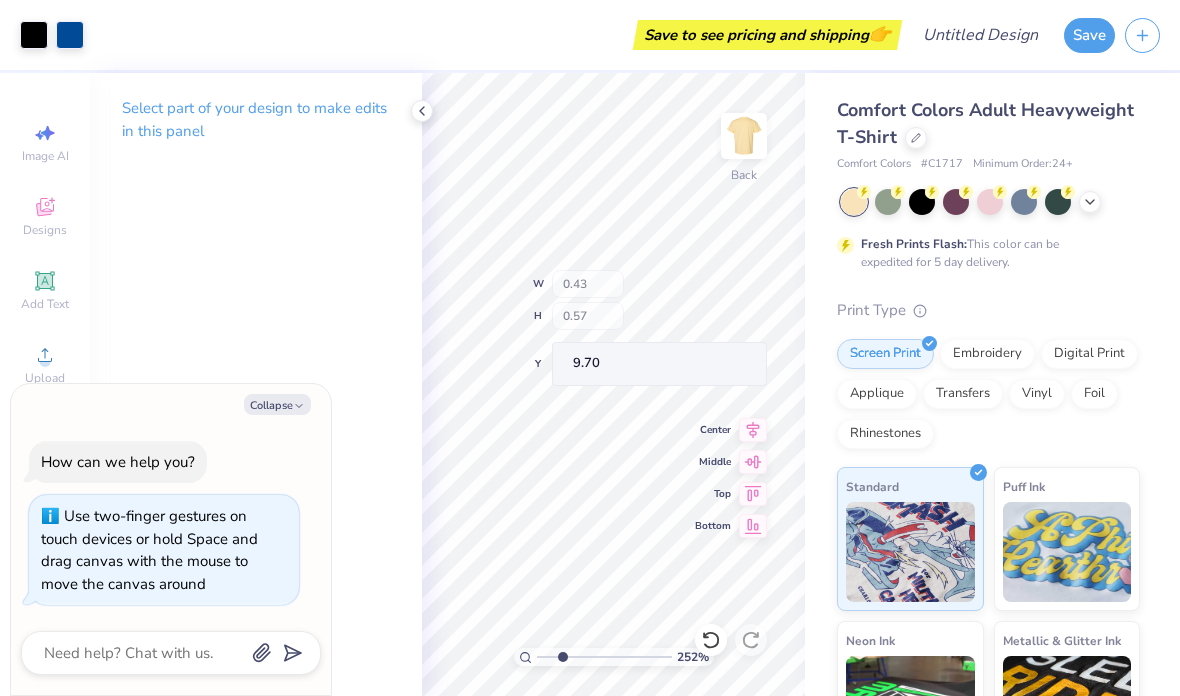 type on "2.51966055338423" 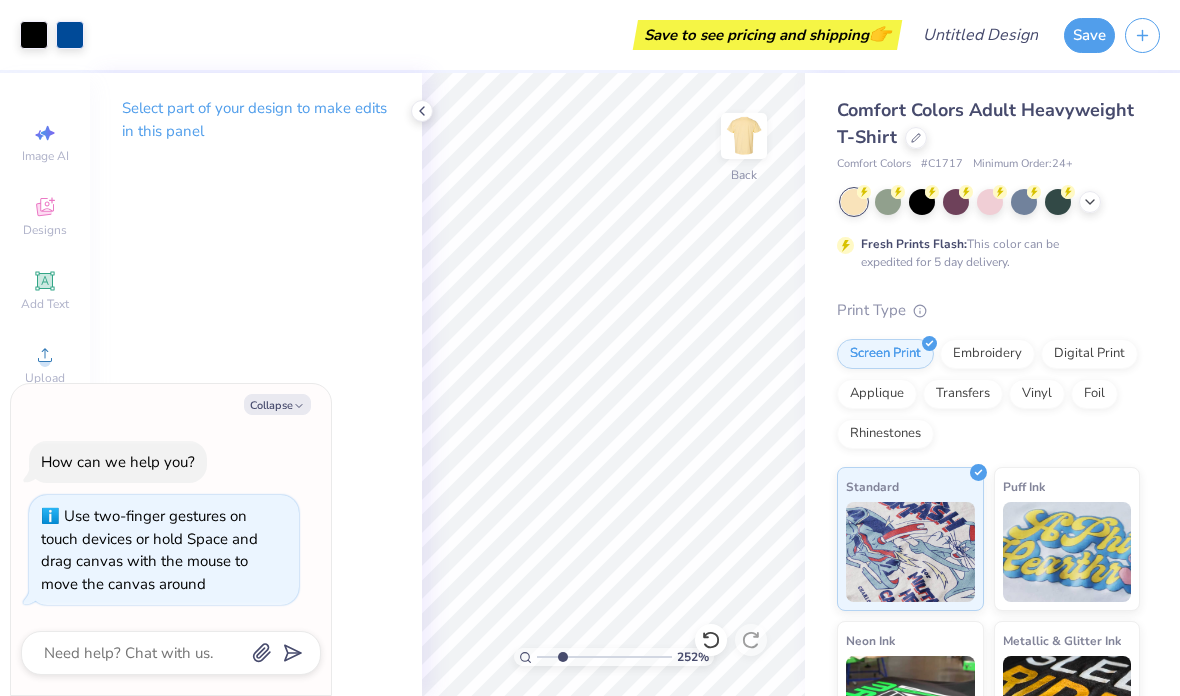 type on "2.51966055338423" 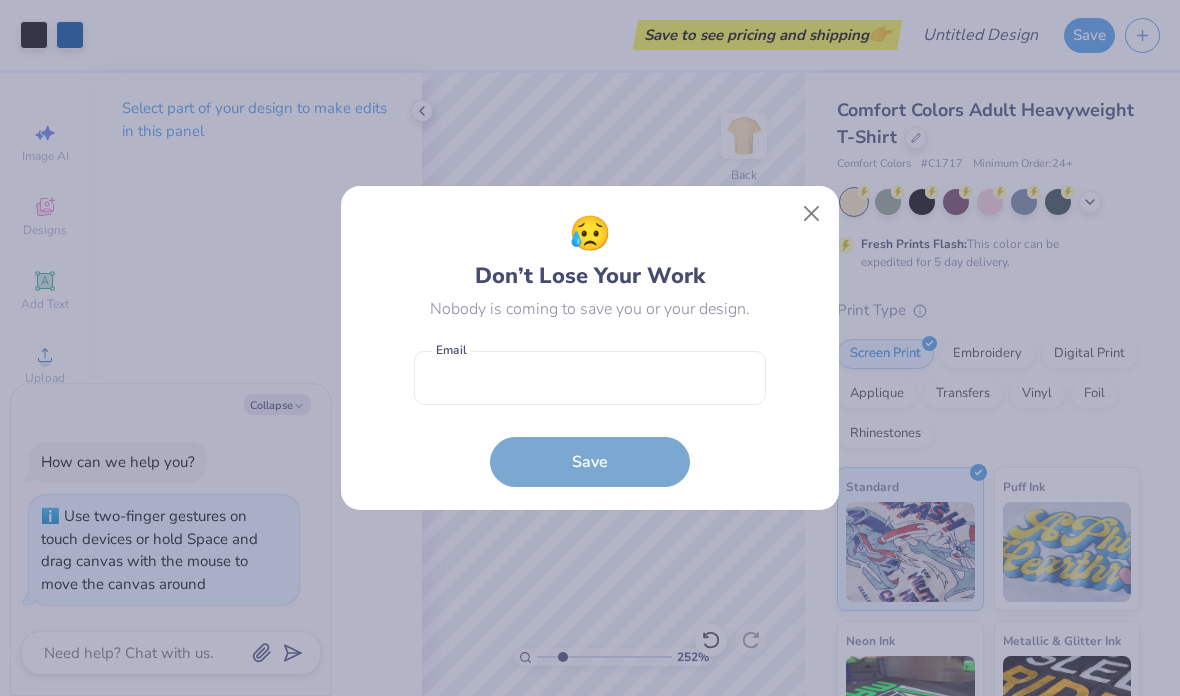 click at bounding box center [812, 214] 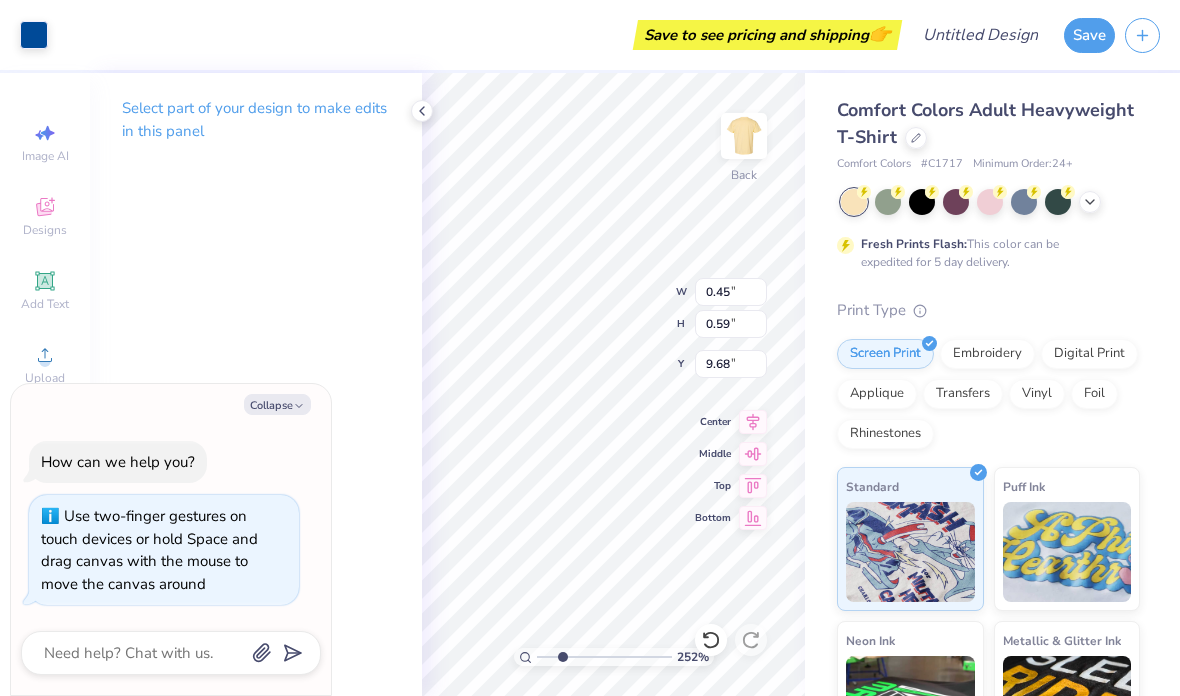 type on "2.51966055338423" 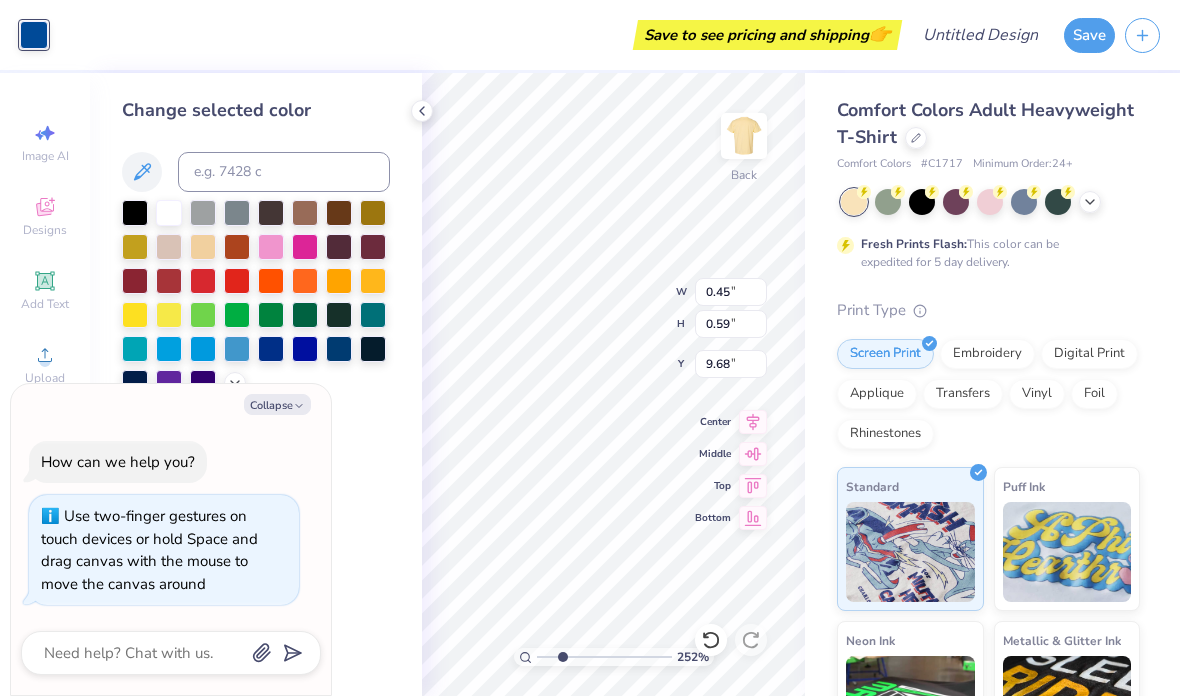 click at bounding box center [135, 213] 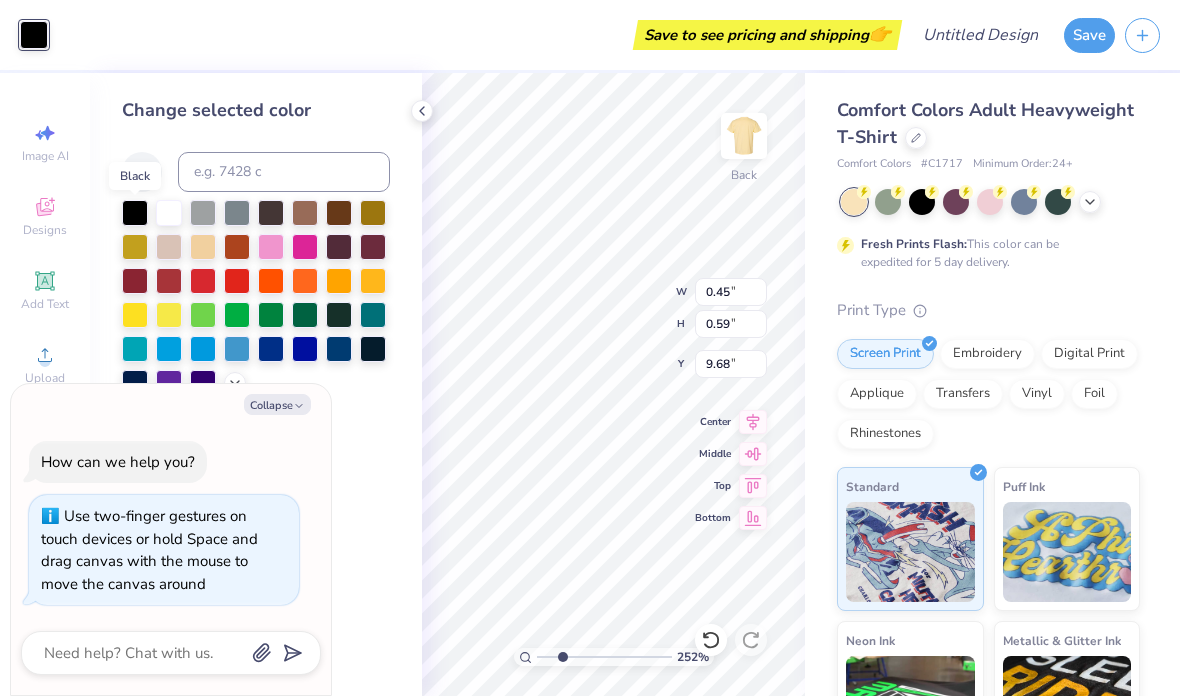 type on "2.51966055338423" 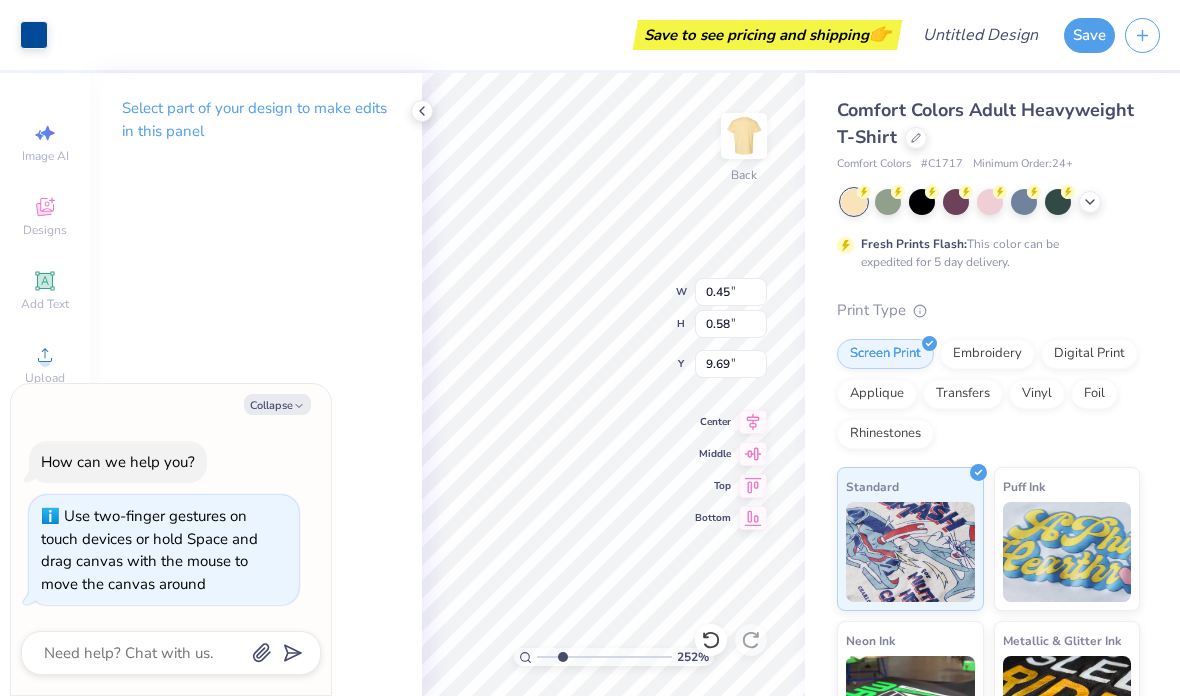 click at bounding box center [34, 35] 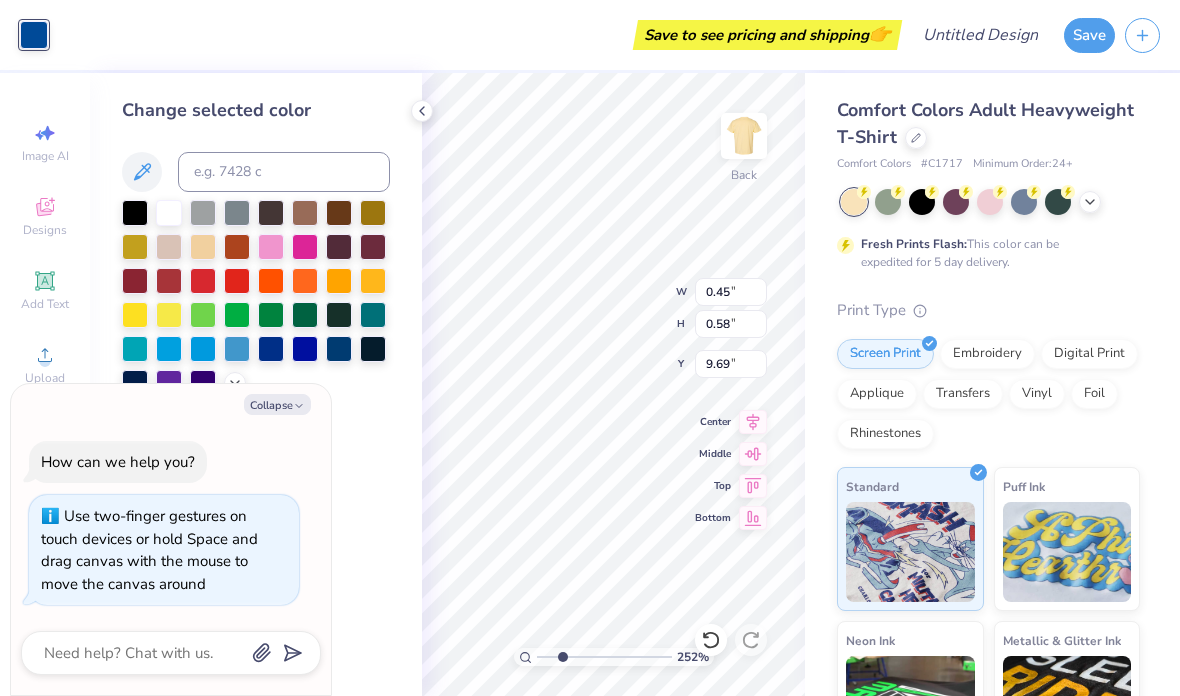 click at bounding box center [135, 213] 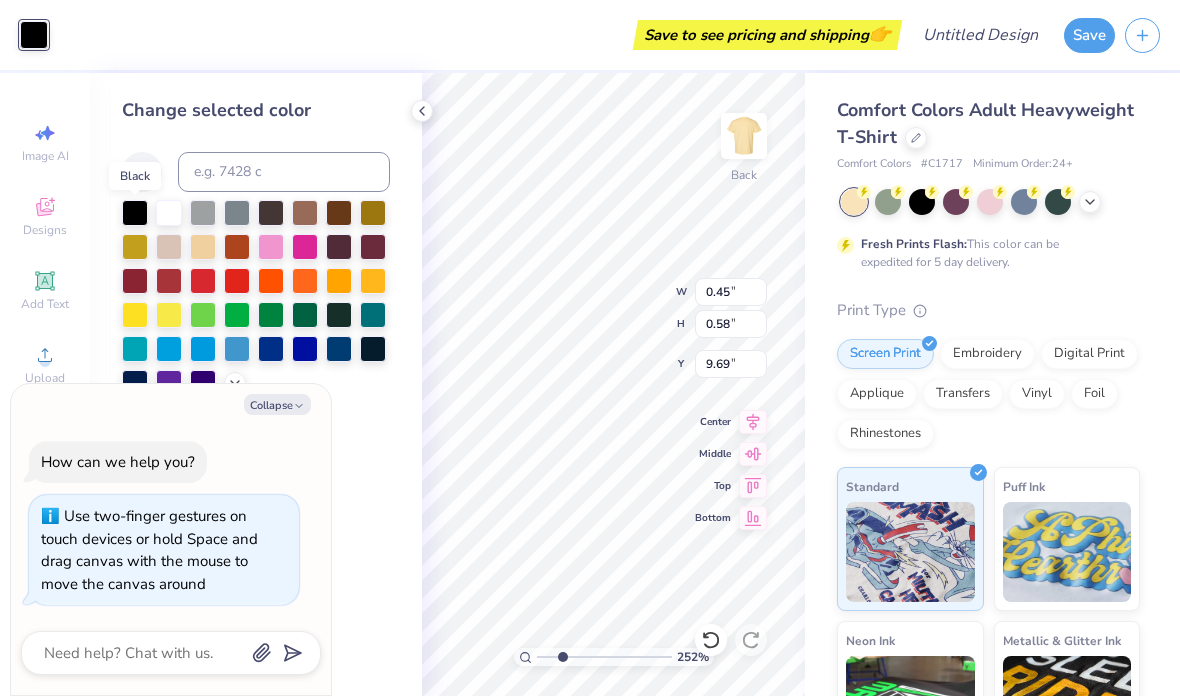 type on "2.51966055338423" 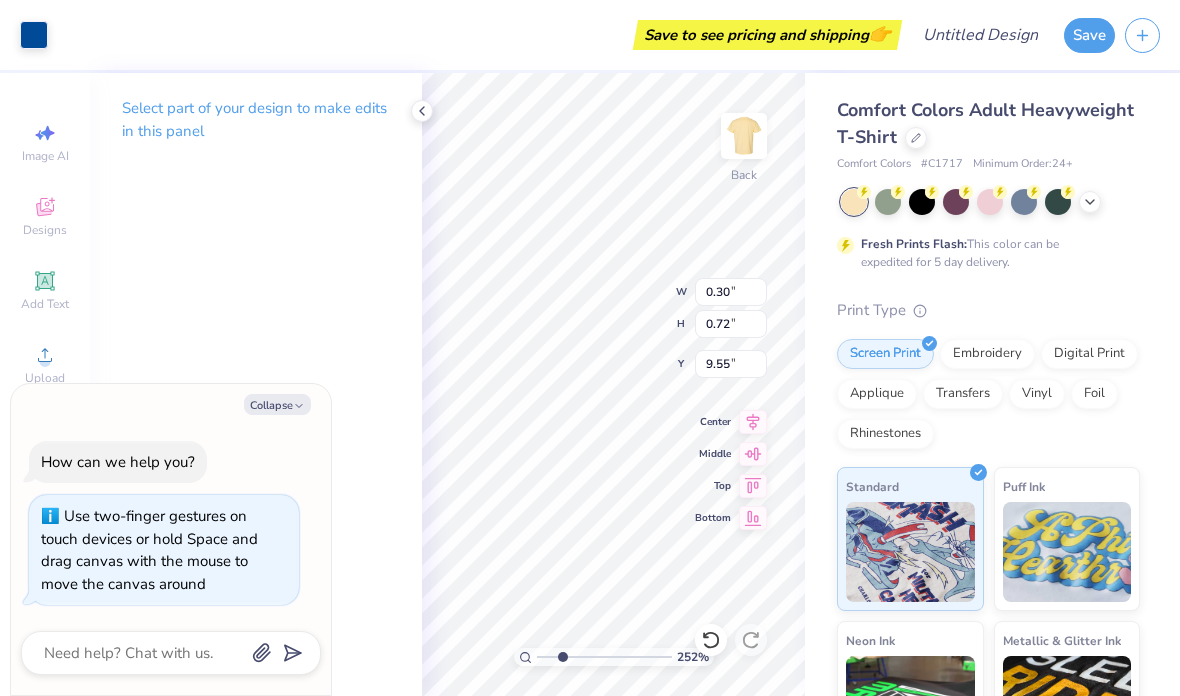 click at bounding box center [34, 35] 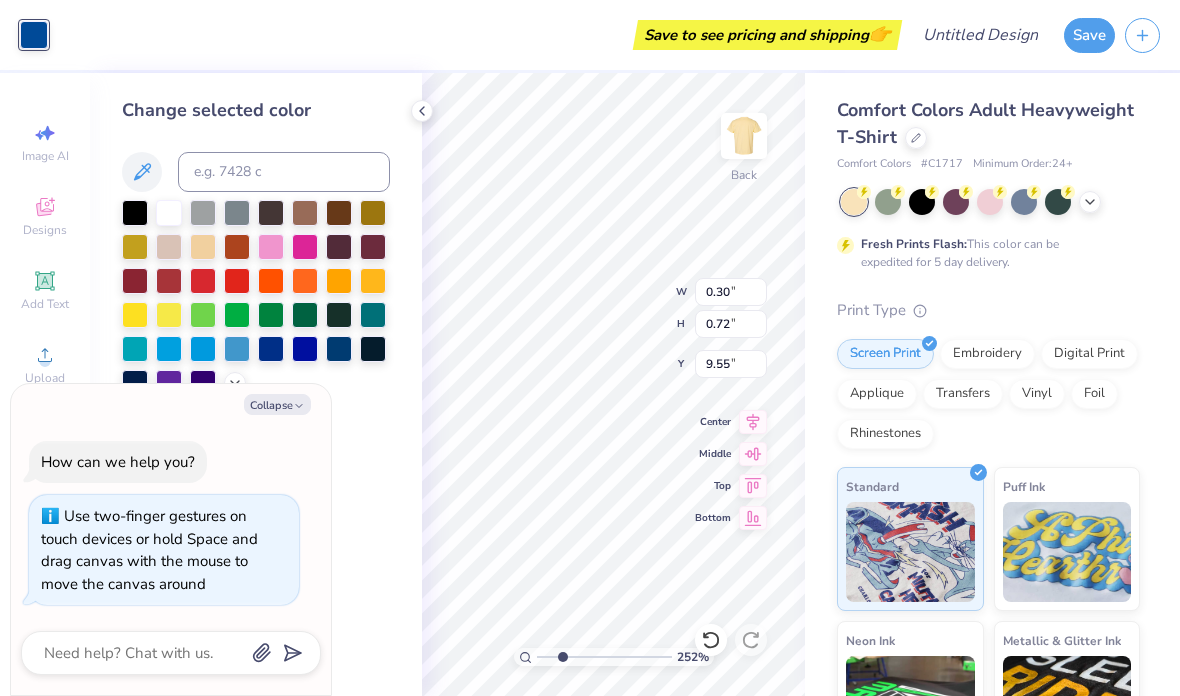 click at bounding box center [135, 213] 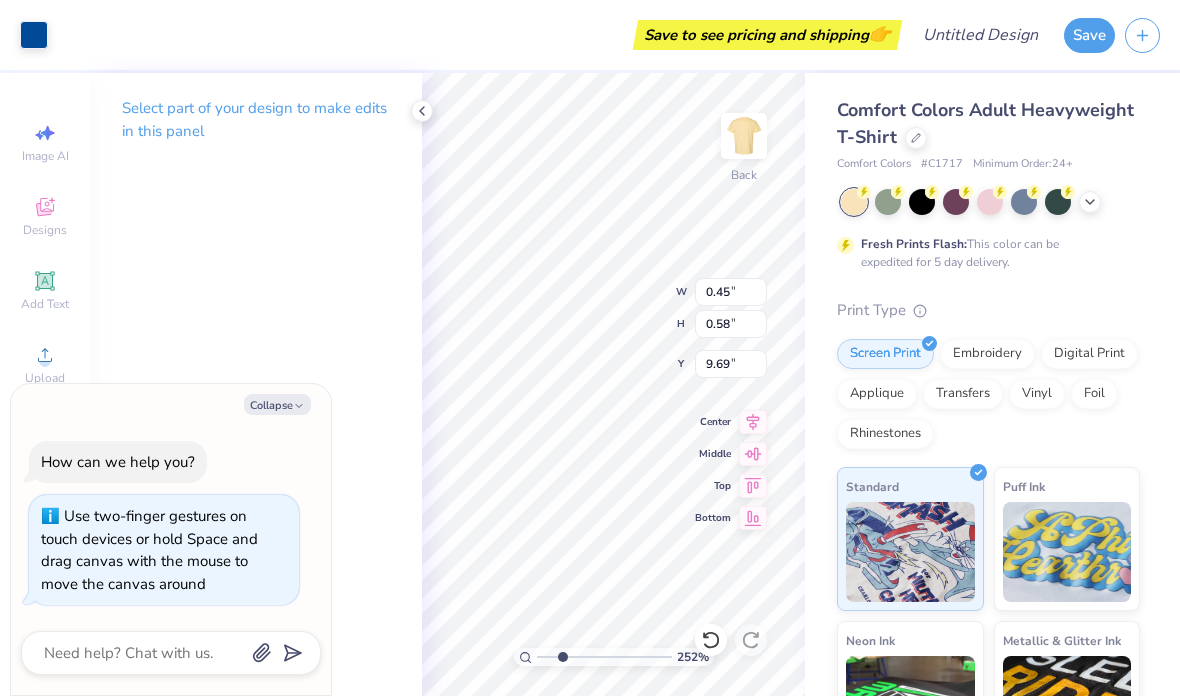 click at bounding box center (34, 35) 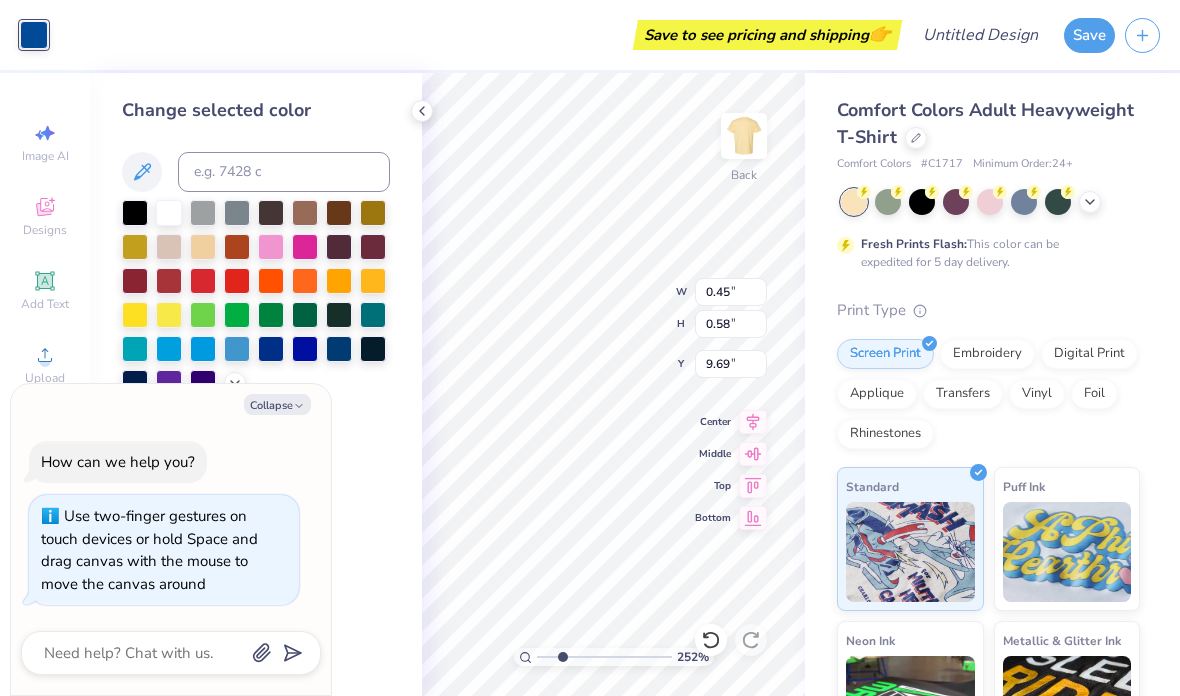click at bounding box center (135, 213) 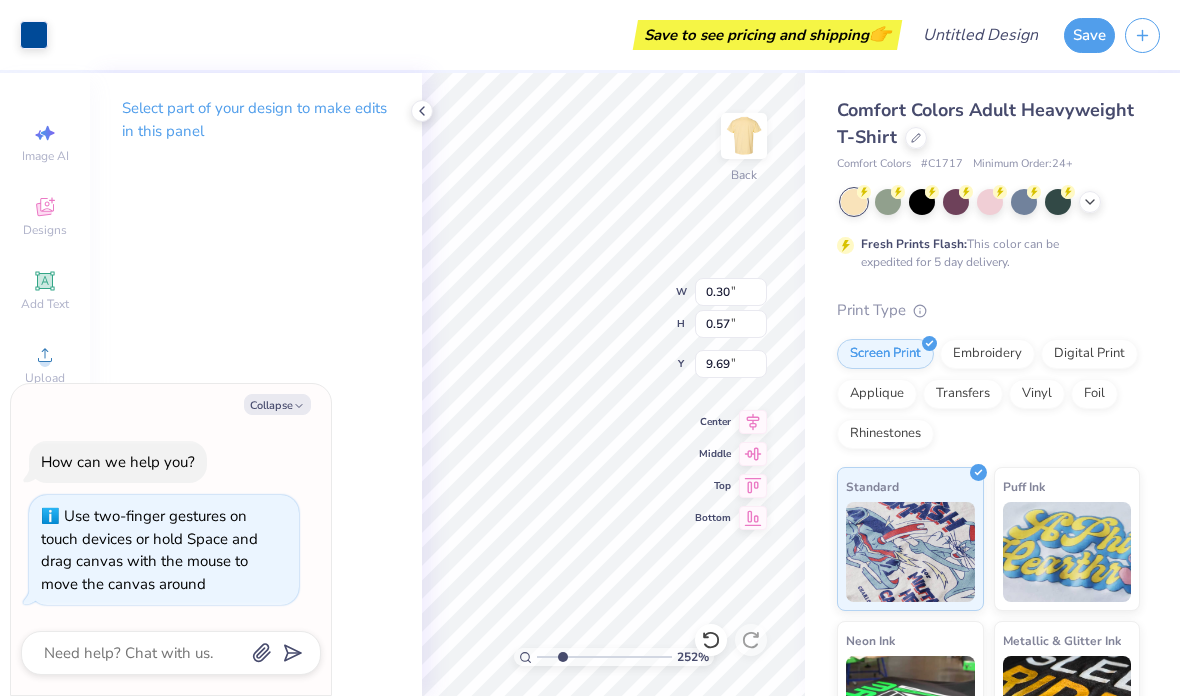 click at bounding box center [34, 35] 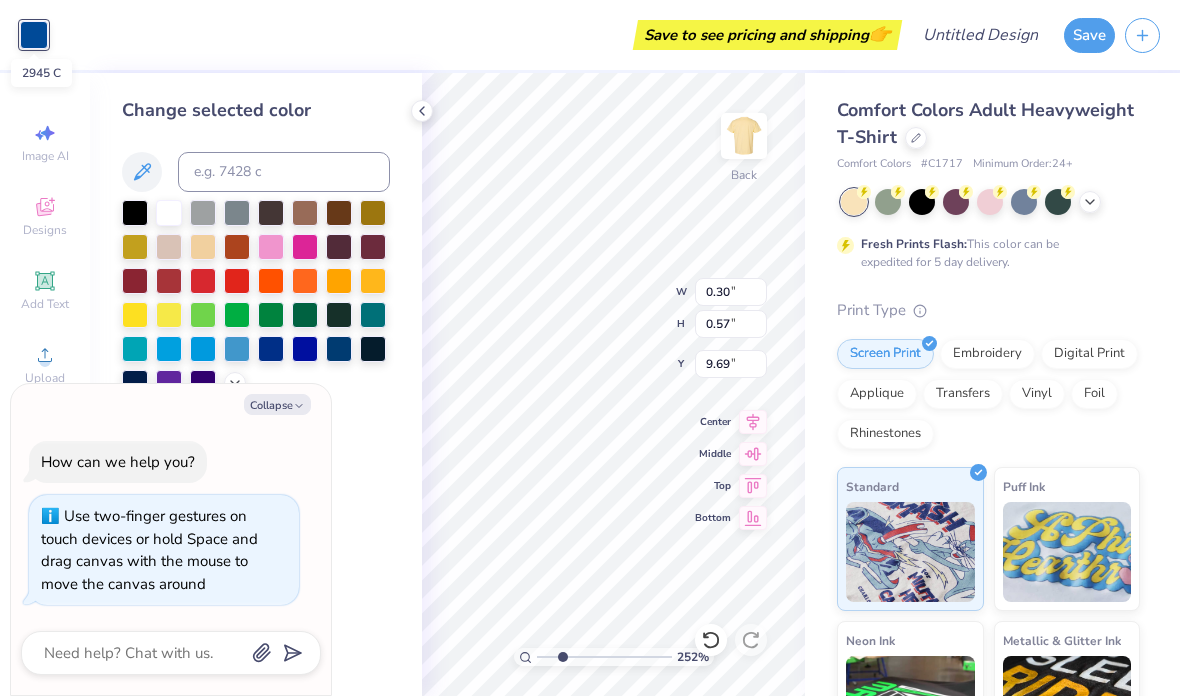 click at bounding box center [34, 35] 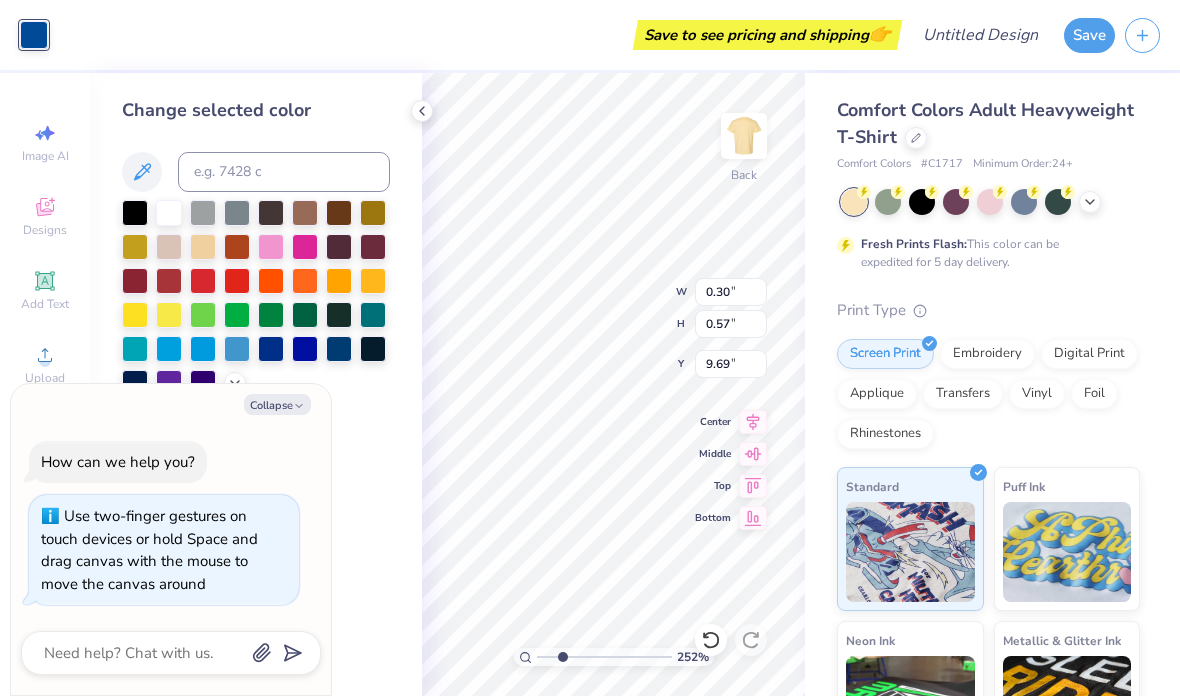 click at bounding box center (135, 213) 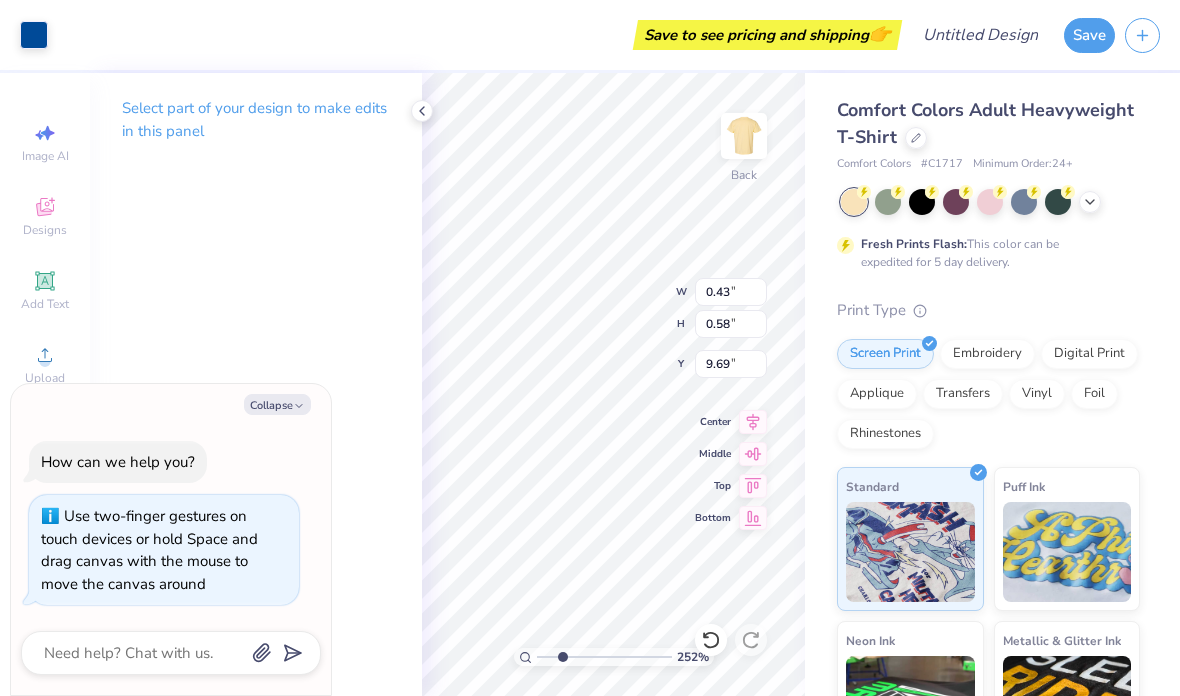 click at bounding box center (34, 35) 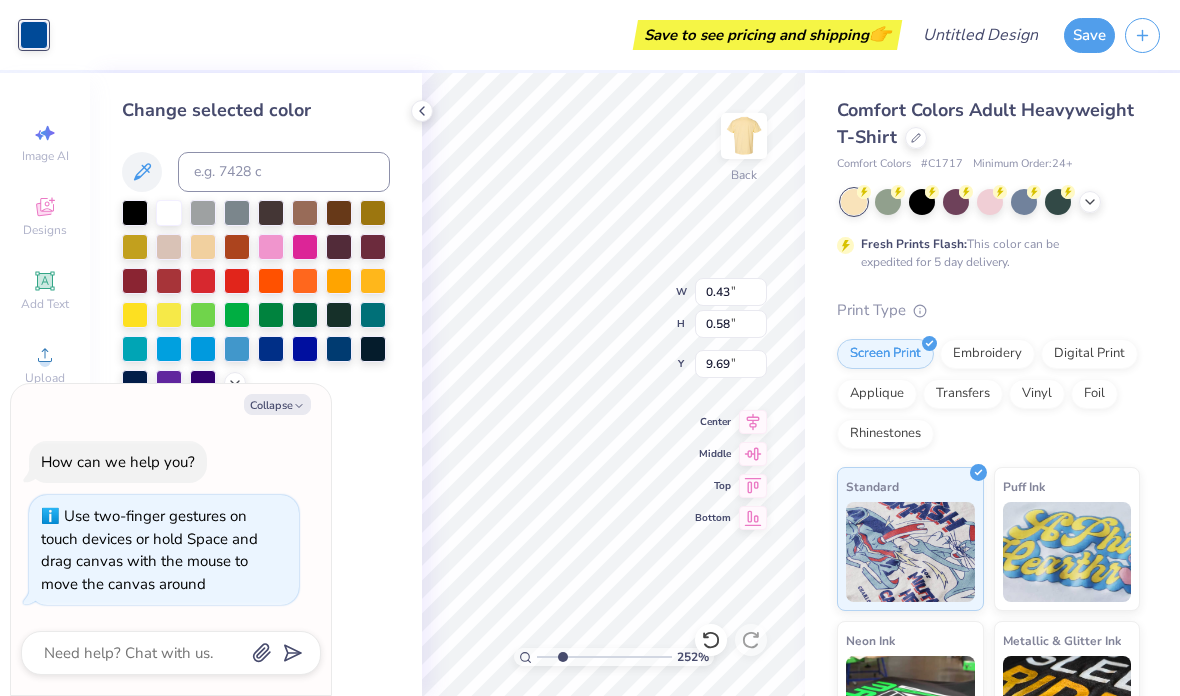 click at bounding box center [135, 213] 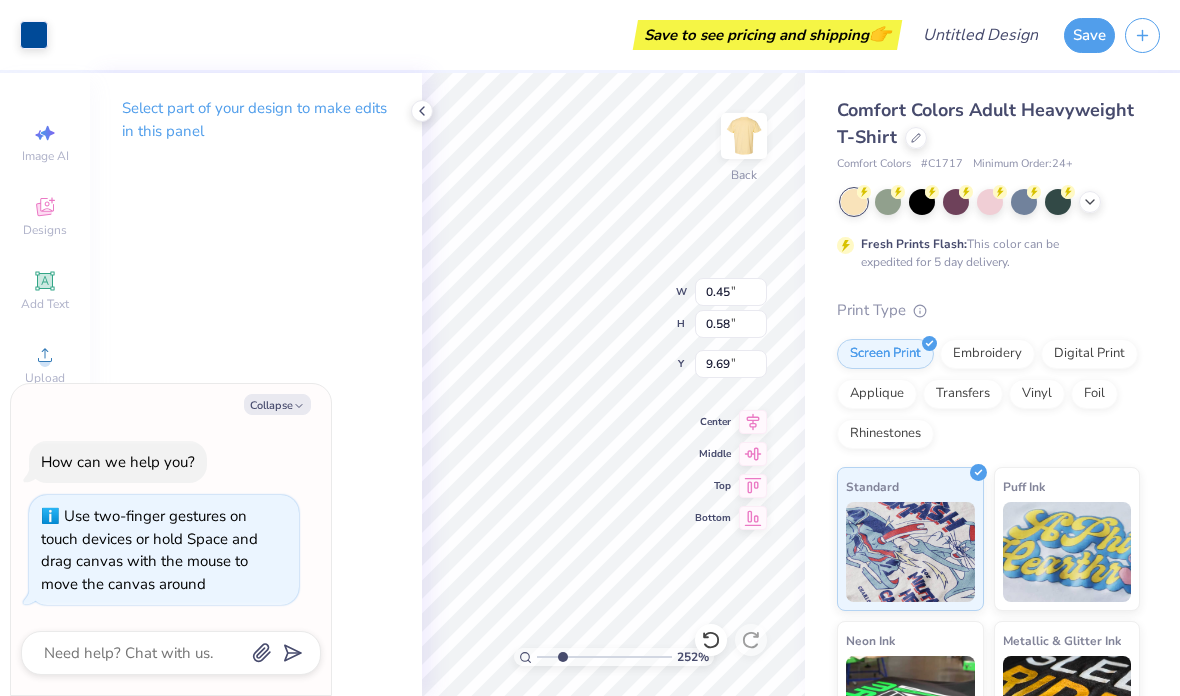 click at bounding box center [34, 35] 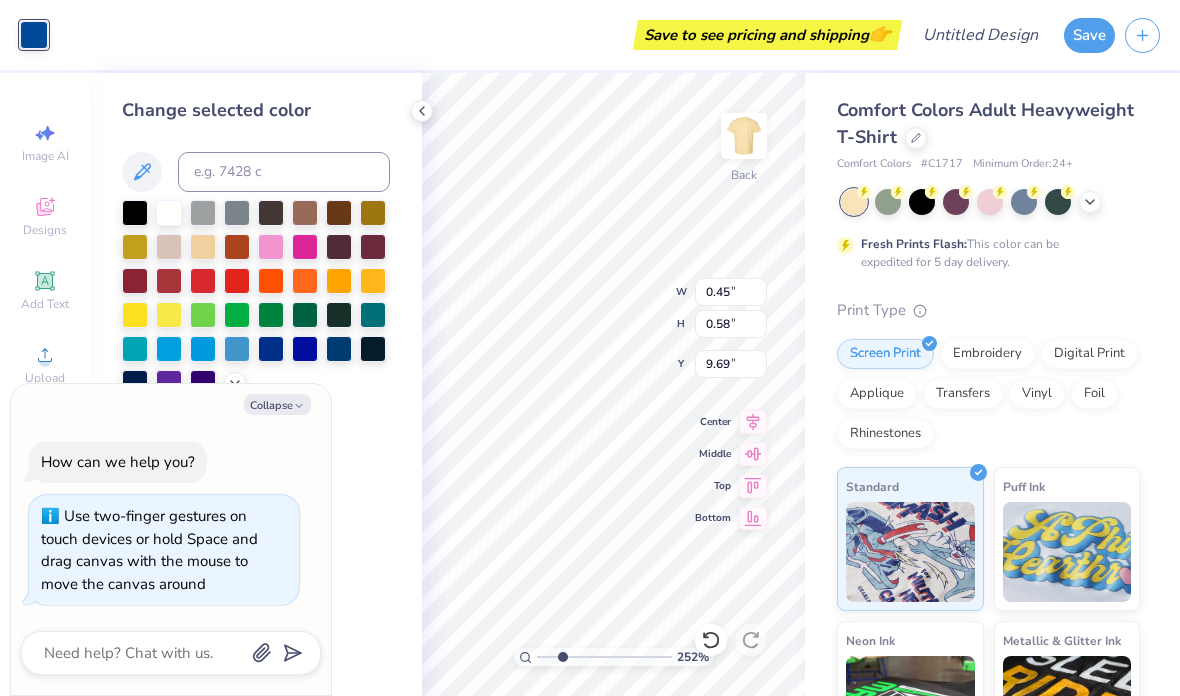 click at bounding box center (135, 213) 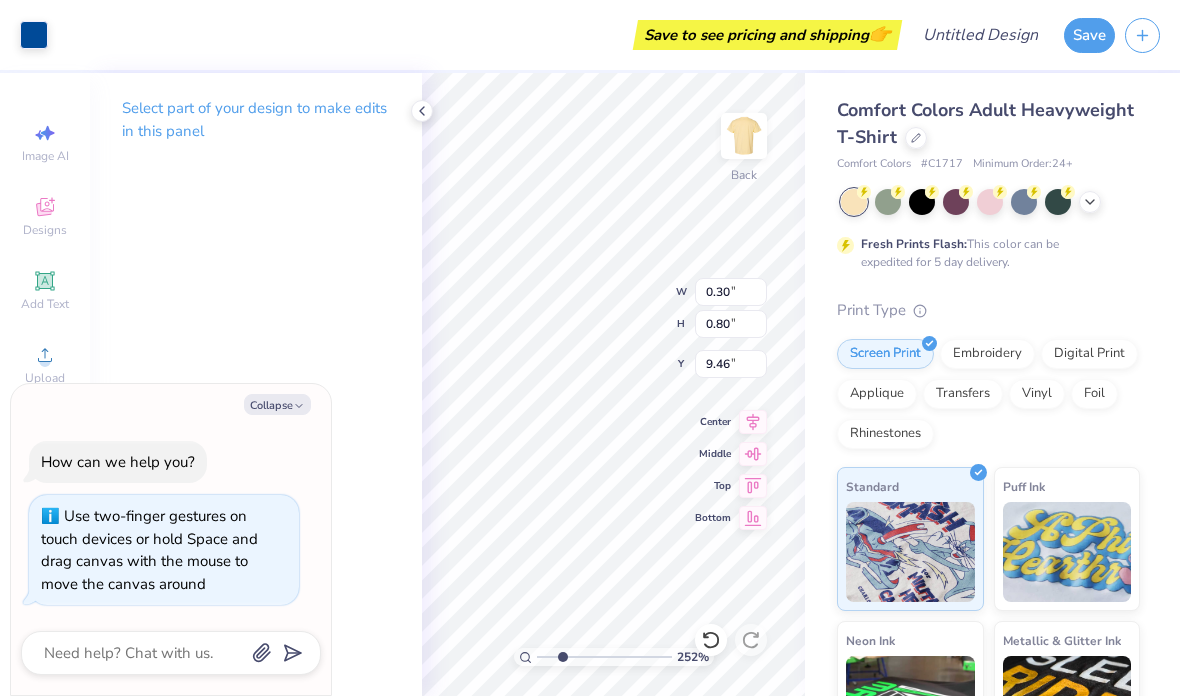 click at bounding box center (34, 35) 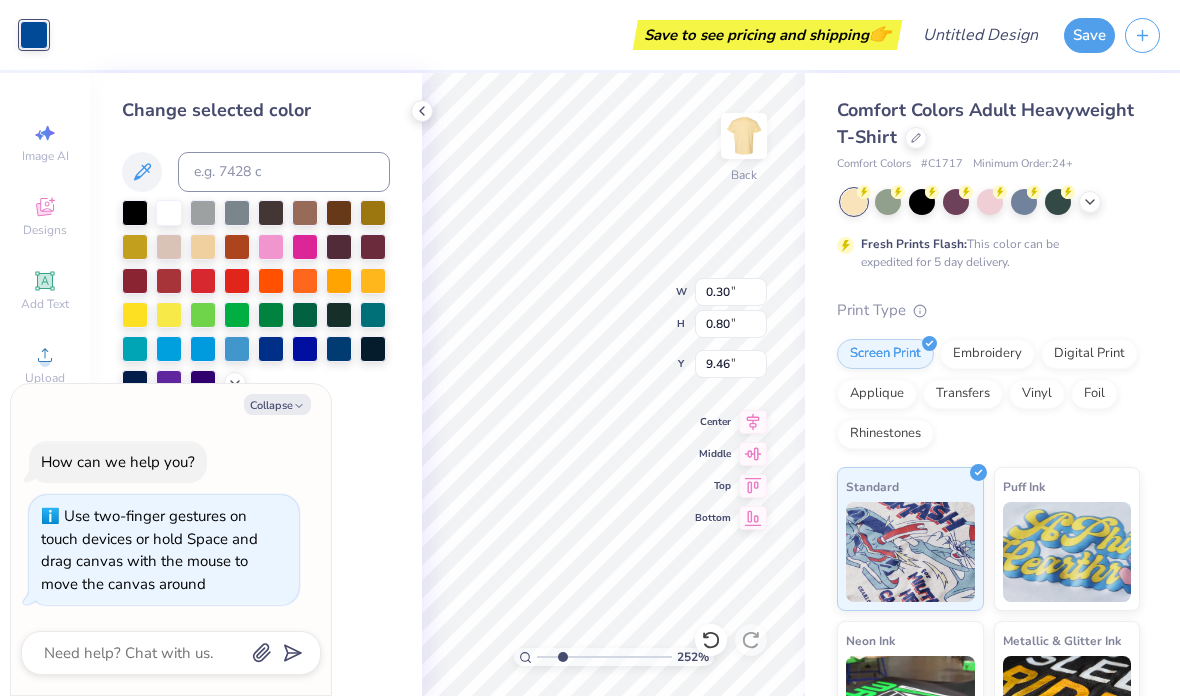 click at bounding box center [135, 213] 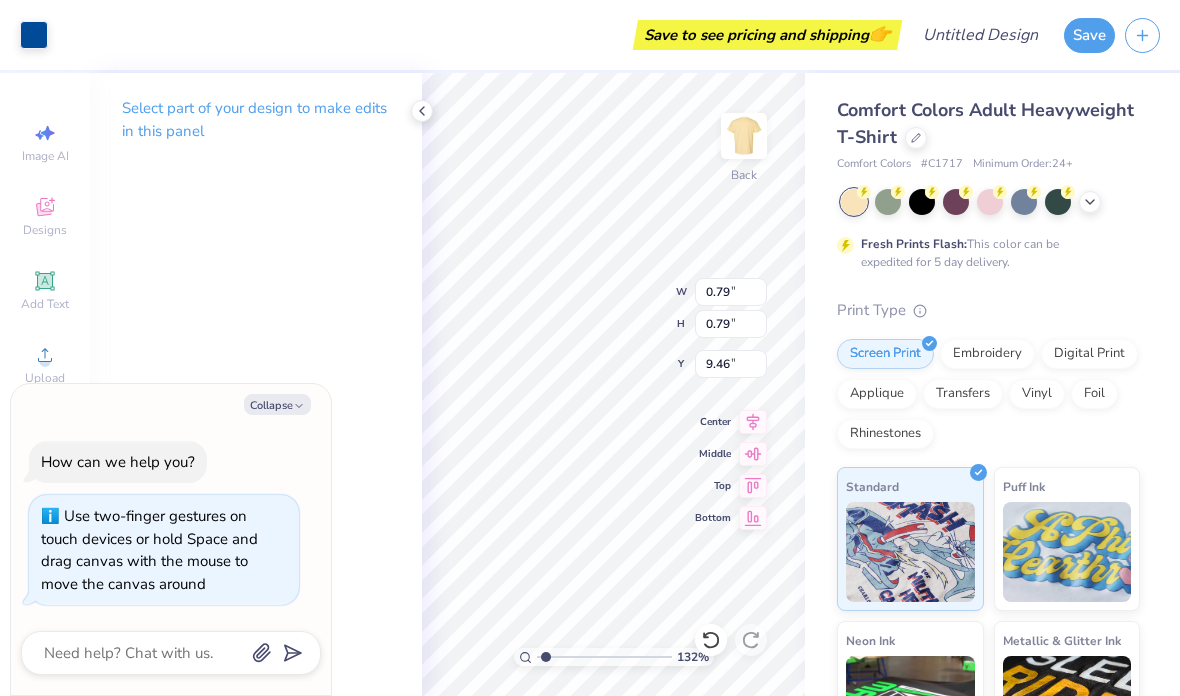 click at bounding box center [34, 35] 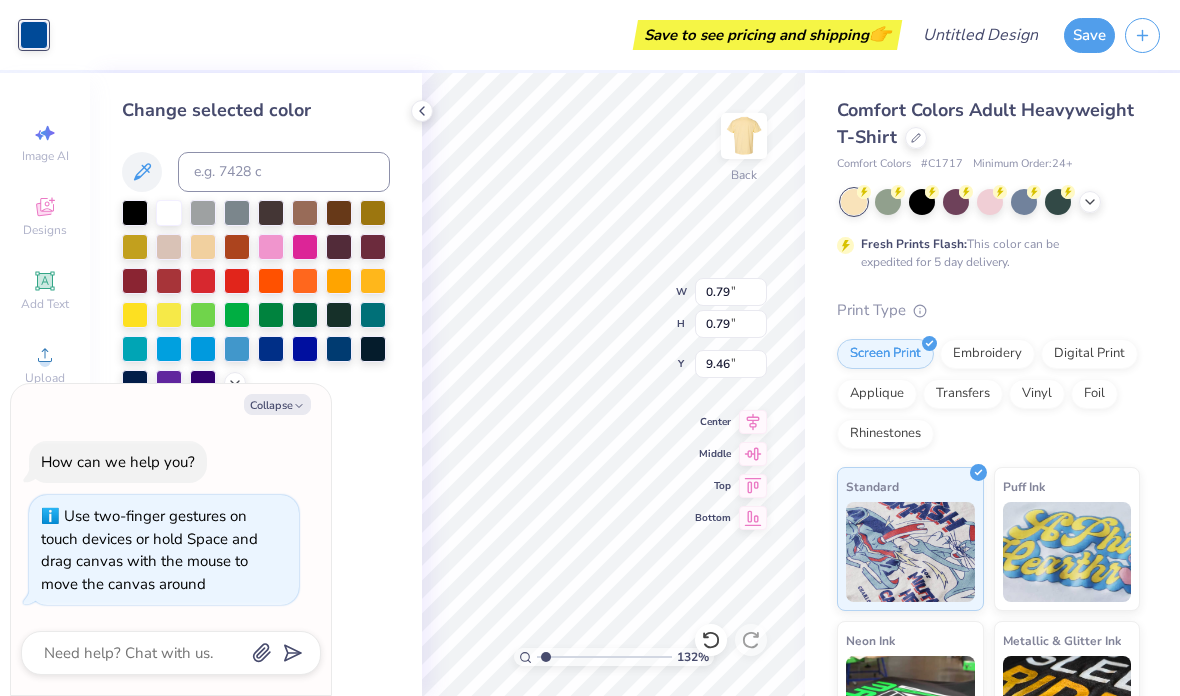 click at bounding box center [135, 213] 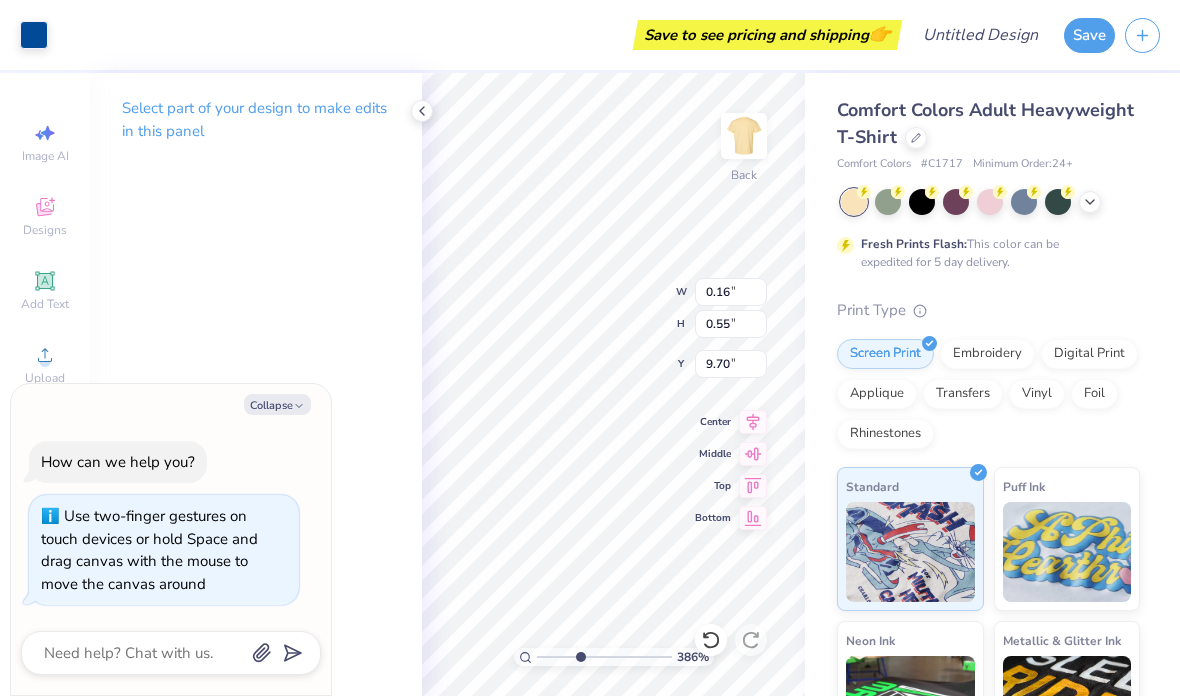 click at bounding box center [34, 35] 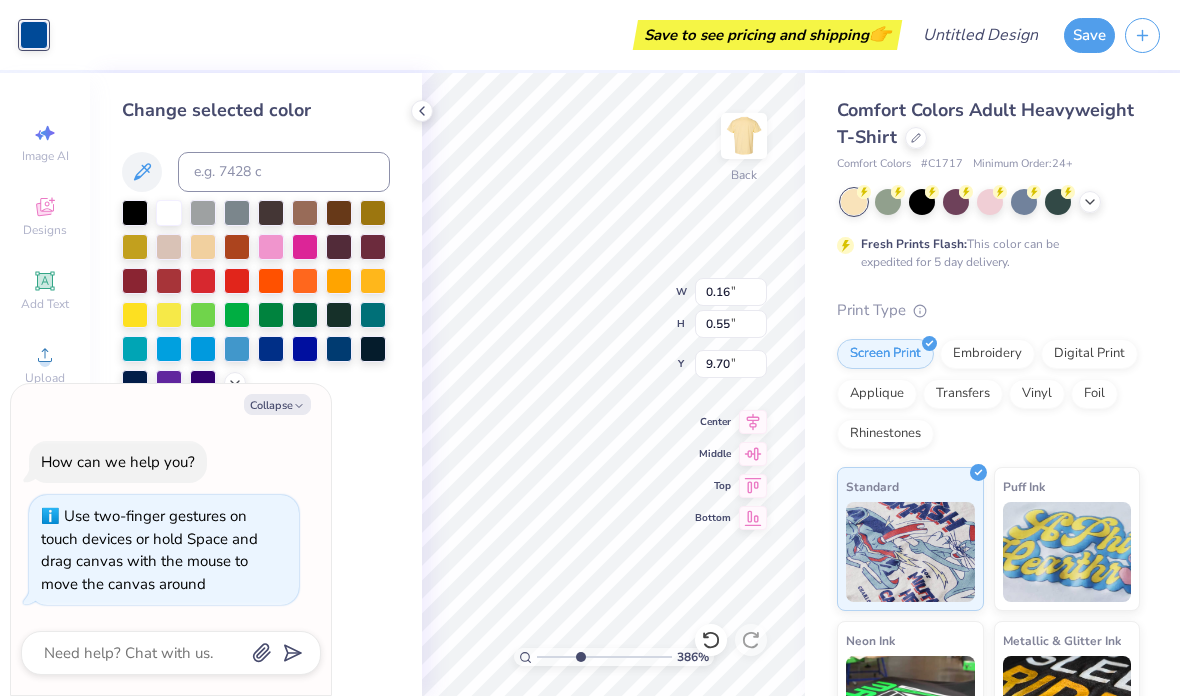 click at bounding box center (135, 213) 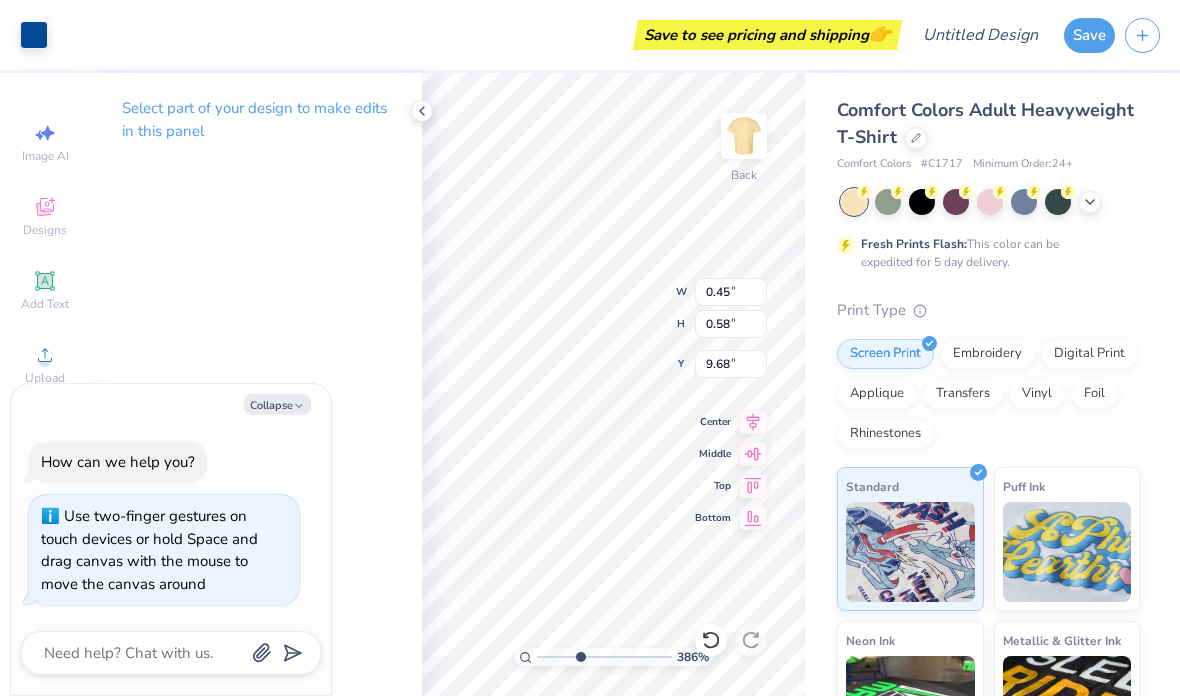 click at bounding box center [34, 35] 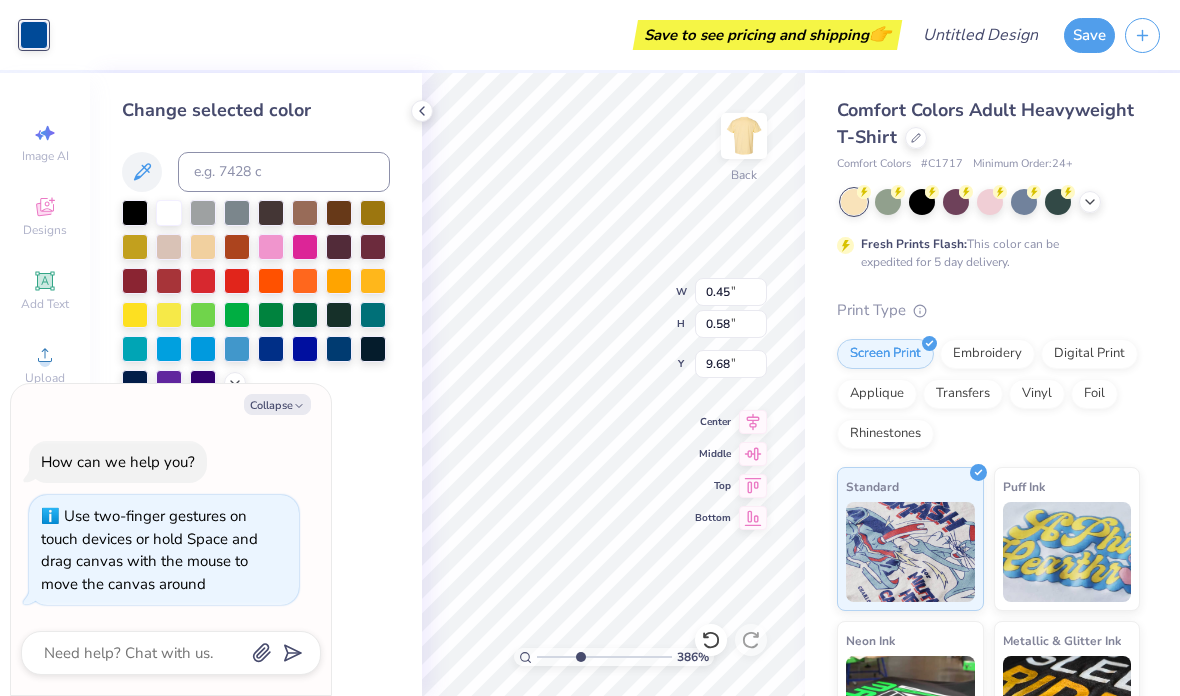 click at bounding box center (135, 213) 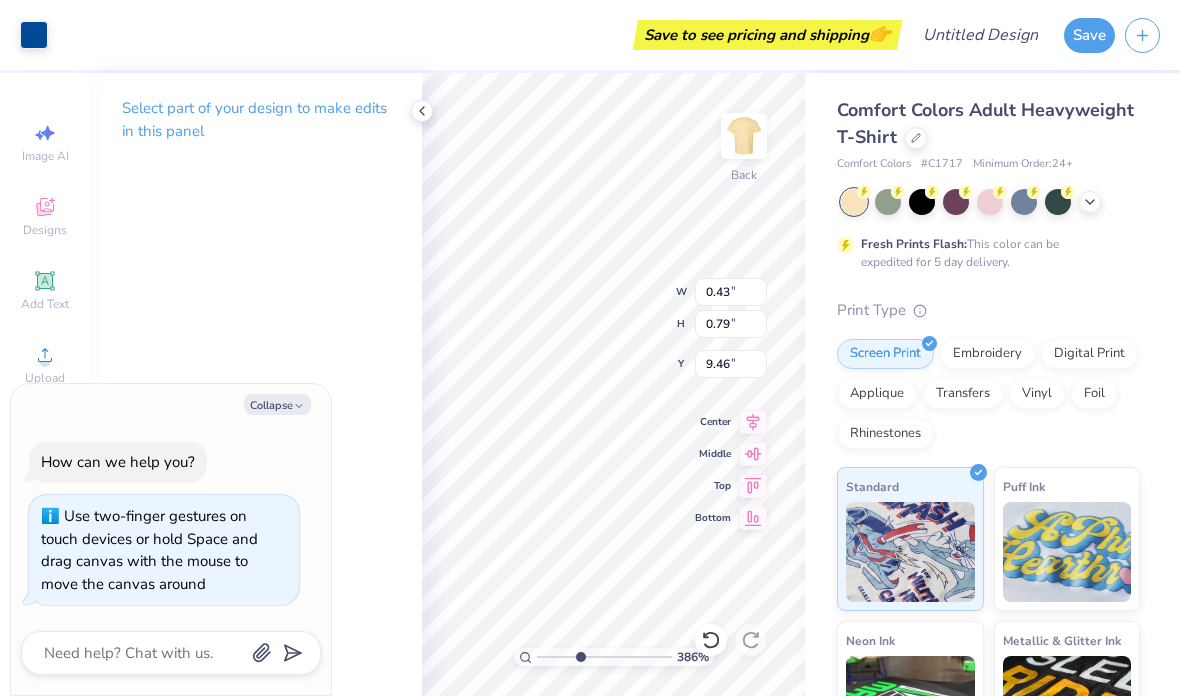 click at bounding box center (34, 35) 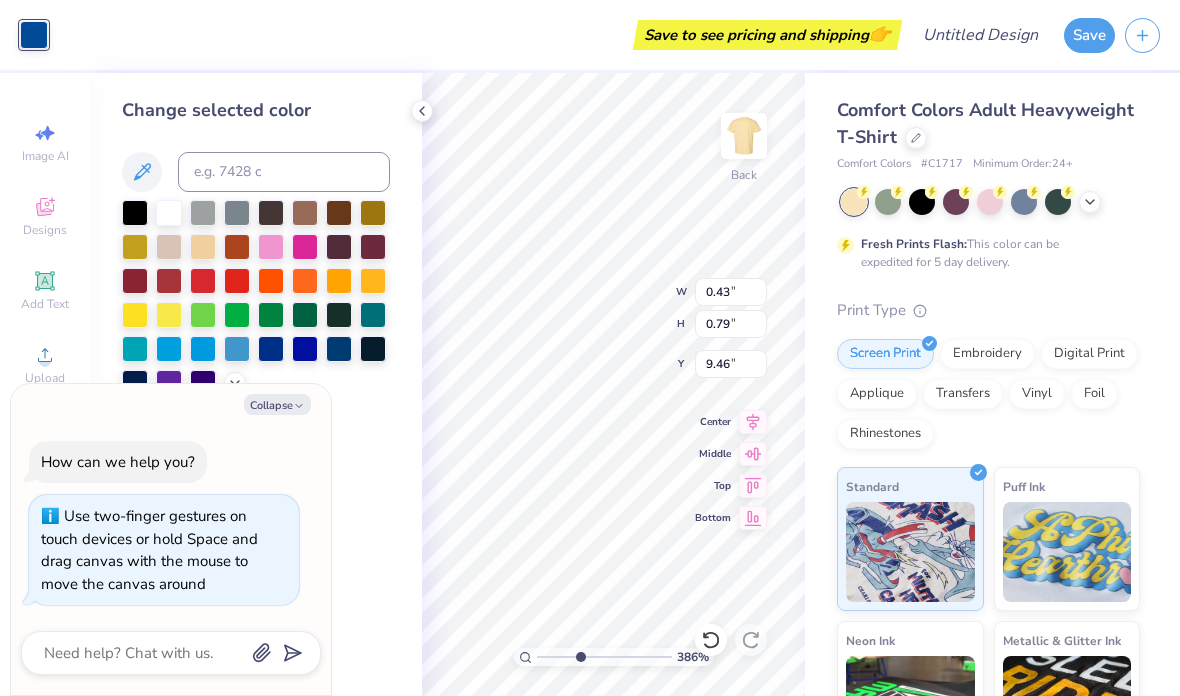 click at bounding box center (135, 213) 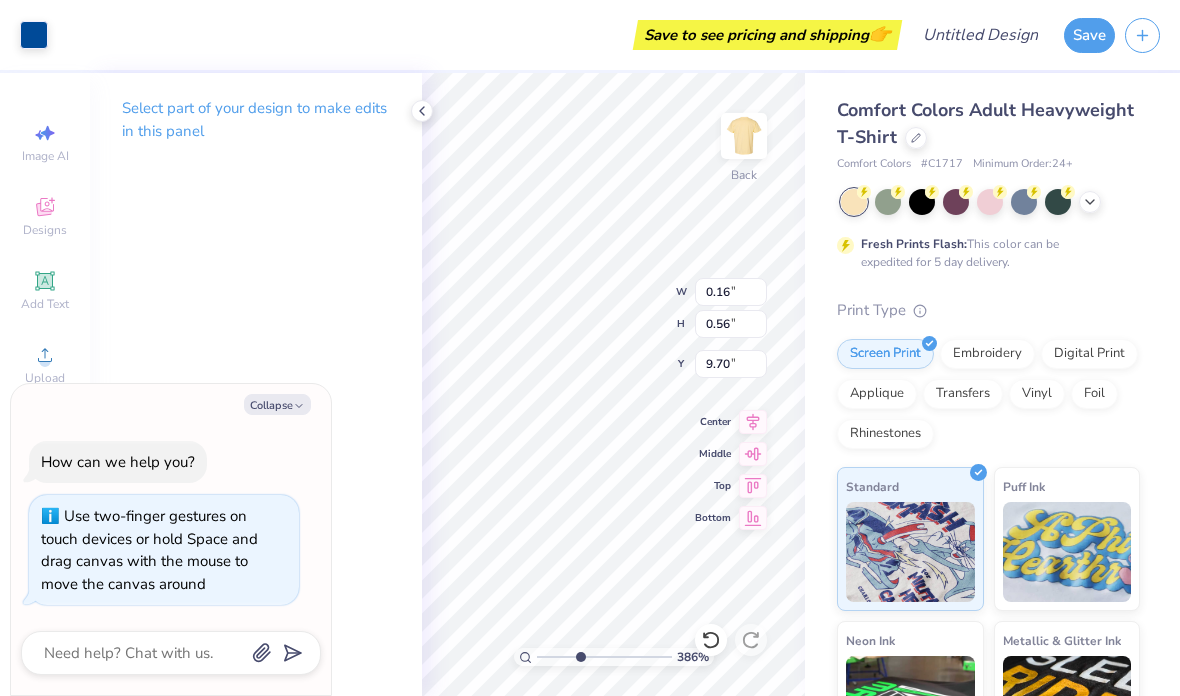 click at bounding box center (34, 35) 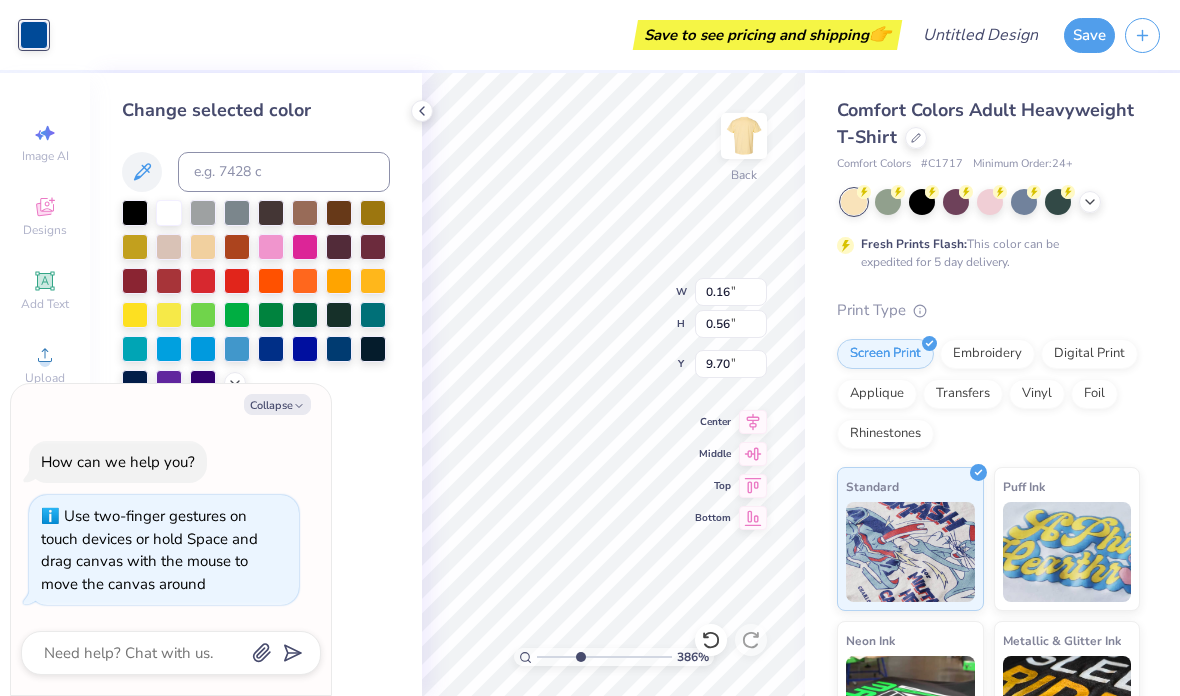 click at bounding box center (135, 213) 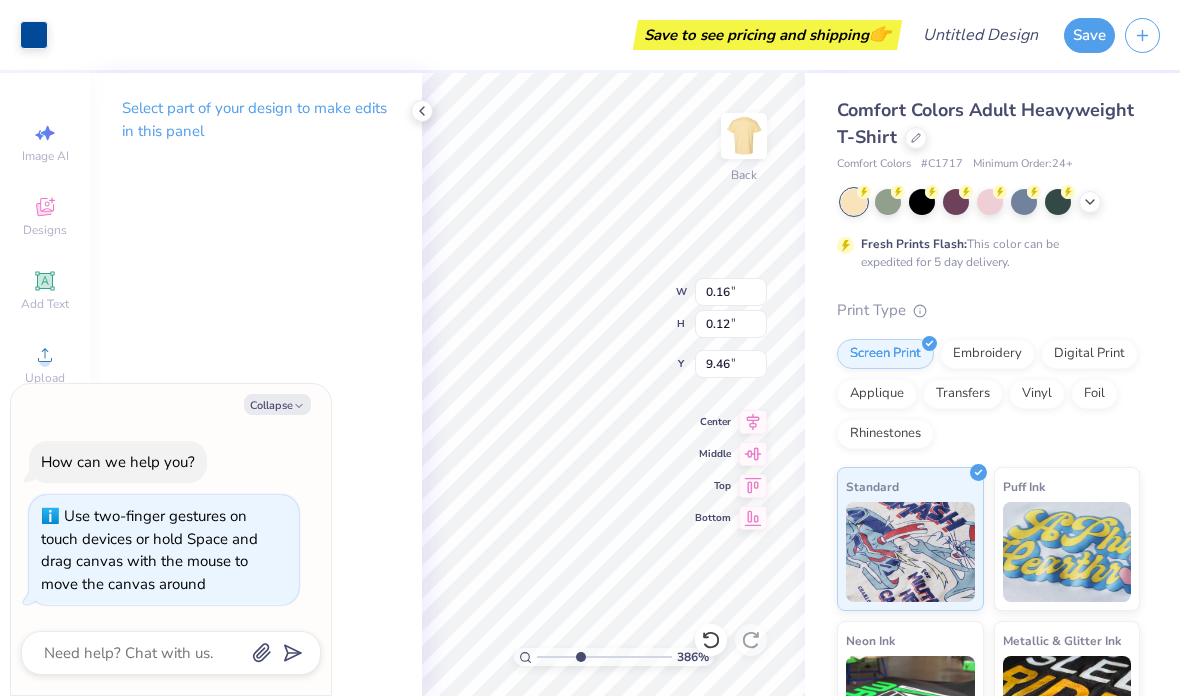 click at bounding box center (34, 35) 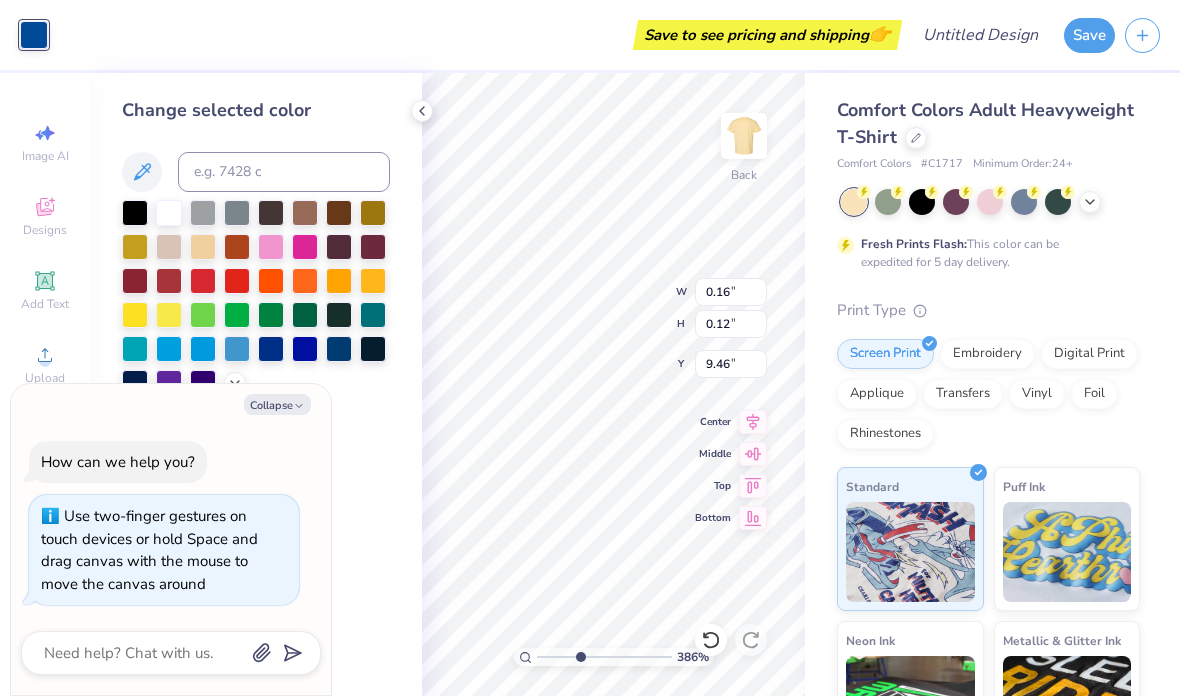 click at bounding box center [135, 213] 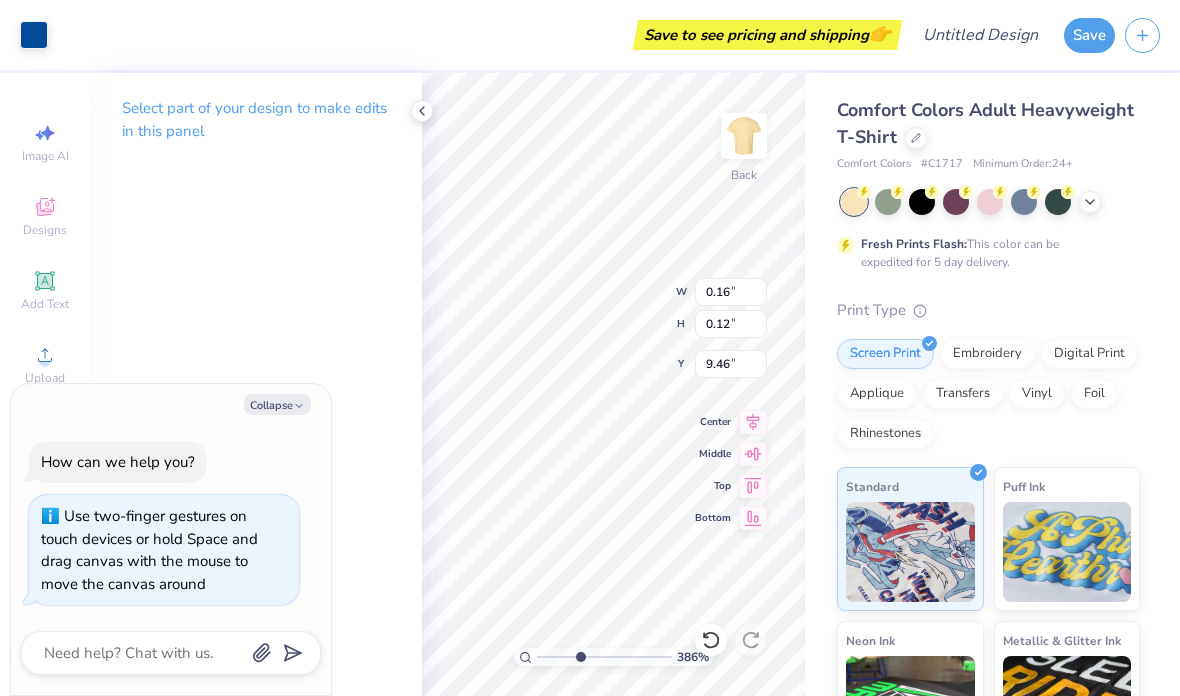 click at bounding box center [34, 35] 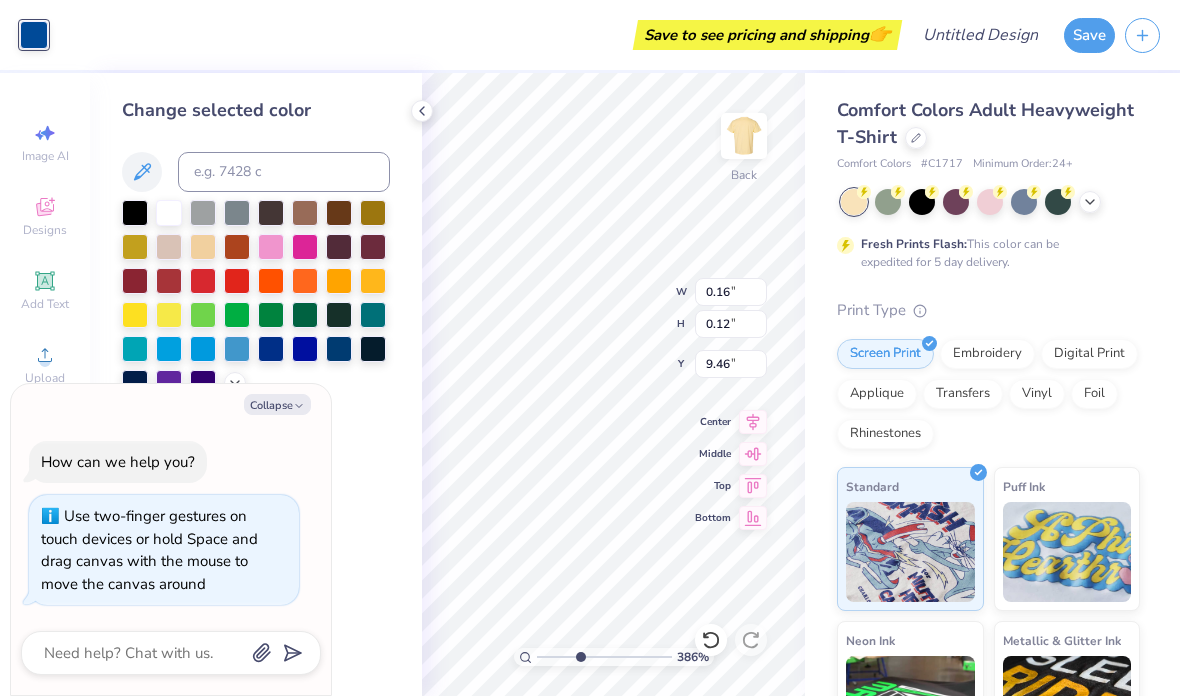 click at bounding box center (135, 213) 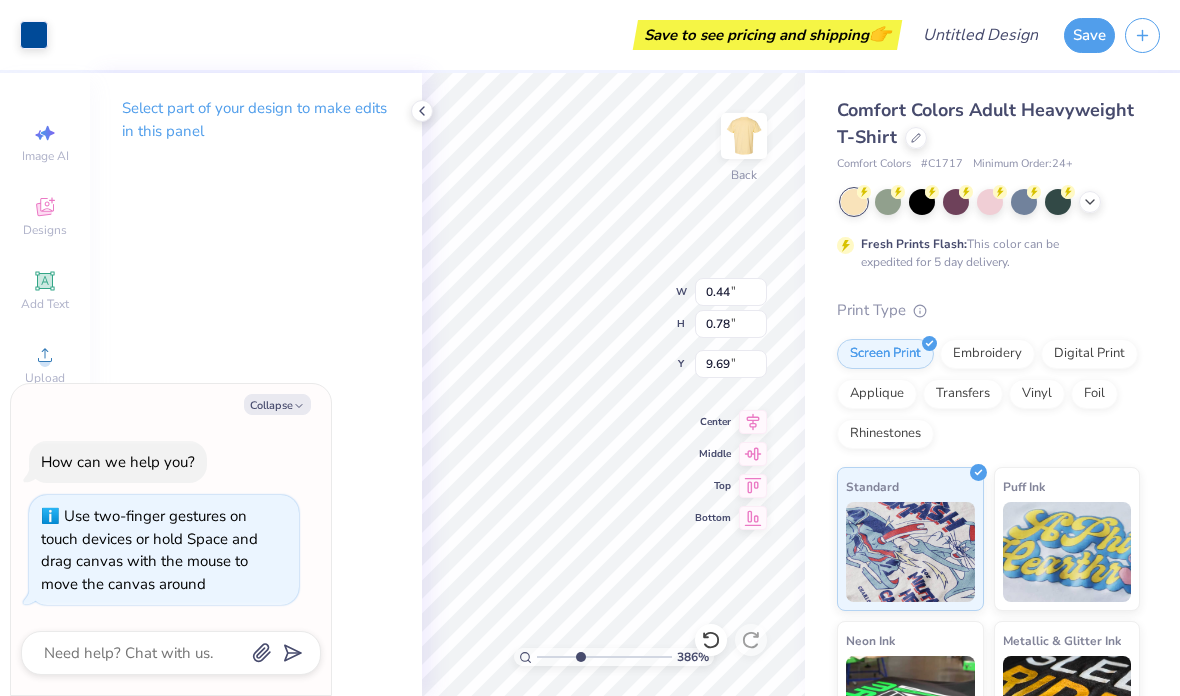 click at bounding box center [34, 35] 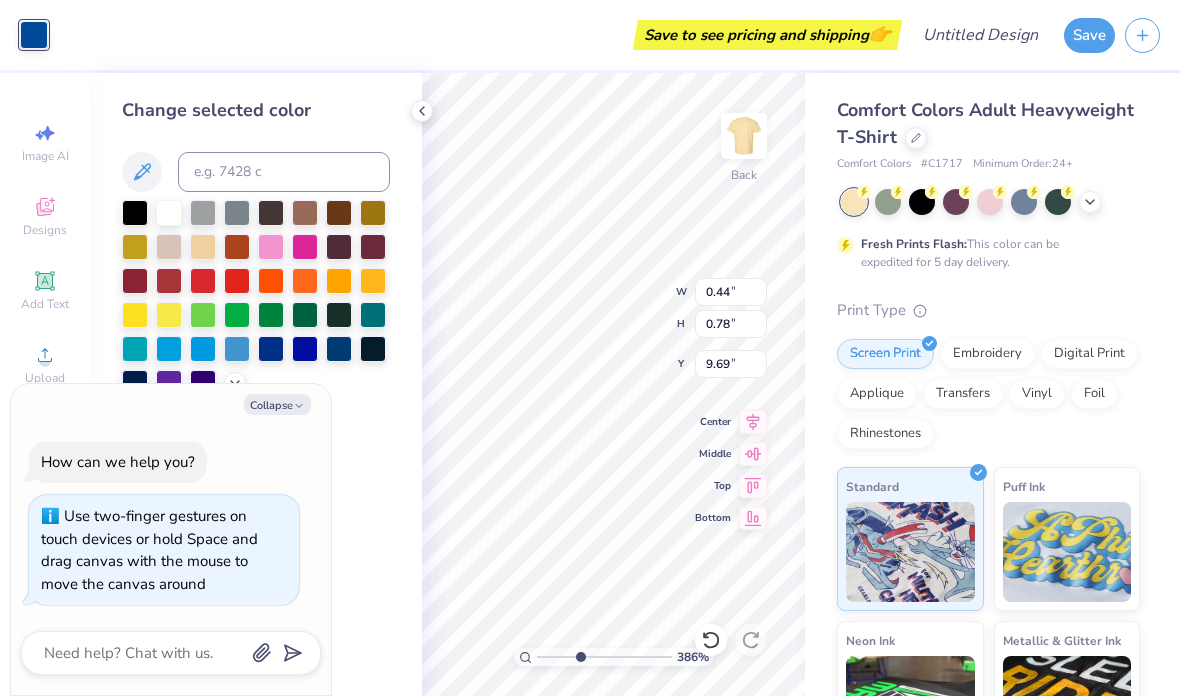 click at bounding box center [135, 213] 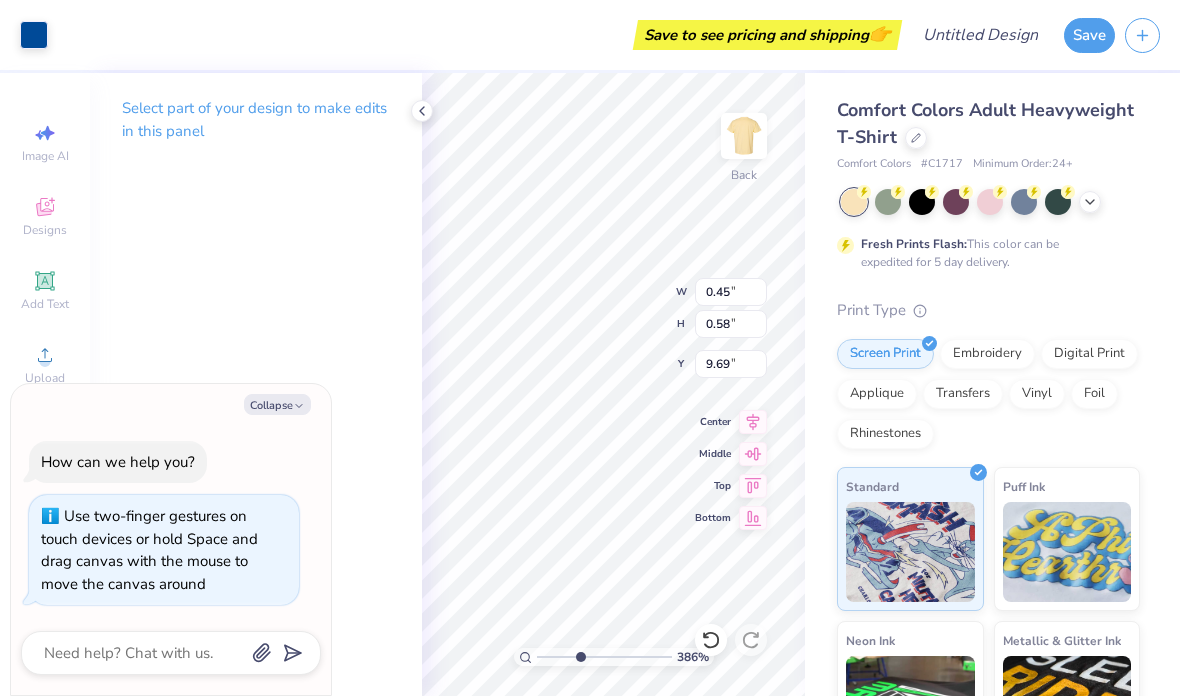 click at bounding box center [34, 35] 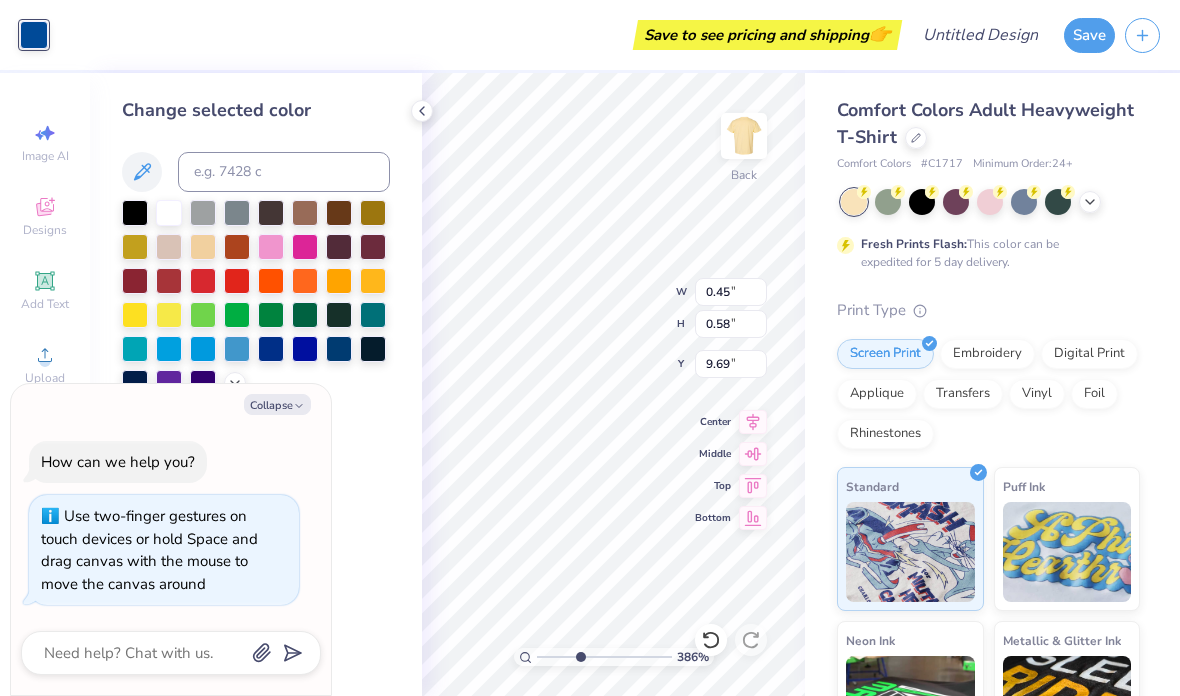 click at bounding box center (135, 213) 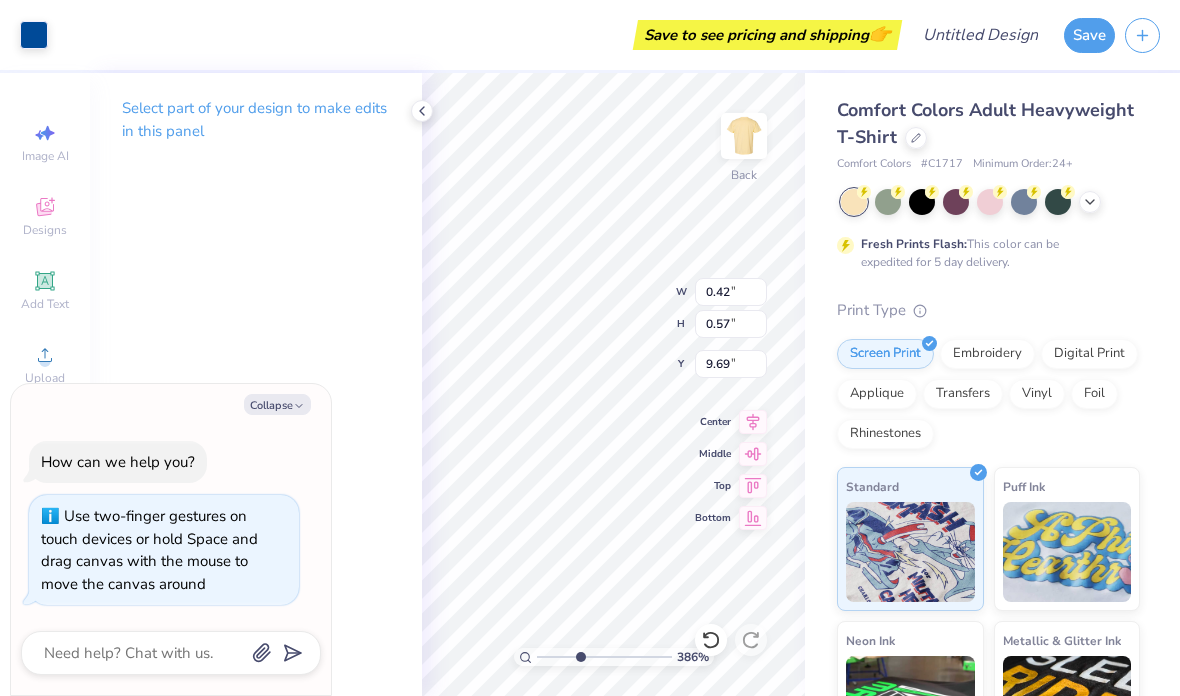 click at bounding box center [34, 35] 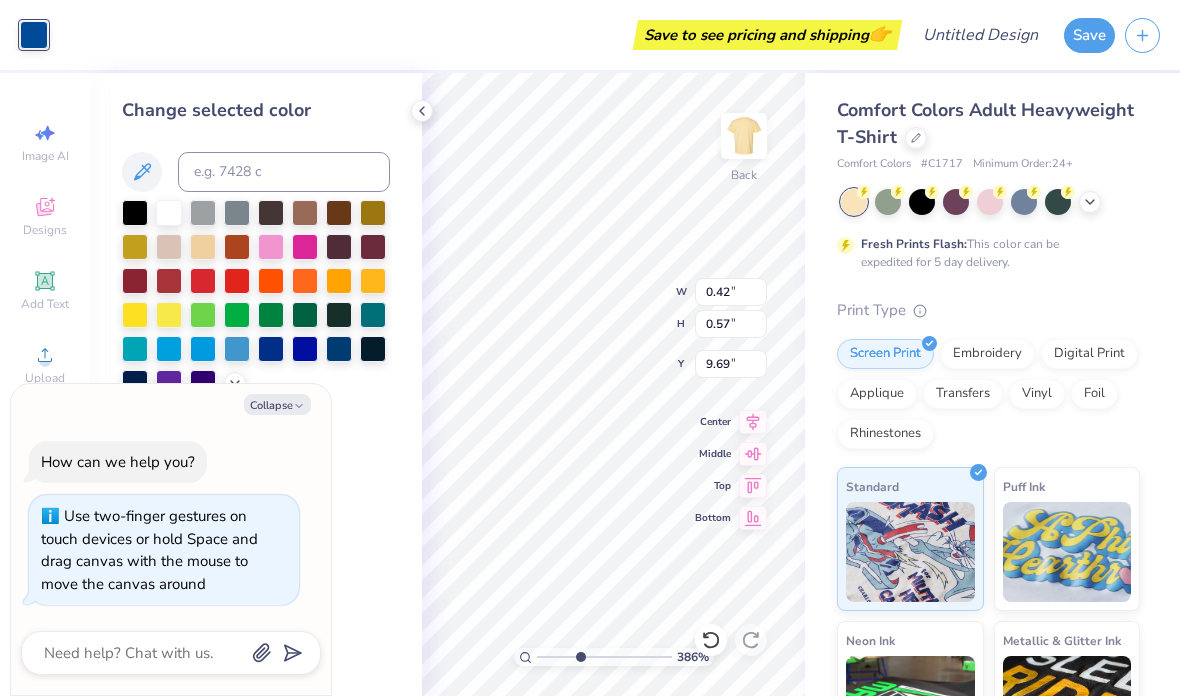 click at bounding box center (135, 213) 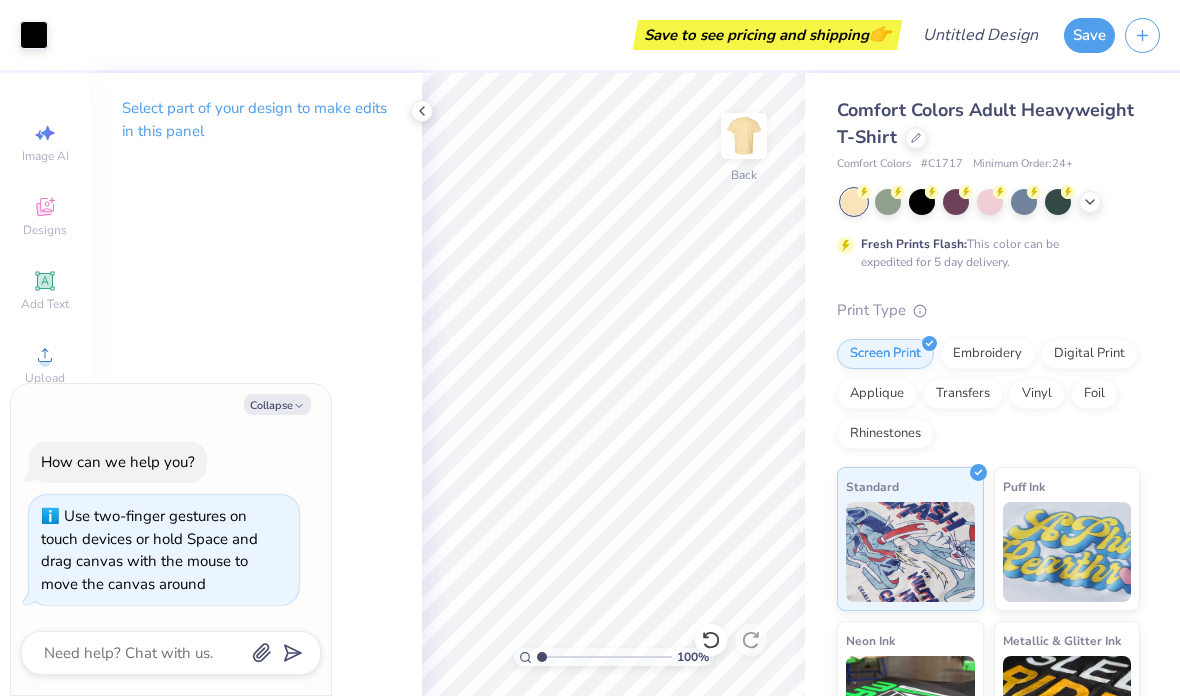 click on "Add Text" at bounding box center [45, 290] 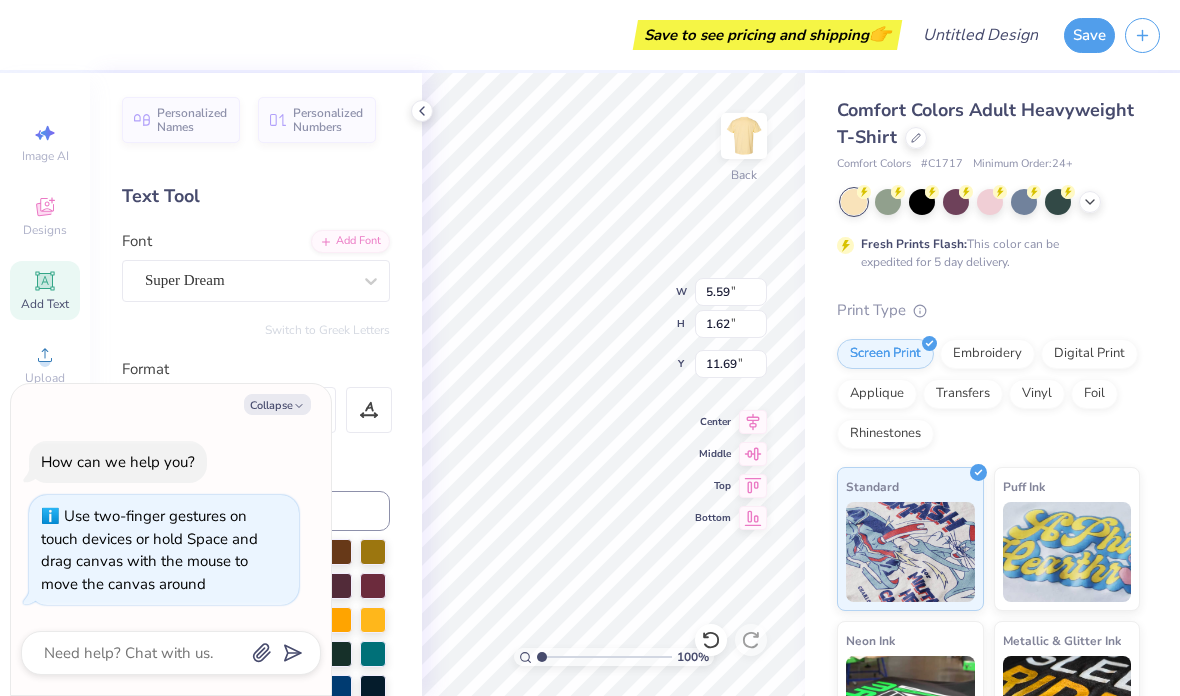 scroll, scrollTop: 0, scrollLeft: 8, axis: horizontal 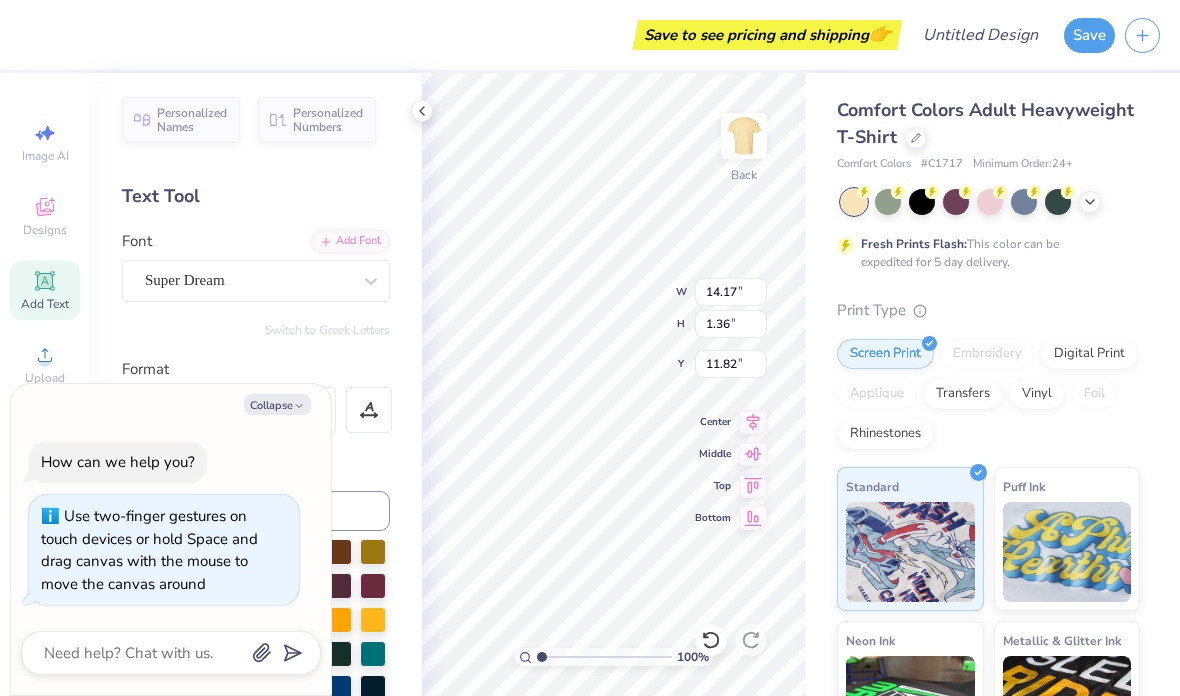 click on "Center" at bounding box center (713, 422) 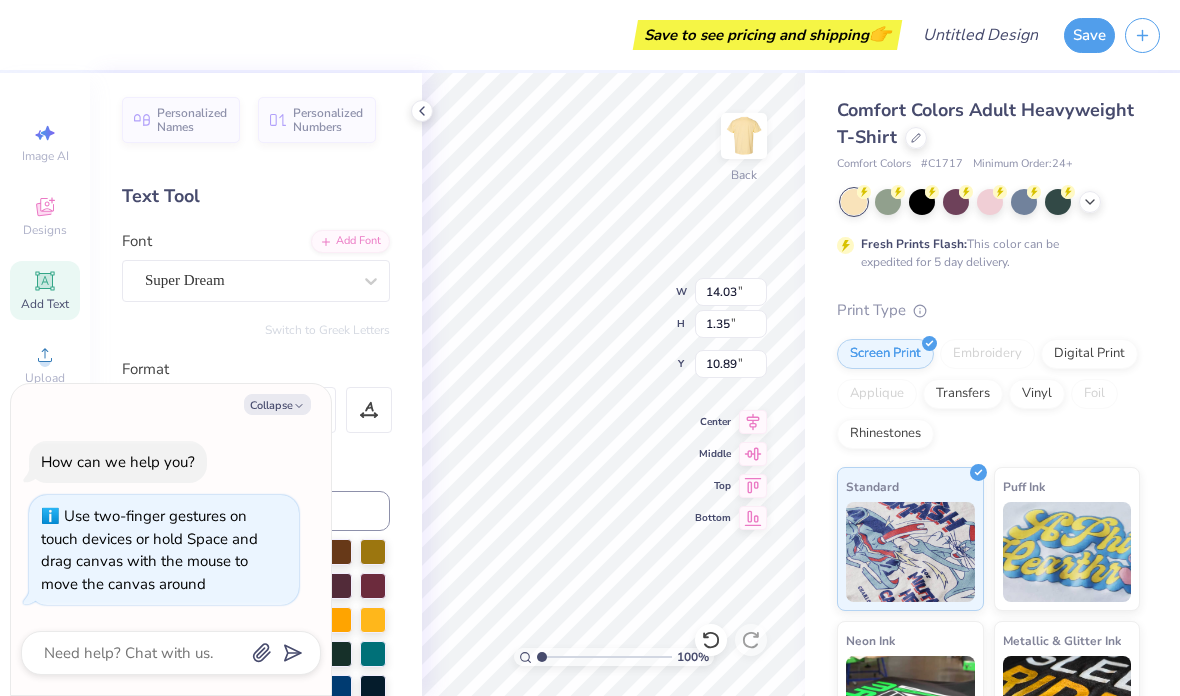 click on "Save to see pricing and shipping  👉" at bounding box center (463, 35) 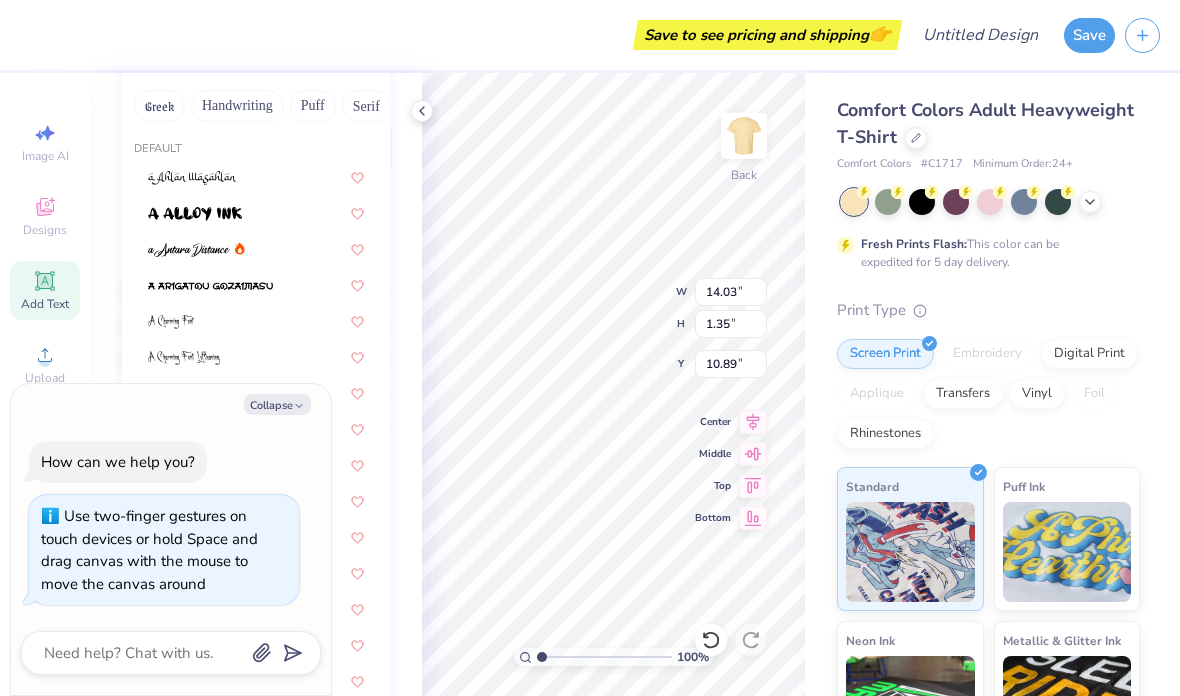 scroll, scrollTop: 297, scrollLeft: 0, axis: vertical 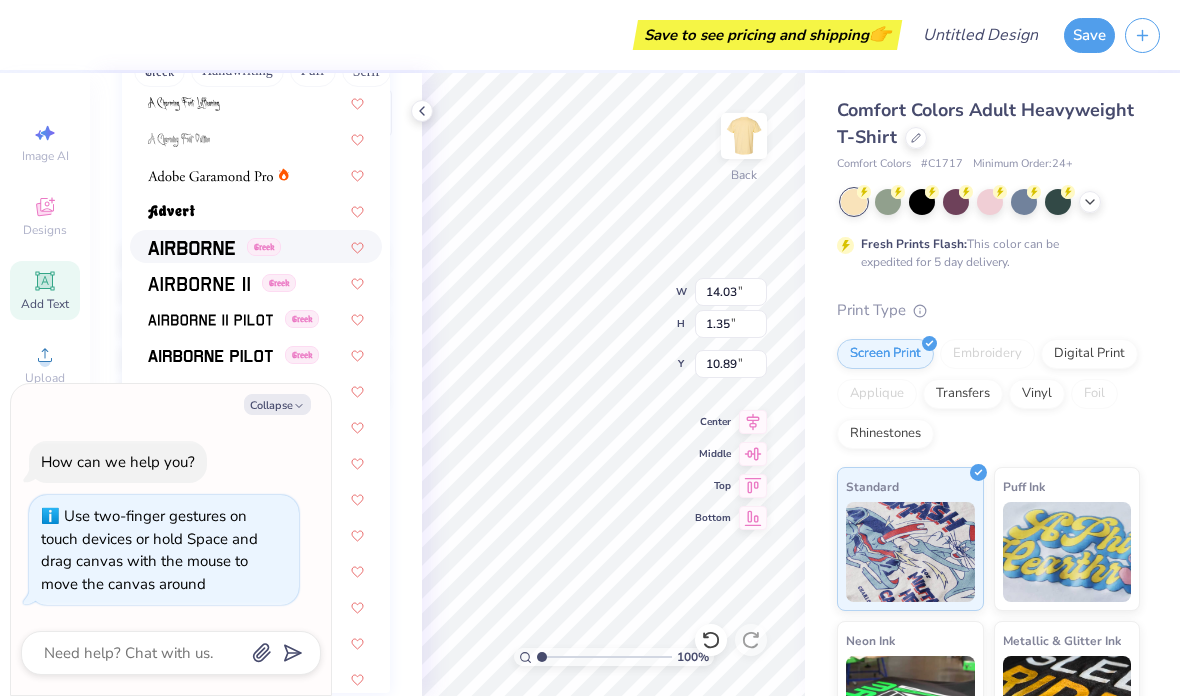 click at bounding box center [191, 248] 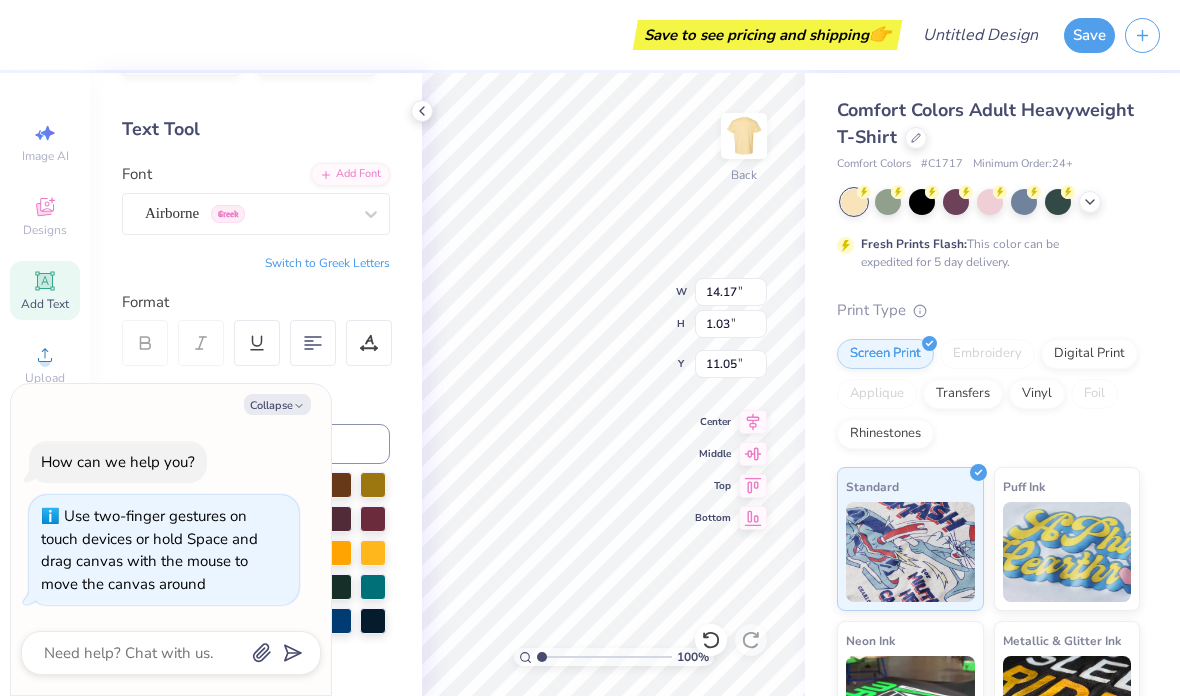 scroll, scrollTop: 65, scrollLeft: 0, axis: vertical 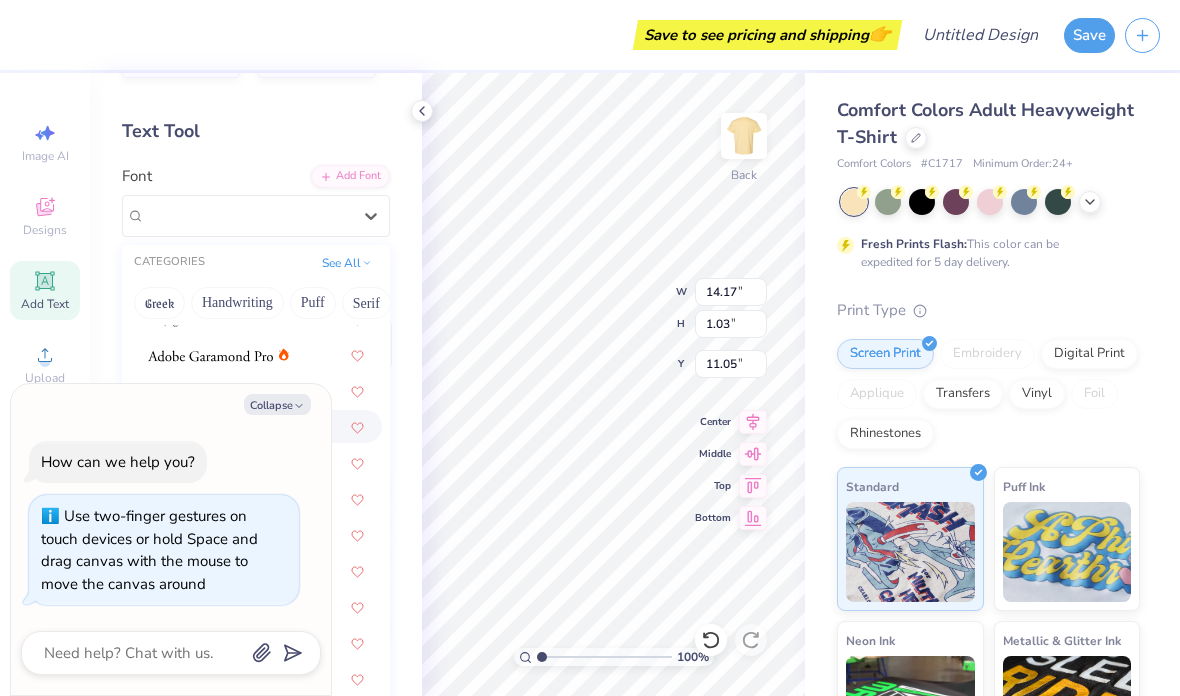 click on "Collapse" at bounding box center [277, 404] 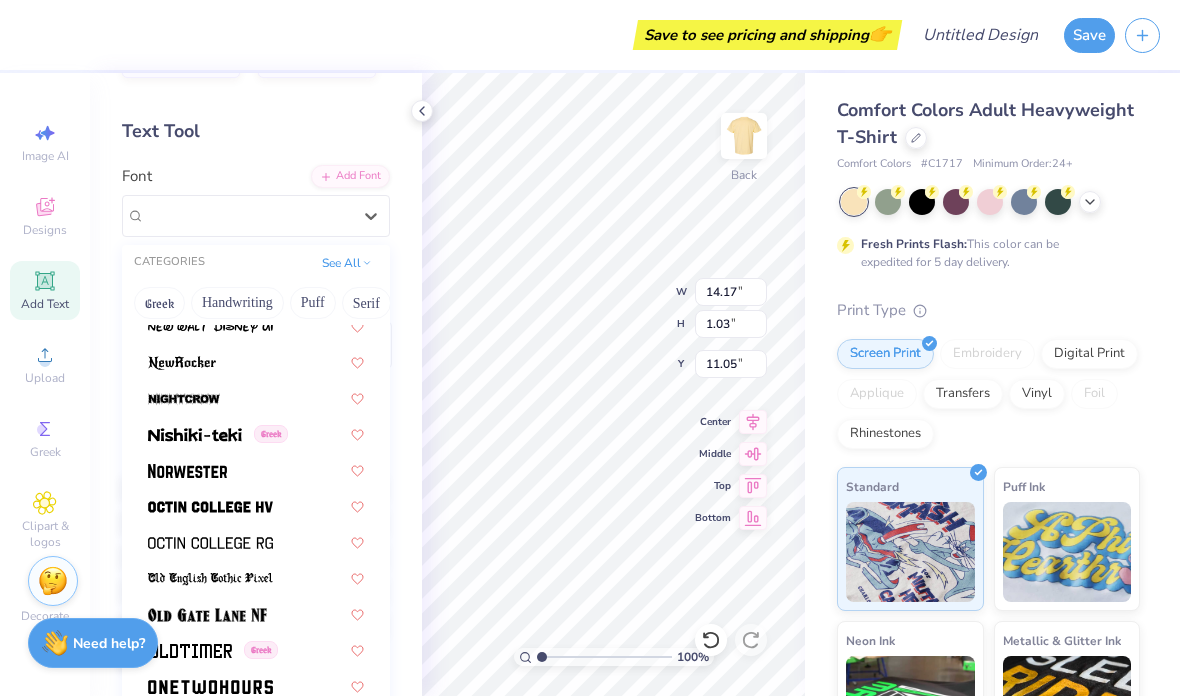scroll, scrollTop: 7756, scrollLeft: 0, axis: vertical 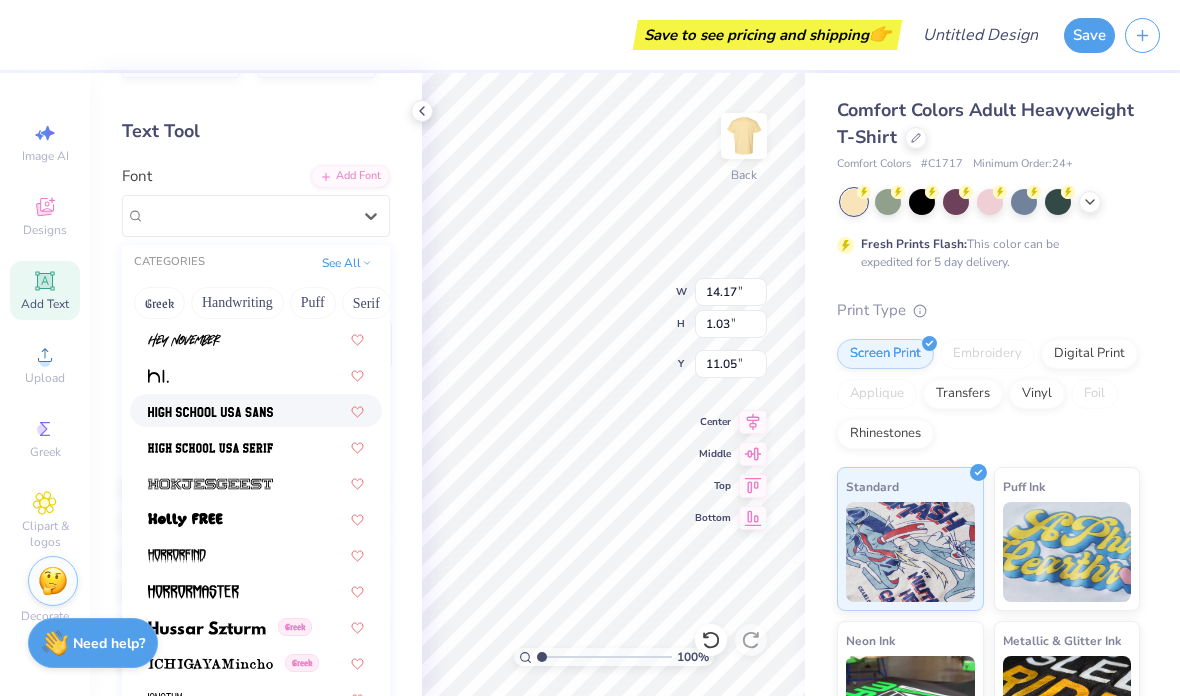 click at bounding box center [210, 412] 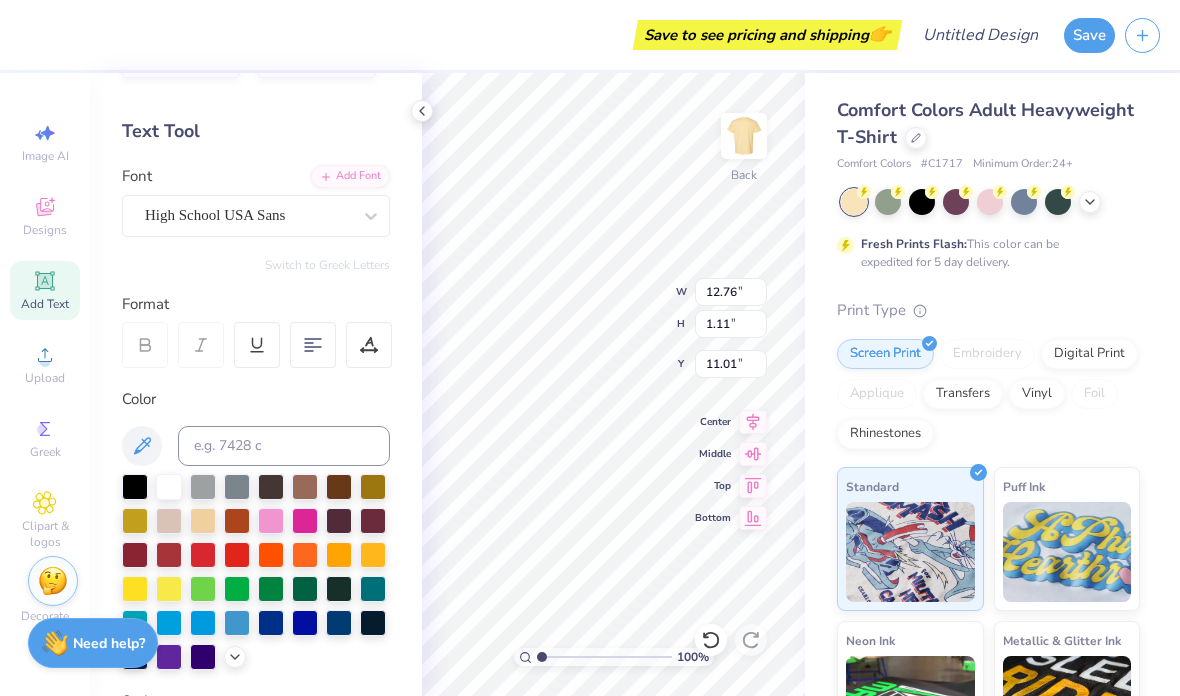 click at bounding box center (135, 487) 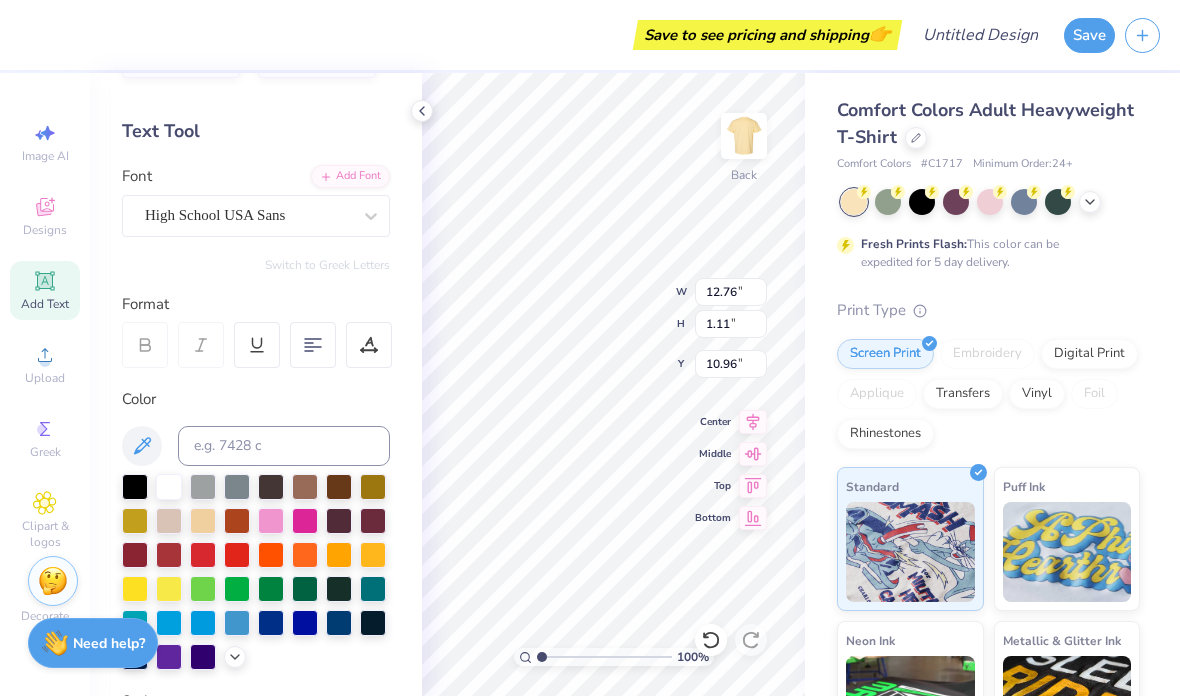 scroll, scrollTop: 1, scrollLeft: 6, axis: both 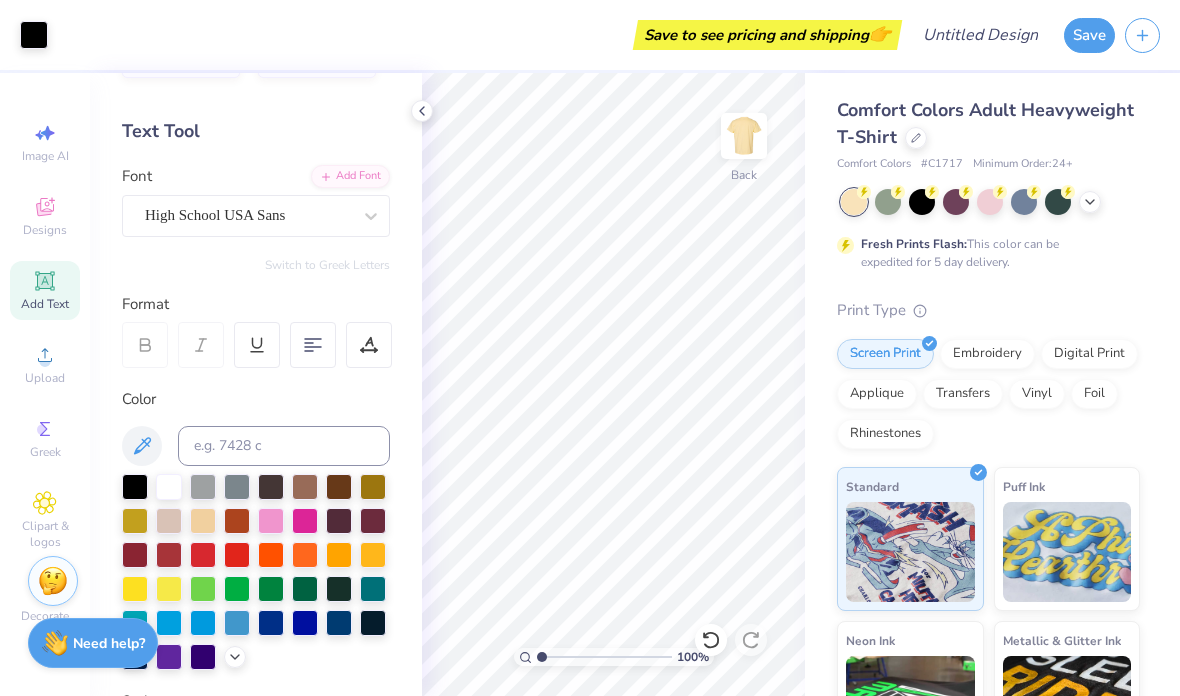 click at bounding box center [744, 136] 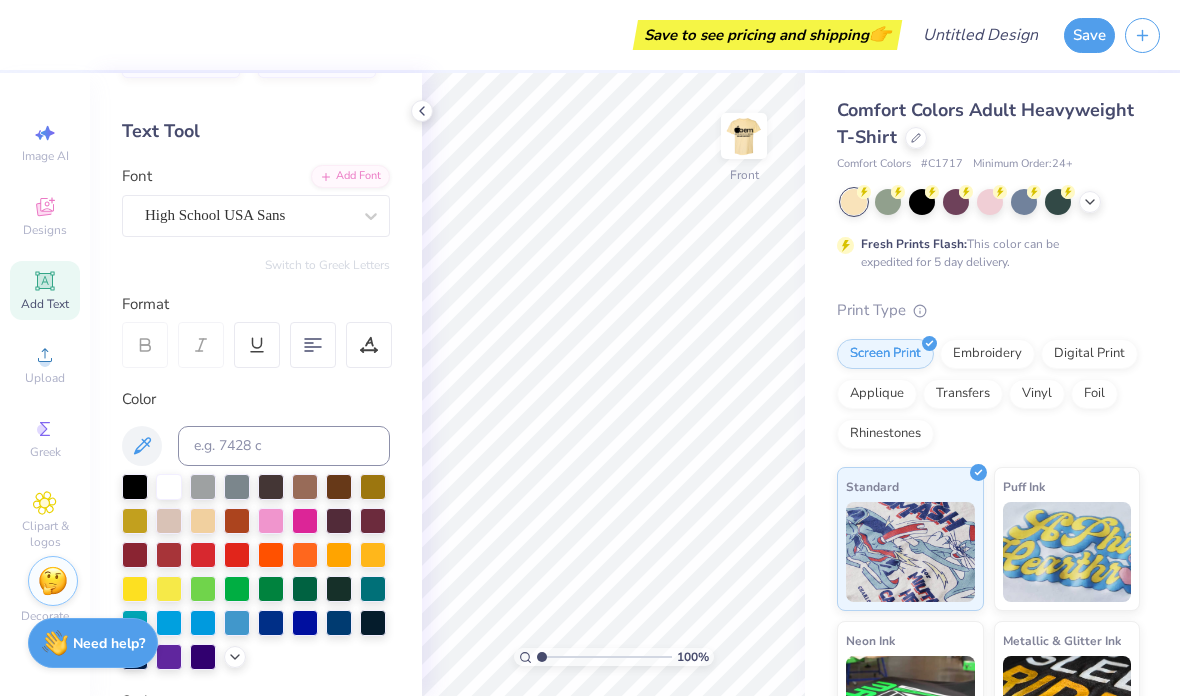 click on "Upload" at bounding box center [45, 364] 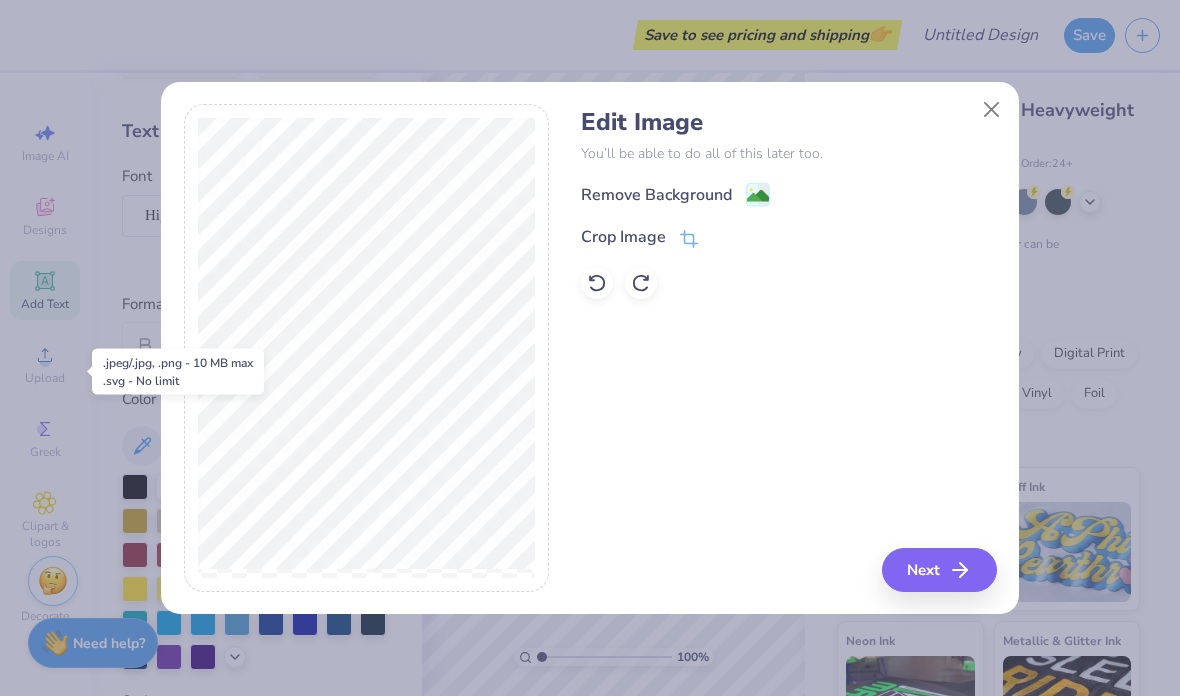 click on "Next" at bounding box center [939, 570] 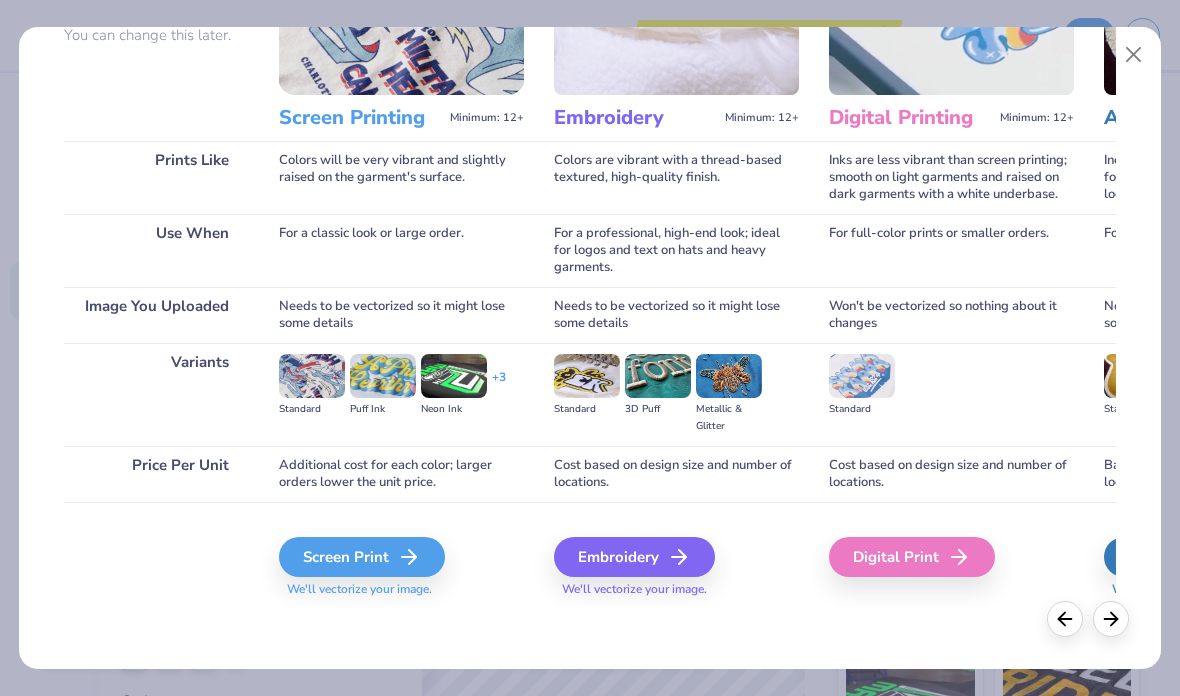 scroll, scrollTop: 201, scrollLeft: 0, axis: vertical 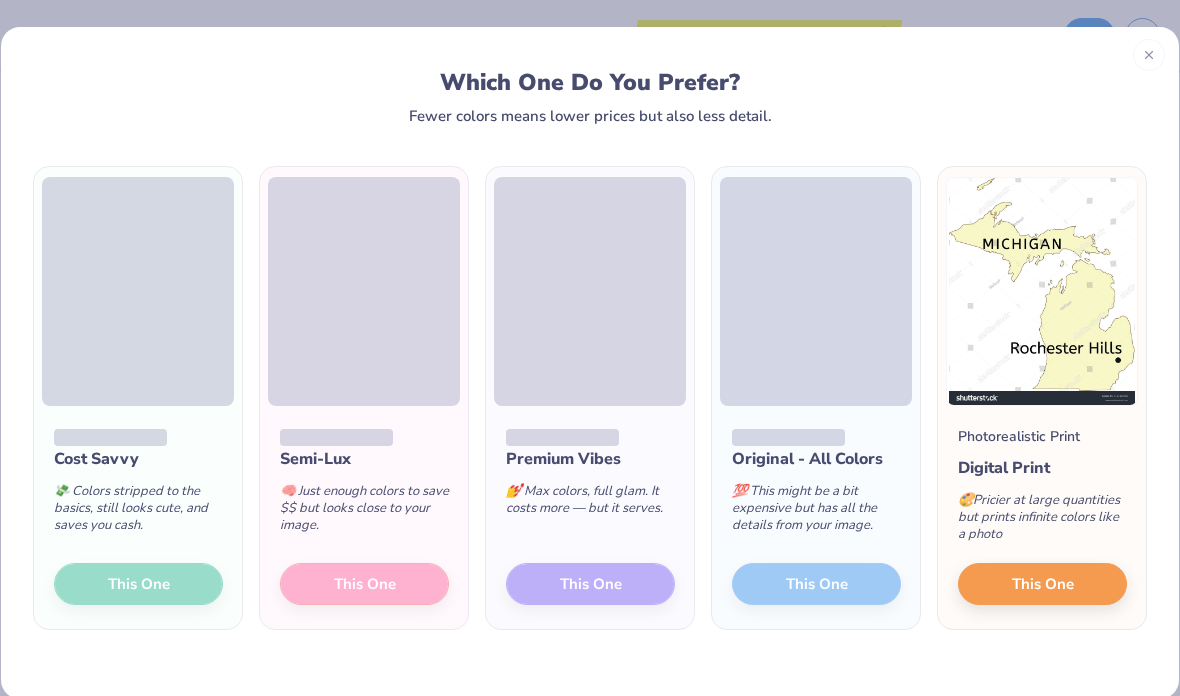 click on "Cost Savvy 💸   Colors stripped to the basics, still looks cute, and saves you cash. This One" at bounding box center [138, 517] 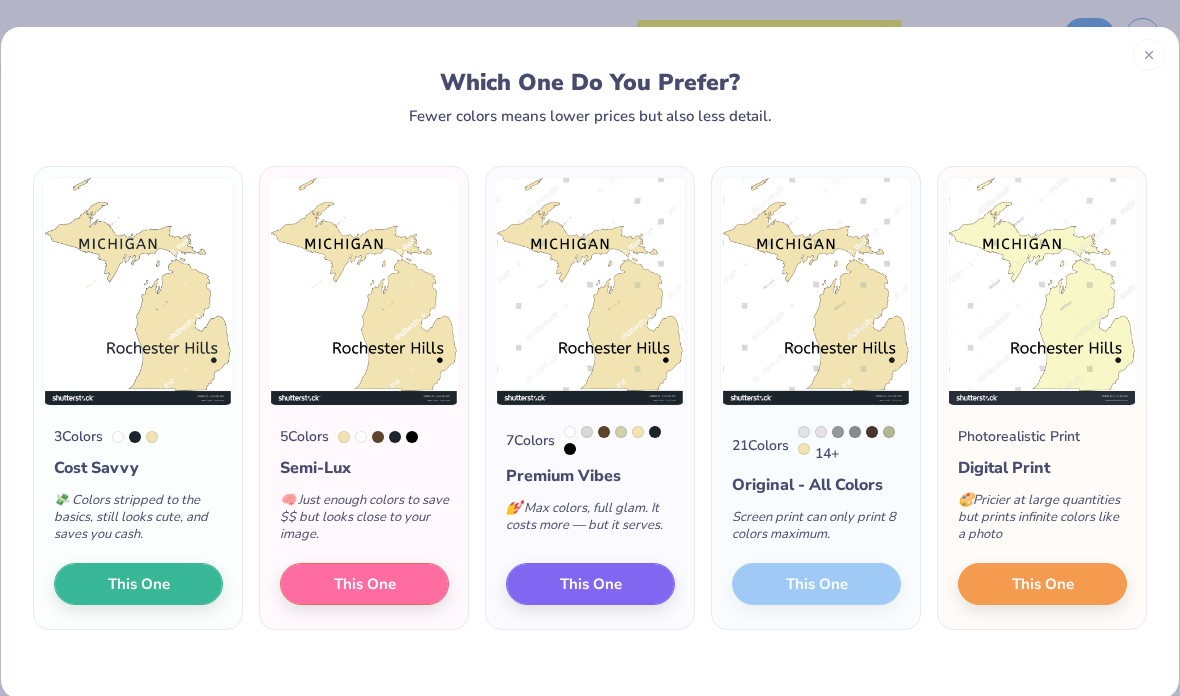 click on "This One" at bounding box center [139, 584] 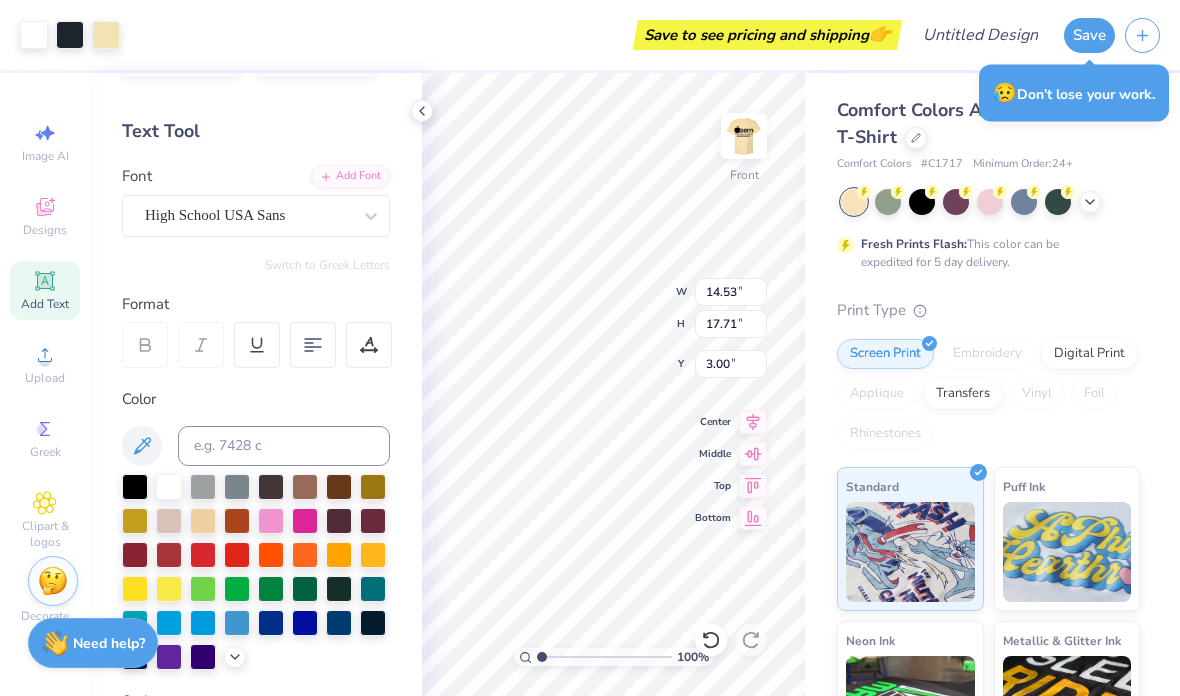 click 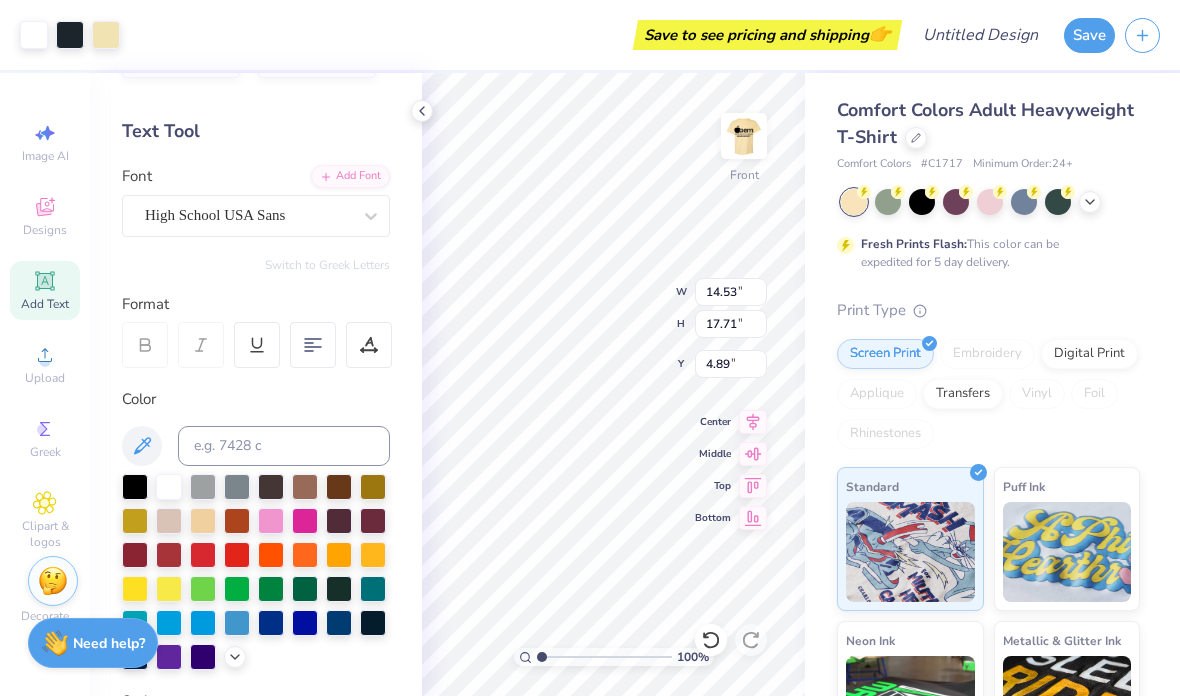 click 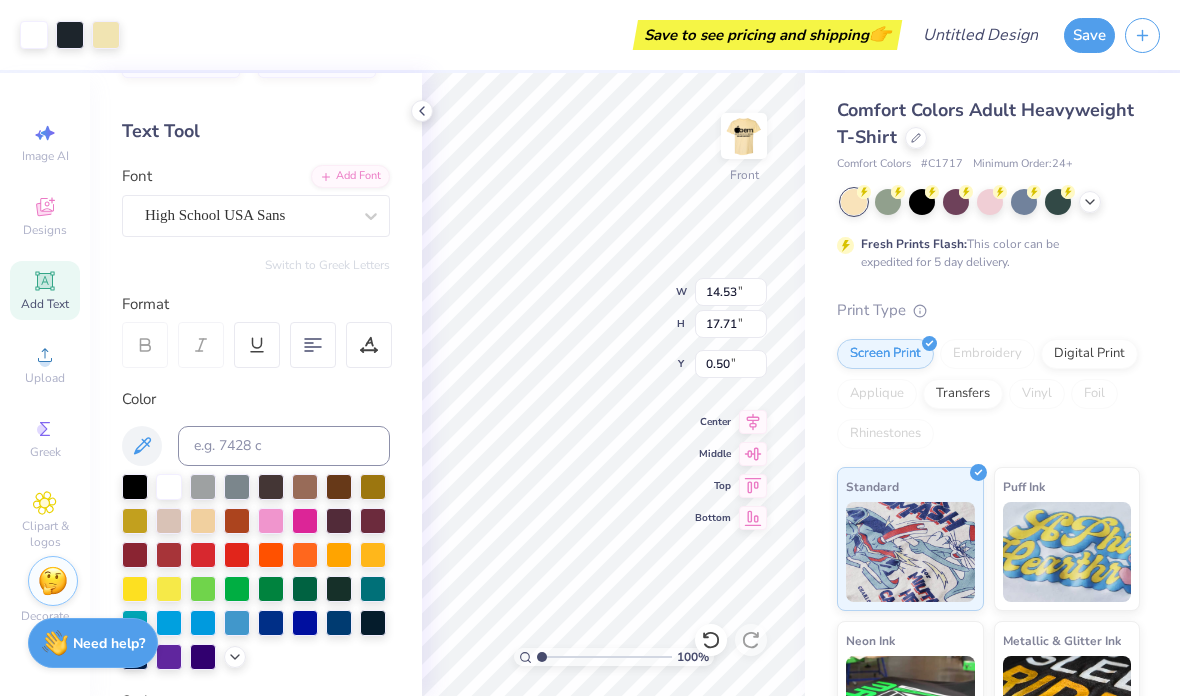 click 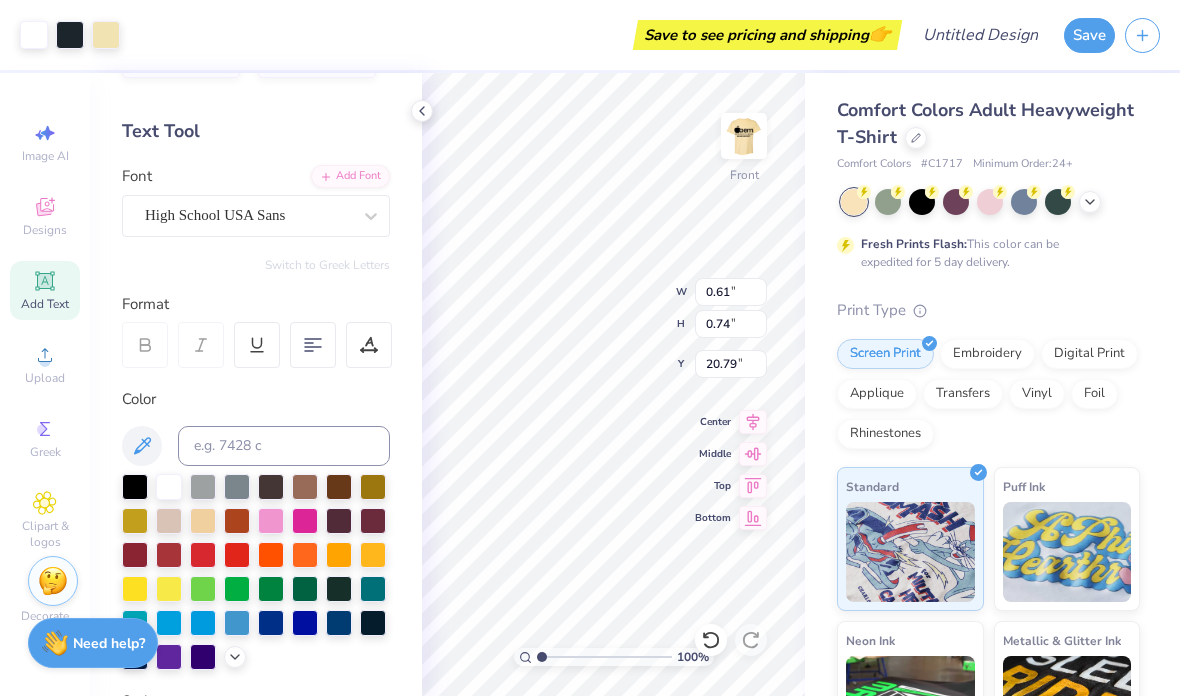 click on "Upload" at bounding box center (45, 364) 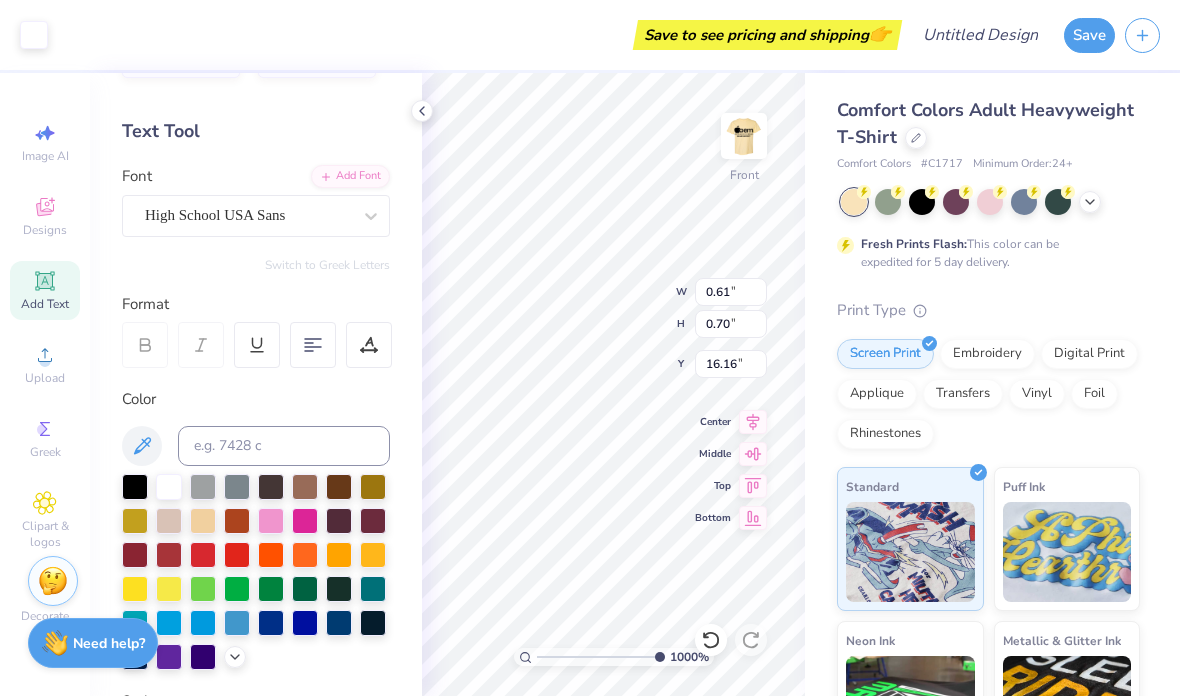 click at bounding box center [744, 136] 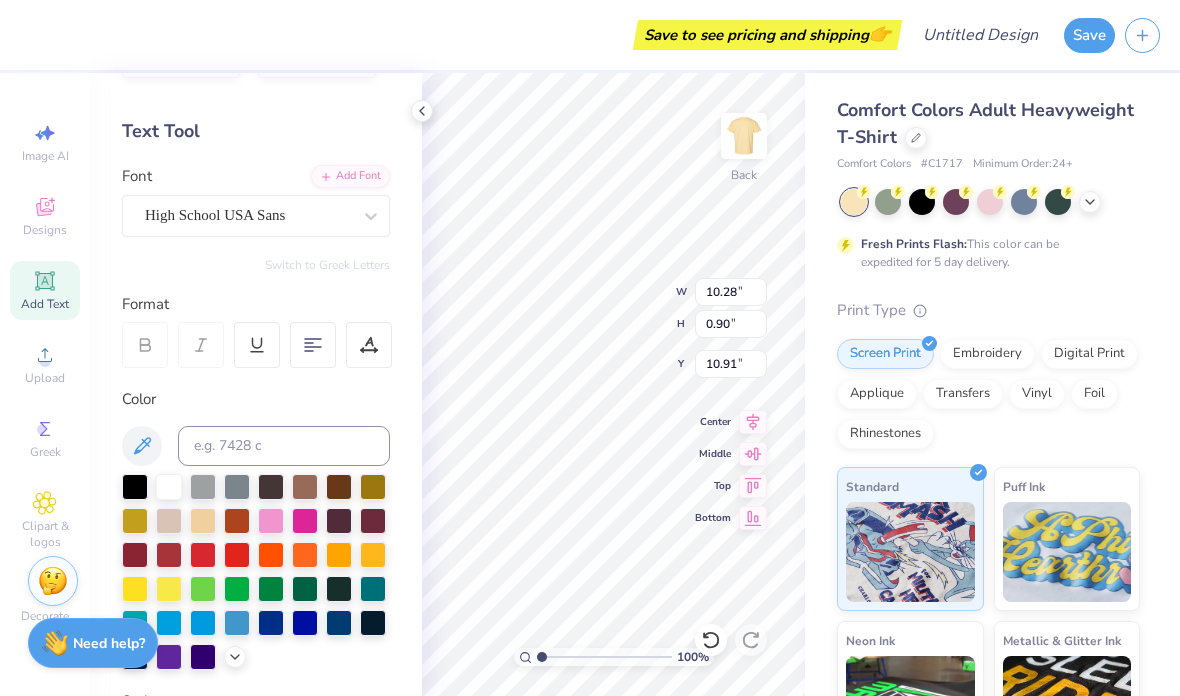 click on "Personalized Names Personalized Numbers Text Tool  Add Font Font High School USA Sans Switch to Greek Letters Format Color Styles Text Shape" at bounding box center [256, 384] 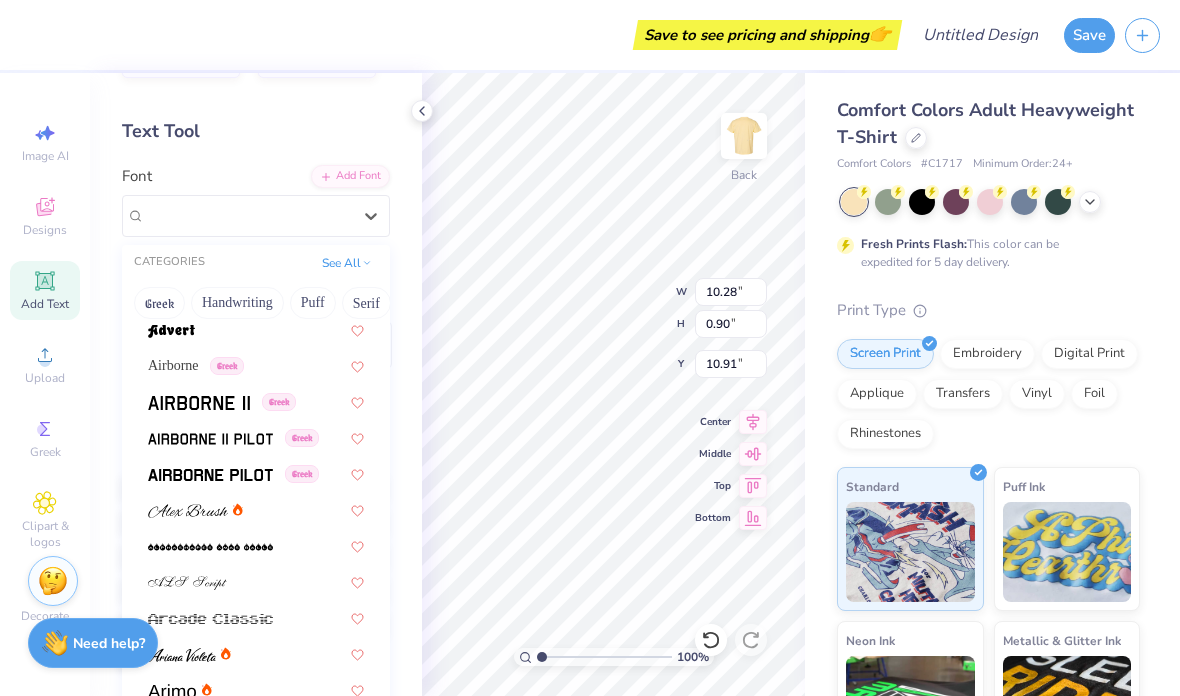 scroll, scrollTop: 329, scrollLeft: 0, axis: vertical 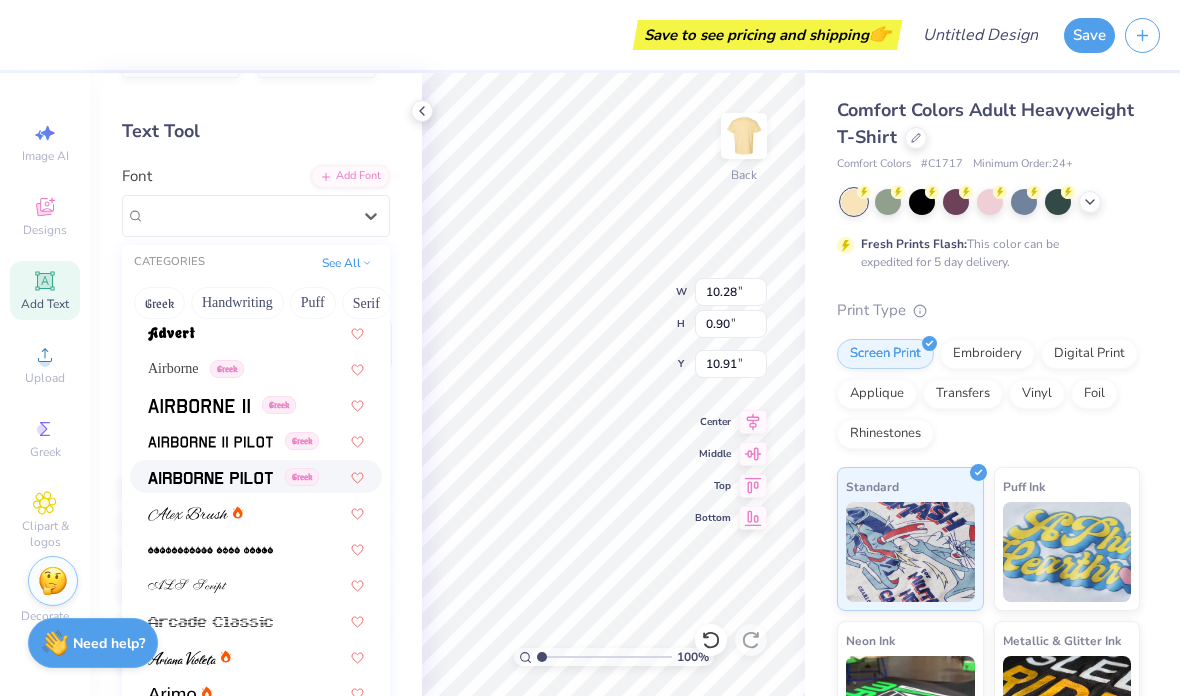 click at bounding box center (210, 478) 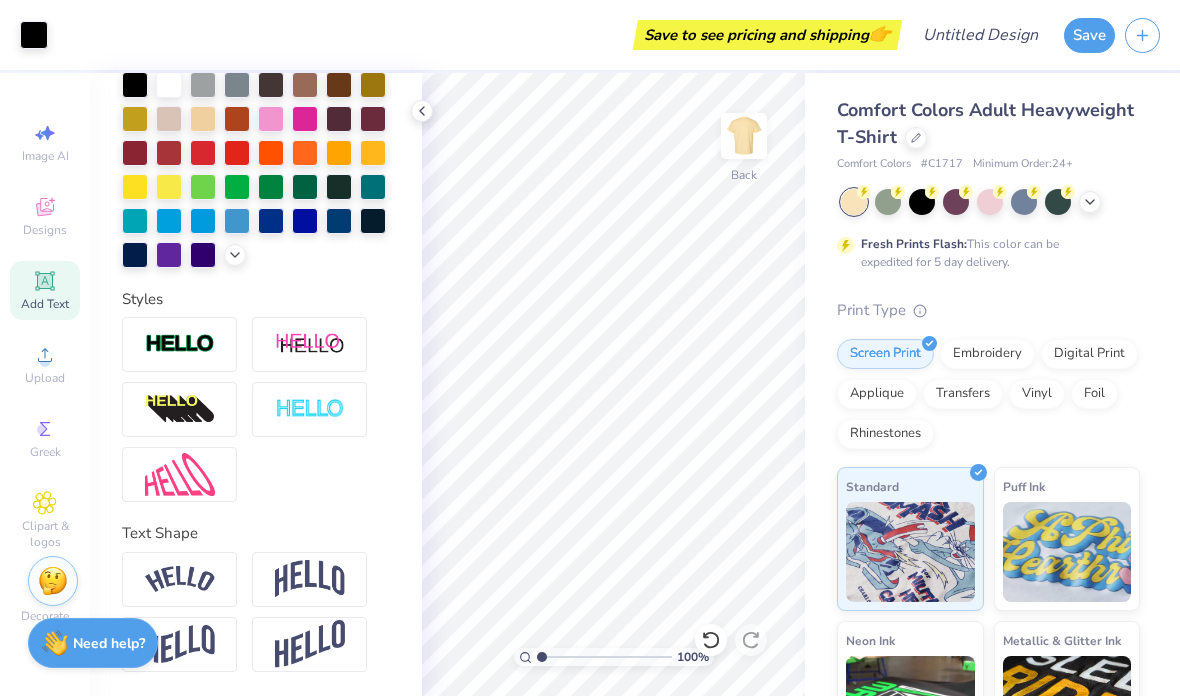 scroll, scrollTop: 468, scrollLeft: 0, axis: vertical 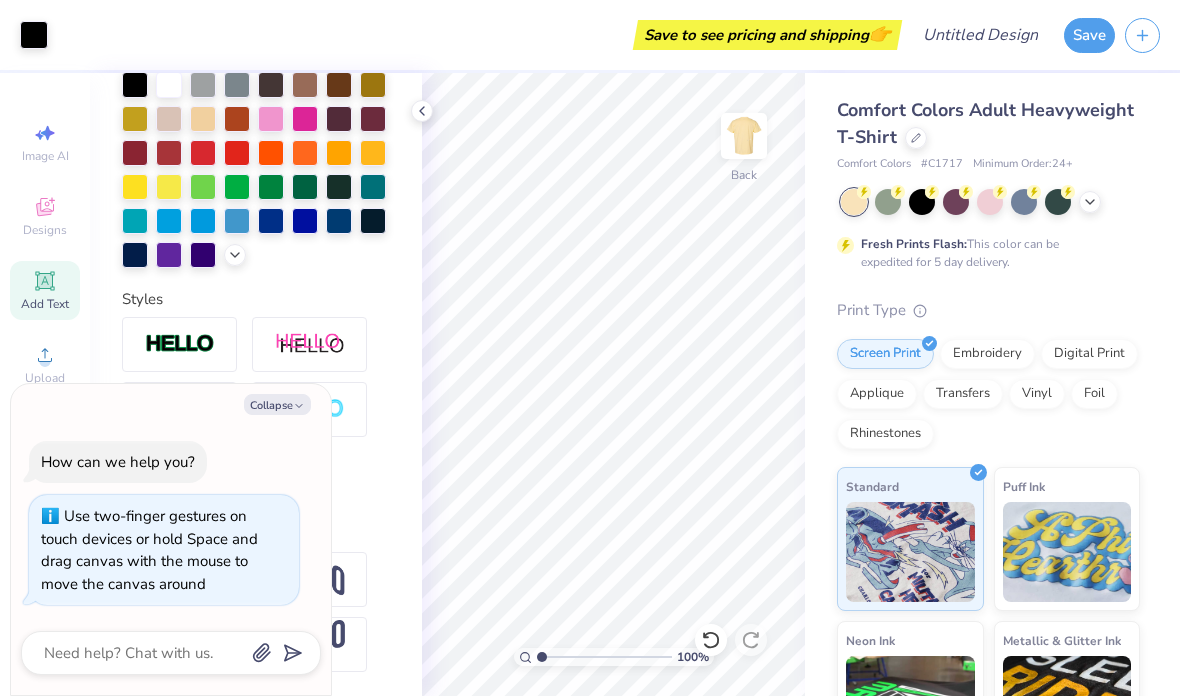 click at bounding box center [143, 653] 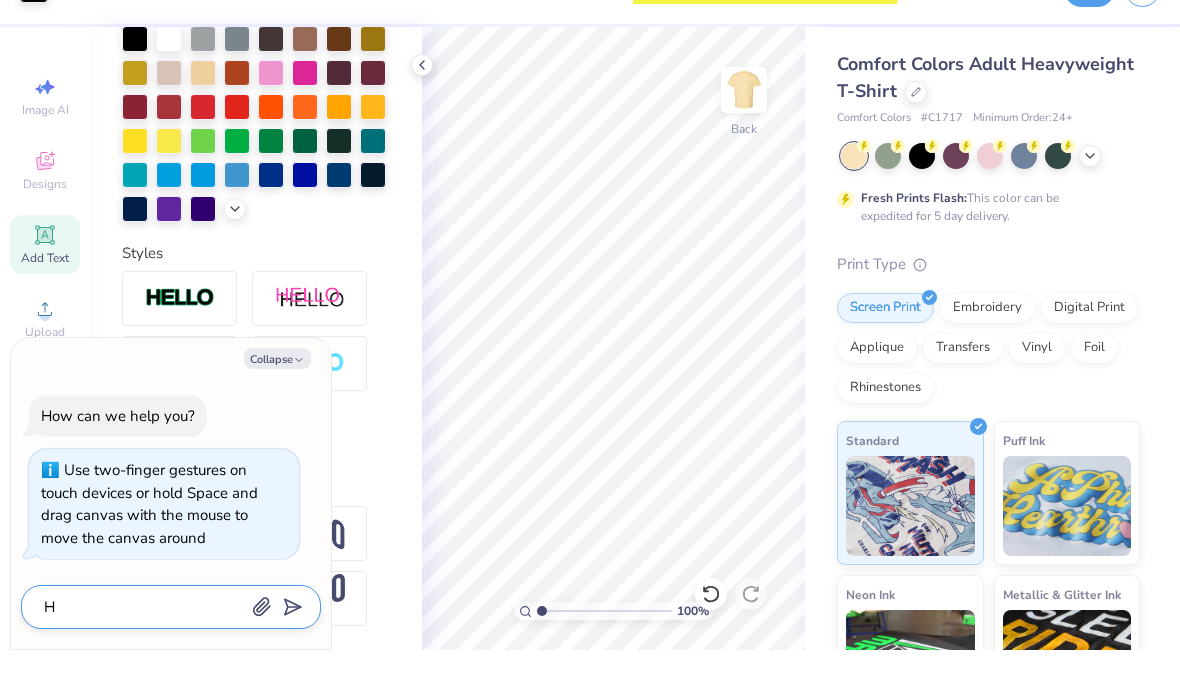 scroll, scrollTop: 0, scrollLeft: 0, axis: both 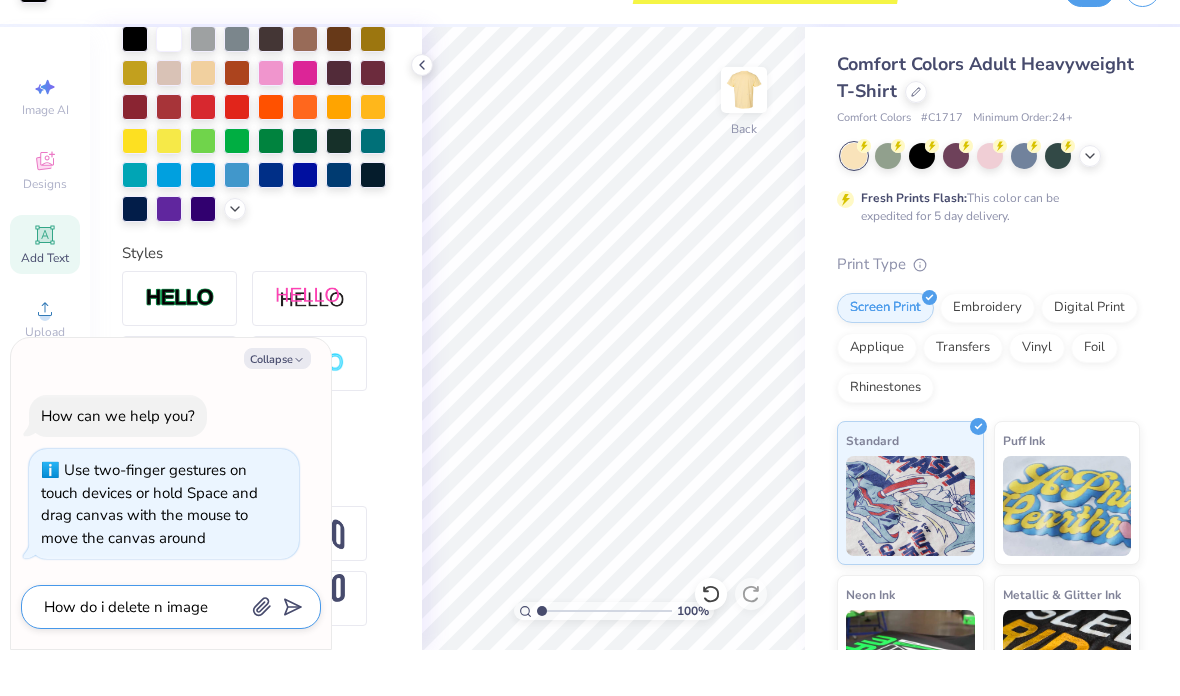 click on "How do i delete n image" at bounding box center (143, 653) 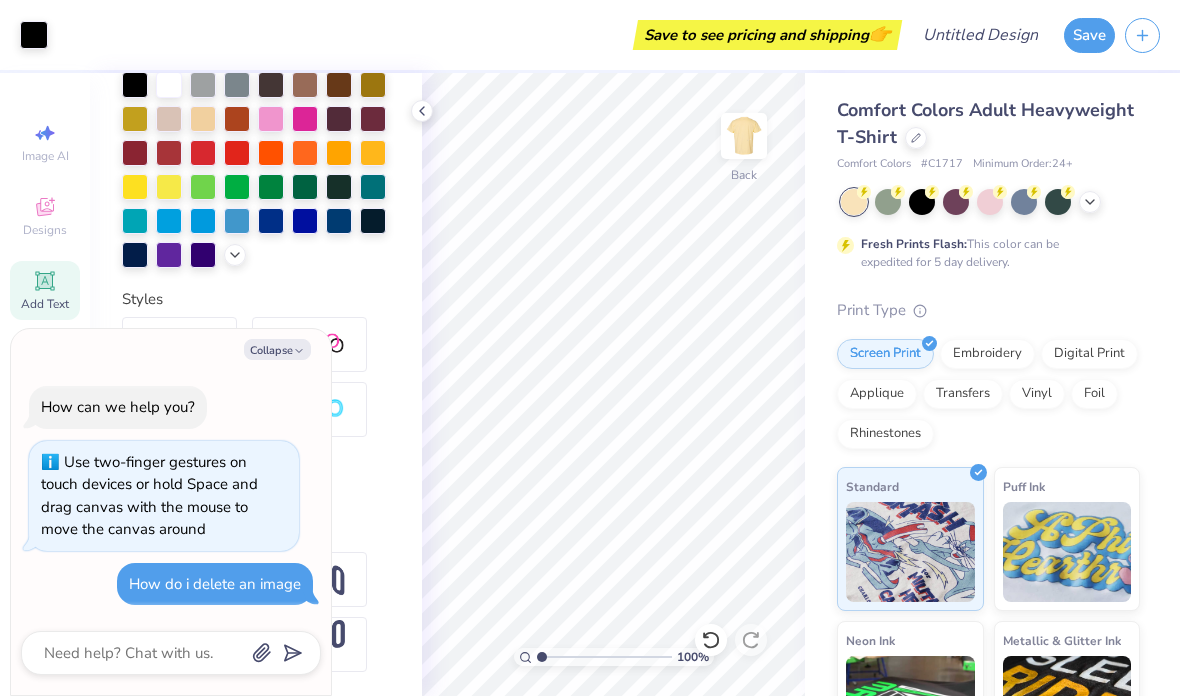 click on "How do i delete an image" at bounding box center [215, 584] 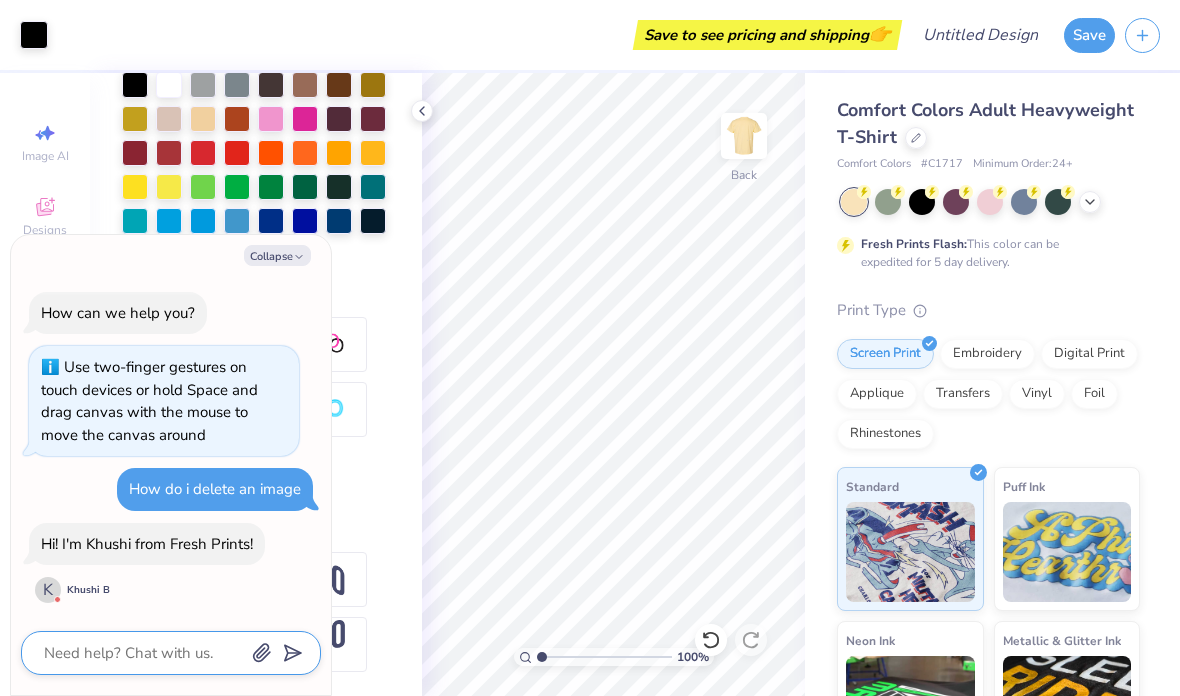 click at bounding box center (143, 653) 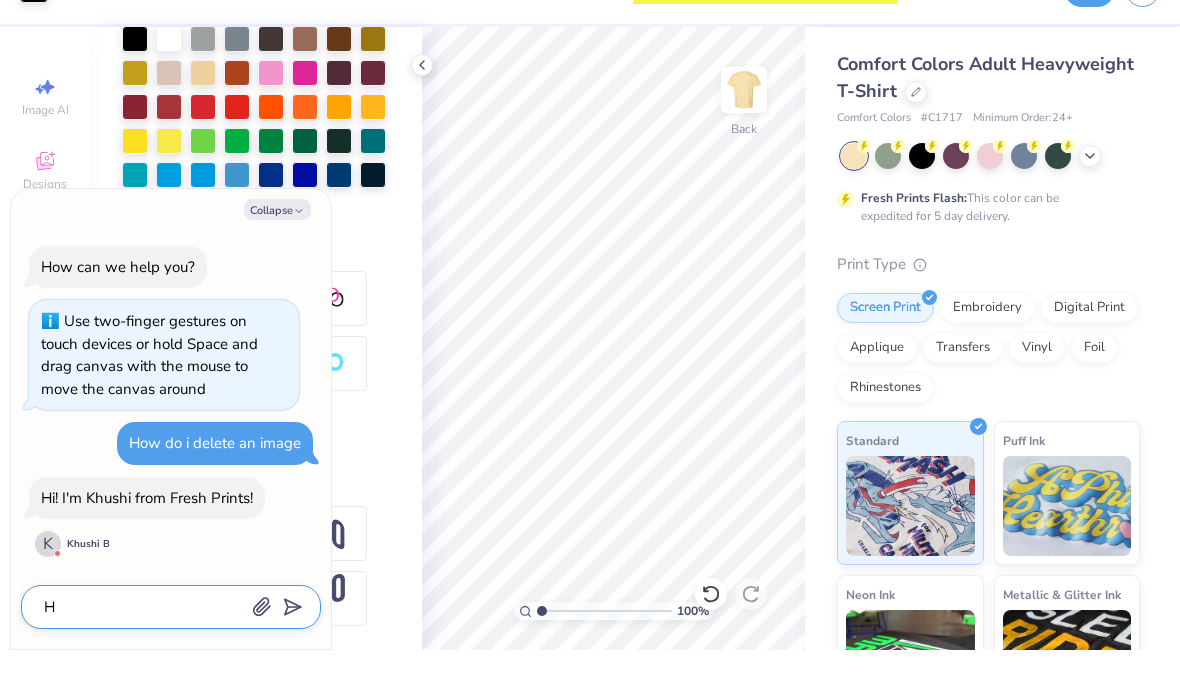 scroll, scrollTop: 0, scrollLeft: 0, axis: both 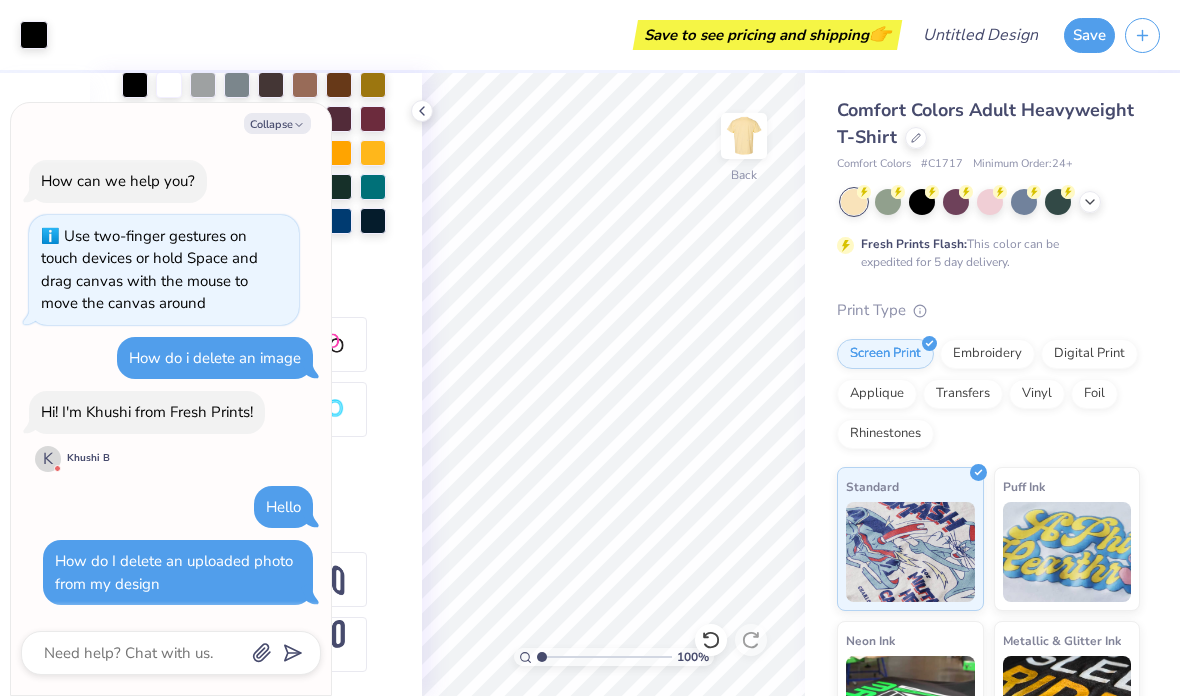 click at bounding box center [744, 136] 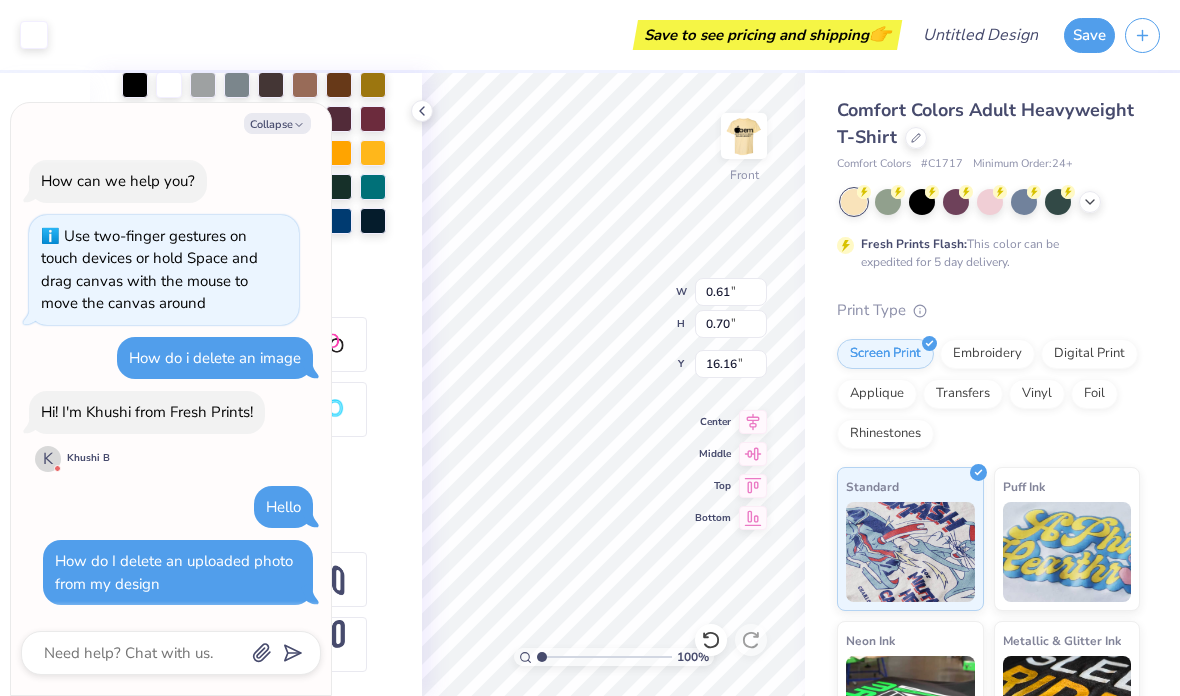 scroll, scrollTop: 0, scrollLeft: 0, axis: both 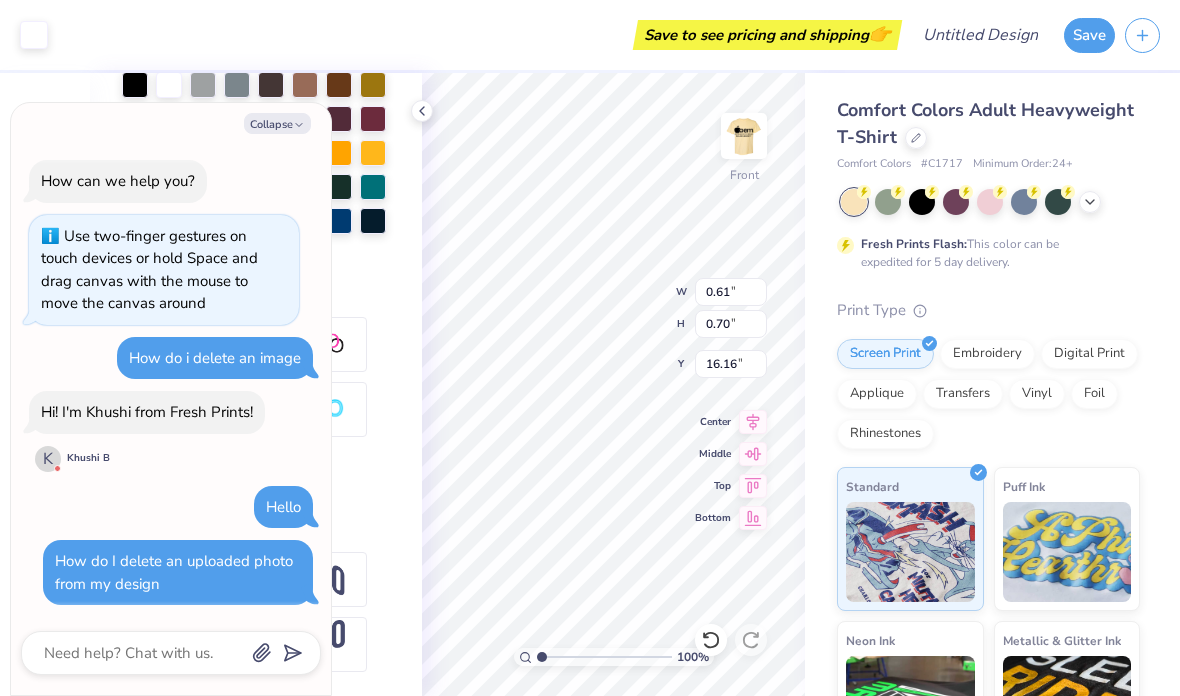 click at bounding box center [744, 136] 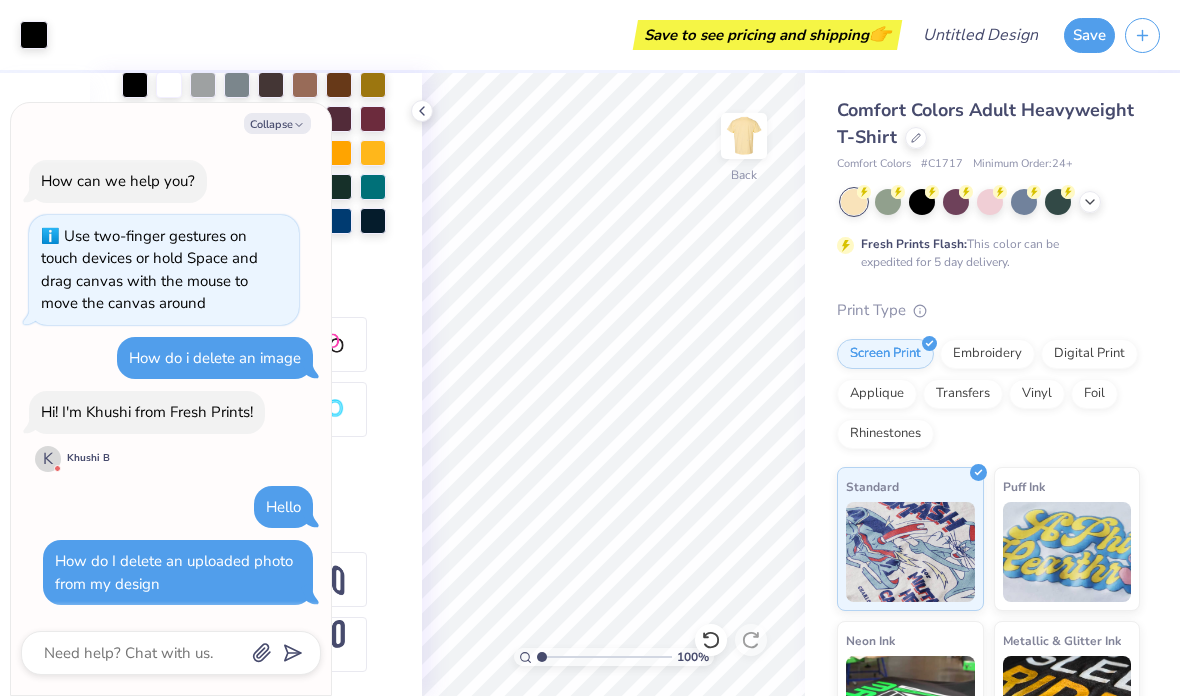 scroll, scrollTop: 299, scrollLeft: 0, axis: vertical 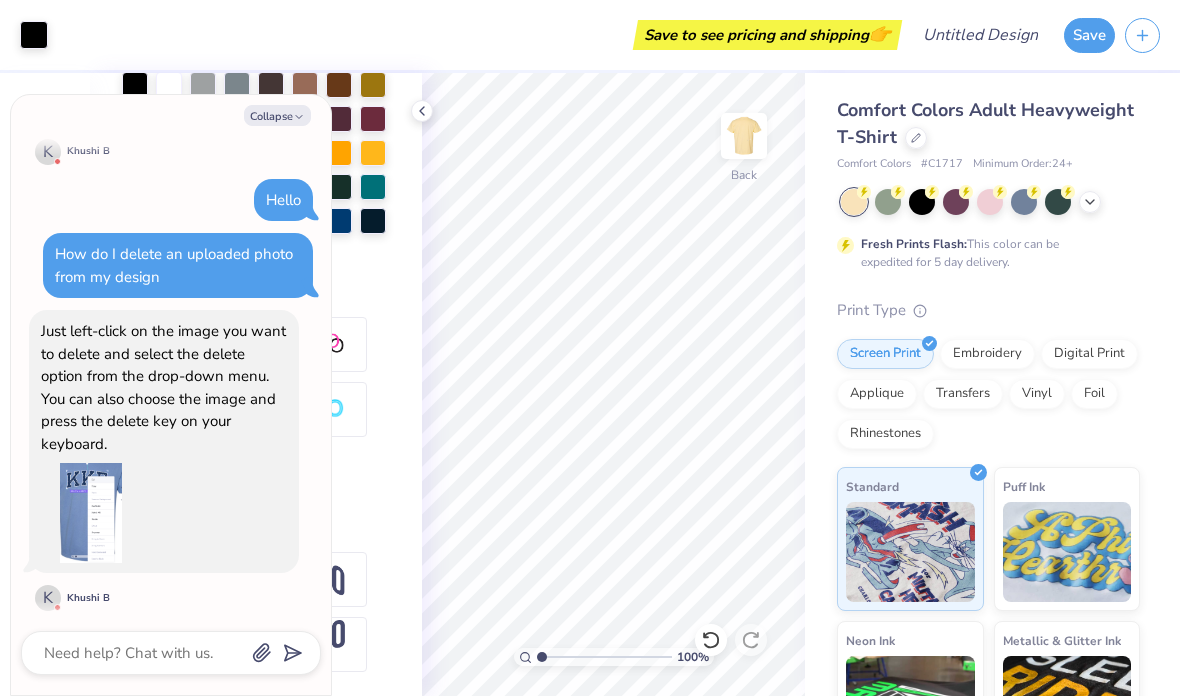 click at bounding box center [744, 136] 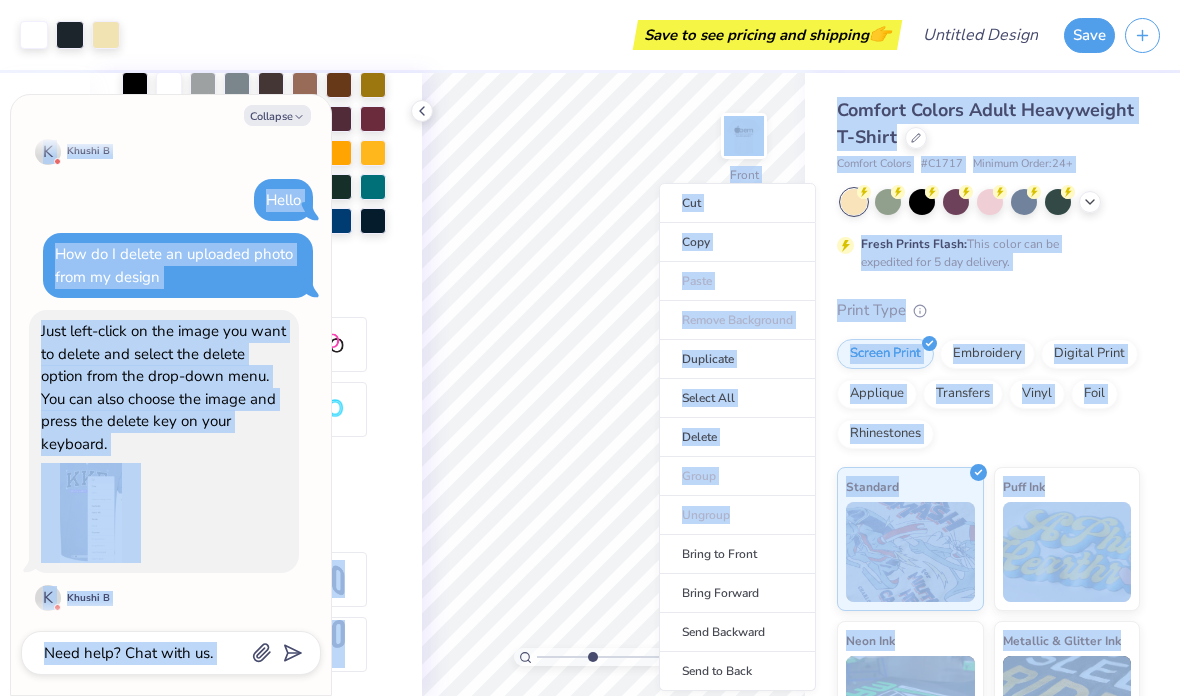 click on "Delete" at bounding box center [737, 437] 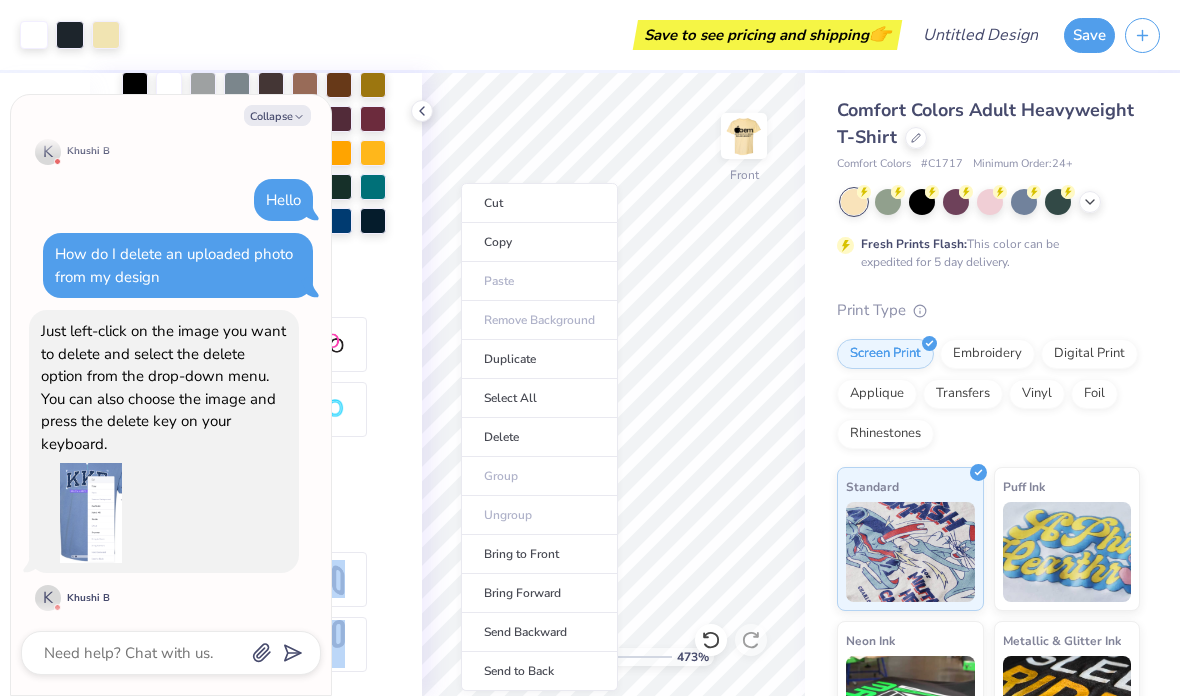 click on "Delete" at bounding box center [539, 437] 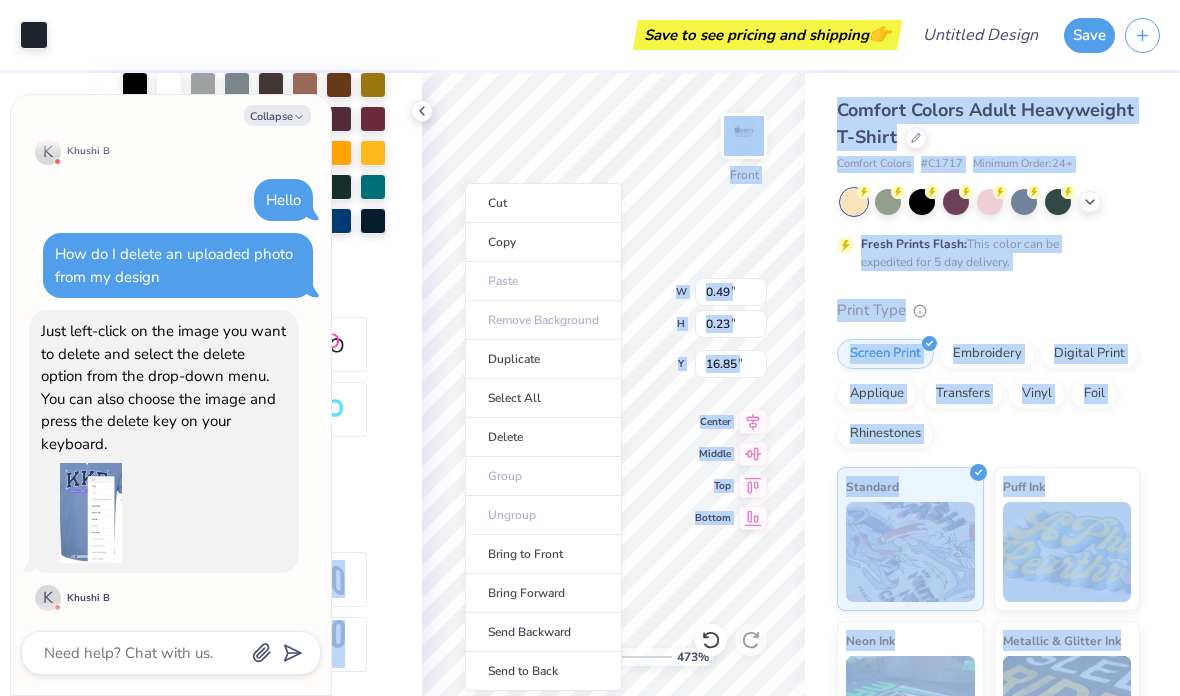 click on "Delete" at bounding box center [543, 437] 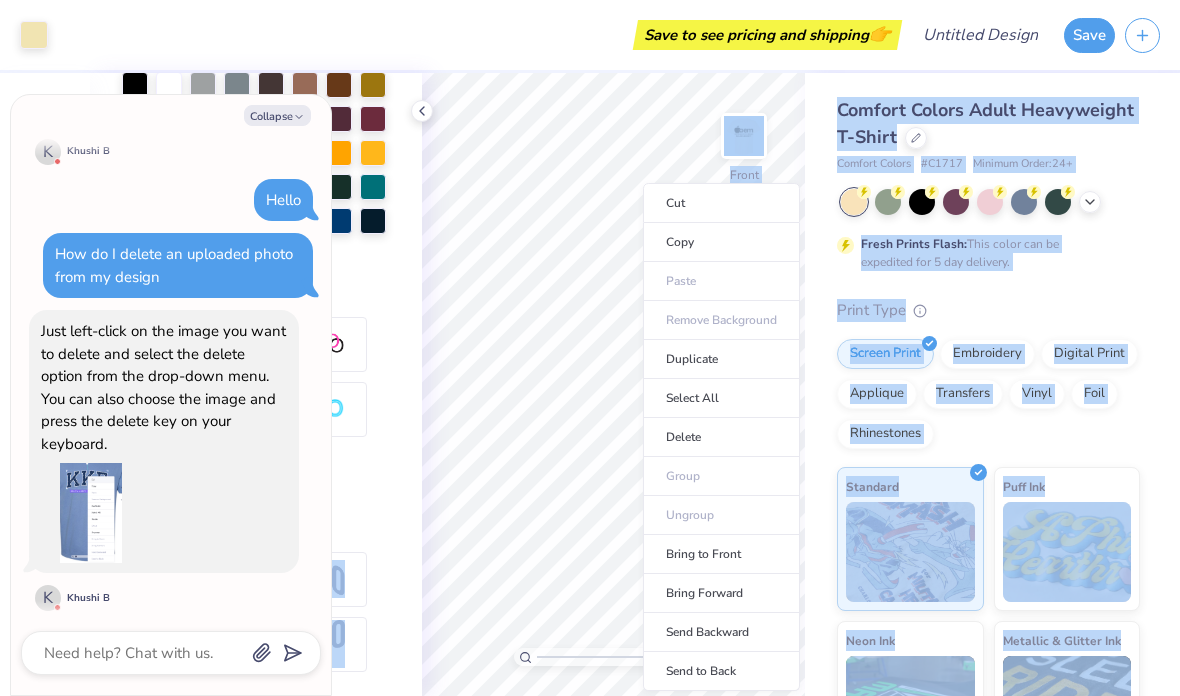 click on "Delete" at bounding box center (721, 437) 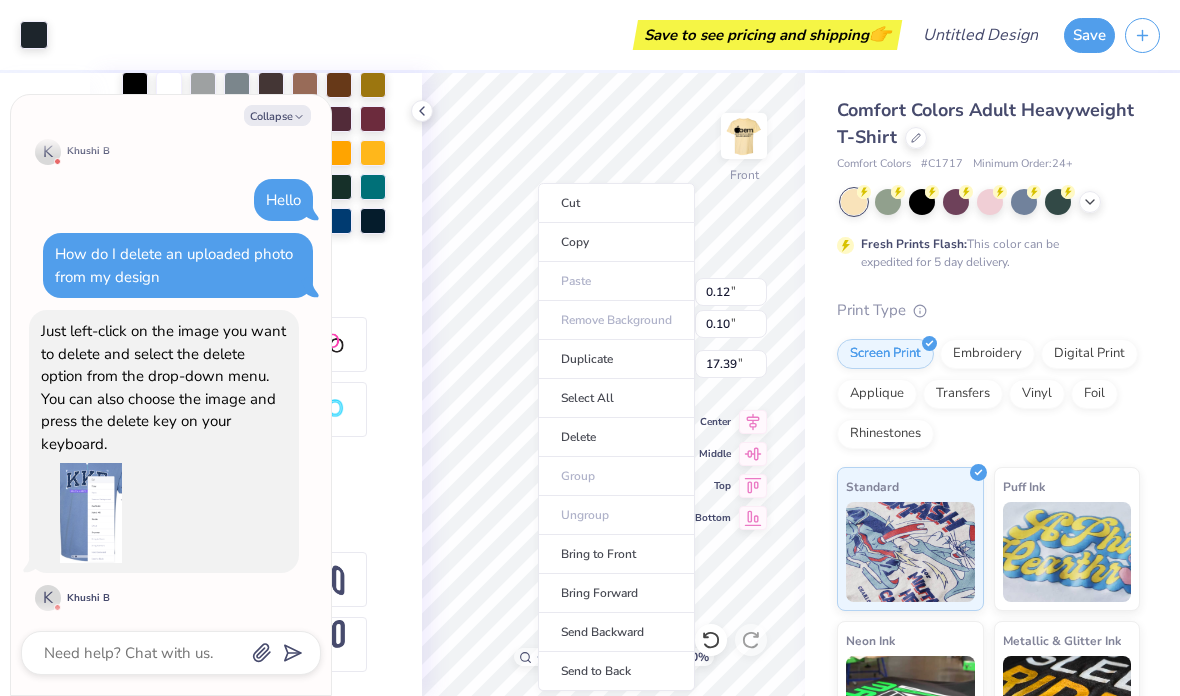 click on "Delete" at bounding box center [616, 437] 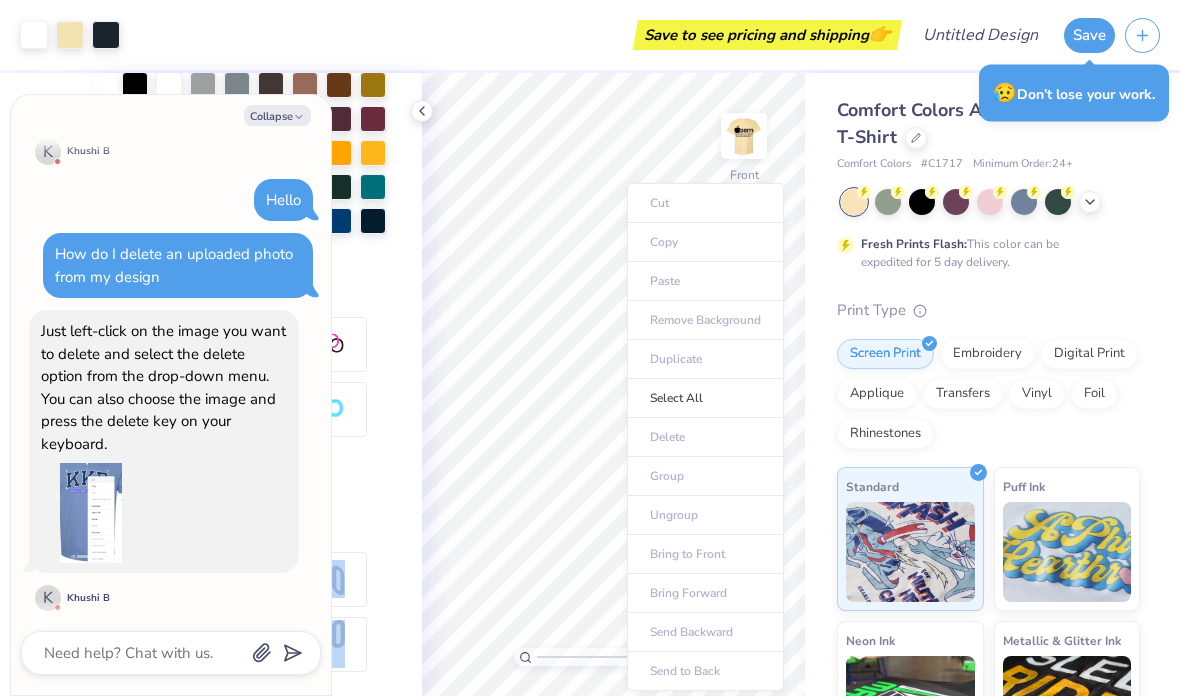 click on "Hi! I'm Khushi from Fresh Prints! K Khushi B" at bounding box center [147, 125] 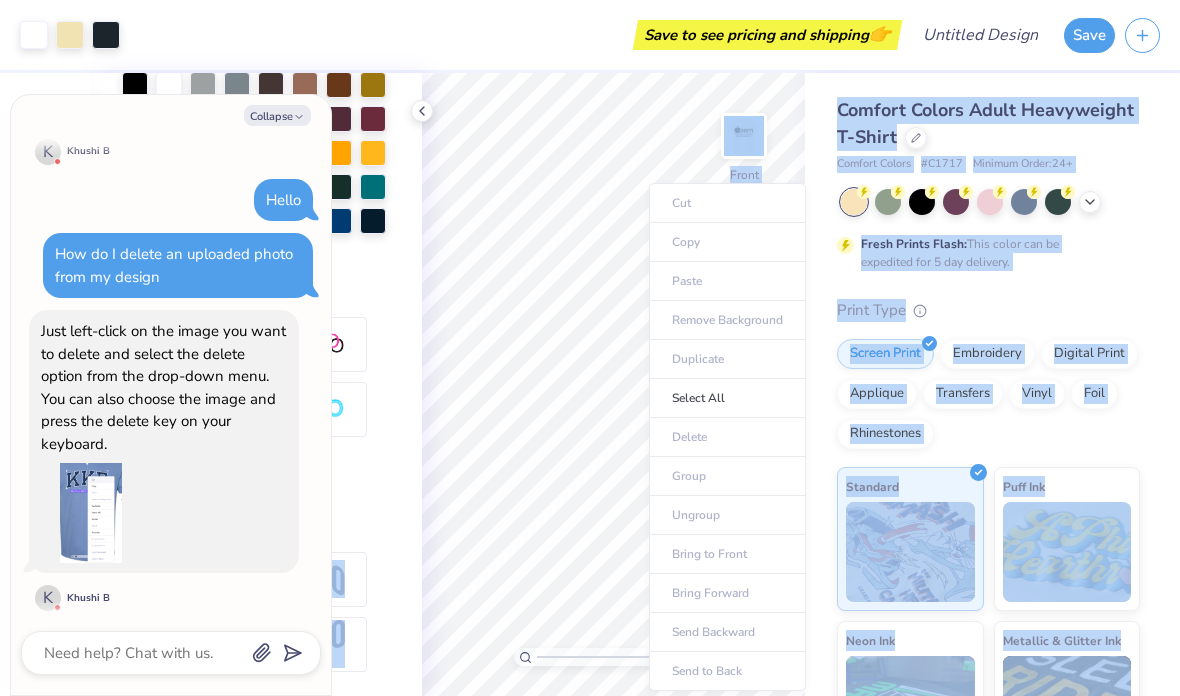 click on "Cut Copy Paste Remove Background Duplicate Select All Delete Group Ungroup Bring to Front Bring Forward Send Backward Send to Back" at bounding box center (727, 437) 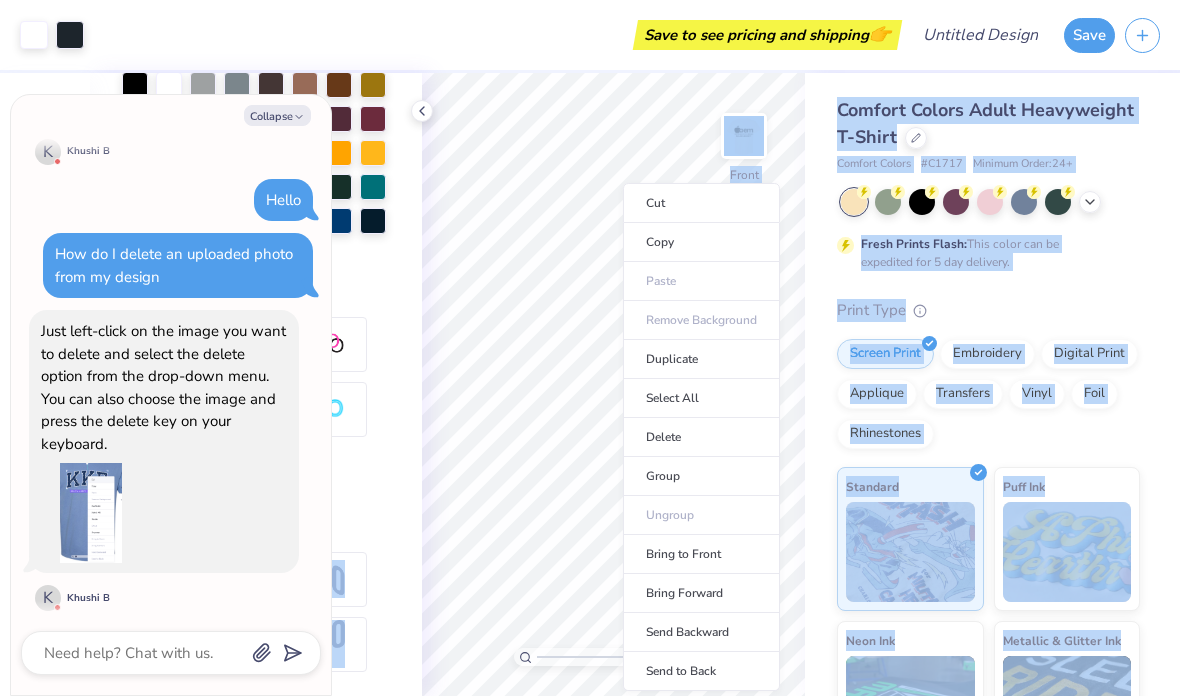 click on "Delete" at bounding box center (701, 437) 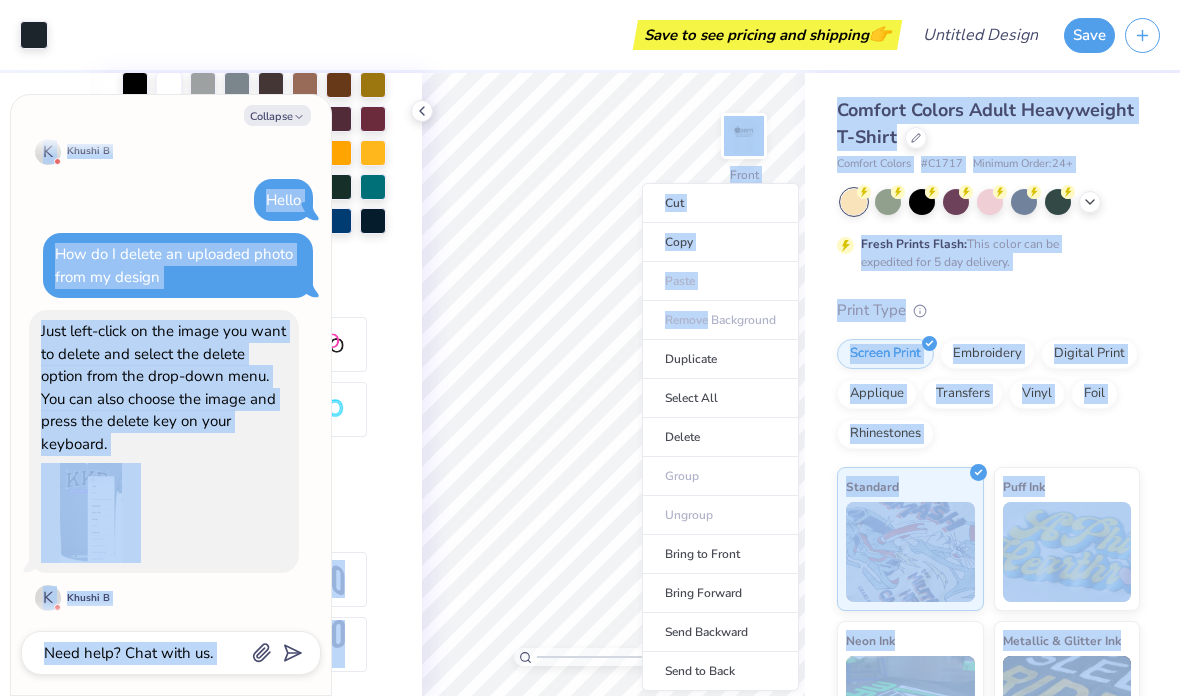 click on "Delete" at bounding box center (720, 437) 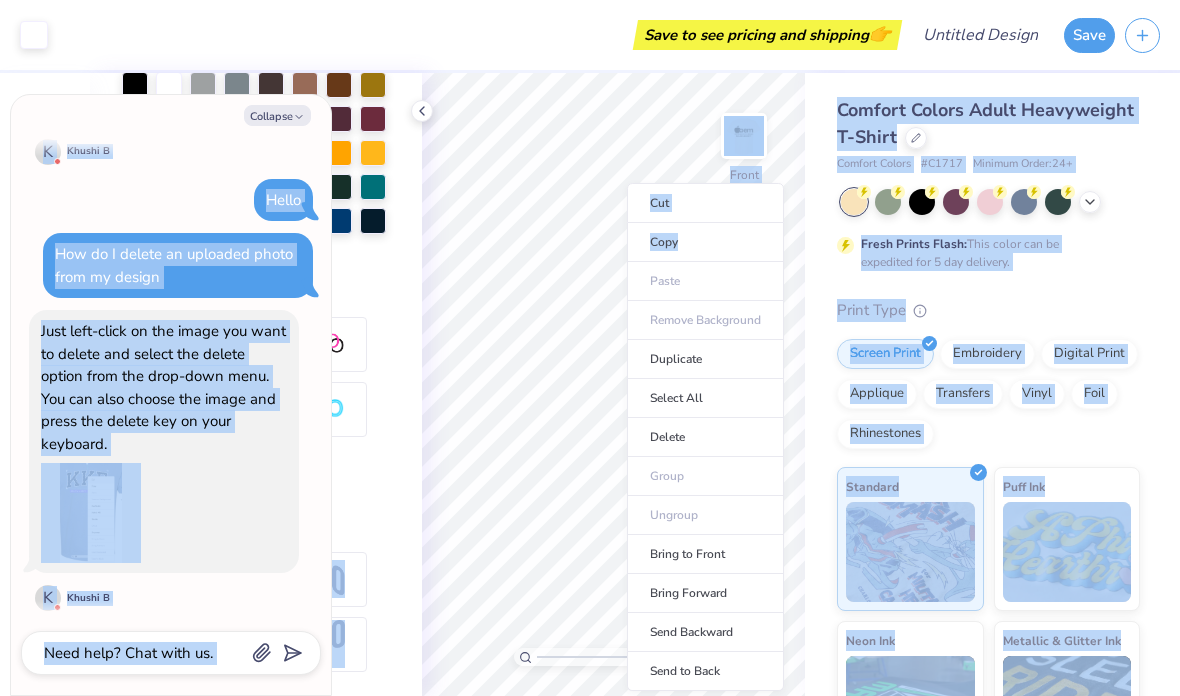 click on "Delete" at bounding box center [705, 437] 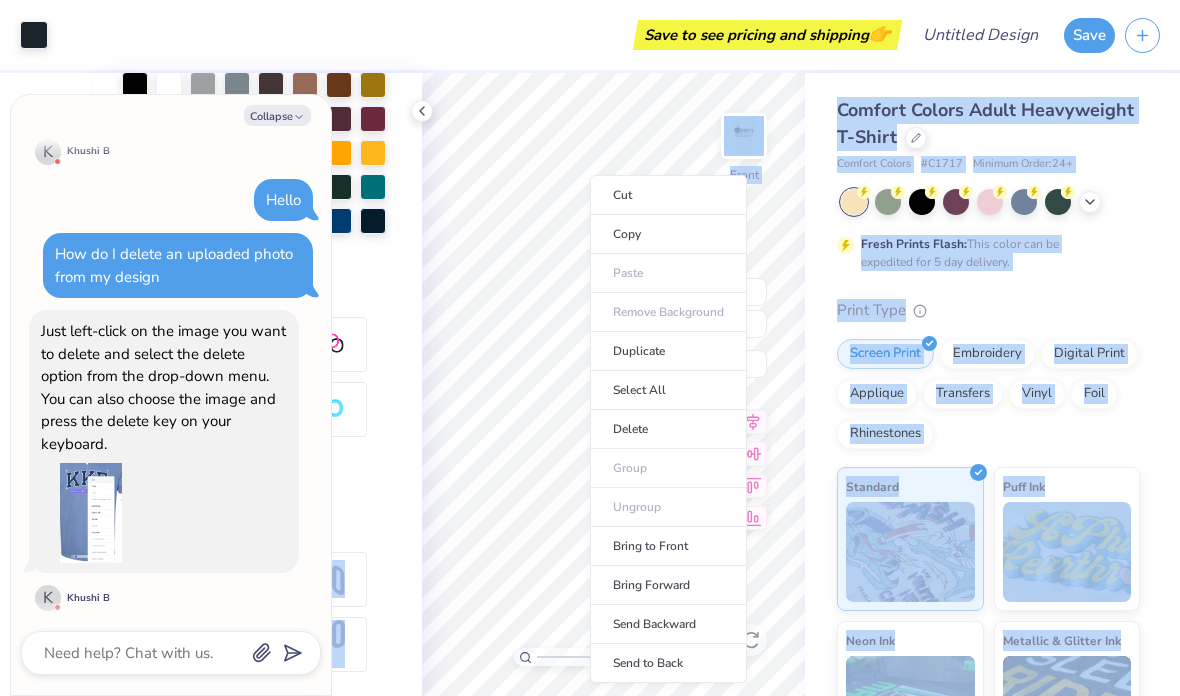 click on "Delete" at bounding box center (668, 429) 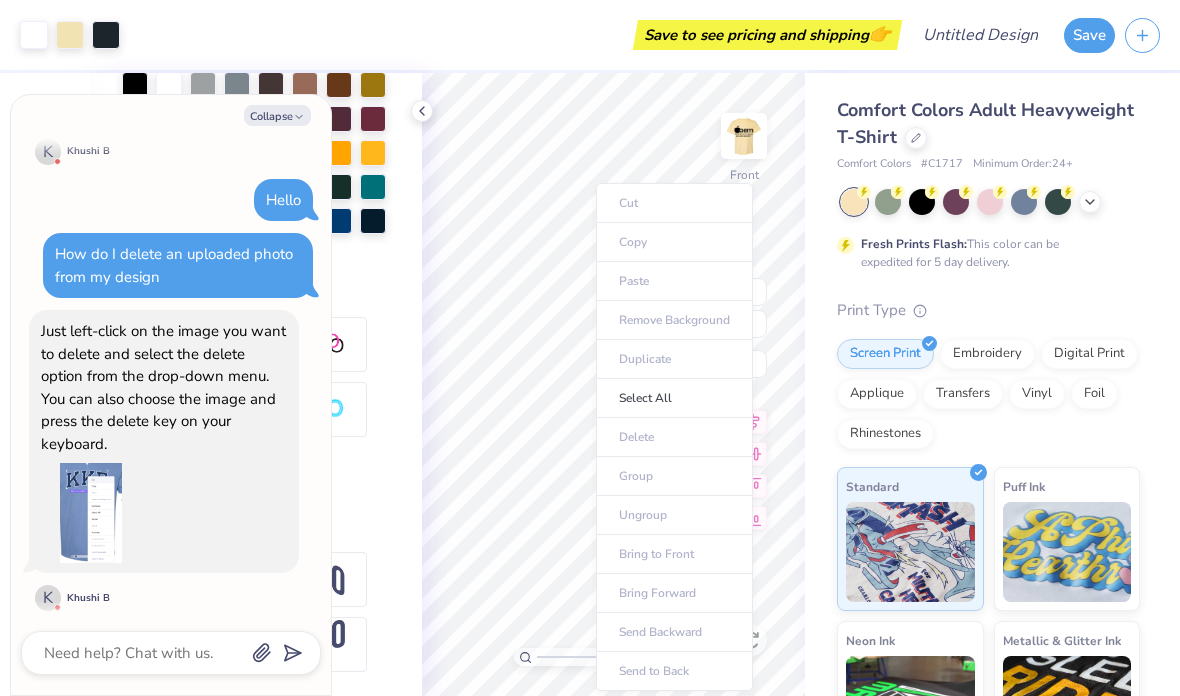 click at bounding box center [744, 136] 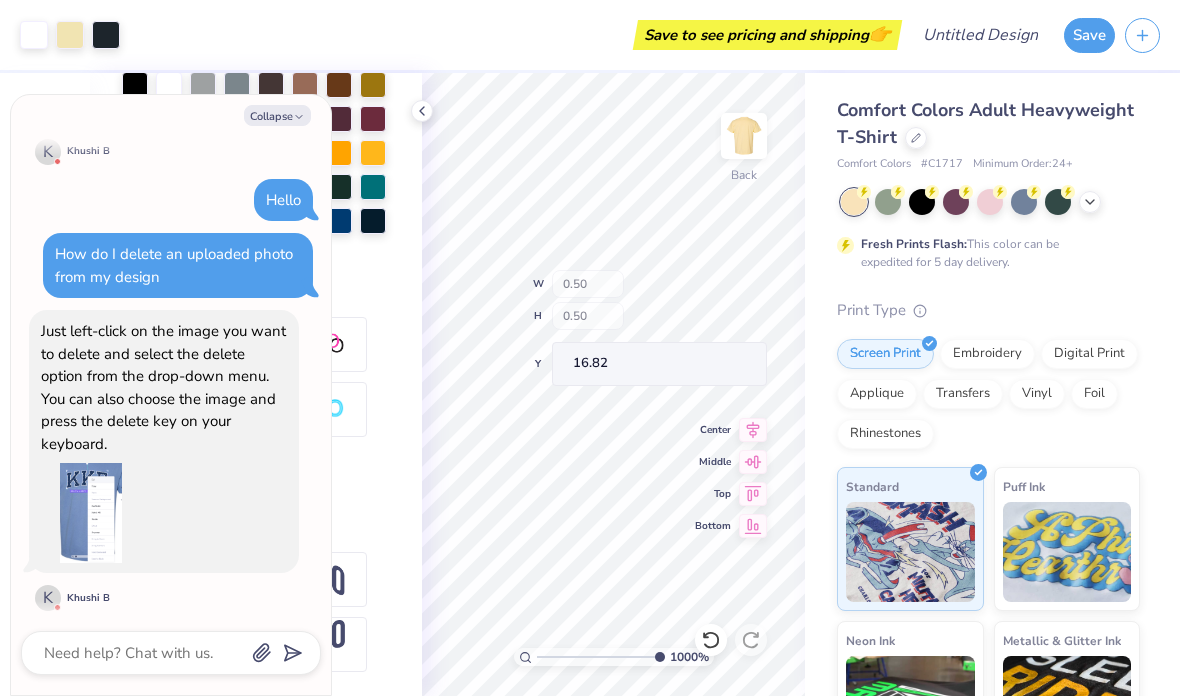 click at bounding box center [744, 136] 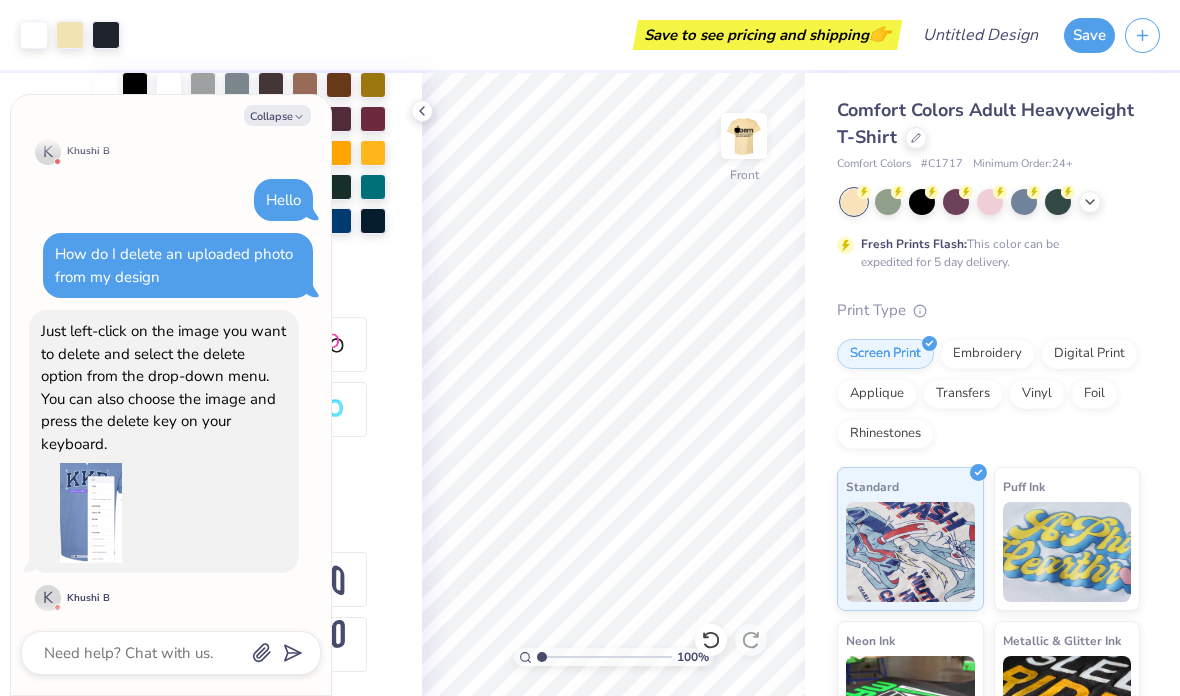 click at bounding box center [744, 136] 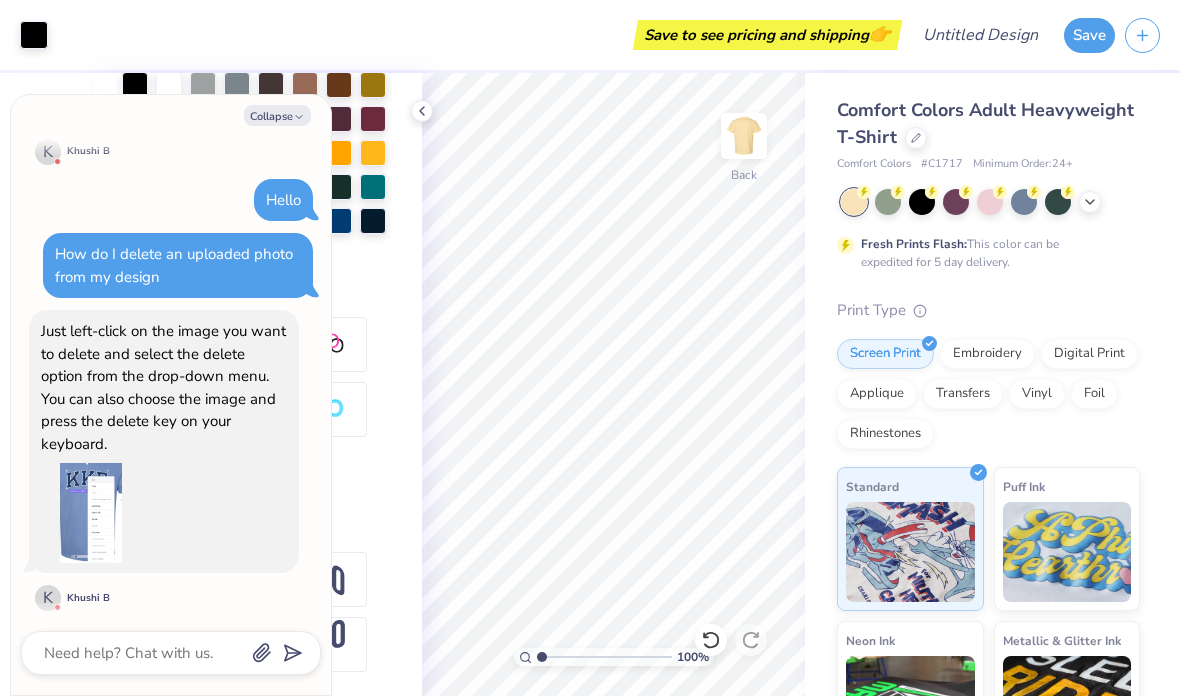 click on "Collapse" at bounding box center (277, 115) 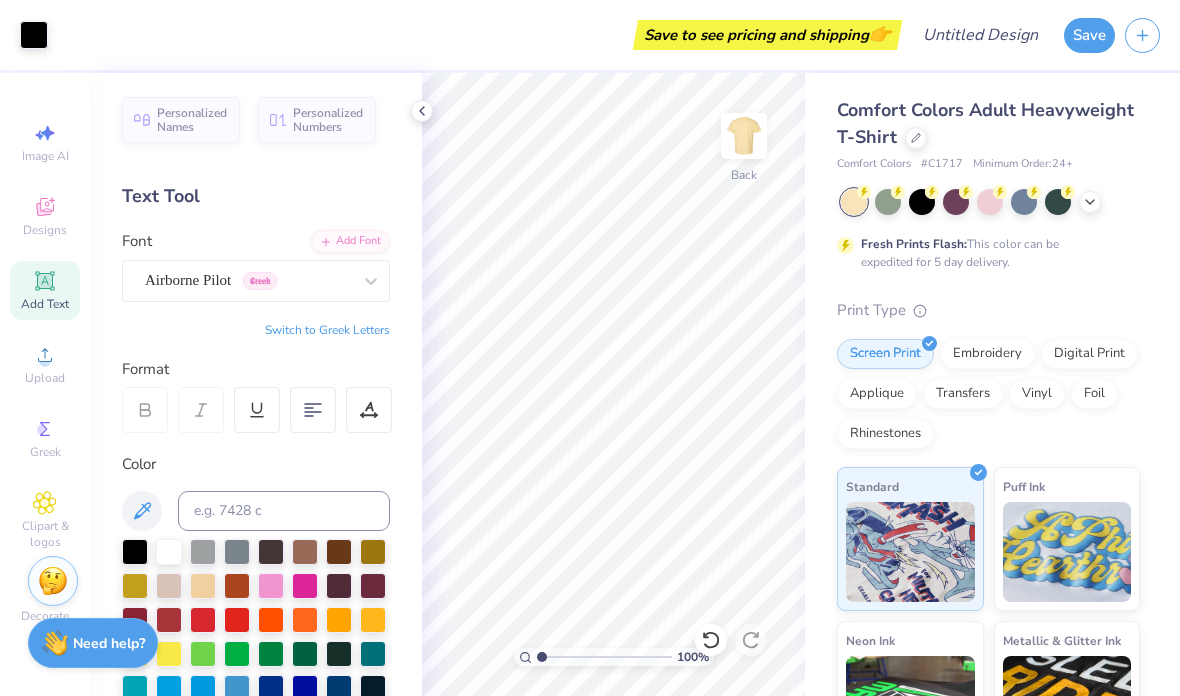 scroll, scrollTop: 0, scrollLeft: 0, axis: both 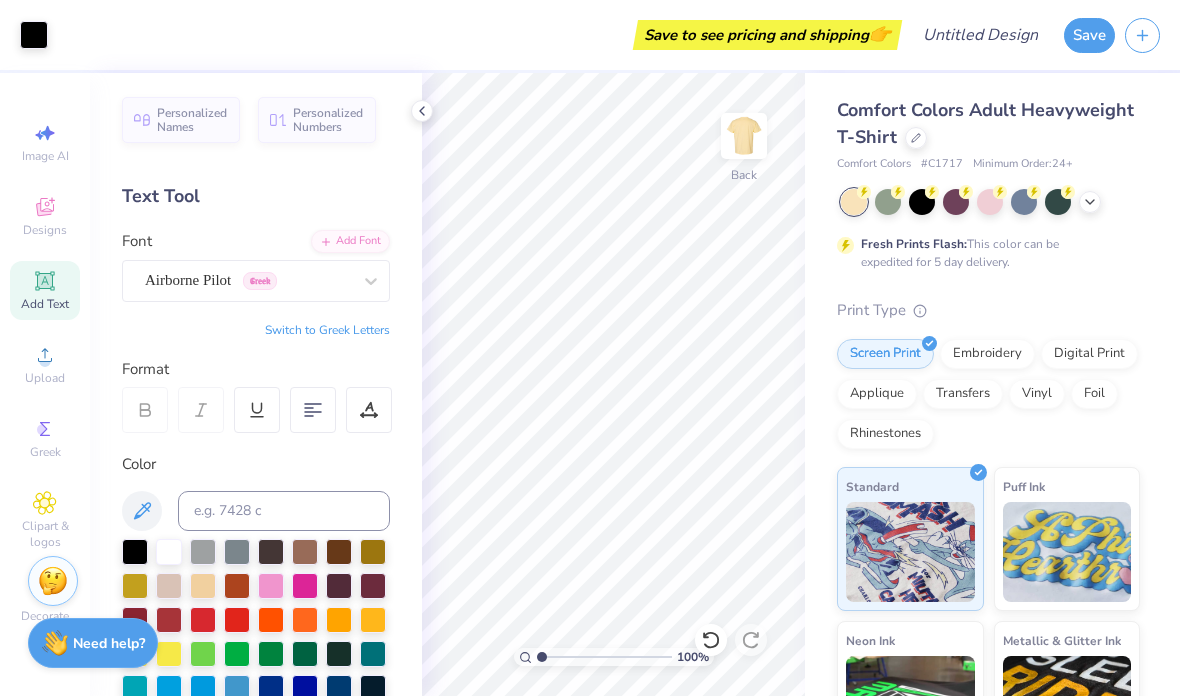 click on "Add Text" at bounding box center (45, 304) 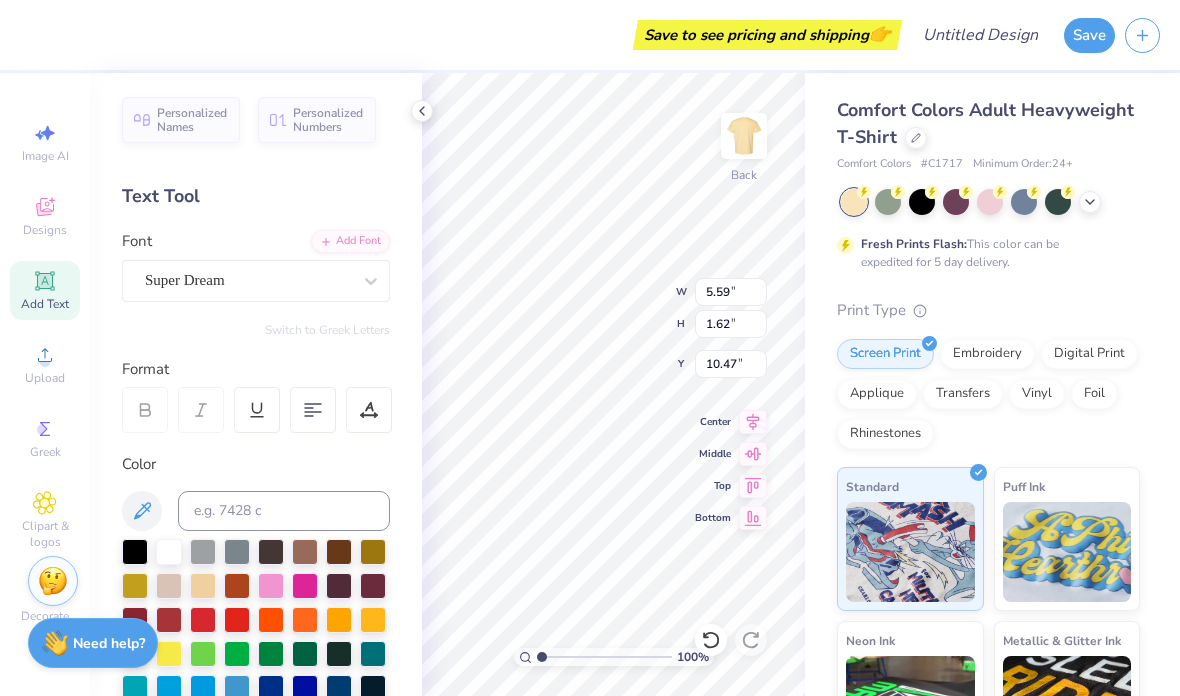 scroll, scrollTop: 0, scrollLeft: 1, axis: horizontal 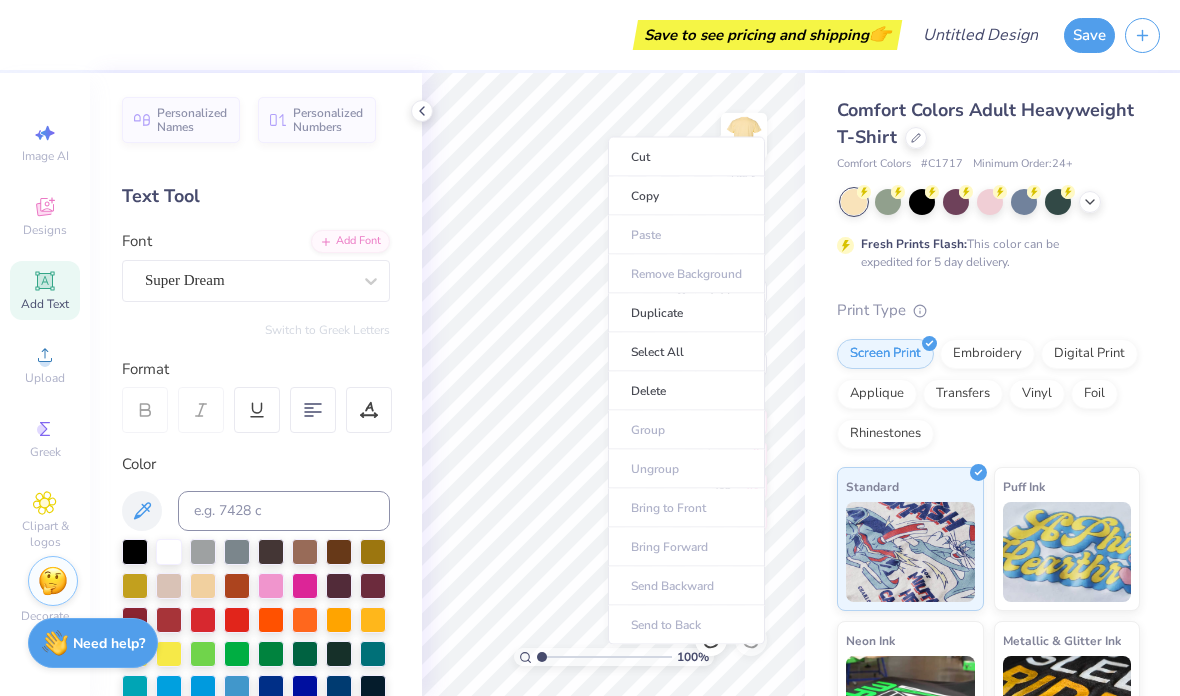 click on "Delete" at bounding box center (686, 391) 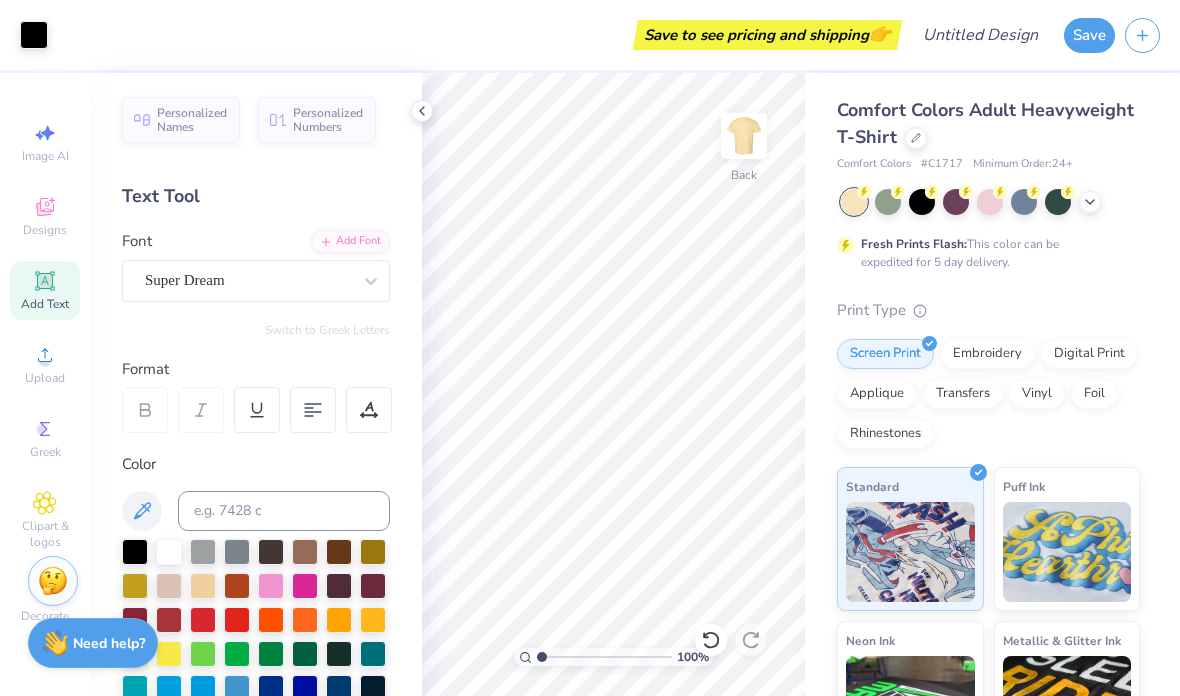click 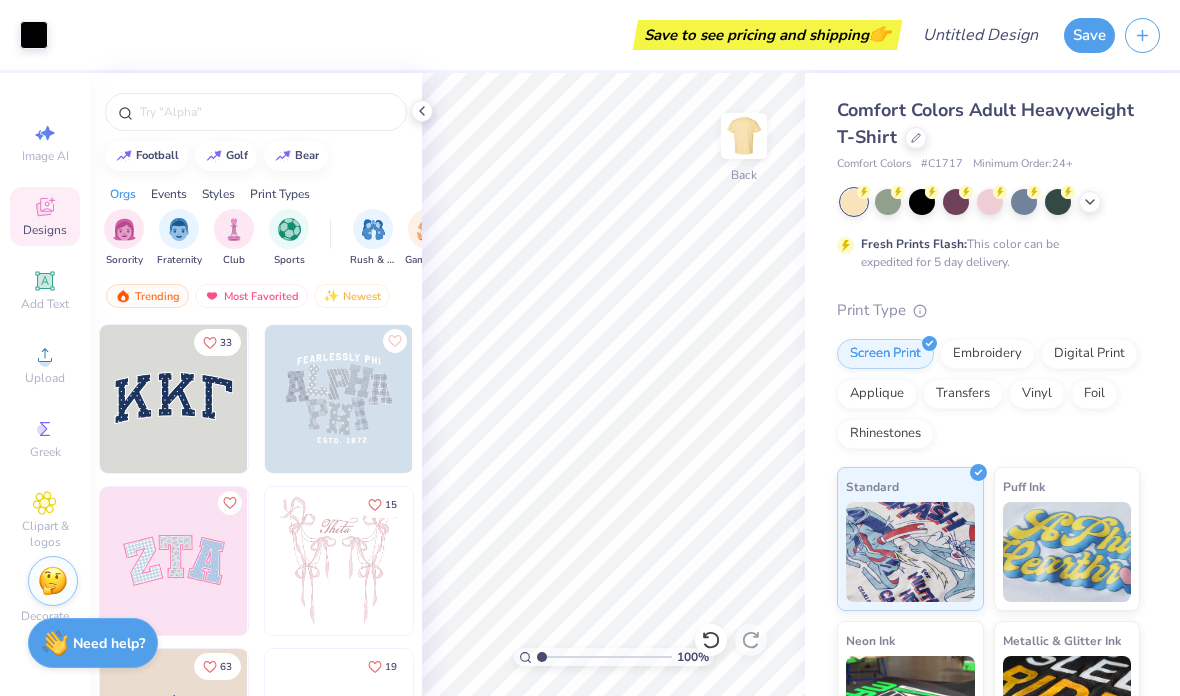click at bounding box center [266, 112] 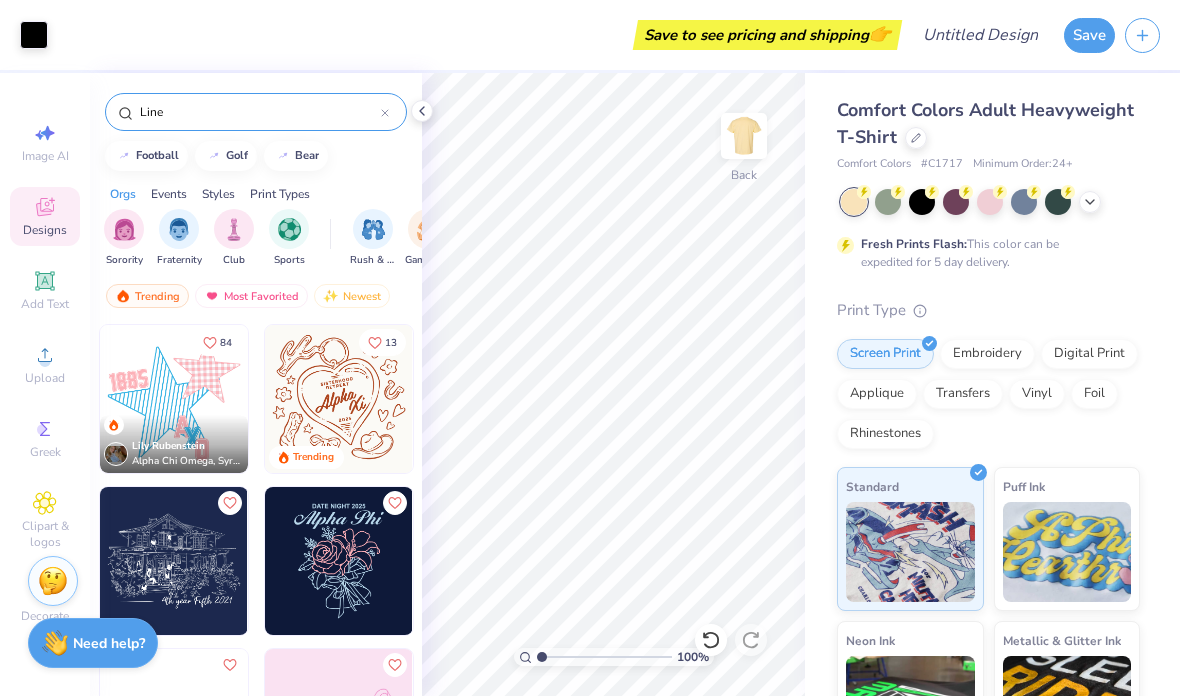 scroll, scrollTop: 0, scrollLeft: 0, axis: both 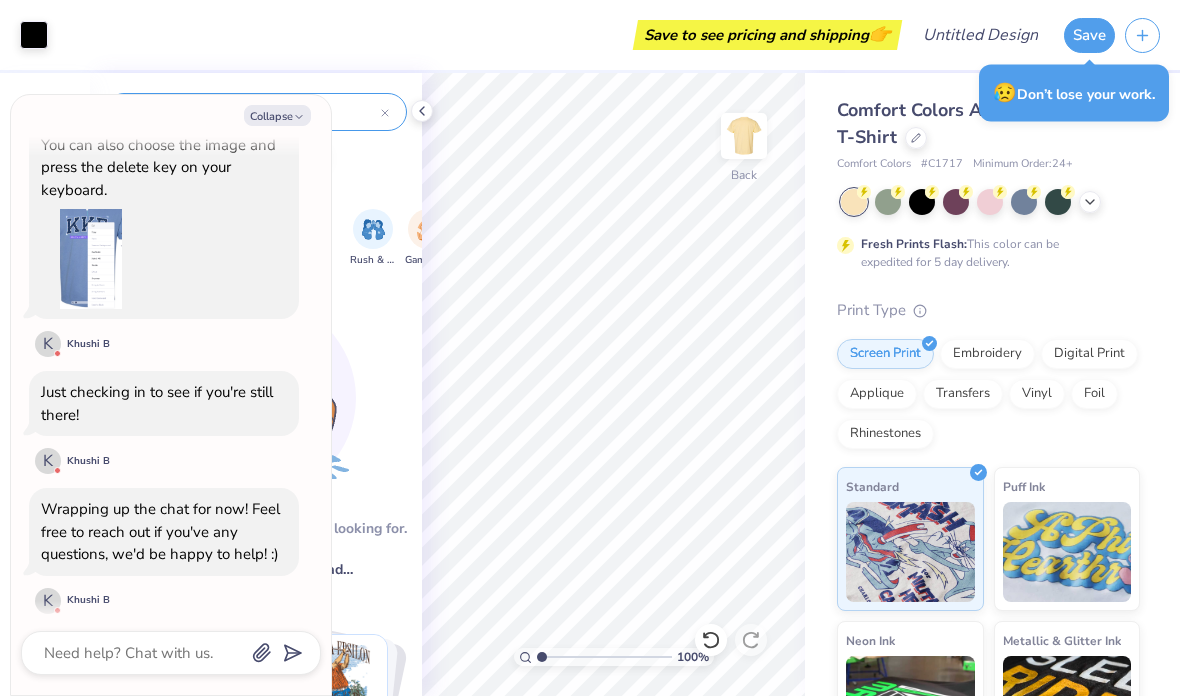 click on "Collapse" at bounding box center (277, 115) 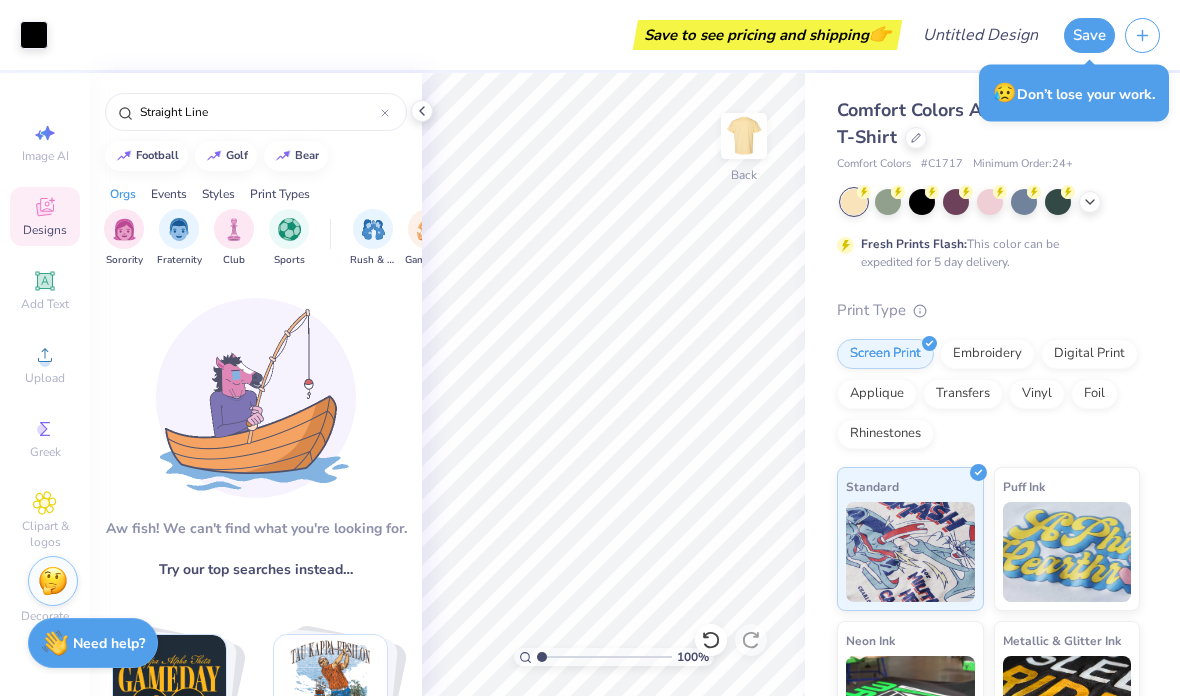 scroll, scrollTop: 0, scrollLeft: 0, axis: both 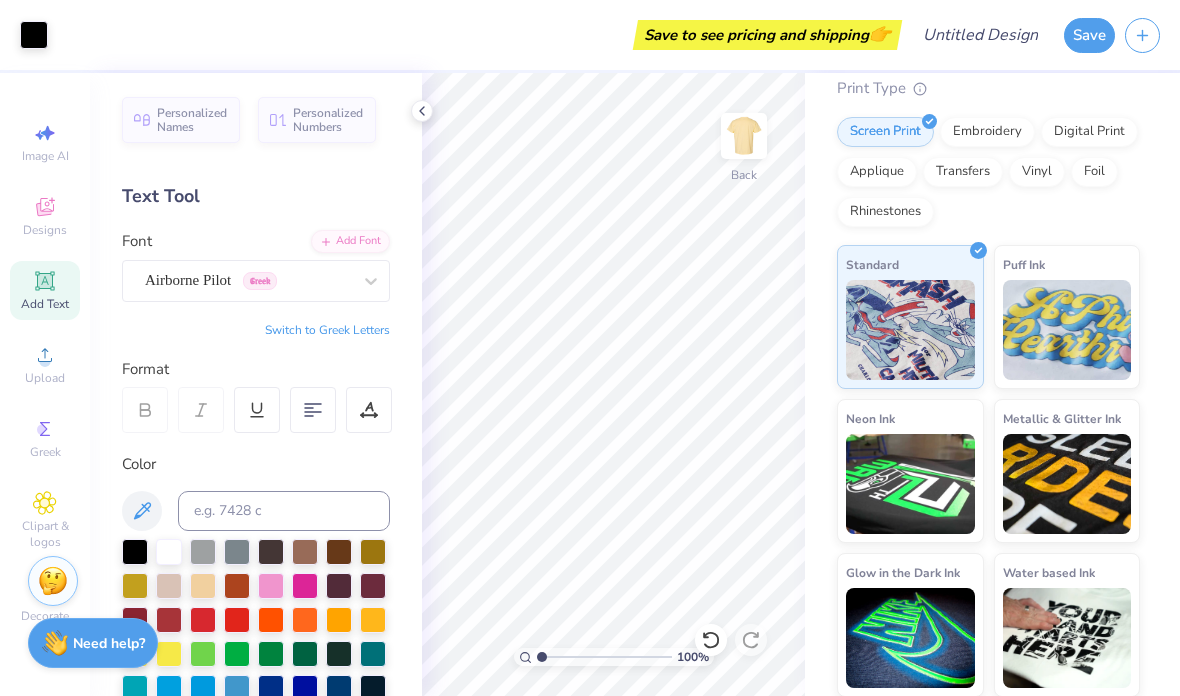 click at bounding box center (744, 136) 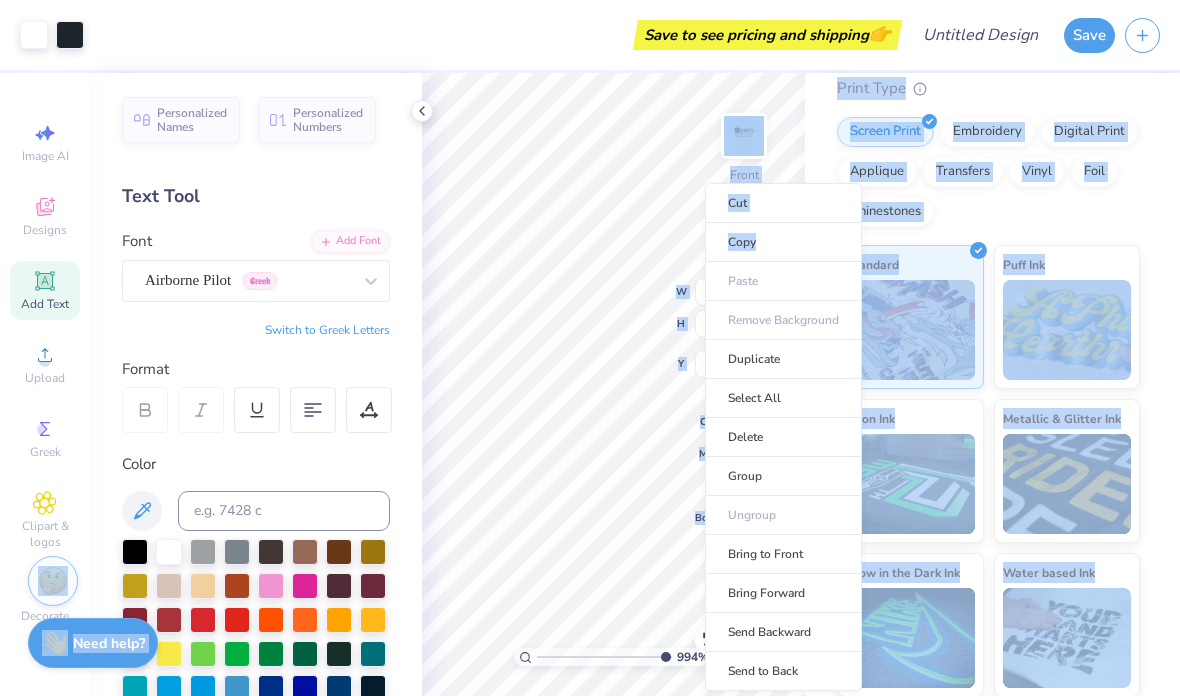 click on "Select All" at bounding box center (783, 398) 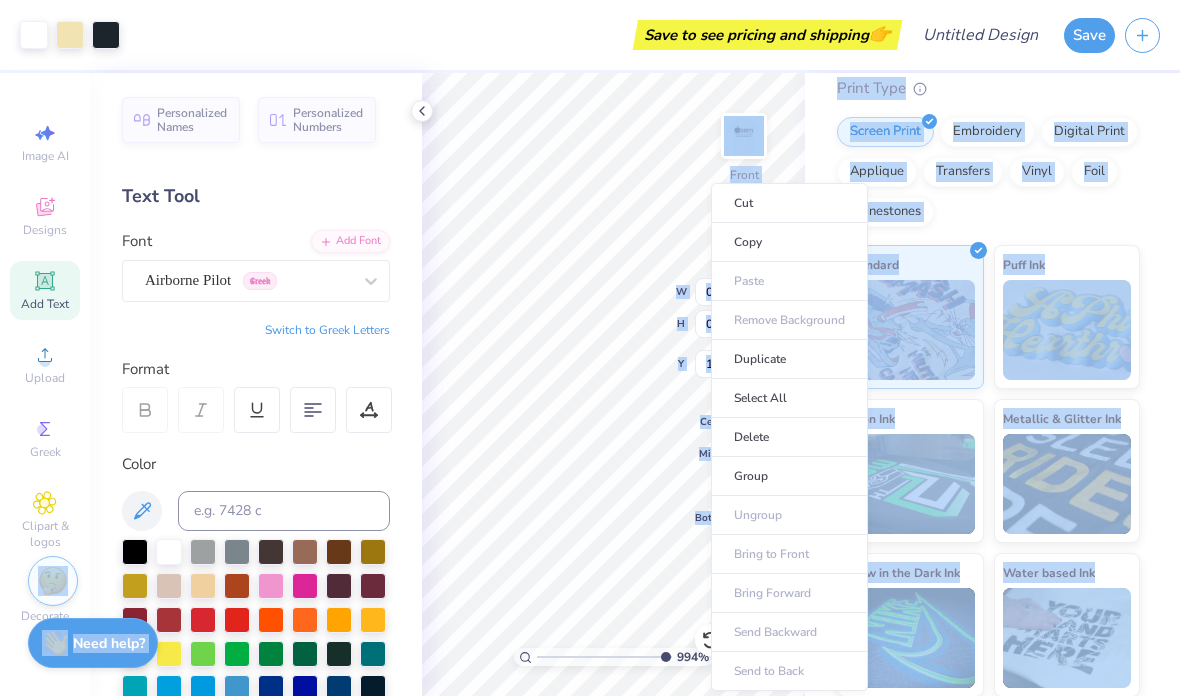 click on "Delete" at bounding box center (789, 437) 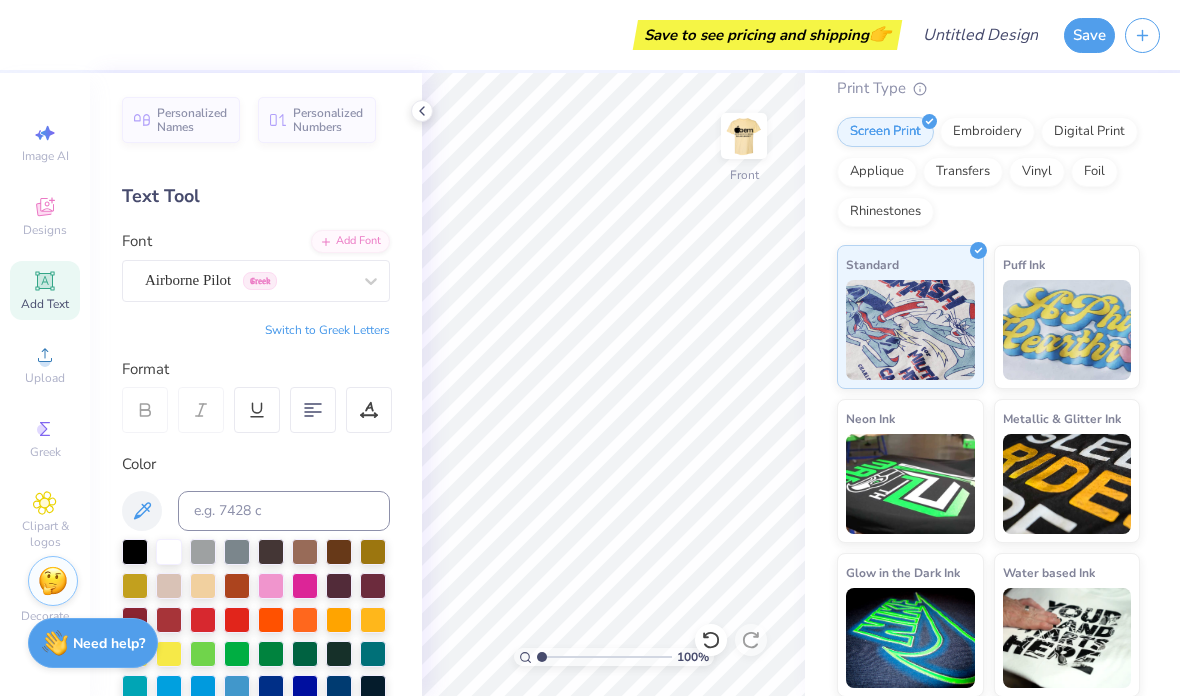 click on "Upload" at bounding box center (45, 378) 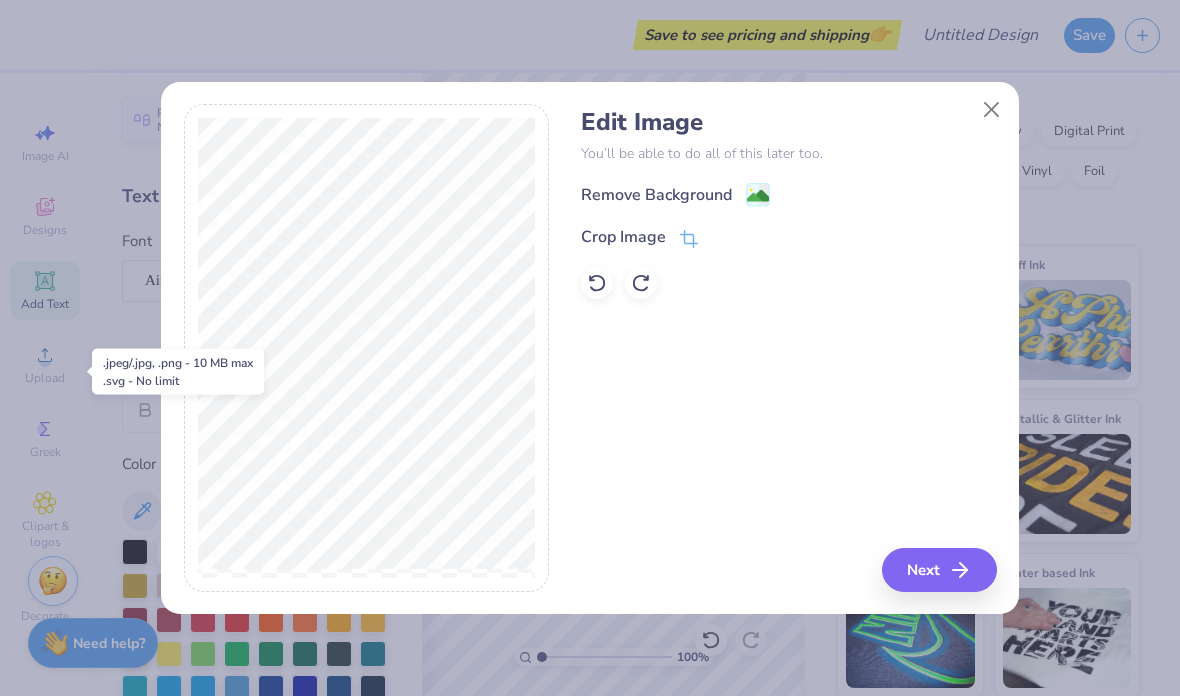 click 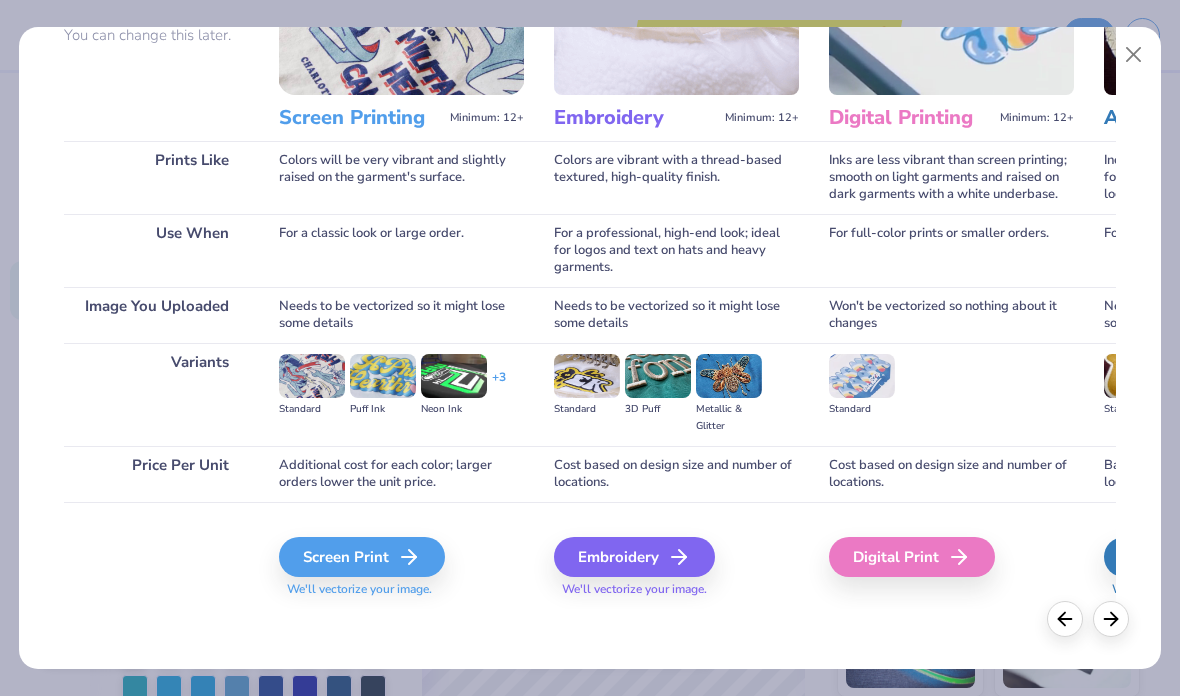 scroll, scrollTop: 201, scrollLeft: 0, axis: vertical 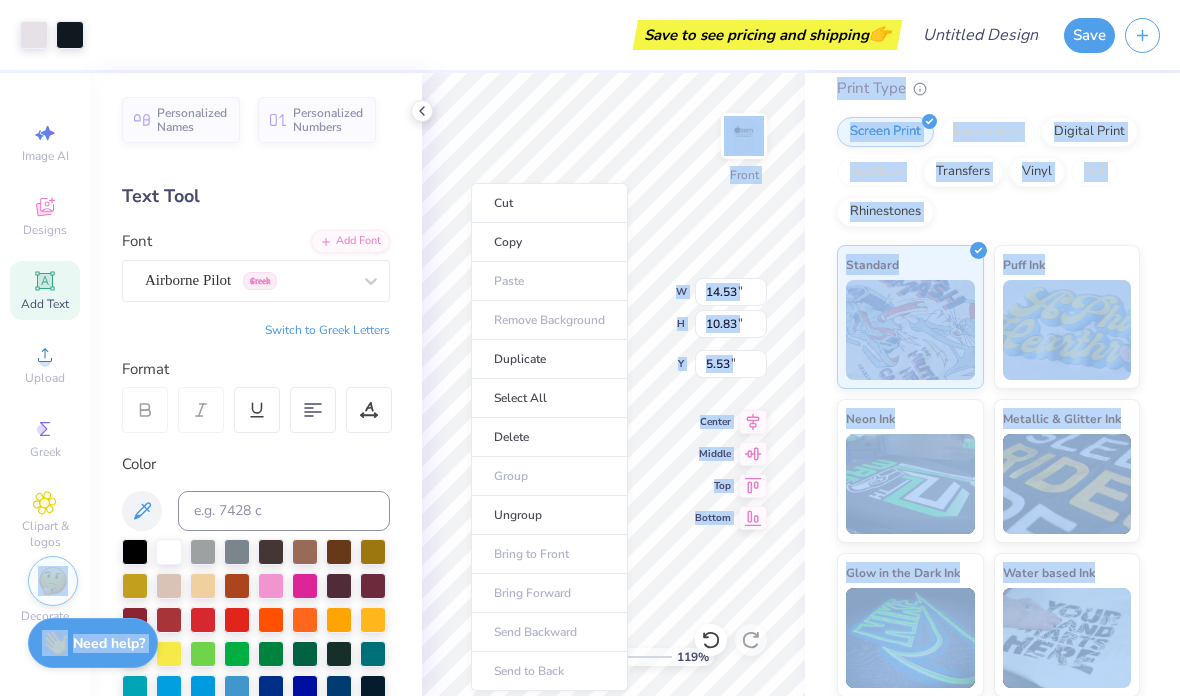 click on "Select All" at bounding box center (549, 398) 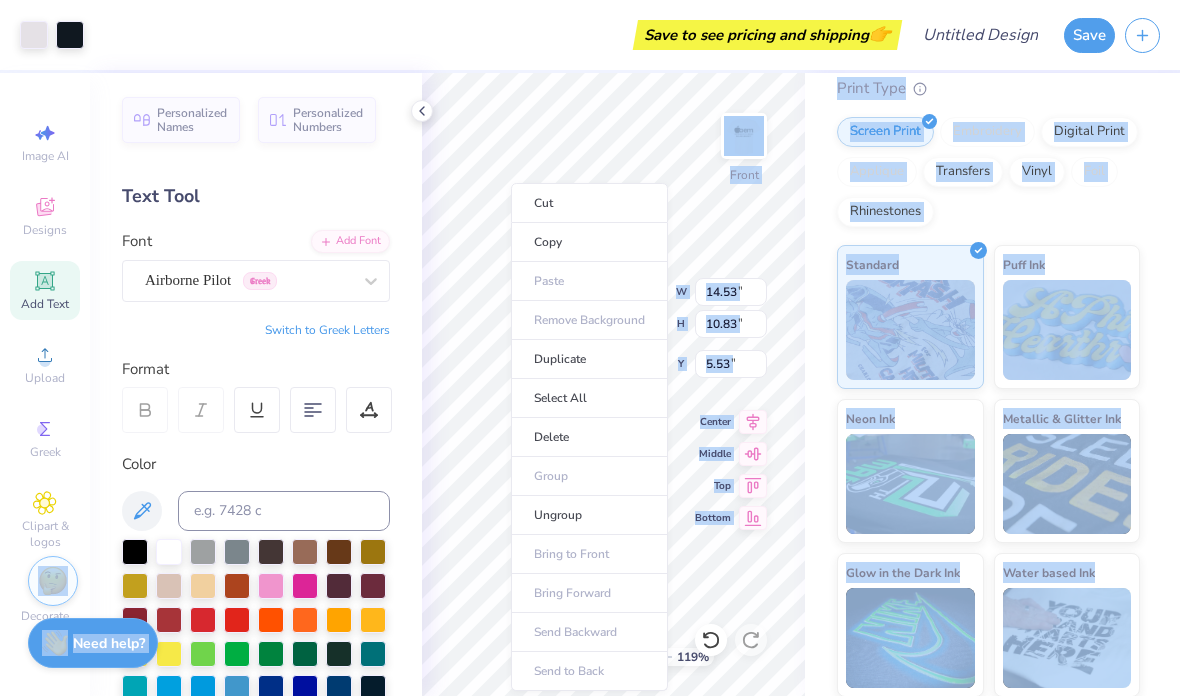 click on "Select All" at bounding box center (589, 398) 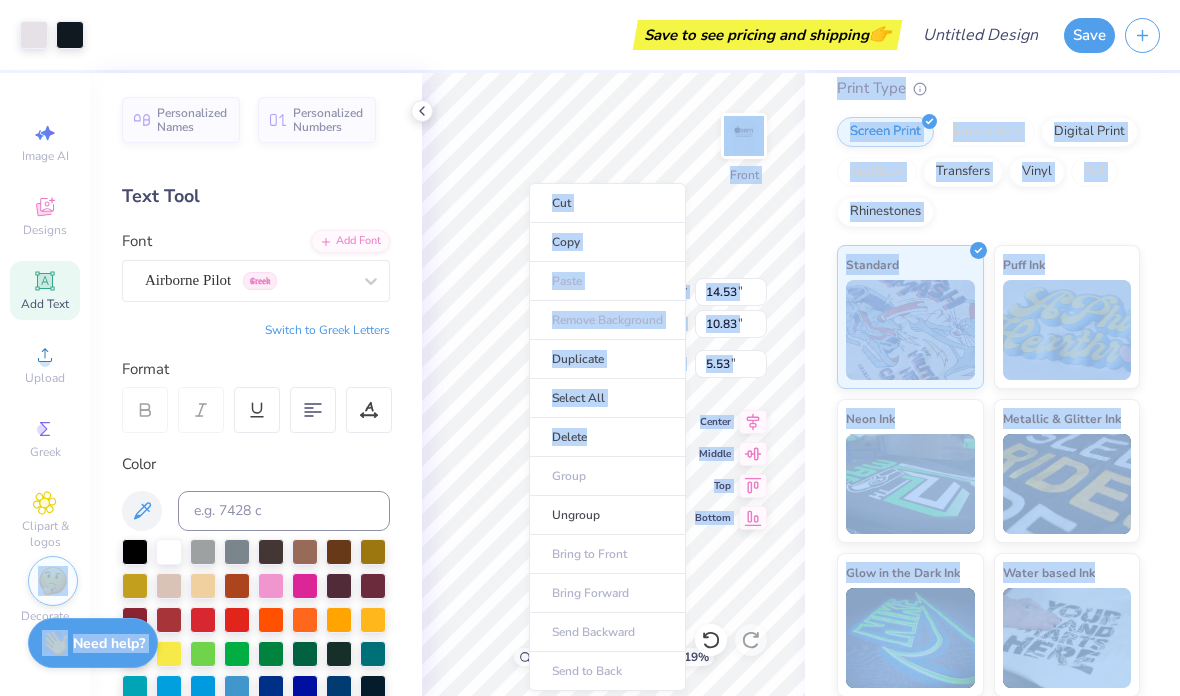 click on "Delete" at bounding box center [607, 437] 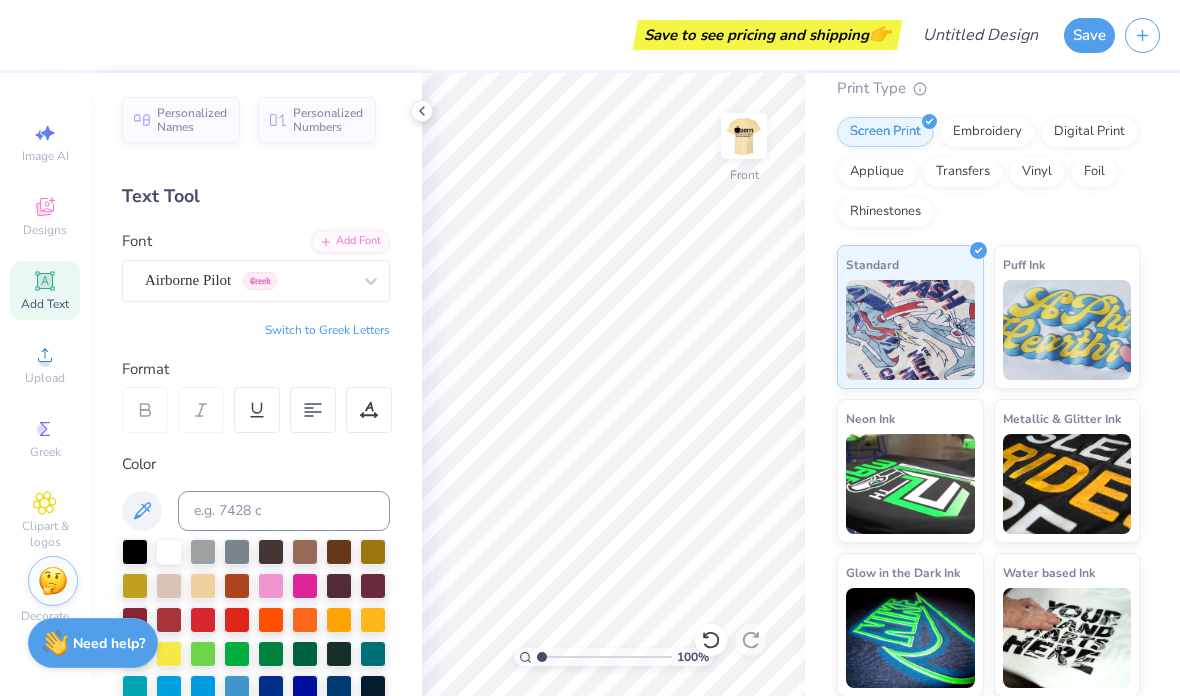click 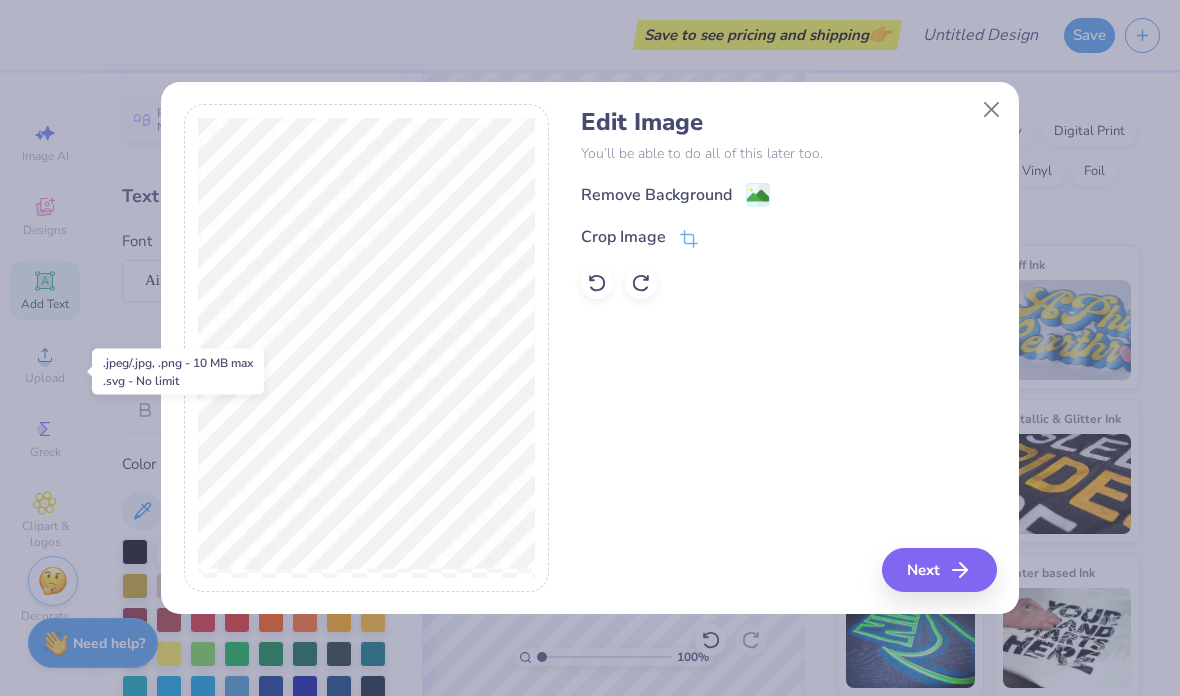 click 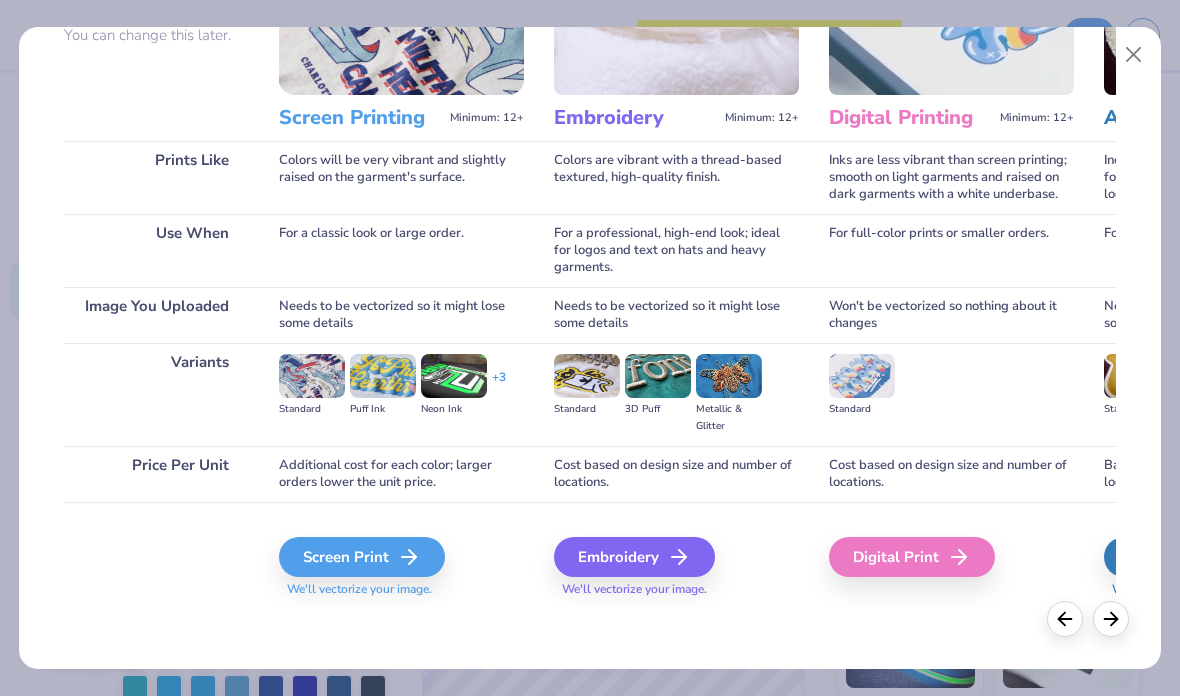 scroll, scrollTop: 201, scrollLeft: 0, axis: vertical 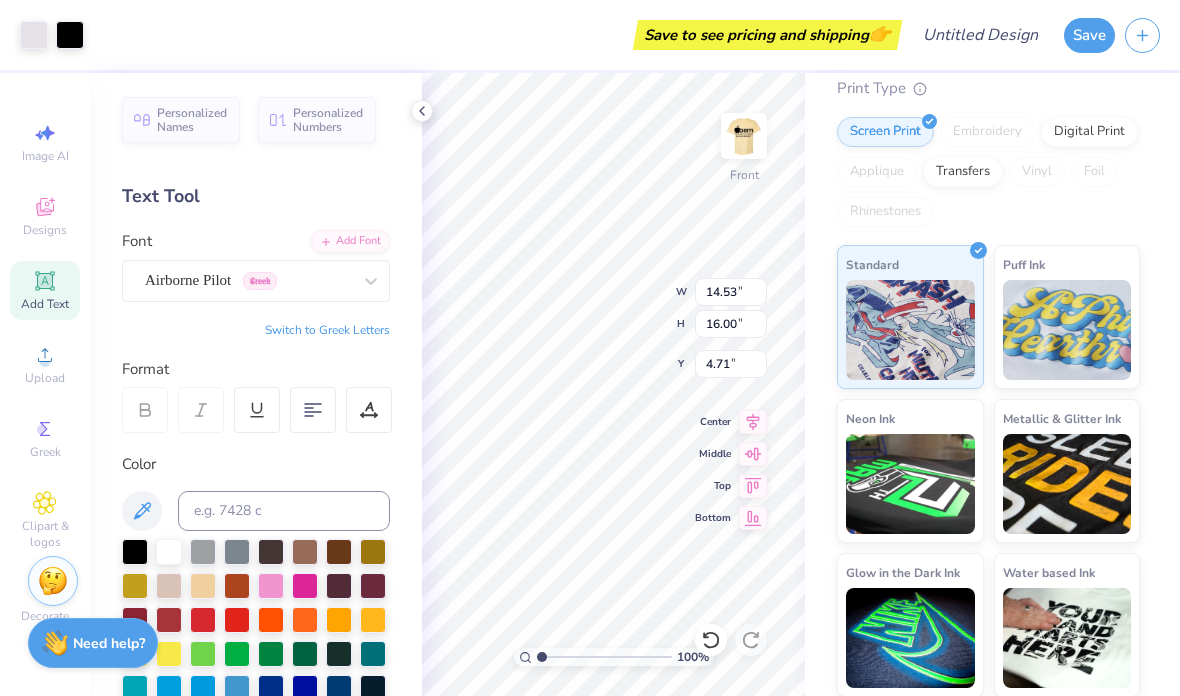 click on "Need help?" at bounding box center (109, 643) 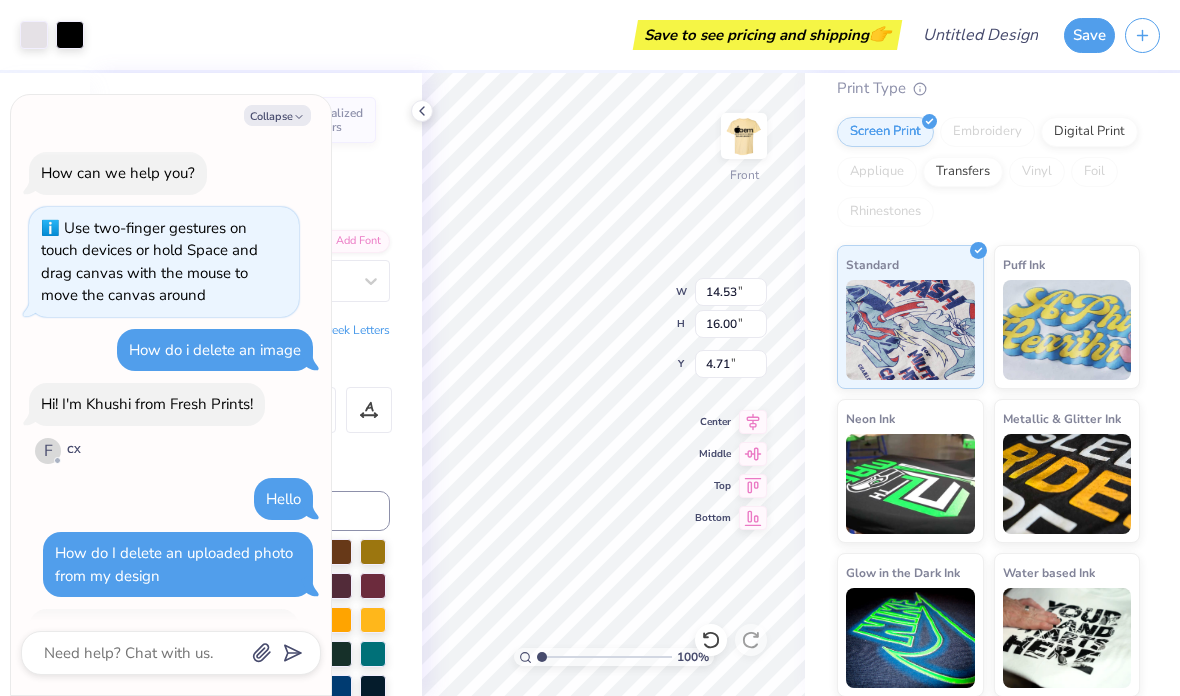 scroll, scrollTop: 553, scrollLeft: 0, axis: vertical 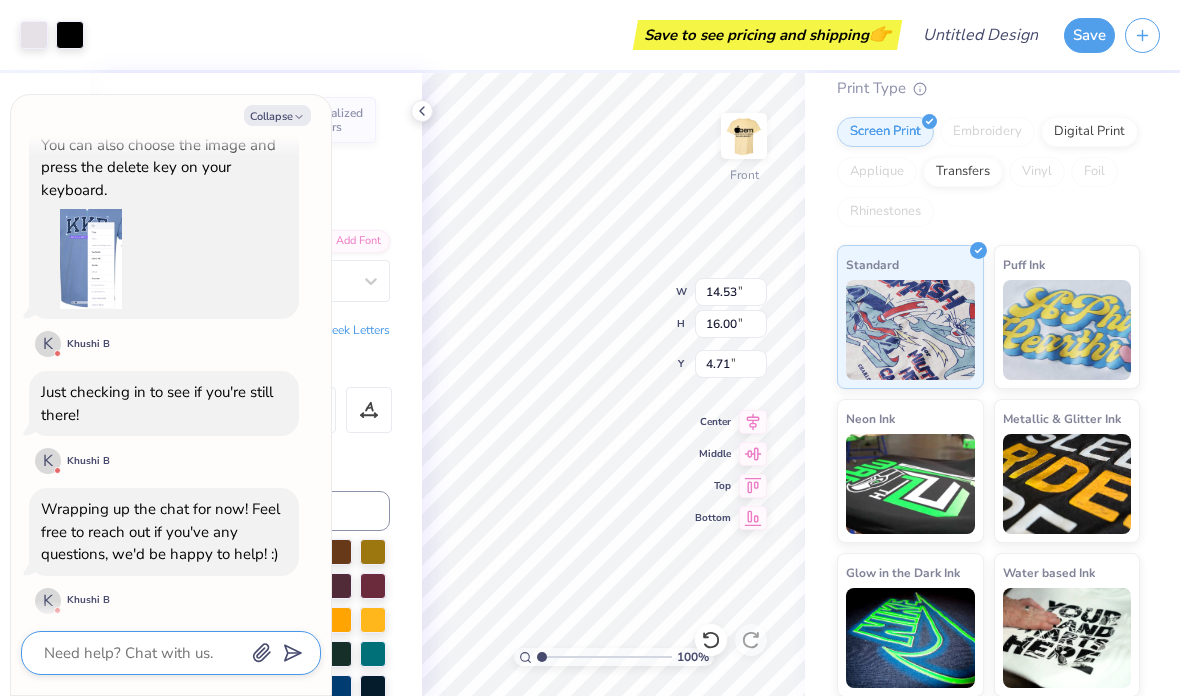 click at bounding box center [143, 653] 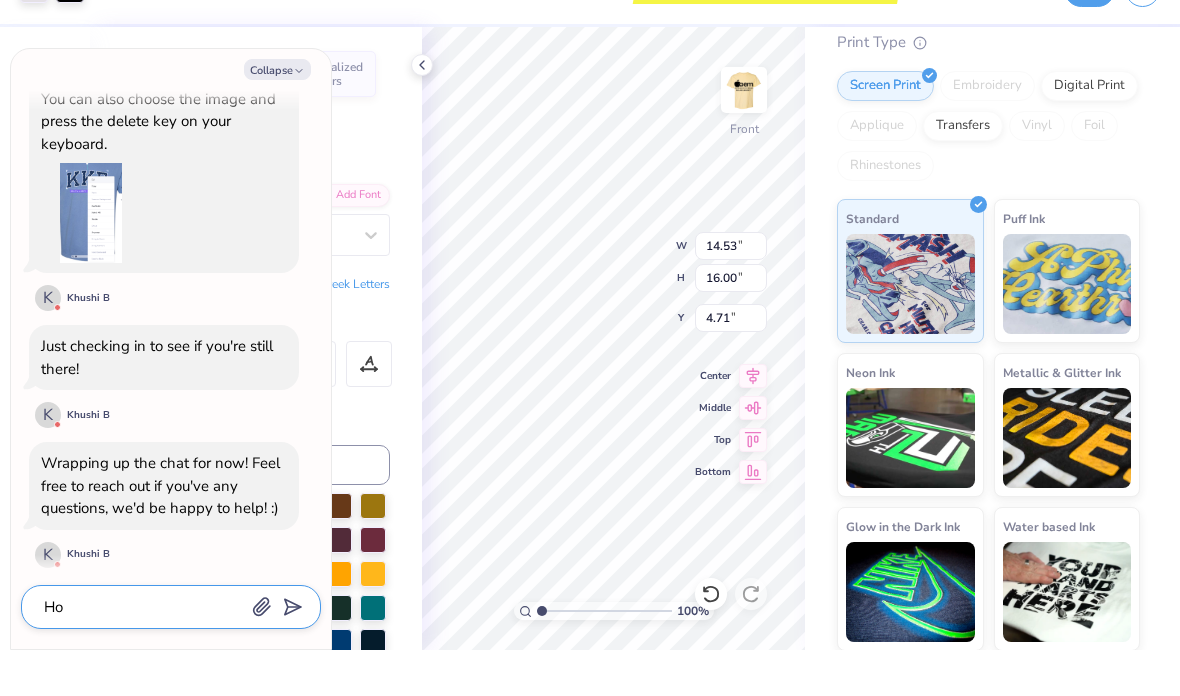 scroll, scrollTop: 0, scrollLeft: 0, axis: both 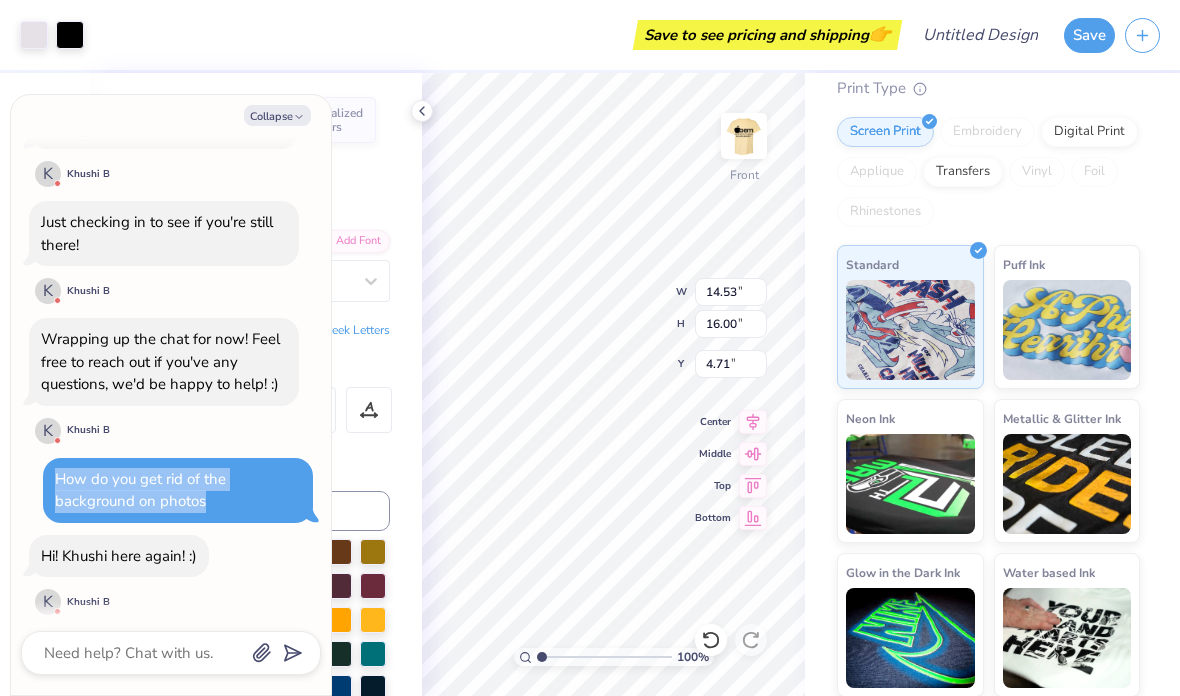 copy on "How do you get rid of the background on photos" 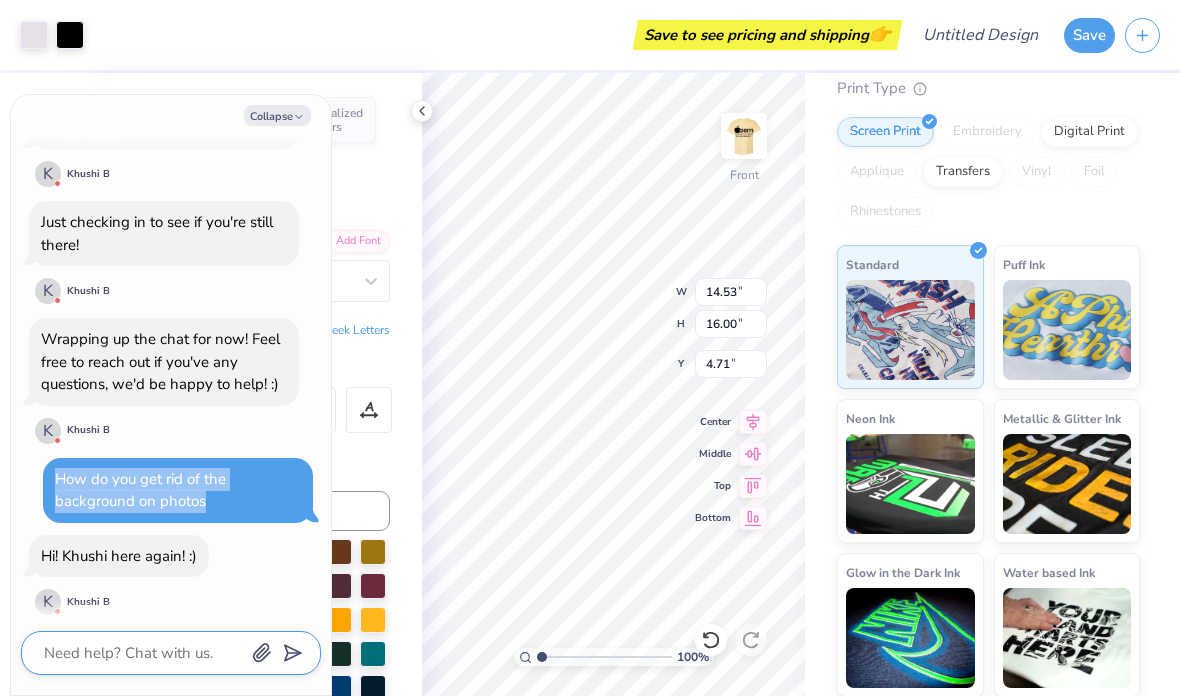 click at bounding box center [143, 653] 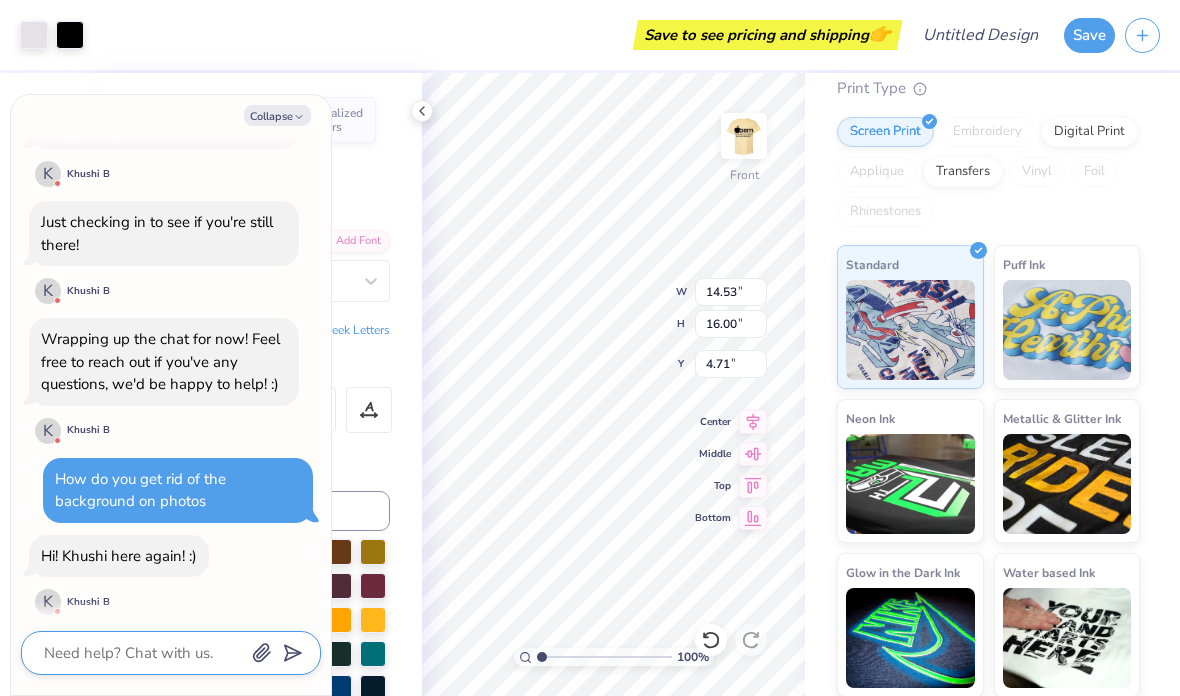 scroll, scrollTop: 1, scrollLeft: 0, axis: vertical 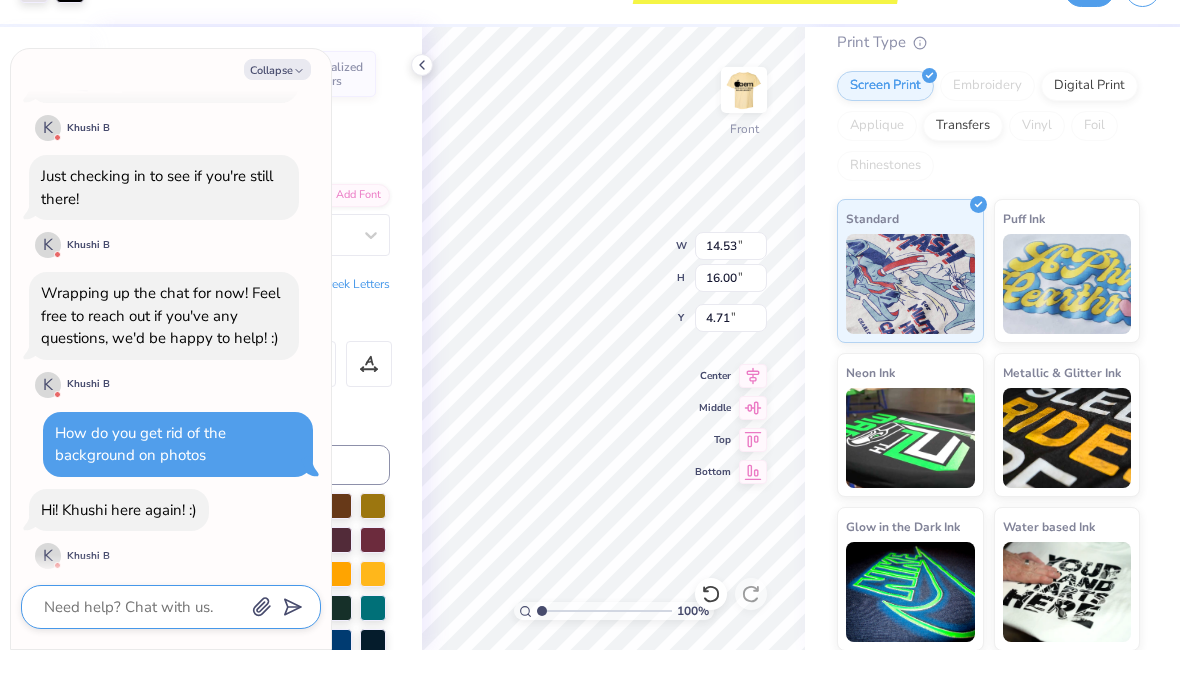 paste on "How do you get rid of the background on photos" 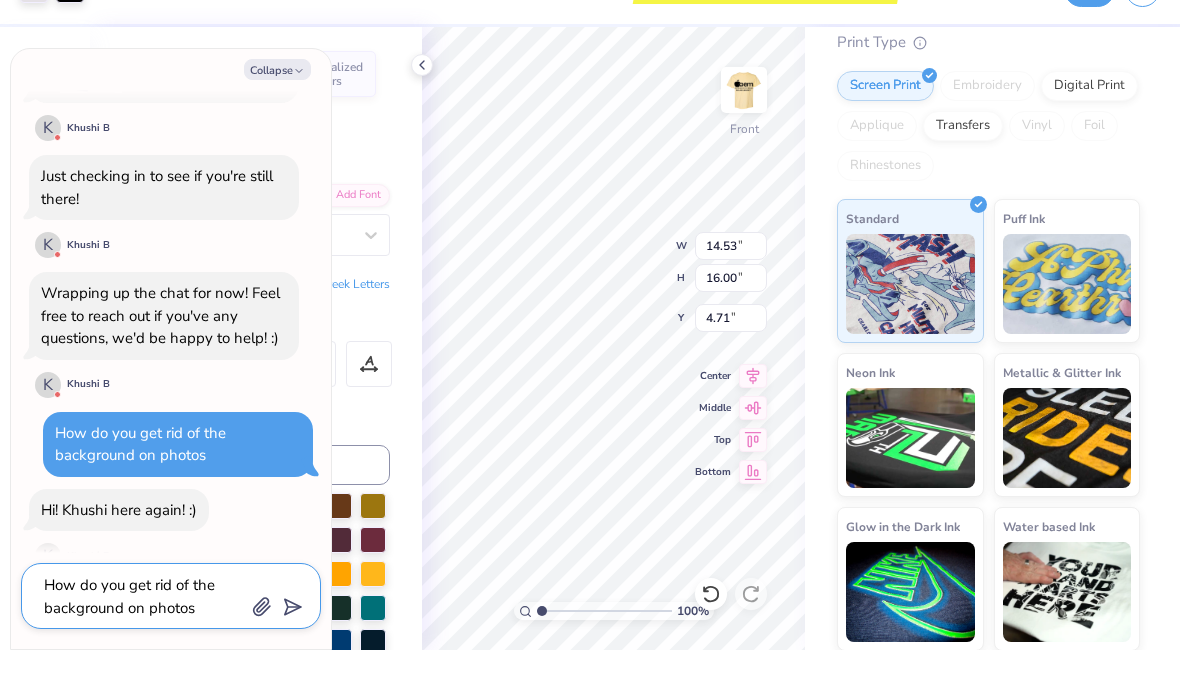 scroll, scrollTop: 0, scrollLeft: 0, axis: both 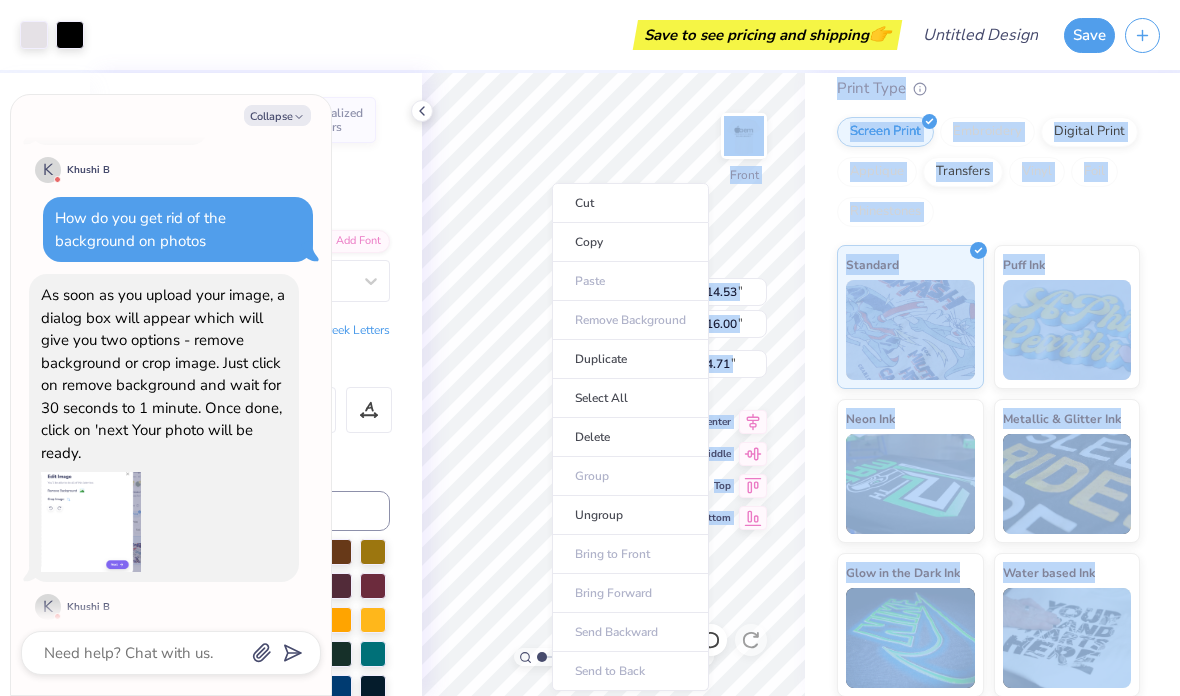 click on "Delete" at bounding box center (630, 437) 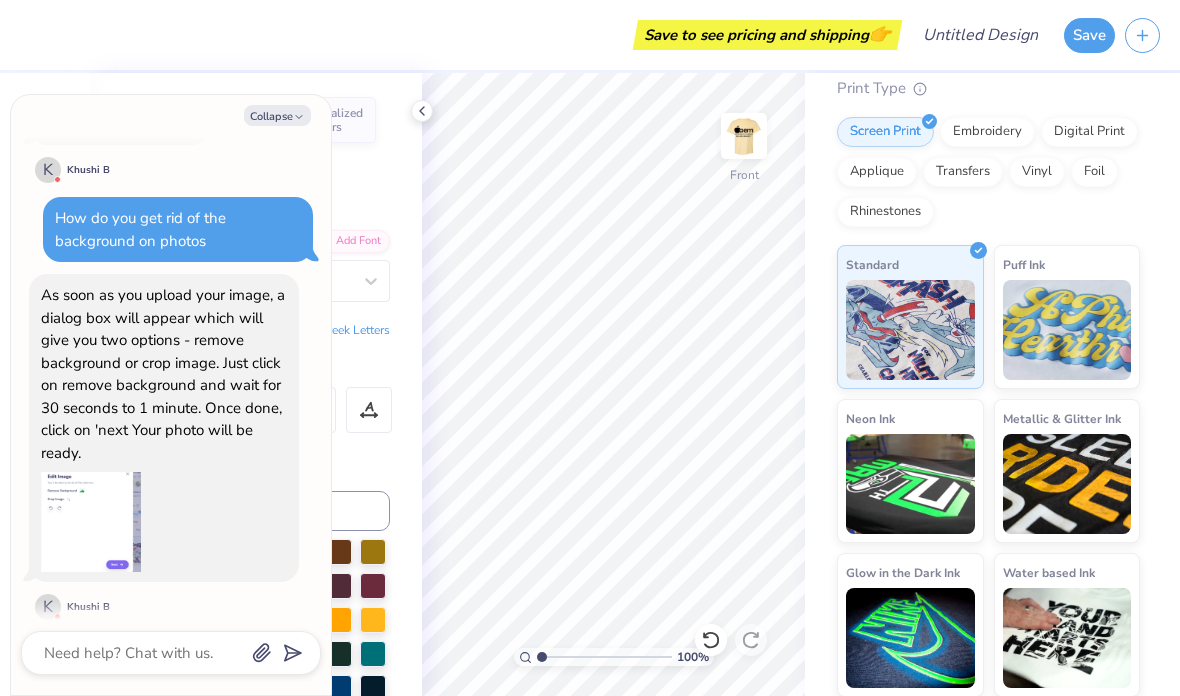 click on "Collapse" at bounding box center [277, 115] 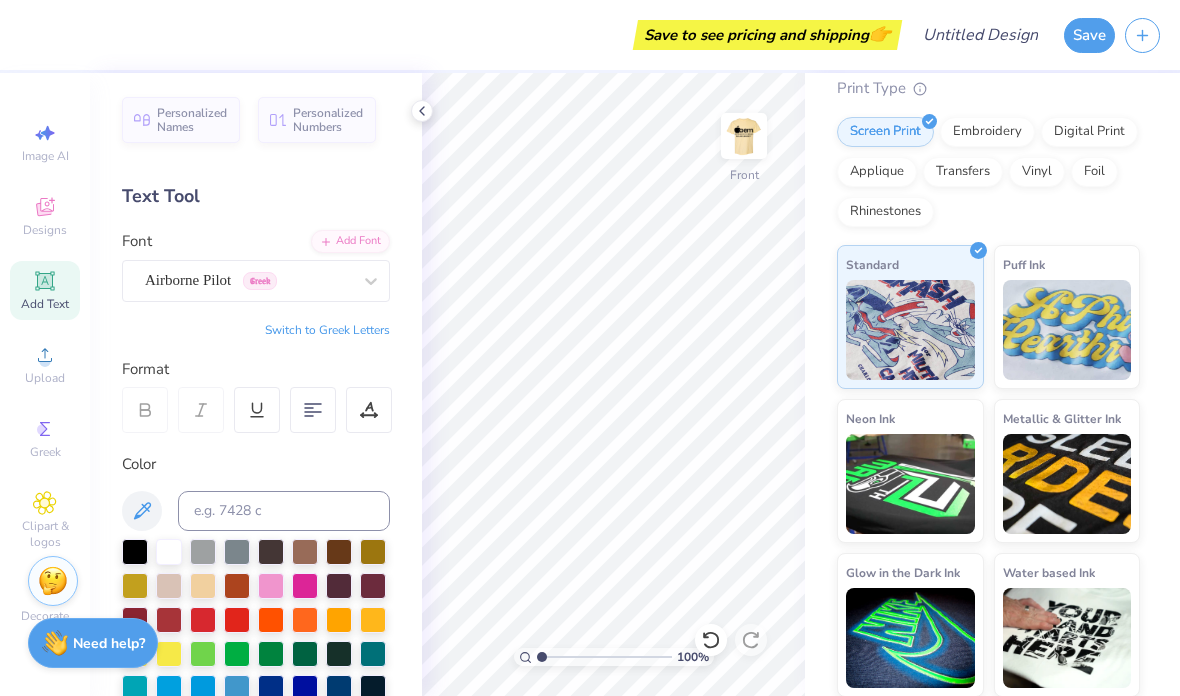 click on "Upload" at bounding box center (45, 378) 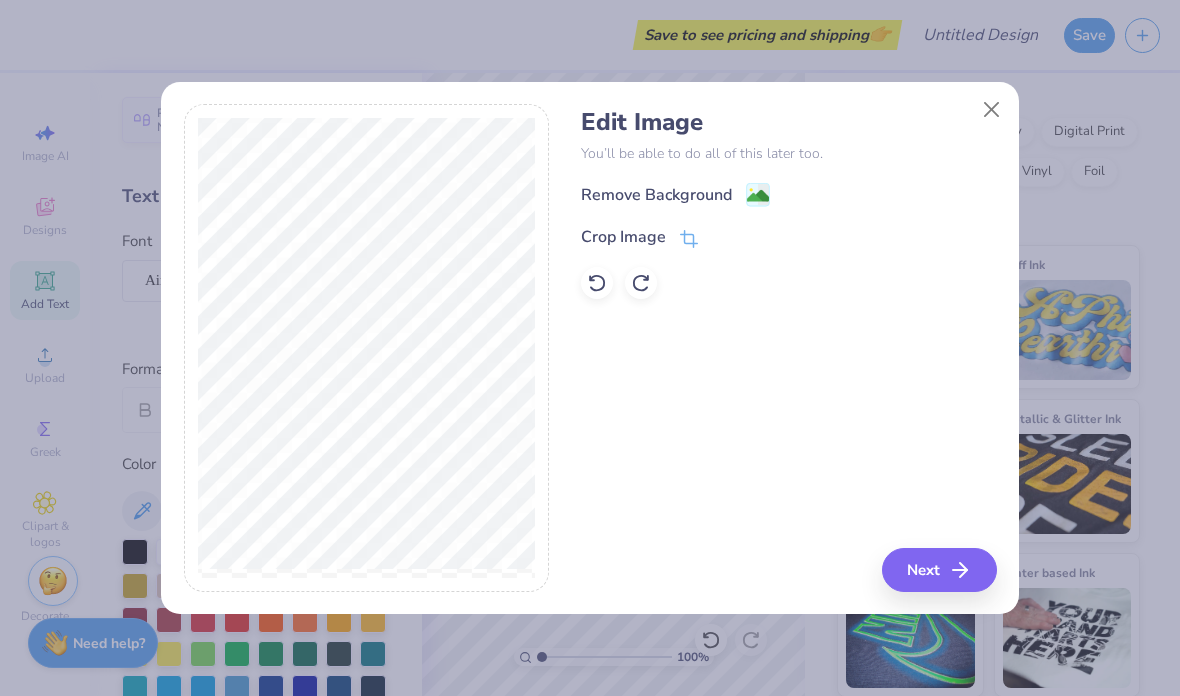 click on "Remove Background" at bounding box center [656, 195] 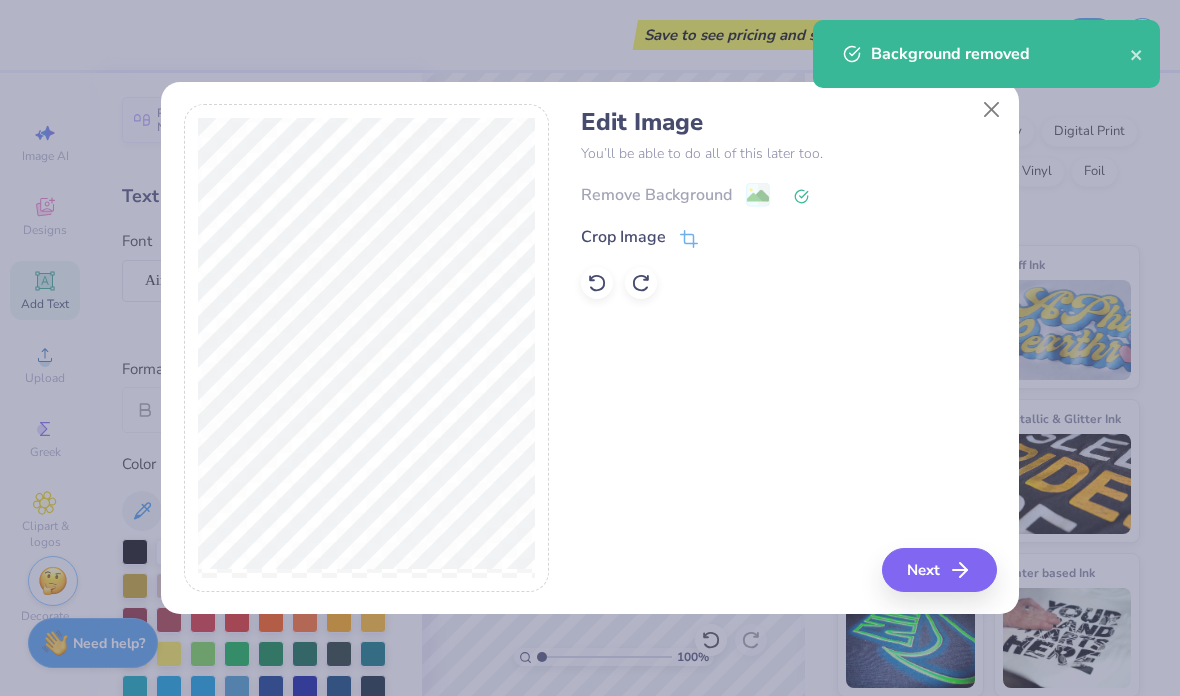 click 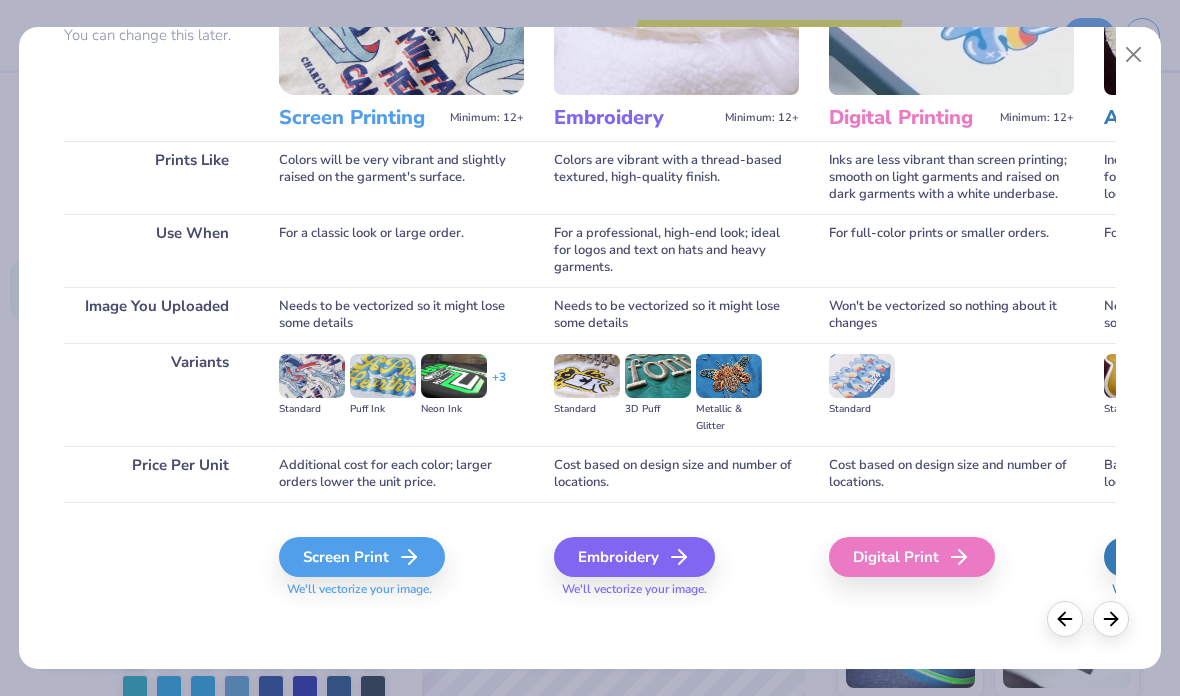 scroll, scrollTop: 201, scrollLeft: 0, axis: vertical 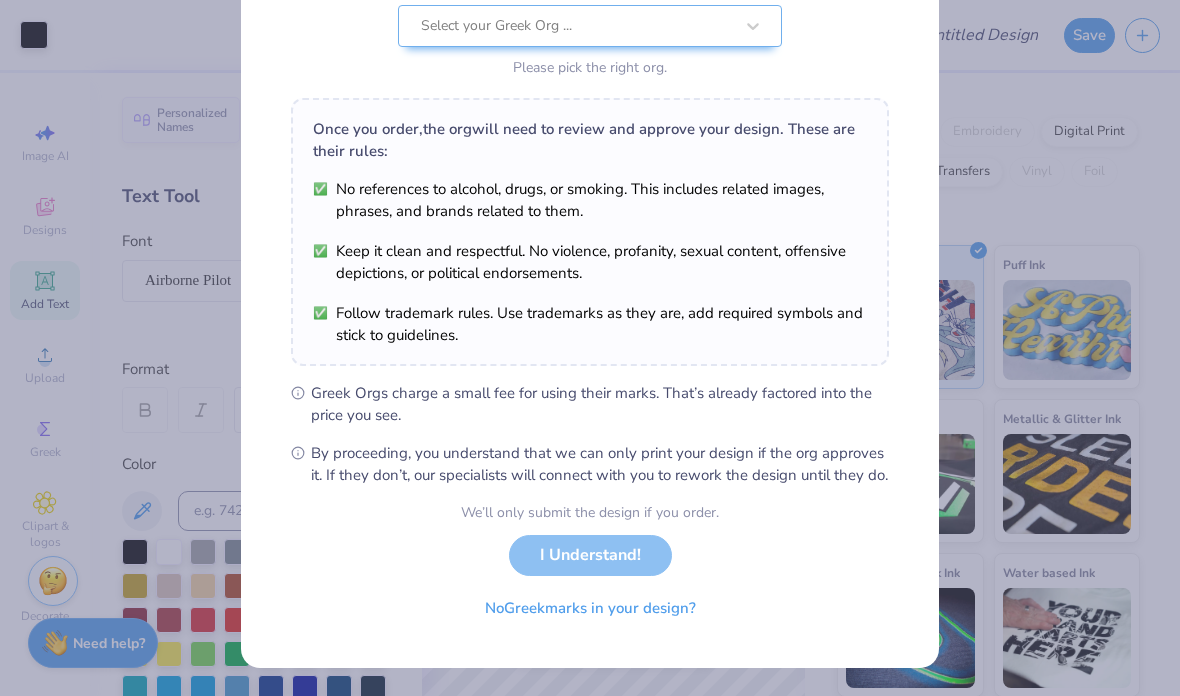 click on "No  Greek  marks in your design?" at bounding box center (590, 608) 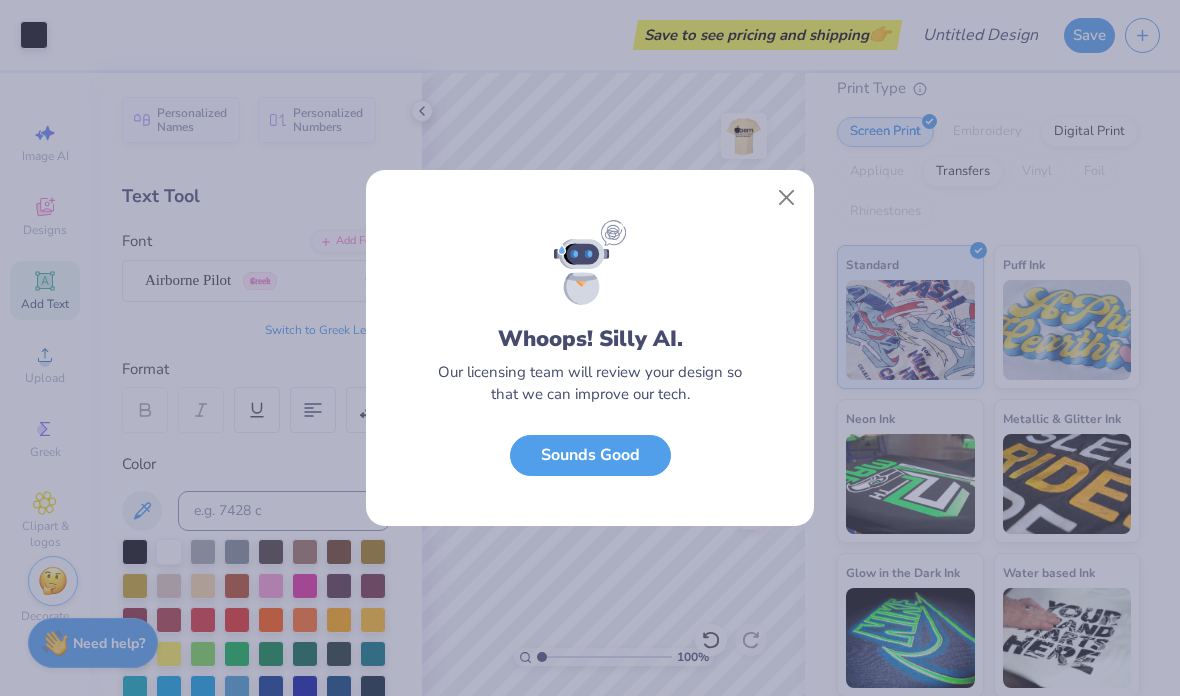 click on "Sounds Good" at bounding box center [590, 455] 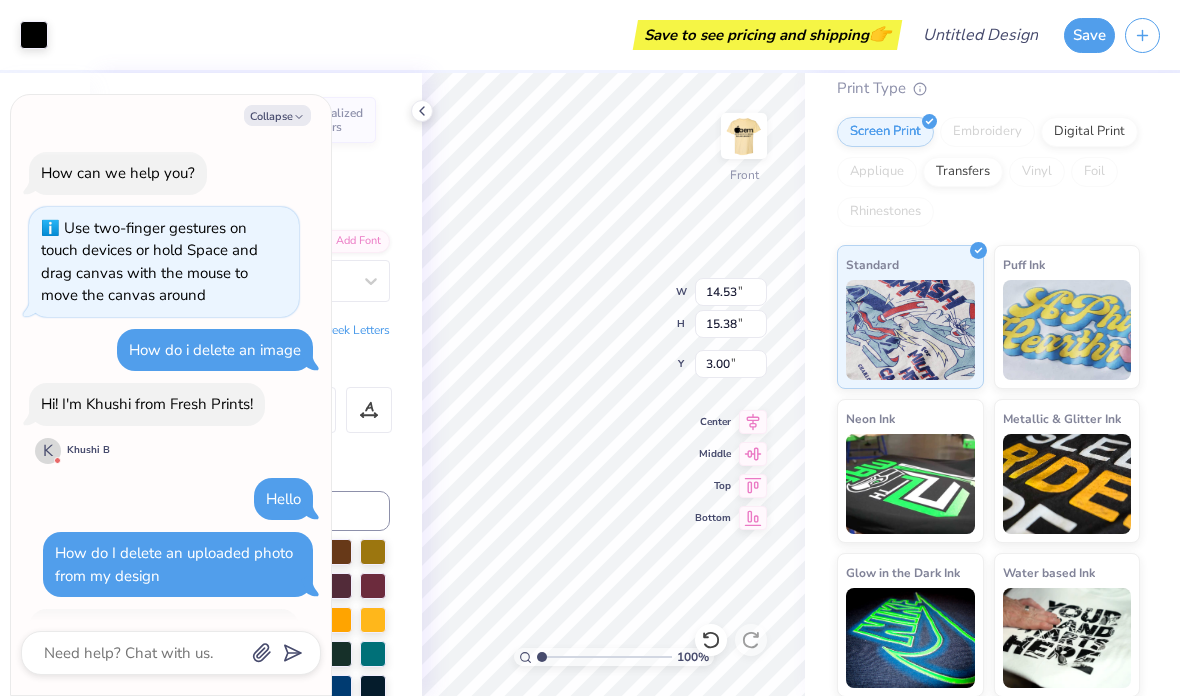 scroll, scrollTop: 1423, scrollLeft: 0, axis: vertical 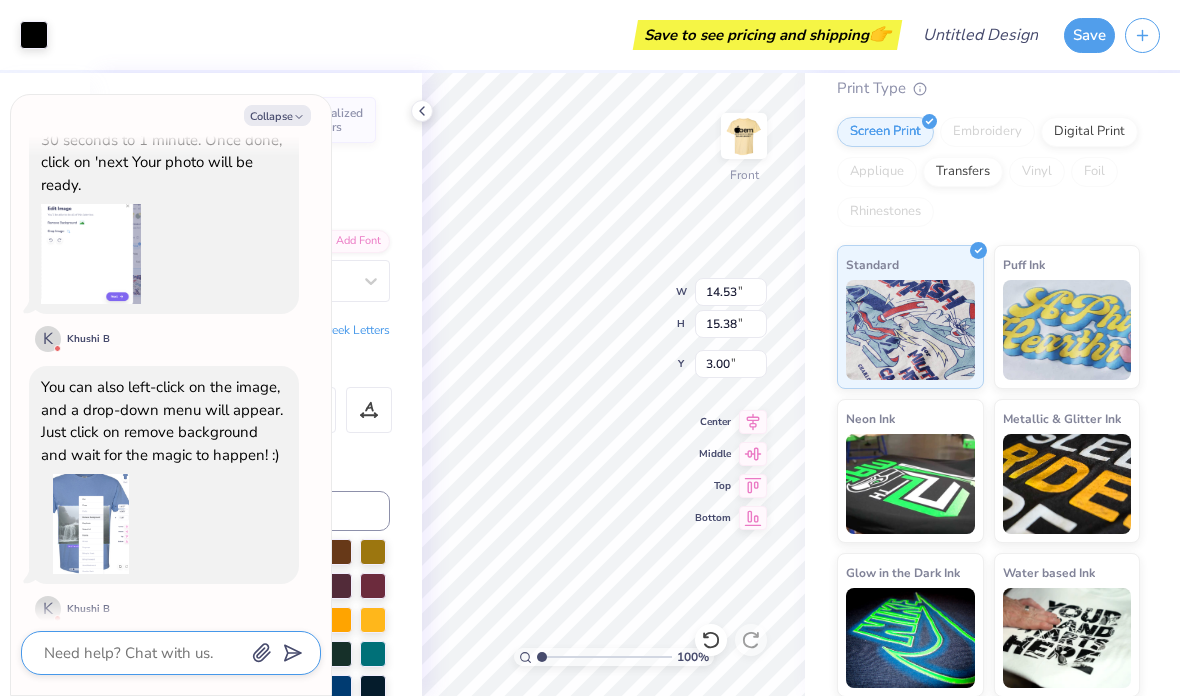 click at bounding box center [143, 653] 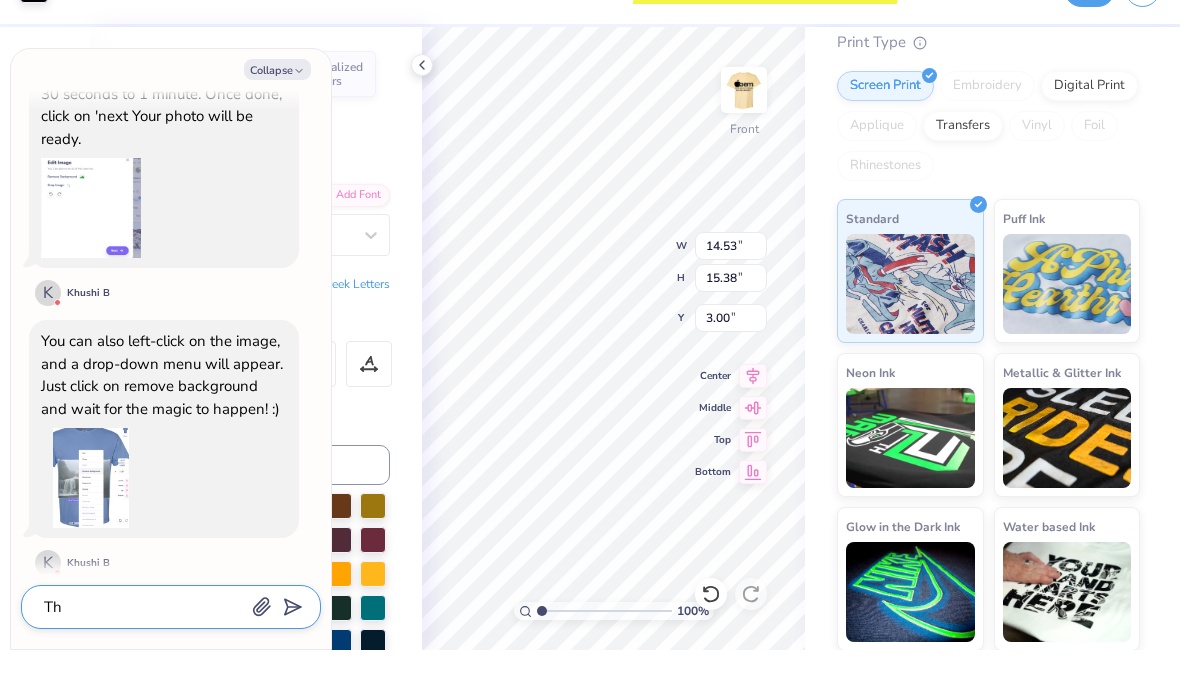 scroll, scrollTop: 0, scrollLeft: 0, axis: both 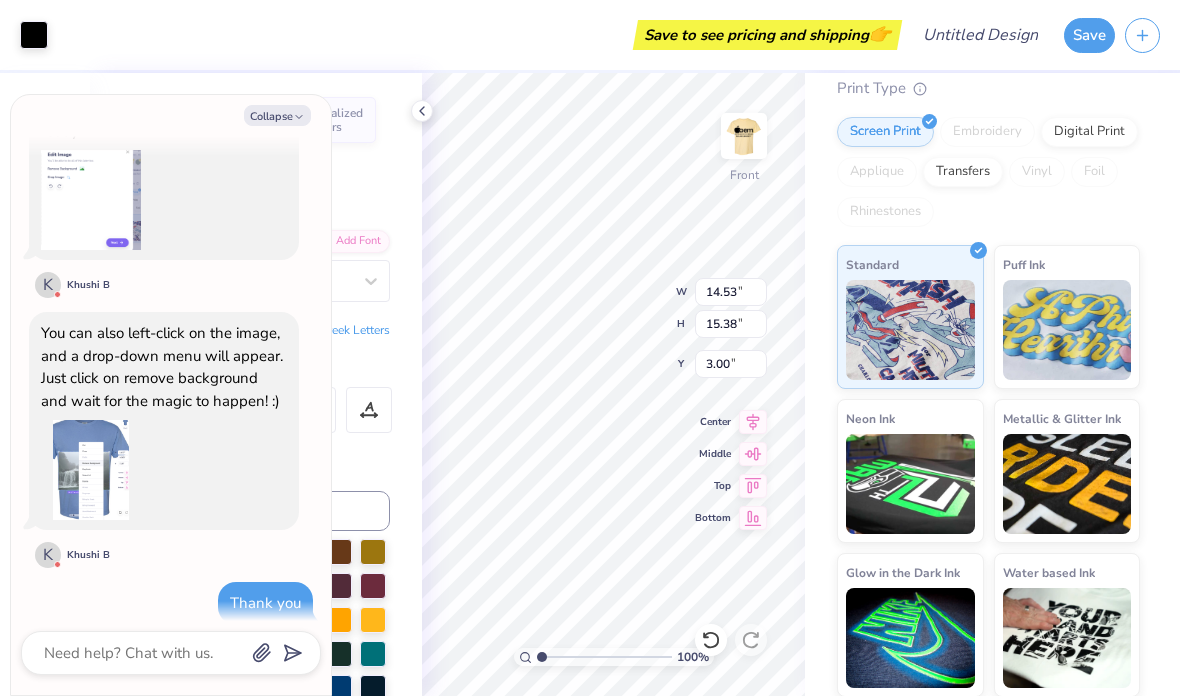 click on "Collapse" at bounding box center (277, 115) 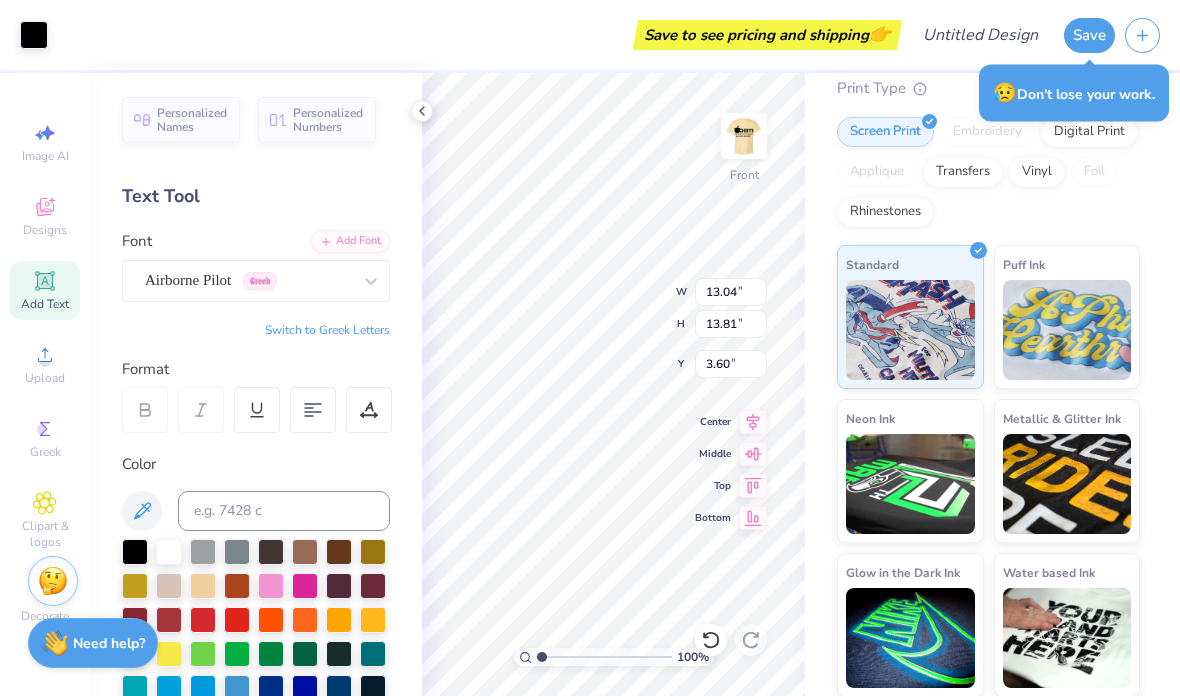 click on "Comfort Colors Adult Heavyweight T-Shirt Comfort Colors # C1717 Minimum Order:  24 +   Fresh Prints Flash:  This color can be expedited for 5 day delivery. Print Type Screen Print Embroidery Digital Print Applique Transfers Vinyl Foil Rhinestones Standard Puff Ink Neon Ink Metallic & Glitter Ink Glow in the Dark Ink Water based Ink" at bounding box center [992, 274] 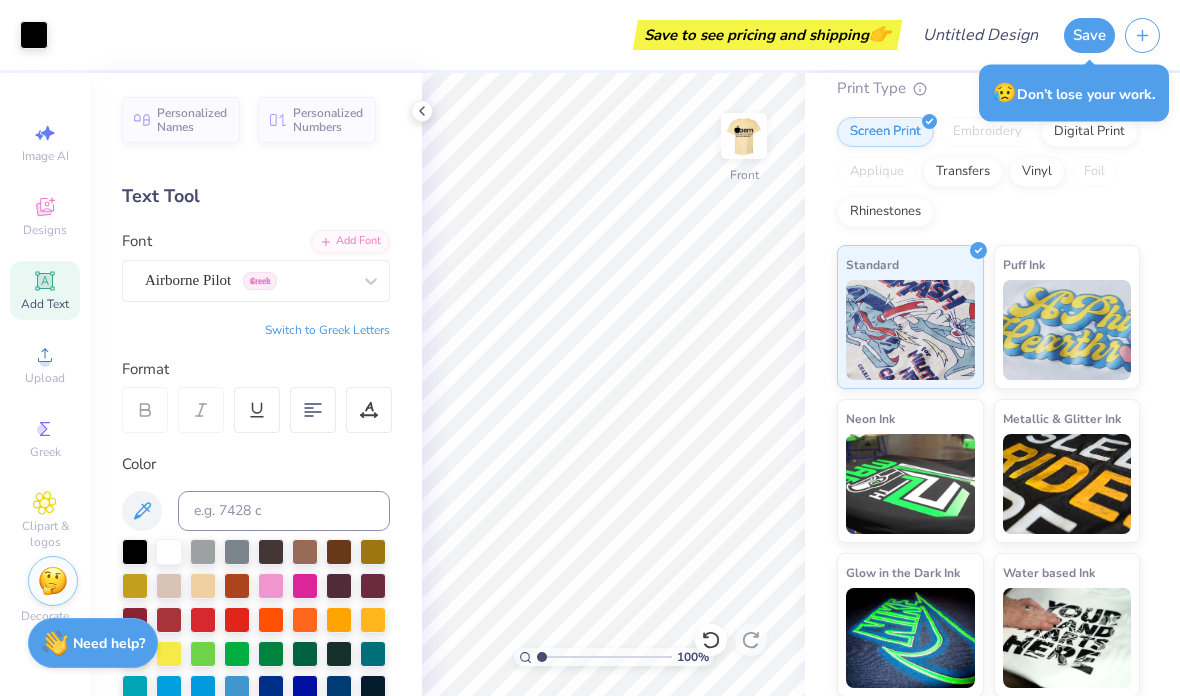 scroll, scrollTop: 0, scrollLeft: 0, axis: both 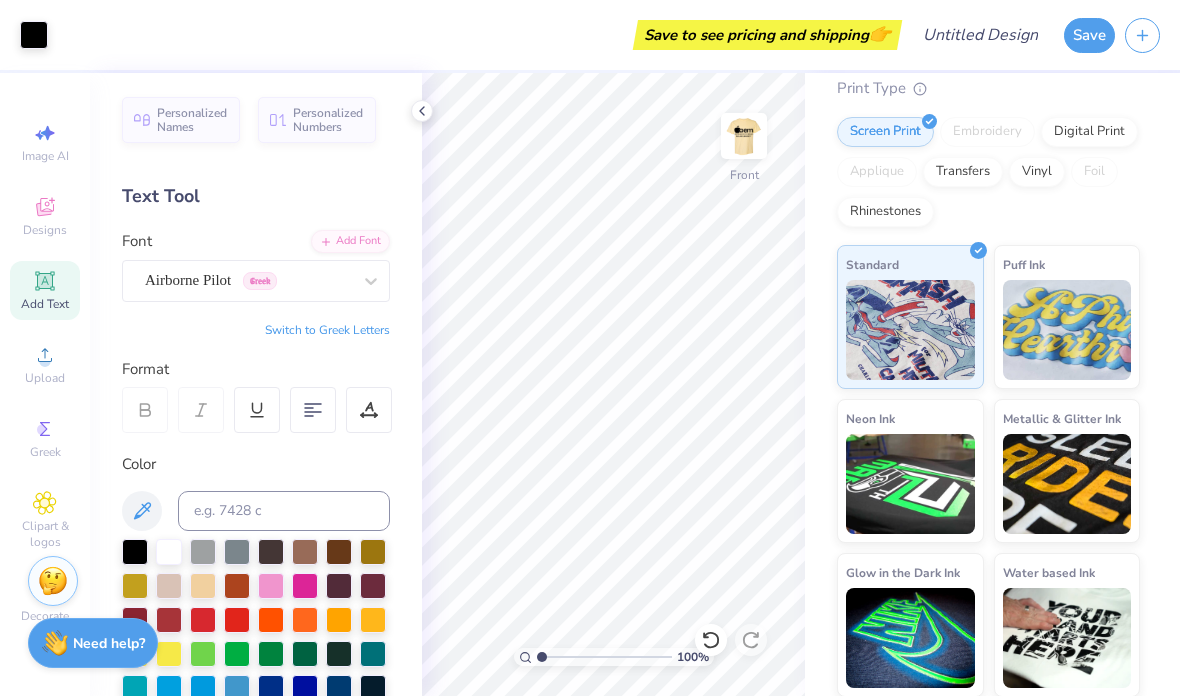 click on "Designs" at bounding box center (45, 230) 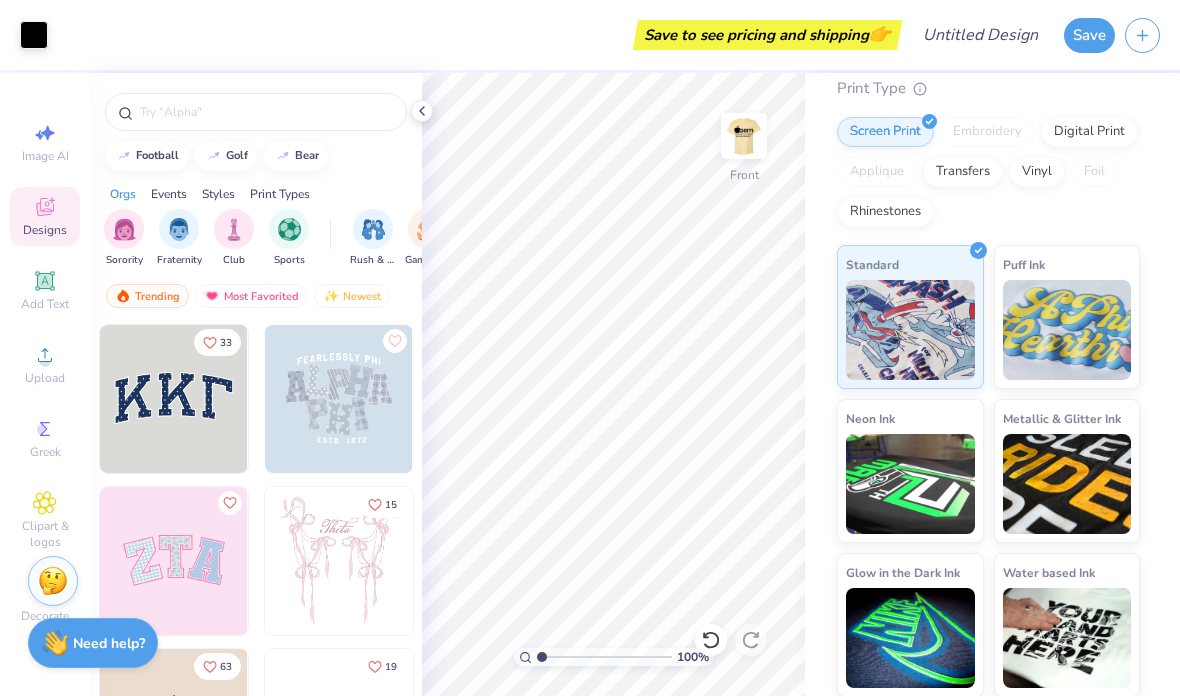 click at bounding box center (266, 112) 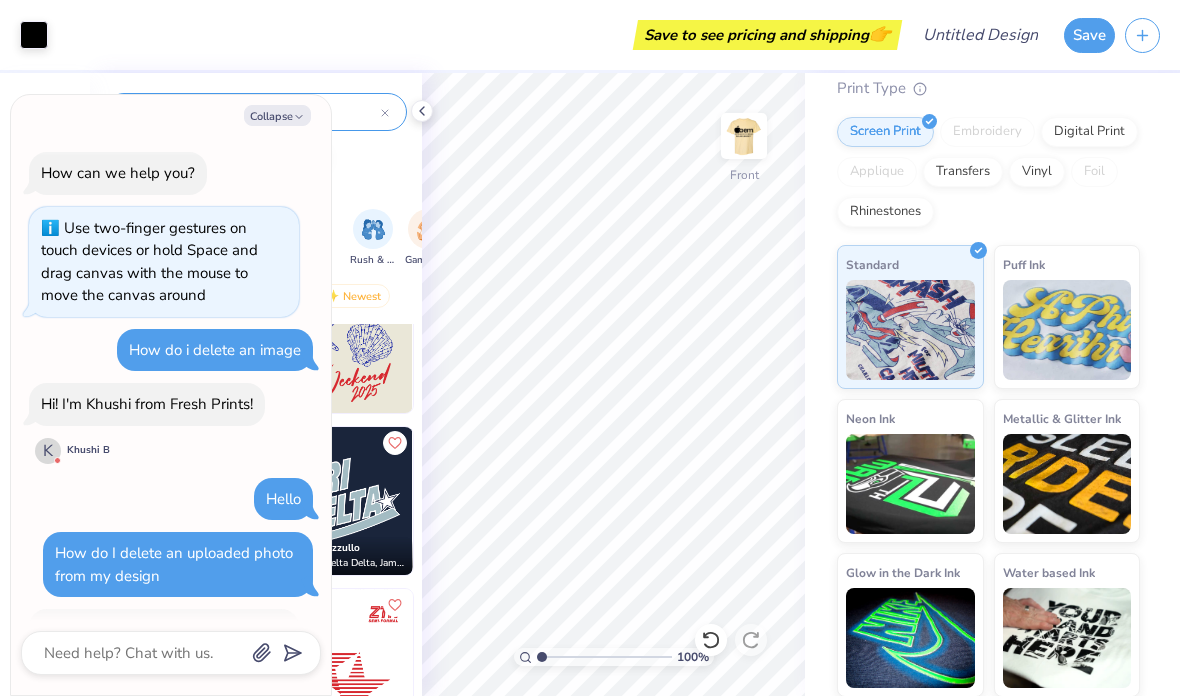 scroll, scrollTop: 6011, scrollLeft: 0, axis: vertical 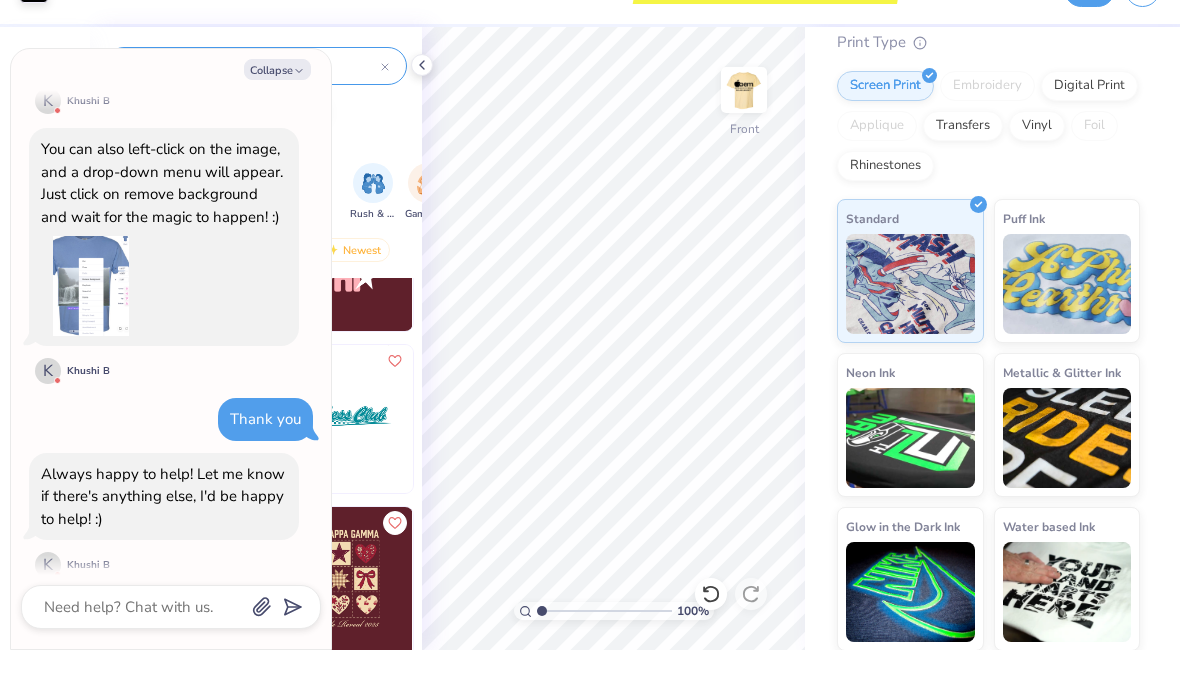 click on "Collapse" at bounding box center [277, 115] 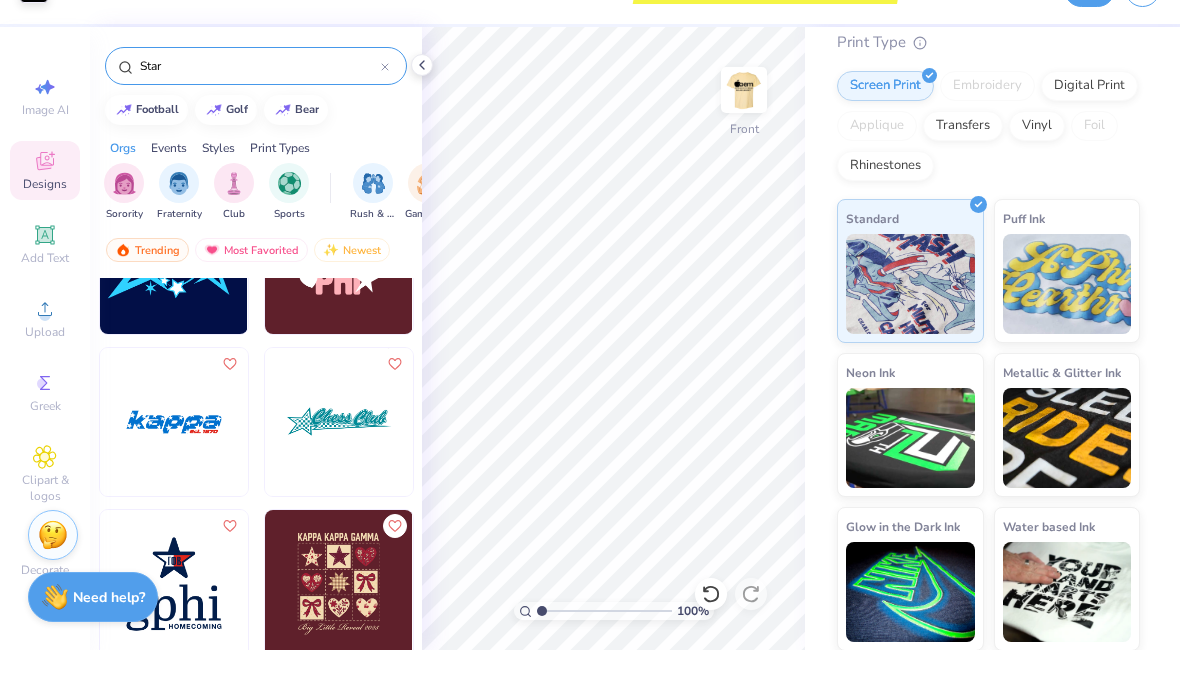 scroll, scrollTop: 5112, scrollLeft: 0, axis: vertical 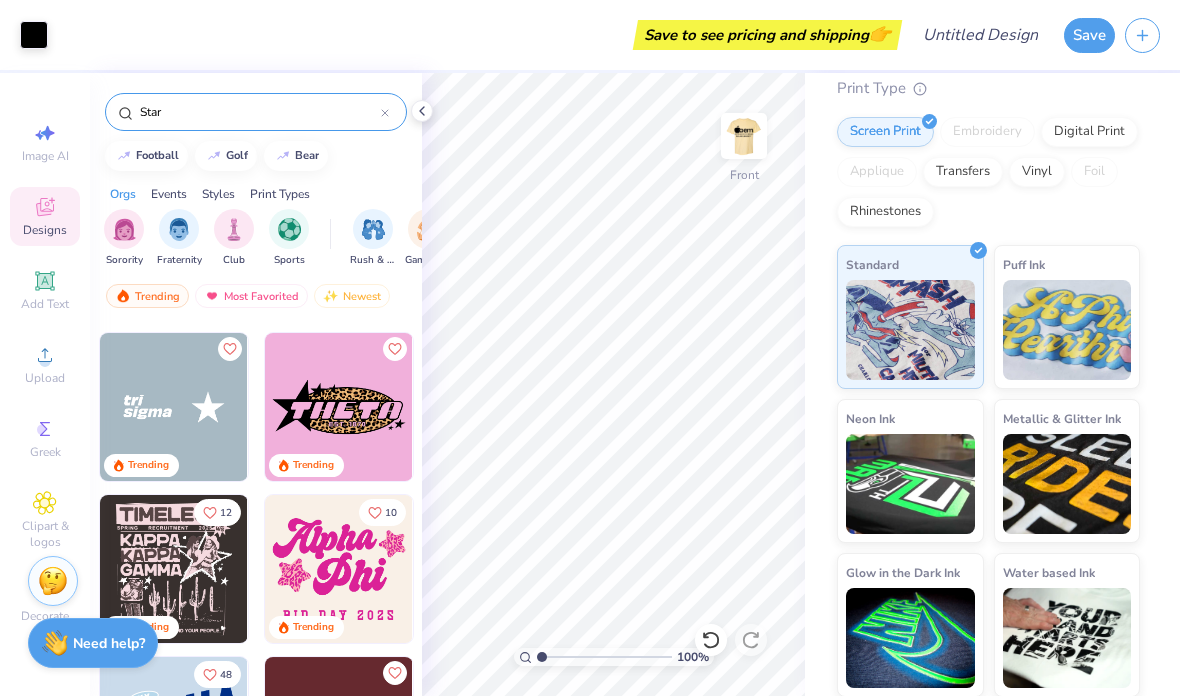 click on "Add Text" at bounding box center [45, 304] 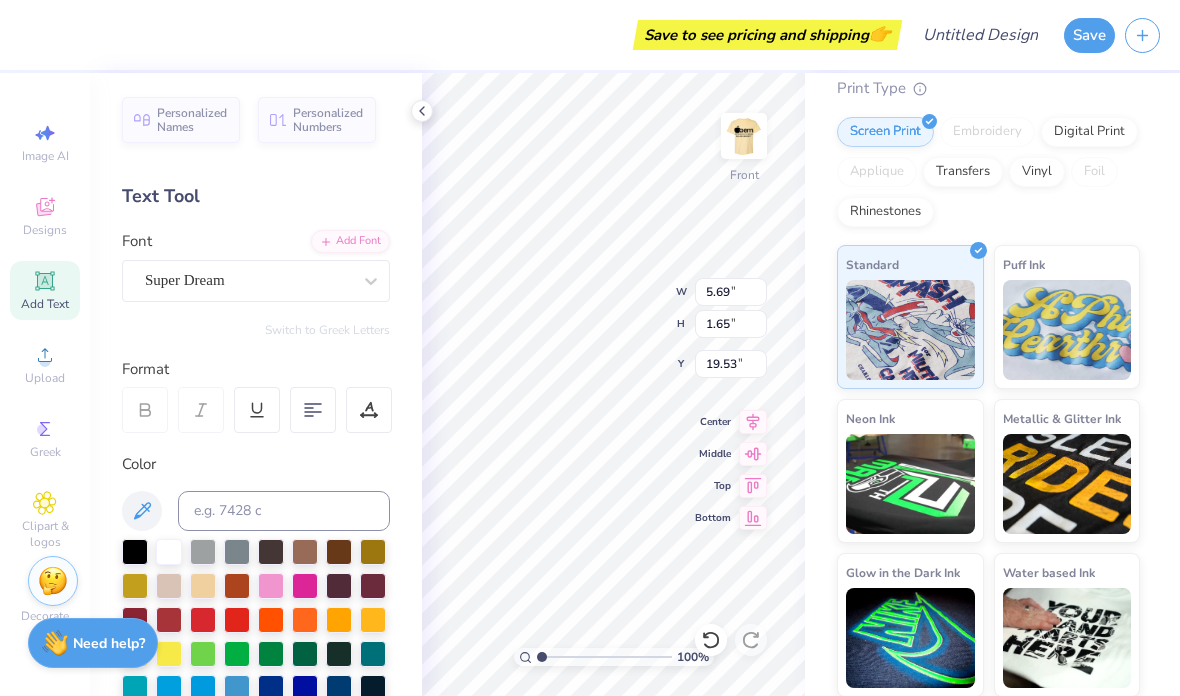 scroll, scrollTop: 1, scrollLeft: 0, axis: vertical 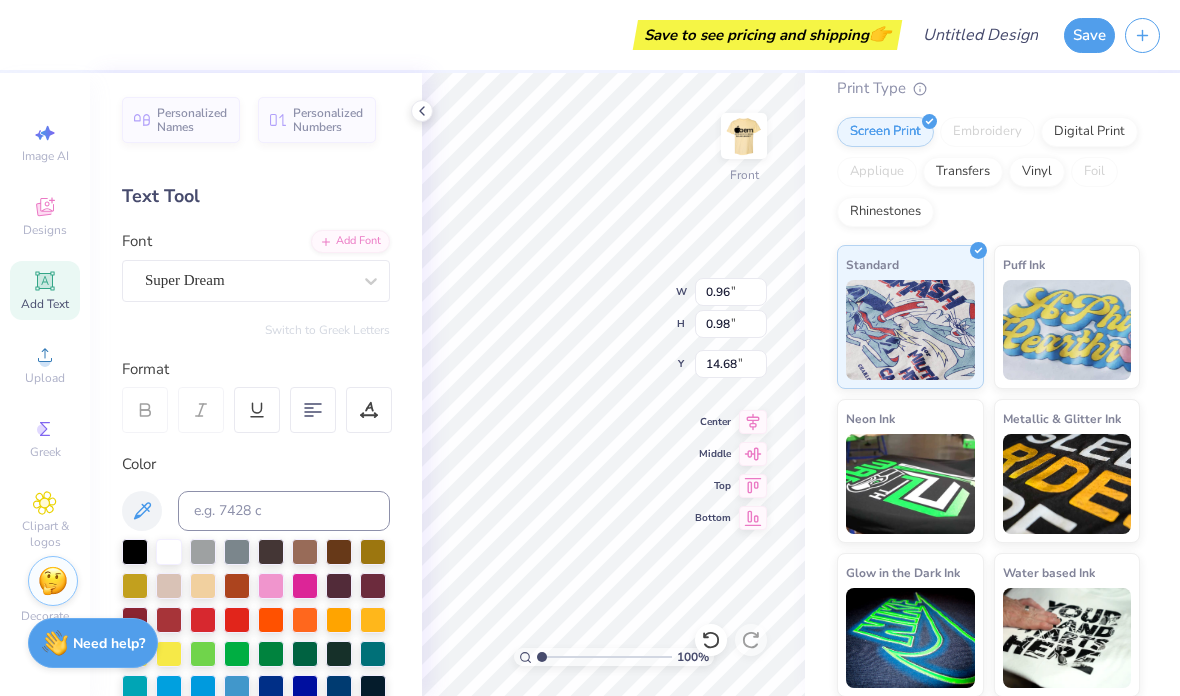 click on "Center" at bounding box center (713, 422) 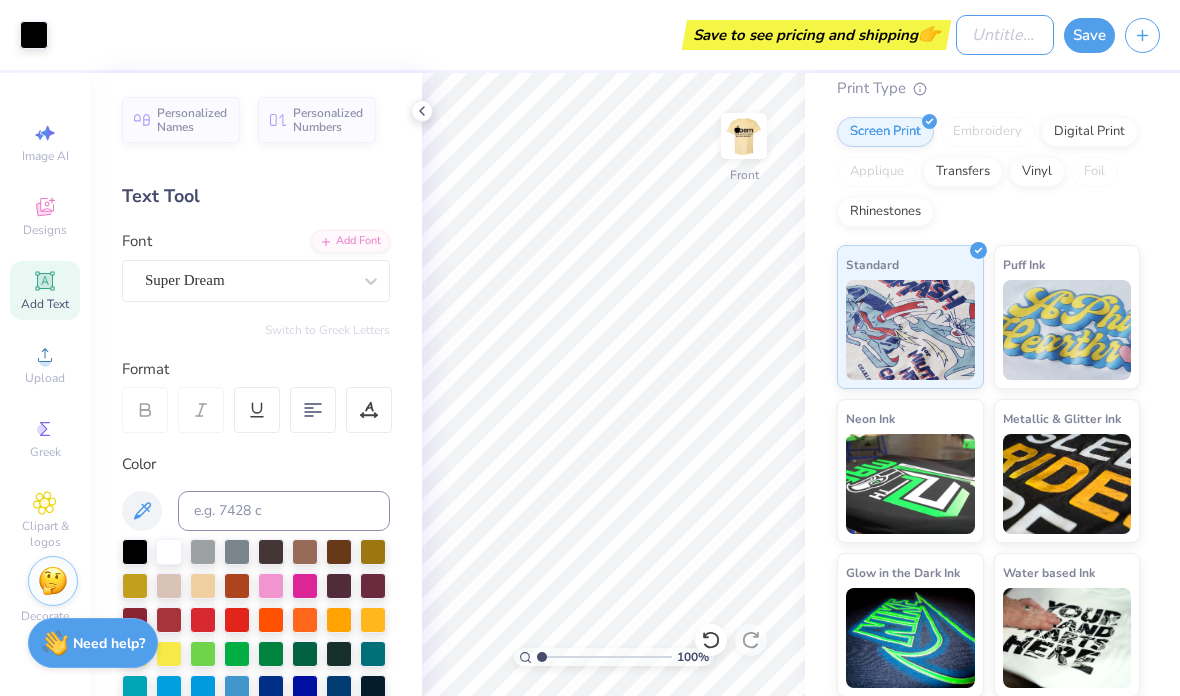 click on "Design Title" at bounding box center [1005, 35] 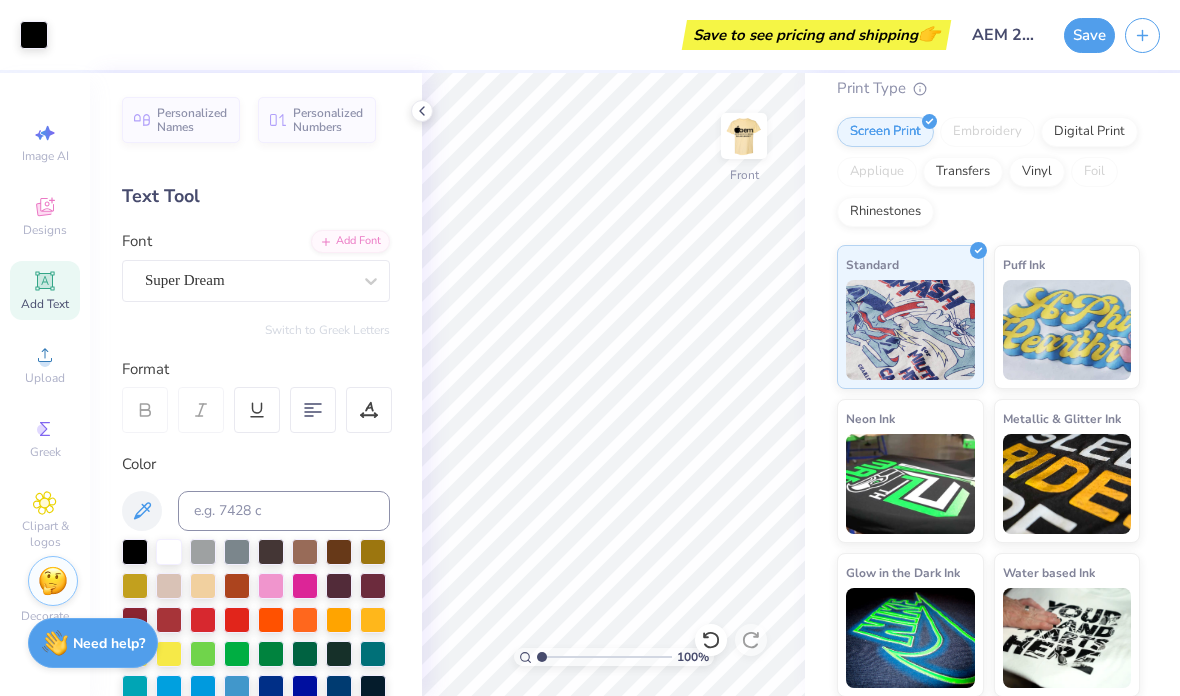 click at bounding box center [744, 136] 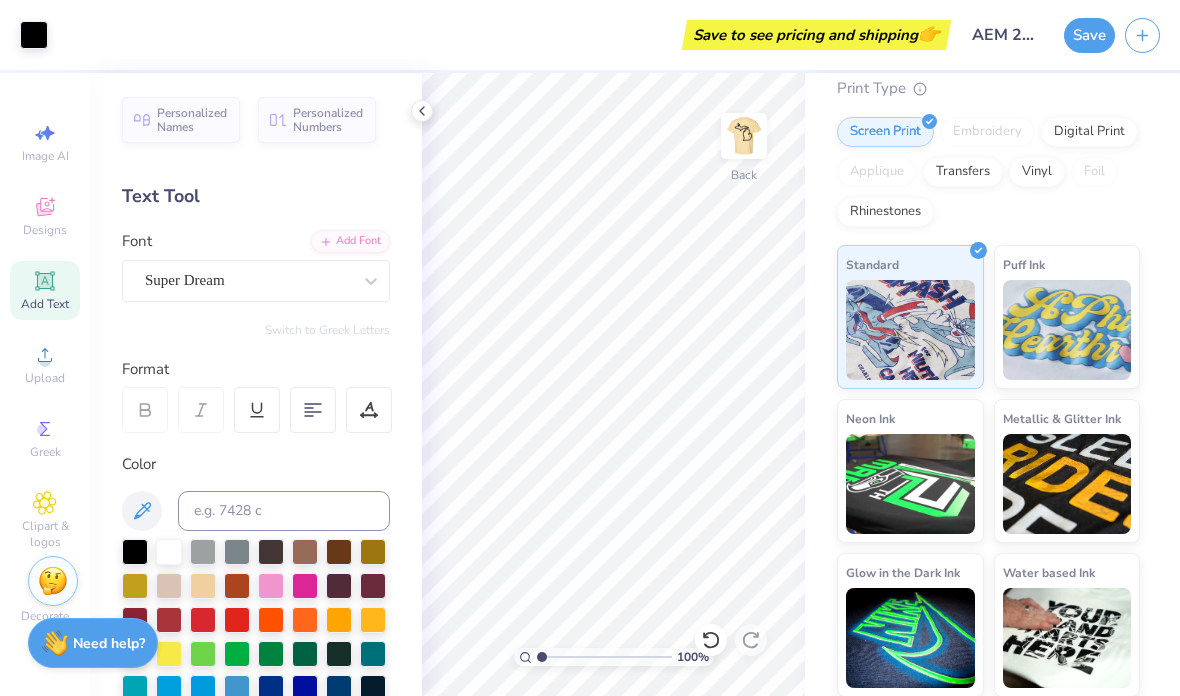 click on "Save" at bounding box center [1089, 35] 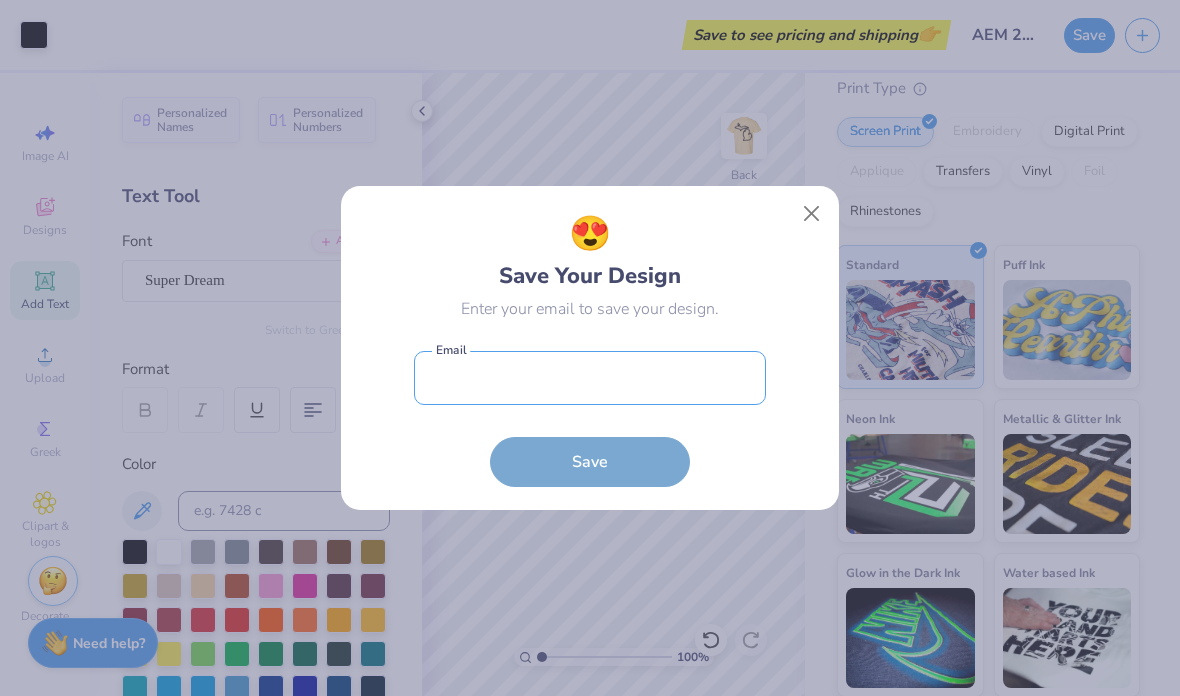 click at bounding box center [590, 378] 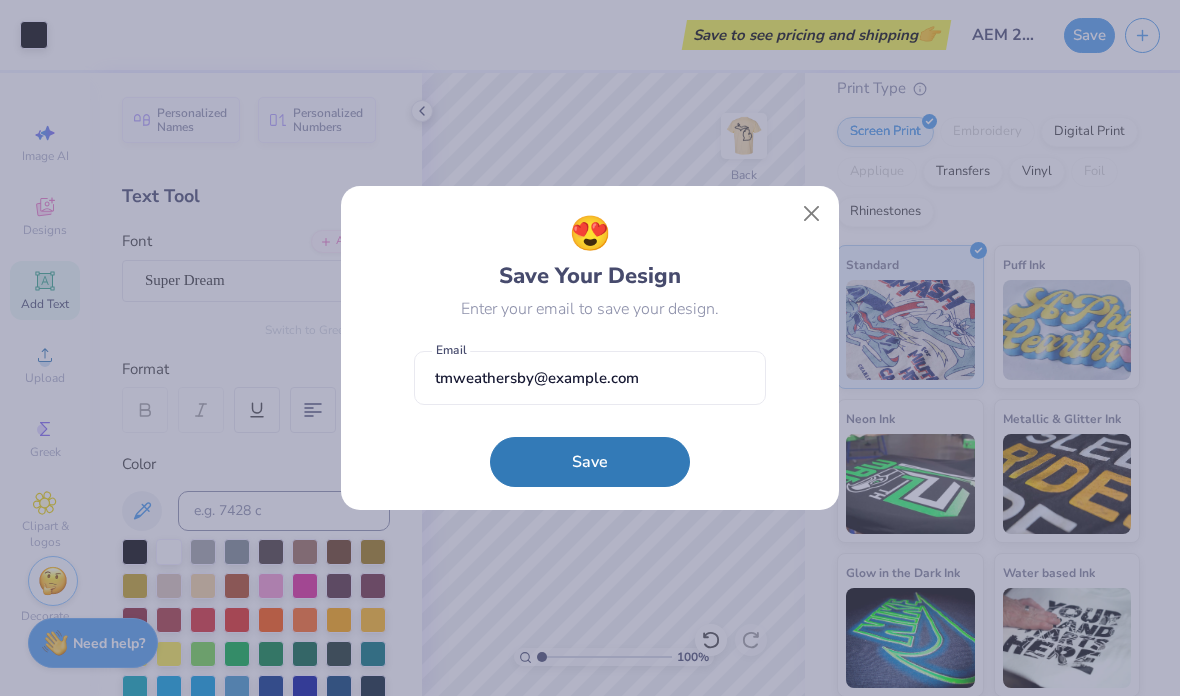 click on "Save" at bounding box center (590, 462) 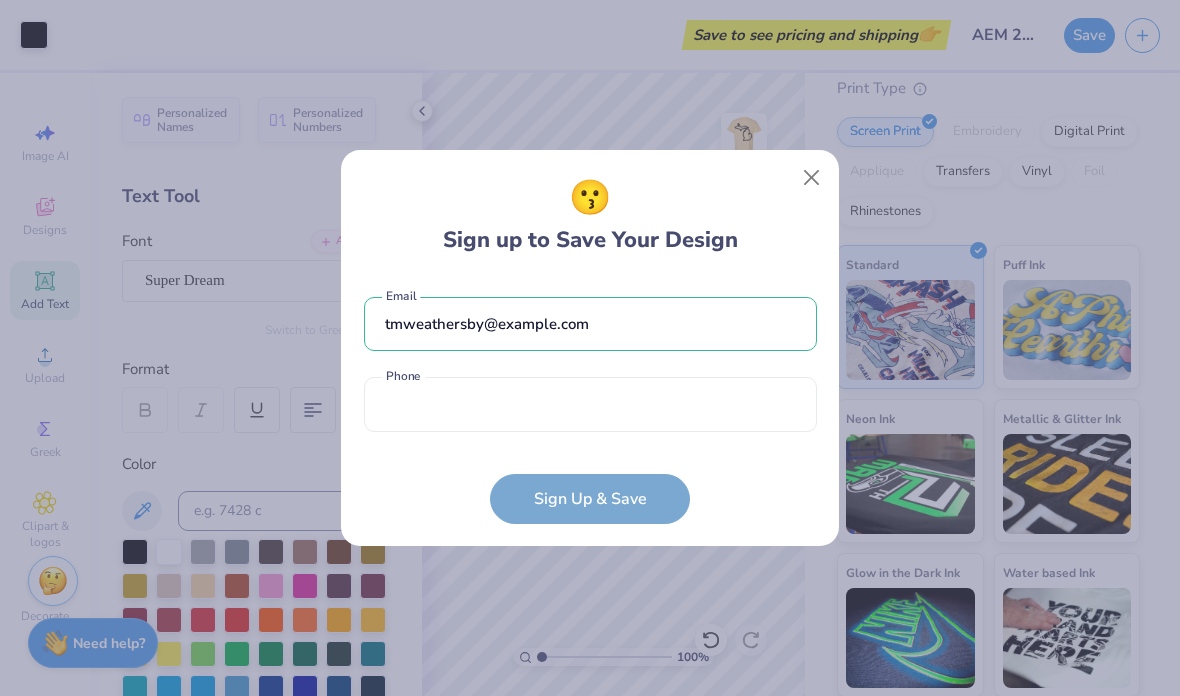 click at bounding box center [590, 404] 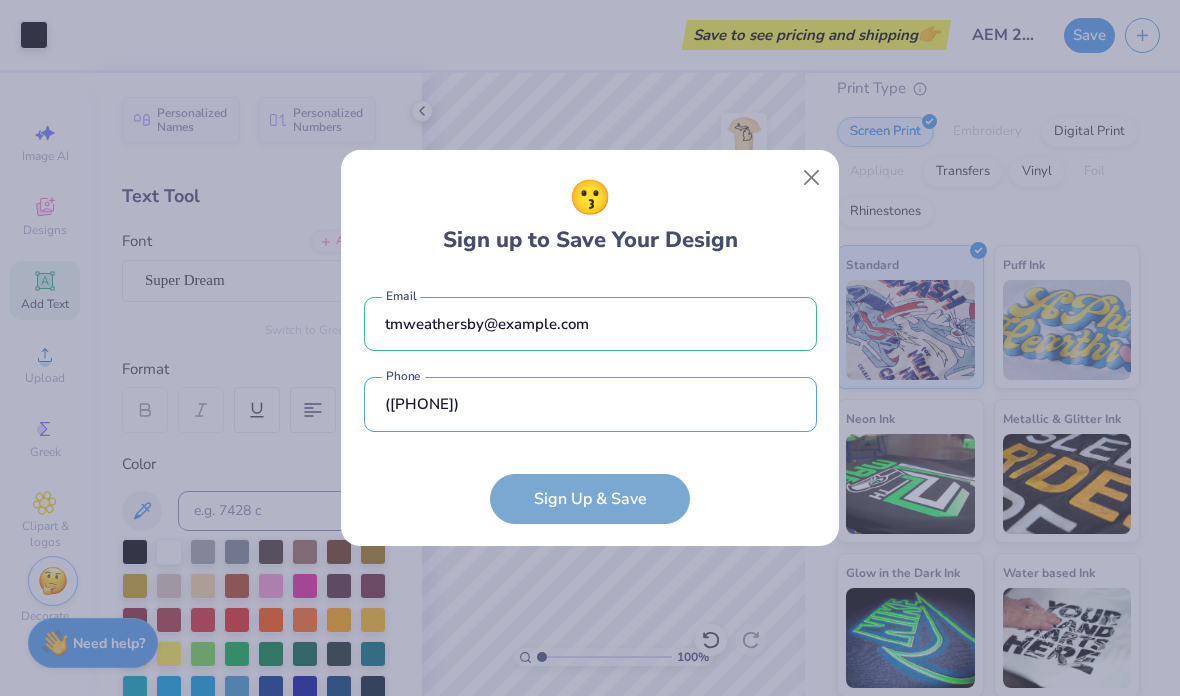 scroll, scrollTop: 3, scrollLeft: 0, axis: vertical 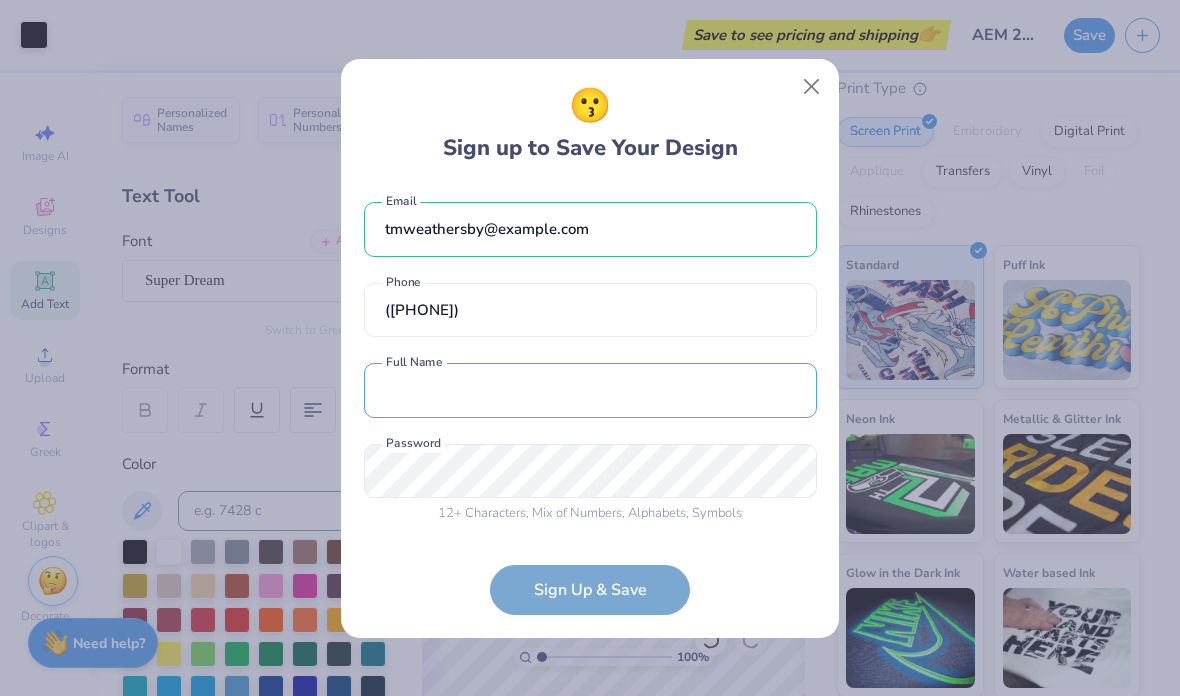 click at bounding box center (590, 390) 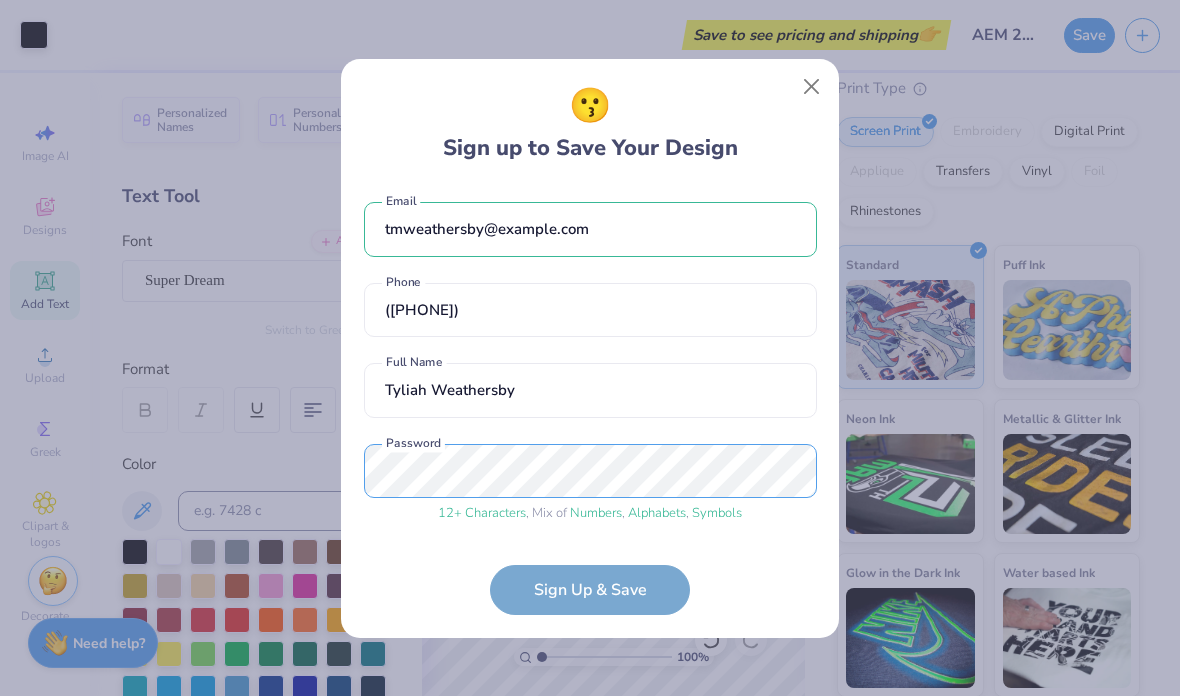 scroll, scrollTop: 79, scrollLeft: 0, axis: vertical 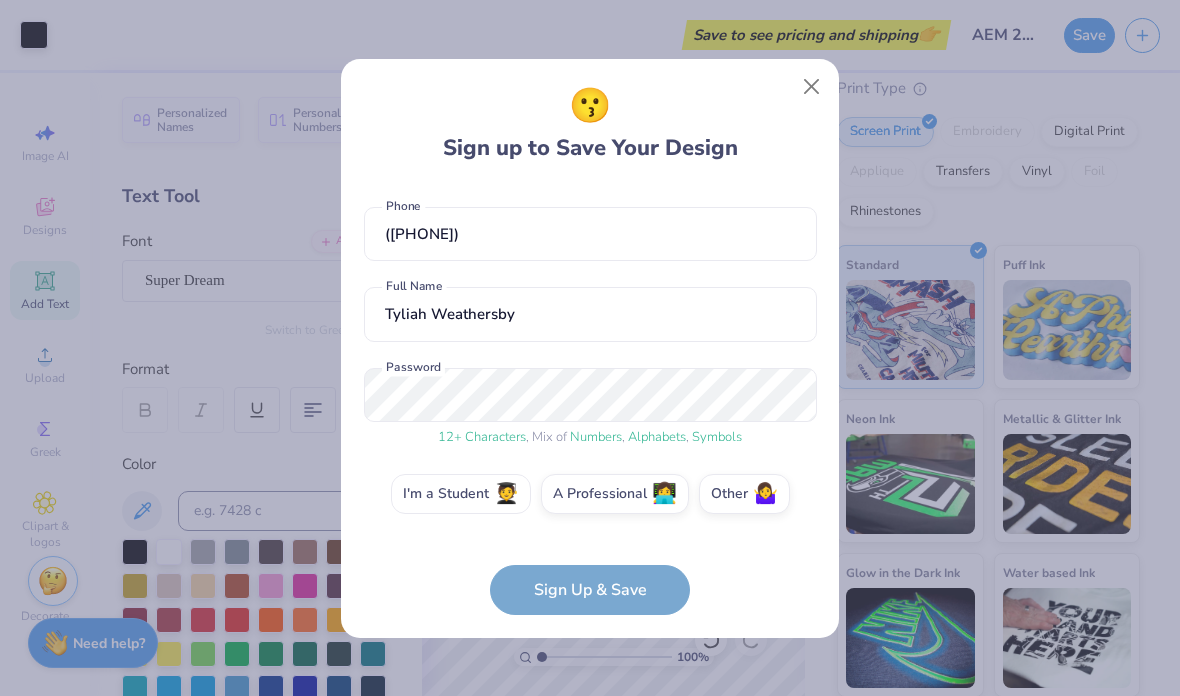click on "I'm a Student 🧑‍🎓" at bounding box center (461, 494) 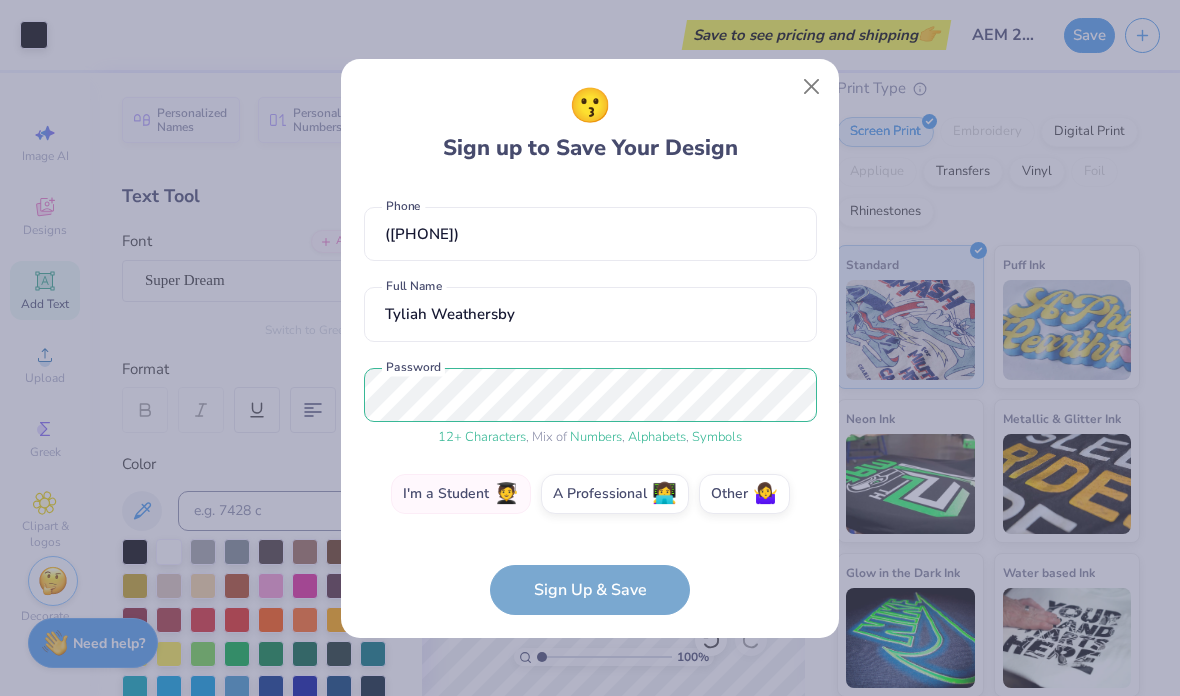 scroll, scrollTop: 149, scrollLeft: 0, axis: vertical 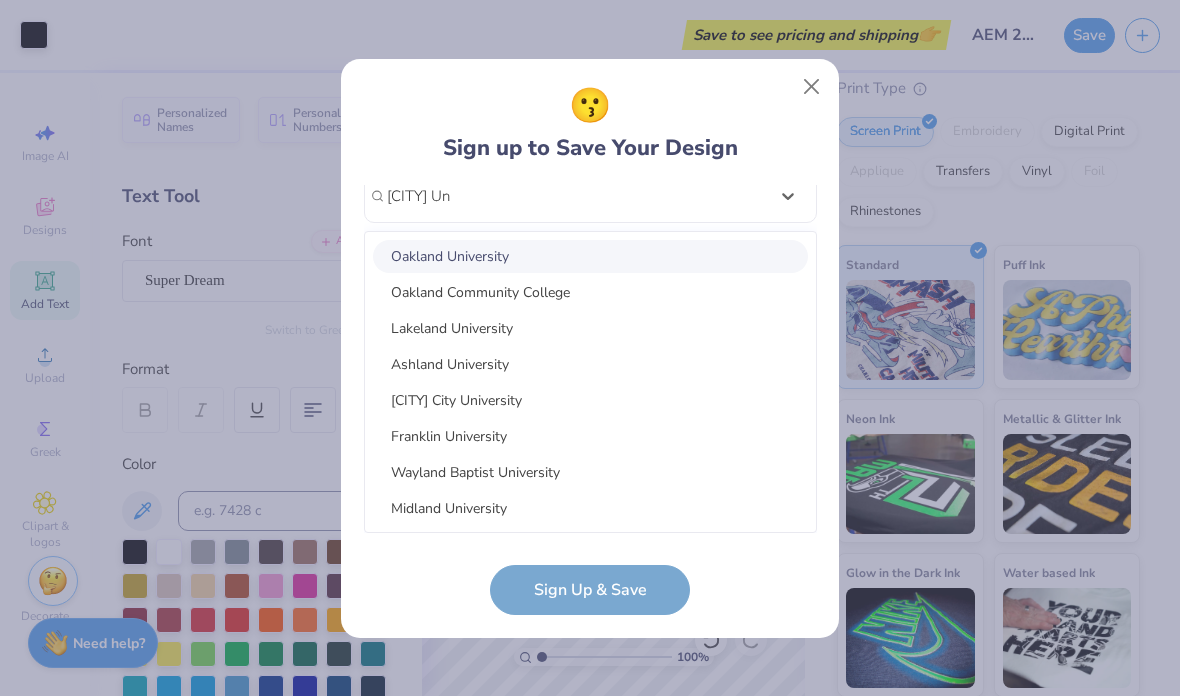 click on "Oakland University" at bounding box center (590, 256) 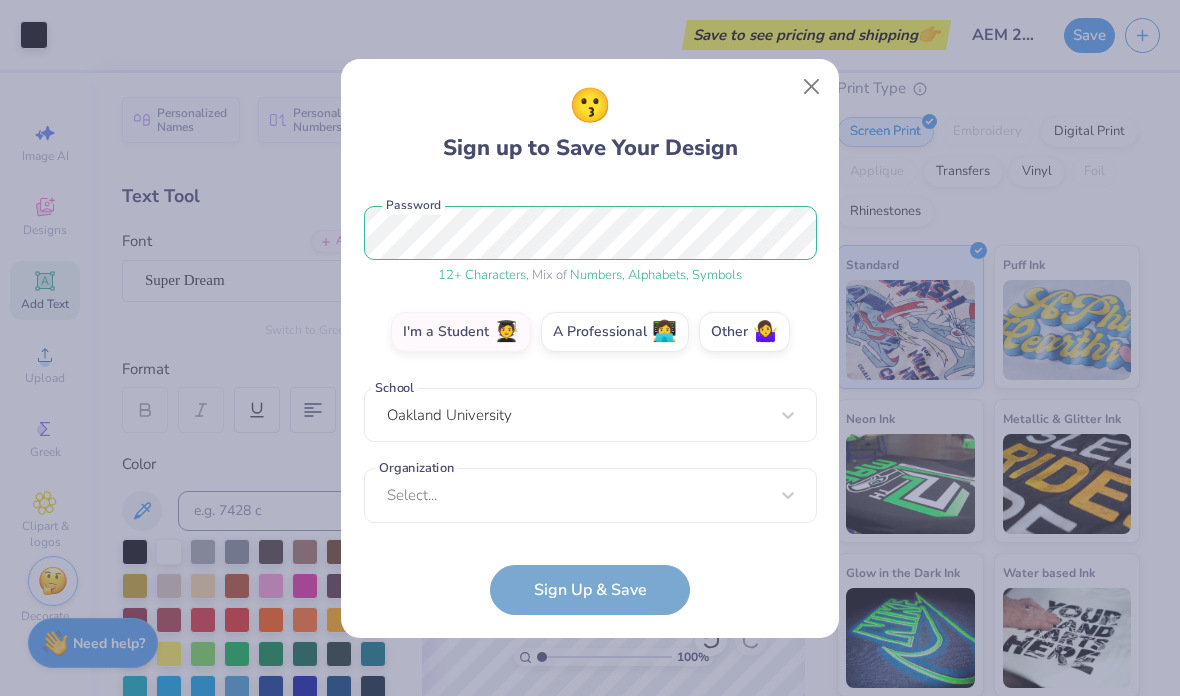 scroll, scrollTop: 240, scrollLeft: 0, axis: vertical 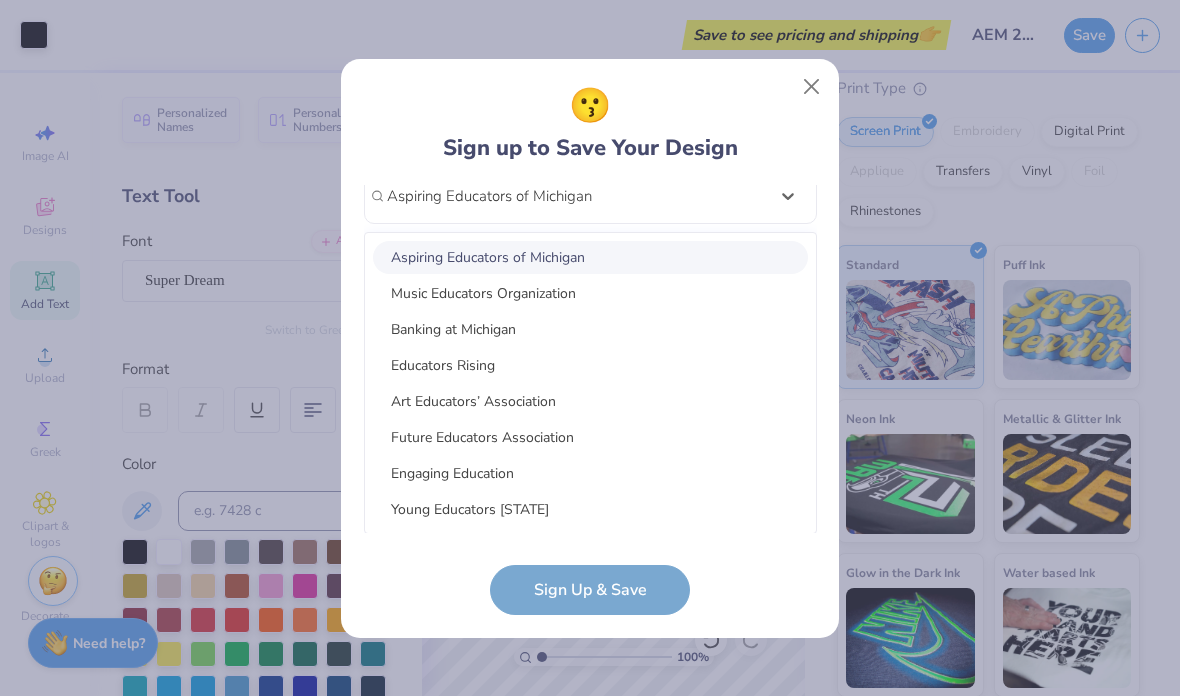 click on "Aspiring Educators of Michigan" at bounding box center [590, 257] 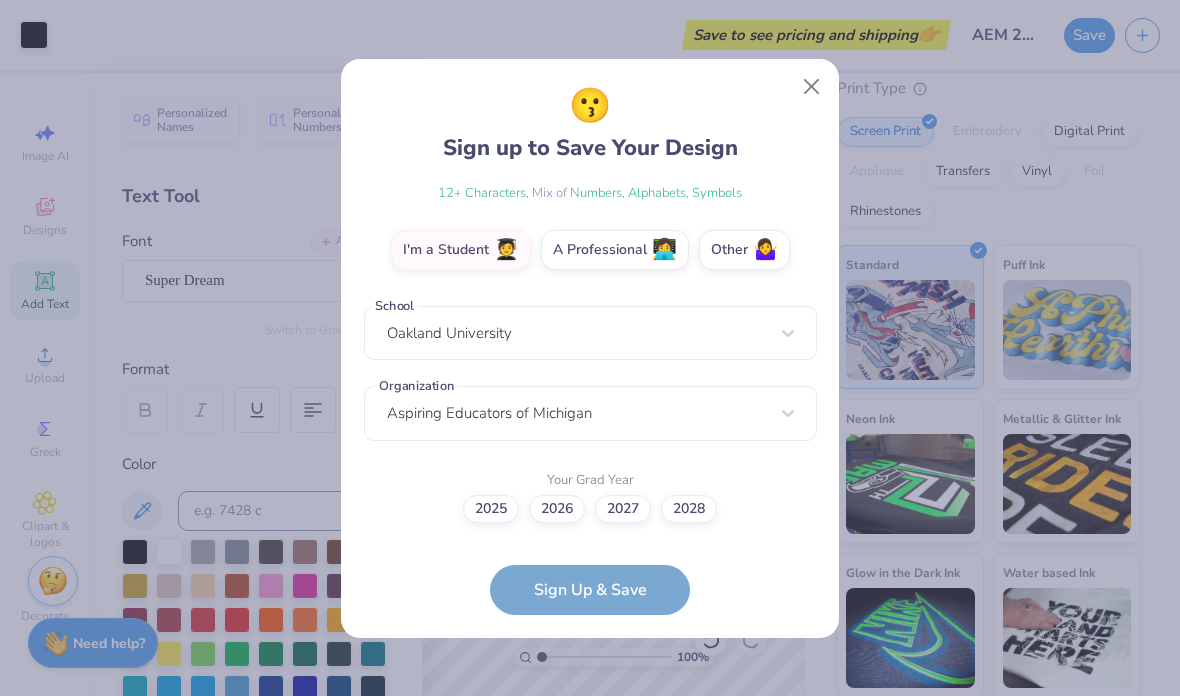 scroll, scrollTop: 321, scrollLeft: 0, axis: vertical 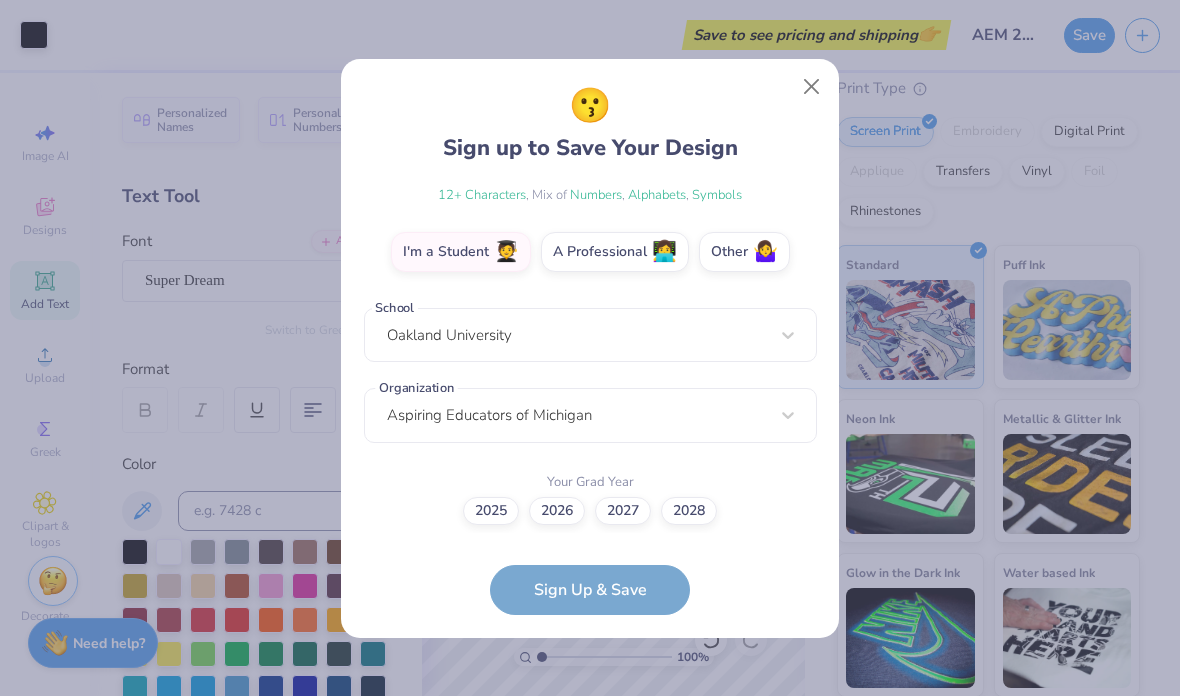 click on "2025 2026 2027 2028" at bounding box center [590, 511] 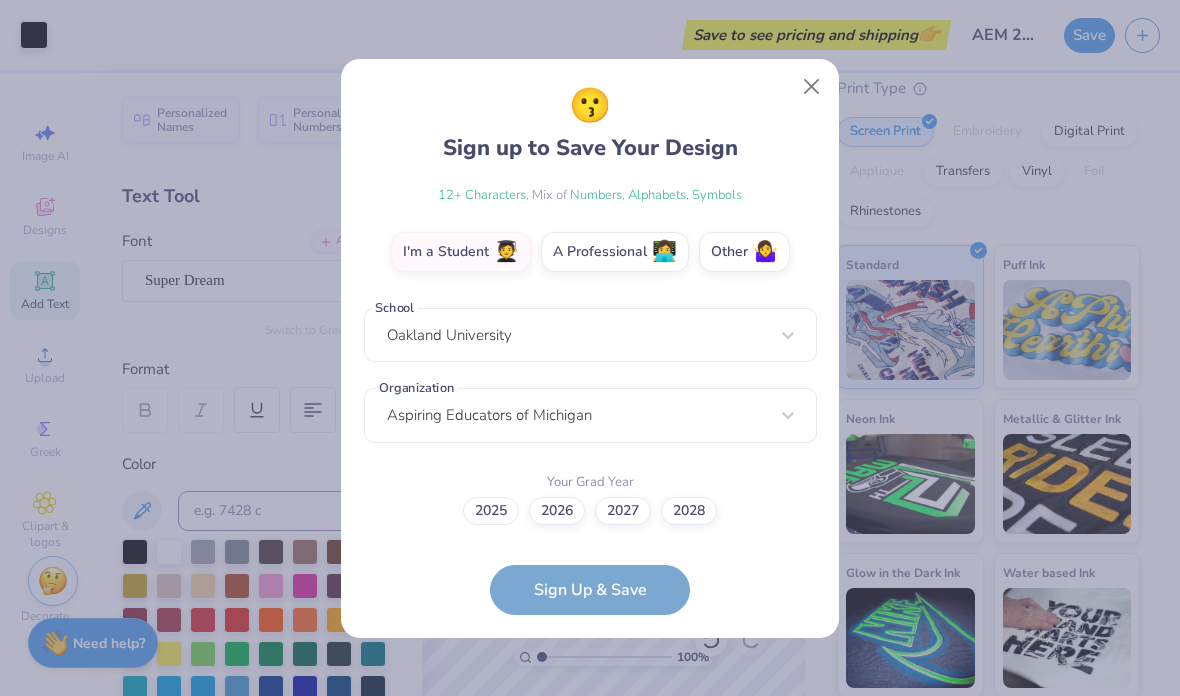 click on "2025" at bounding box center (491, 511) 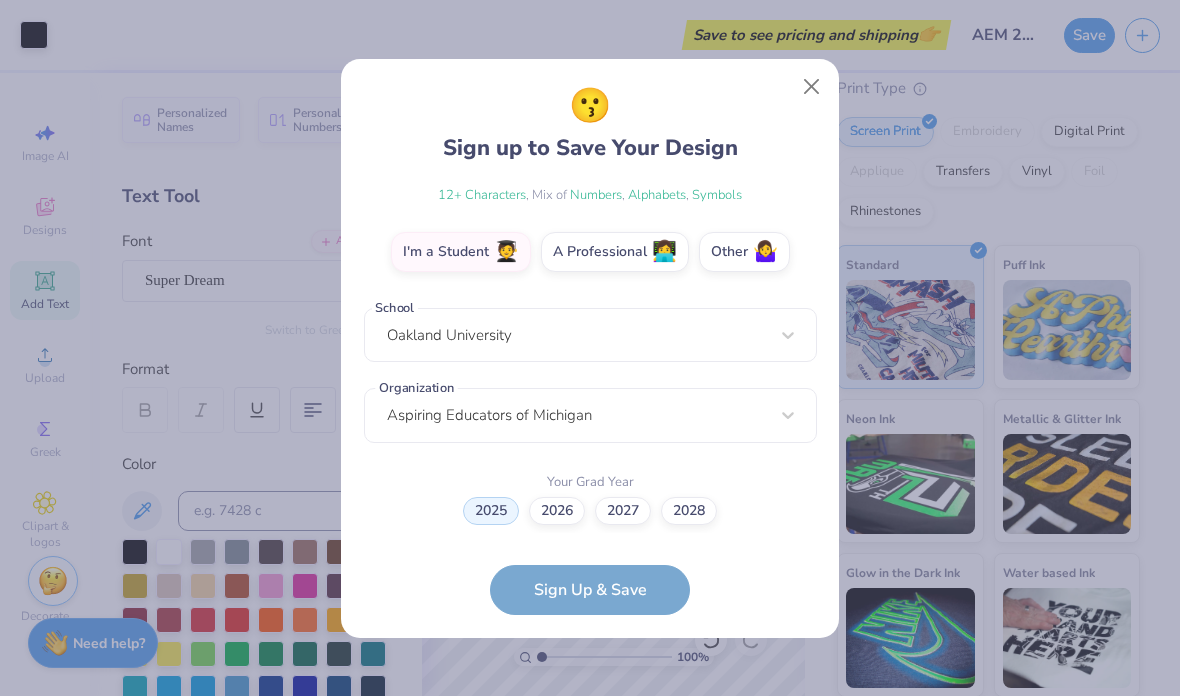 scroll, scrollTop: 440, scrollLeft: 0, axis: vertical 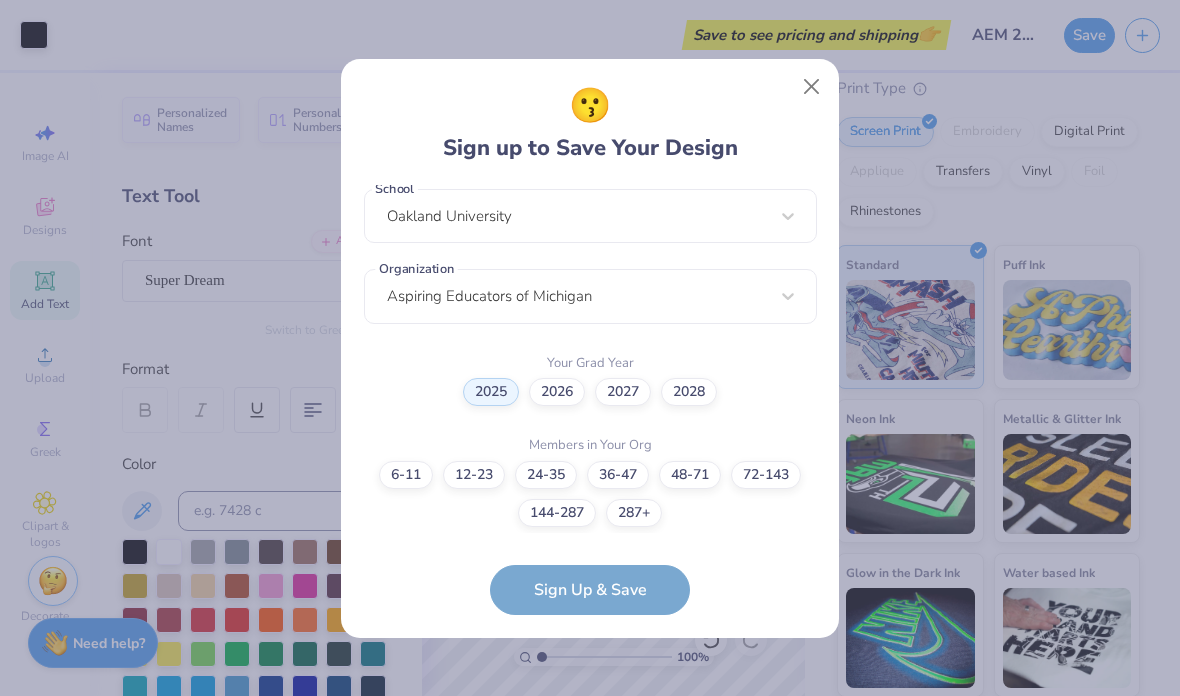 click on "[EMAIL] Email ([PHONE]) Phone [FIRST] [LAST] Full Name 12 + Characters , Mix of   Numbers ,   Alphabets ,   Symbols Password I'm a Student 🧑‍🎓 A Professional 👩‍💻 Other 🤷‍♀️ School [ORG] Organization [ORG] Your Grad Year 2025 2026 2027 2028 Members in Your Org 6-11 12-23 24-35 36-47 48-71 72-143 144-287 287+ Sign Up & Save" at bounding box center (590, 400) 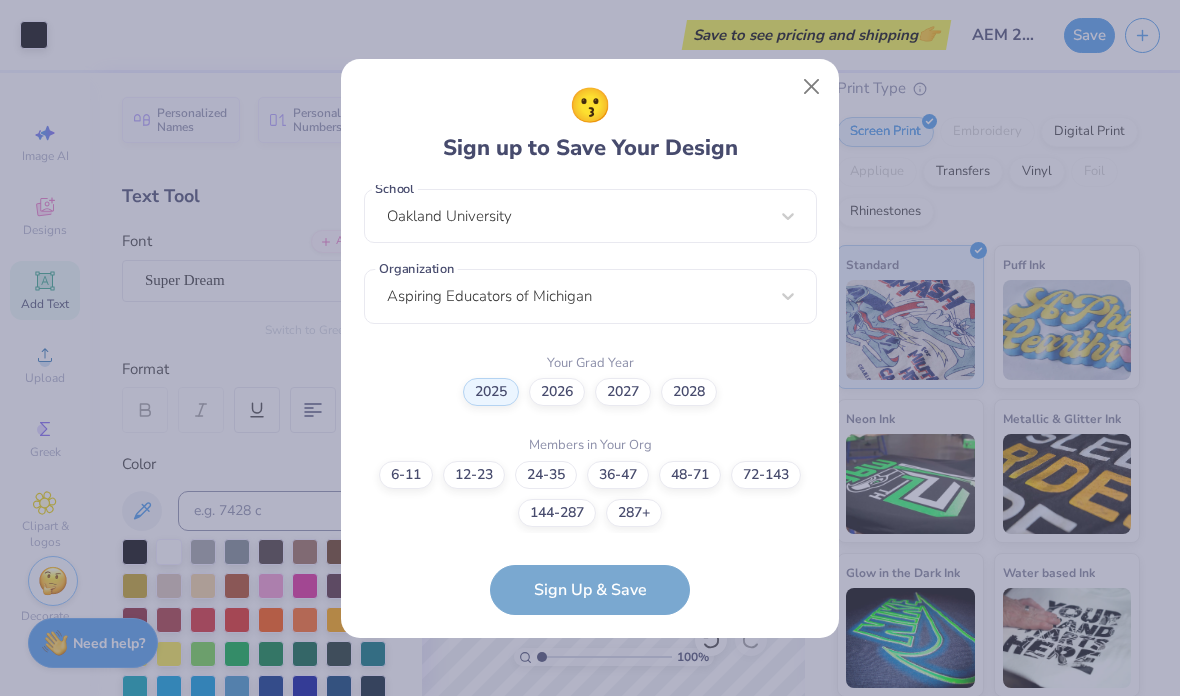 click on "24-35" at bounding box center [546, 475] 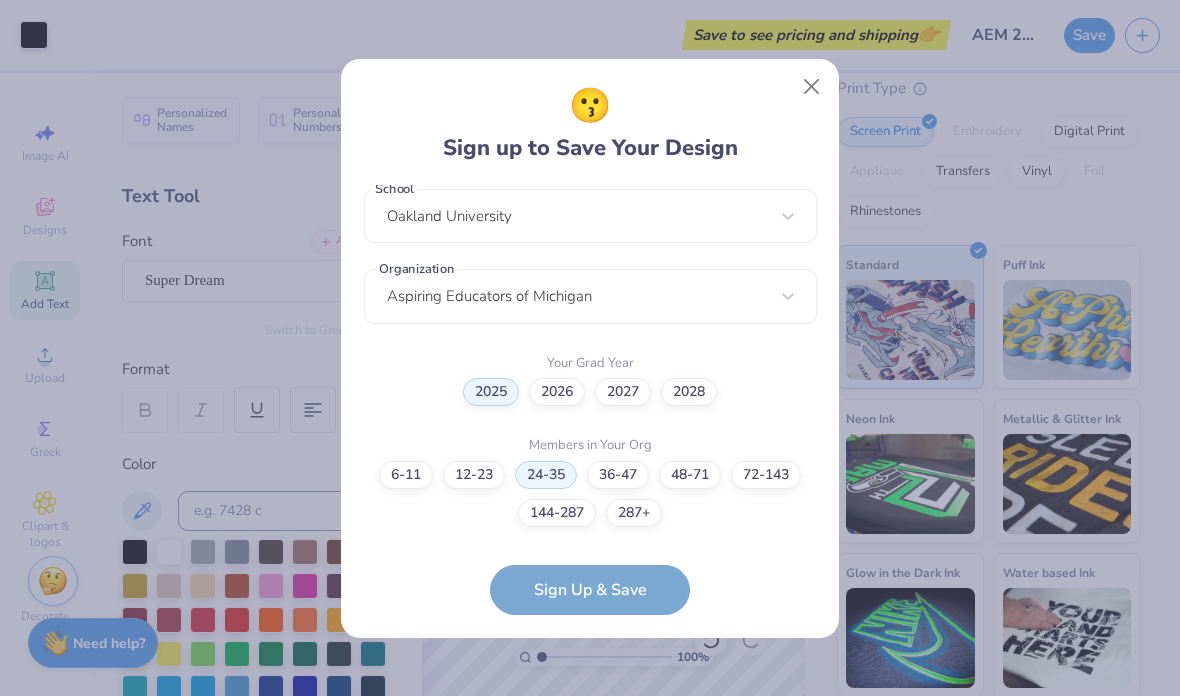 scroll, scrollTop: 521, scrollLeft: 0, axis: vertical 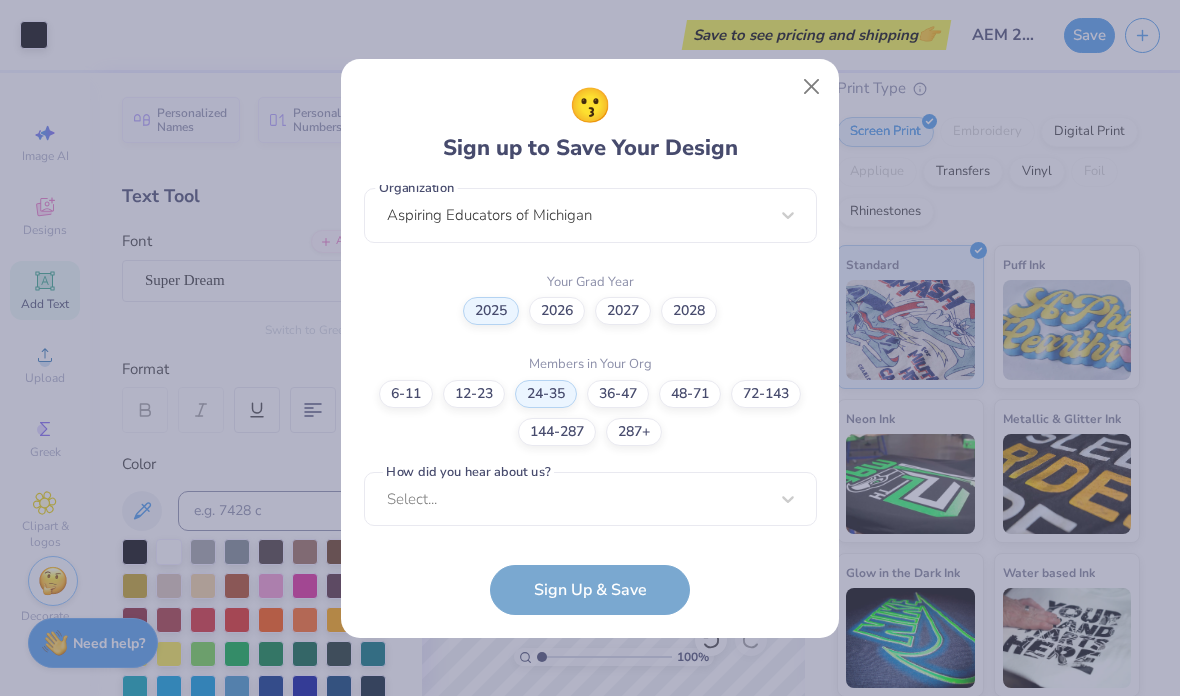 click on "tmweathersby@[CITY].edu Email ([PHONE]) Phone Tyliah Weathersby Full Name 12 + Characters , Mix of Numbers , Alphabets , Symbols Password I'm a Student 🧑‍🎓 A Professional 👩‍💻 Other 🤷‍♀️ School [UNIVERSITY] Organization Aspiring Educators of Michigan Your Grad Year 2025 2026 2027 2028 Members in Your Org 6-11 12-23 24-35 36-47 48-71 72-143 144-287 287+ How did you hear about us? Select... How did you hear about us? cannot be null Sign Up & Save" at bounding box center (590, 400) 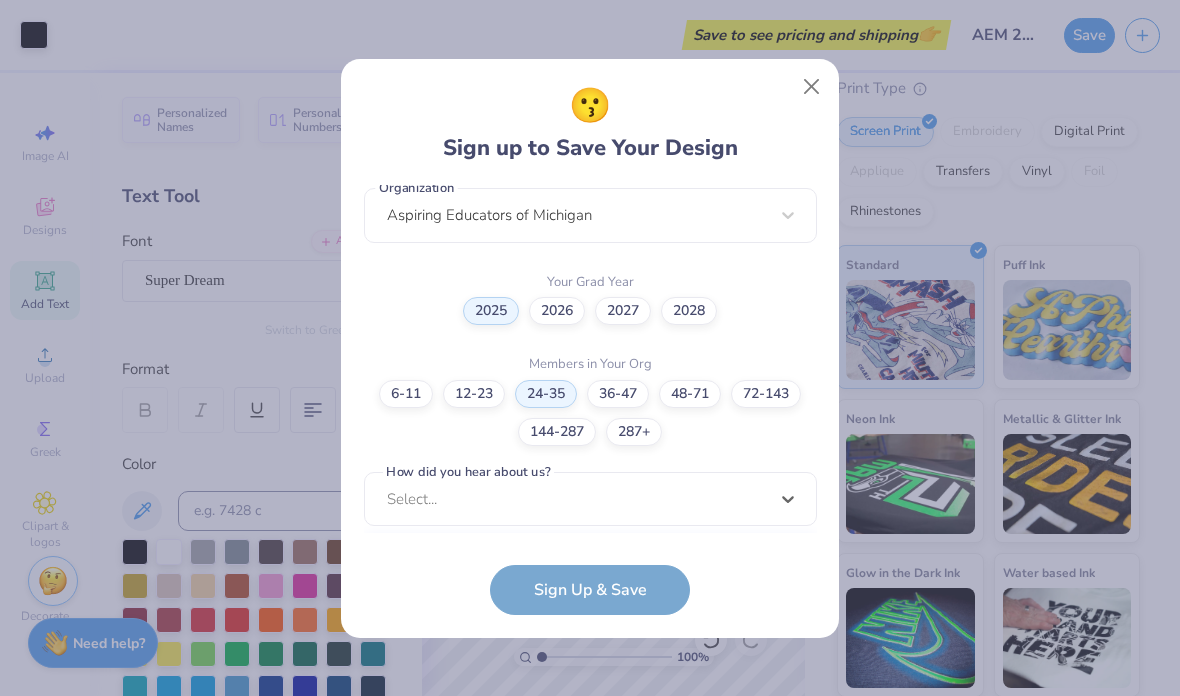 scroll, scrollTop: 821, scrollLeft: 0, axis: vertical 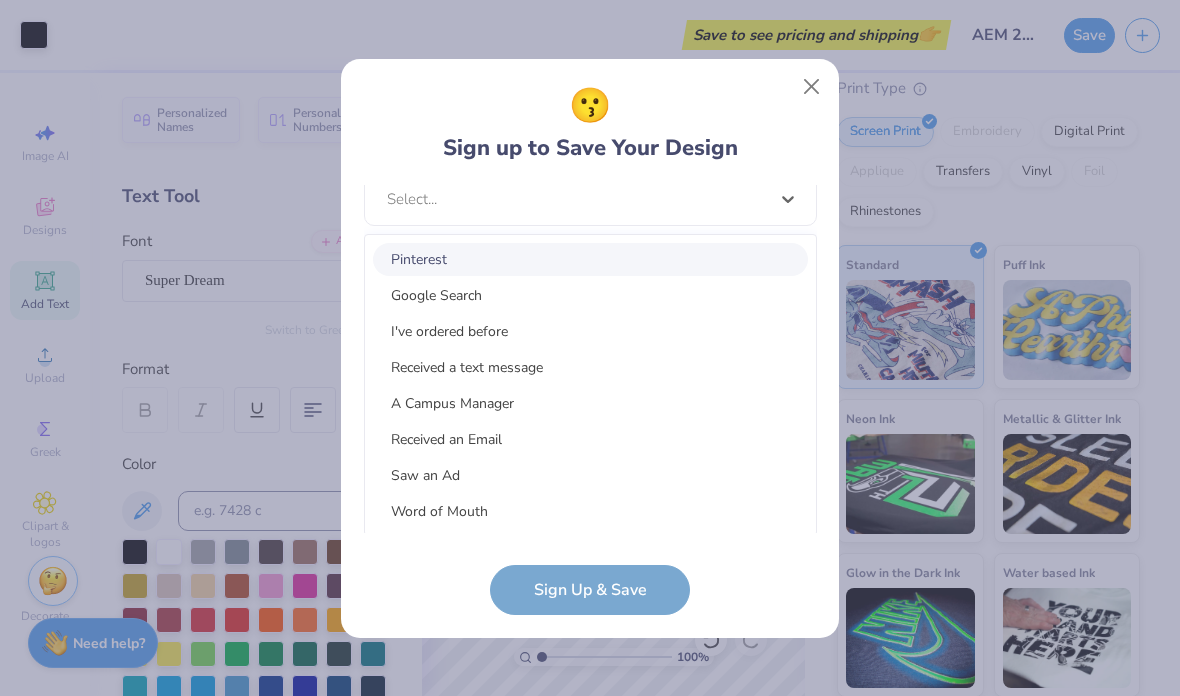 click on "Google Search" at bounding box center (590, 295) 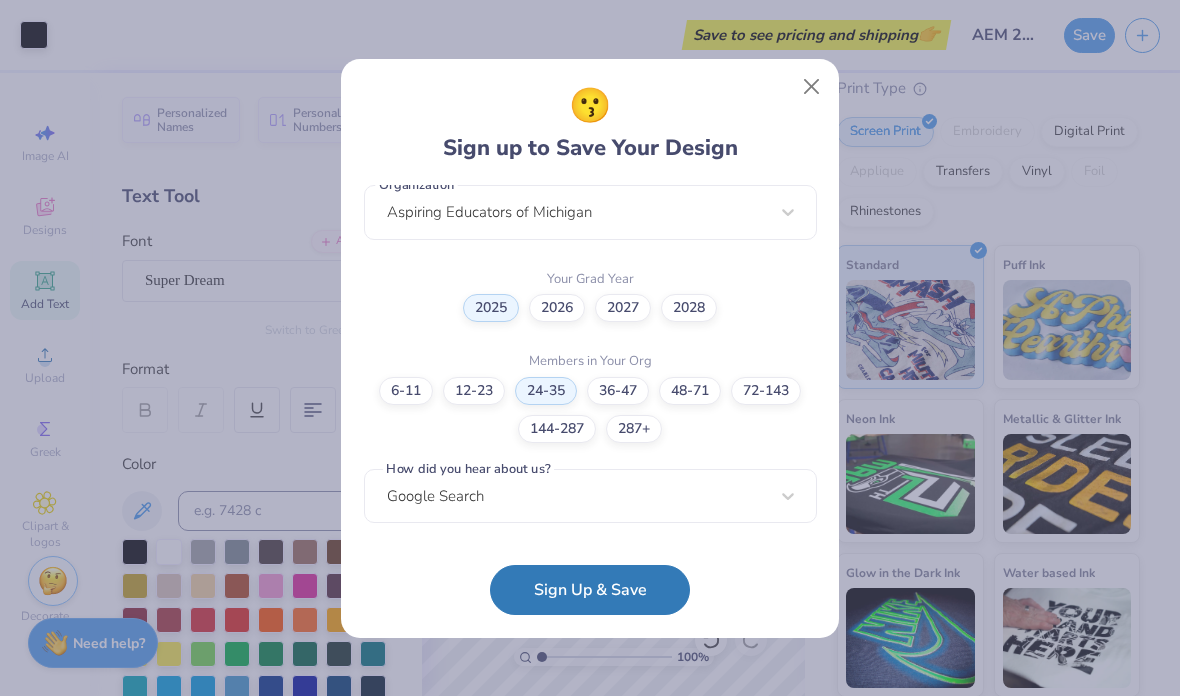 scroll, scrollTop: 521, scrollLeft: 0, axis: vertical 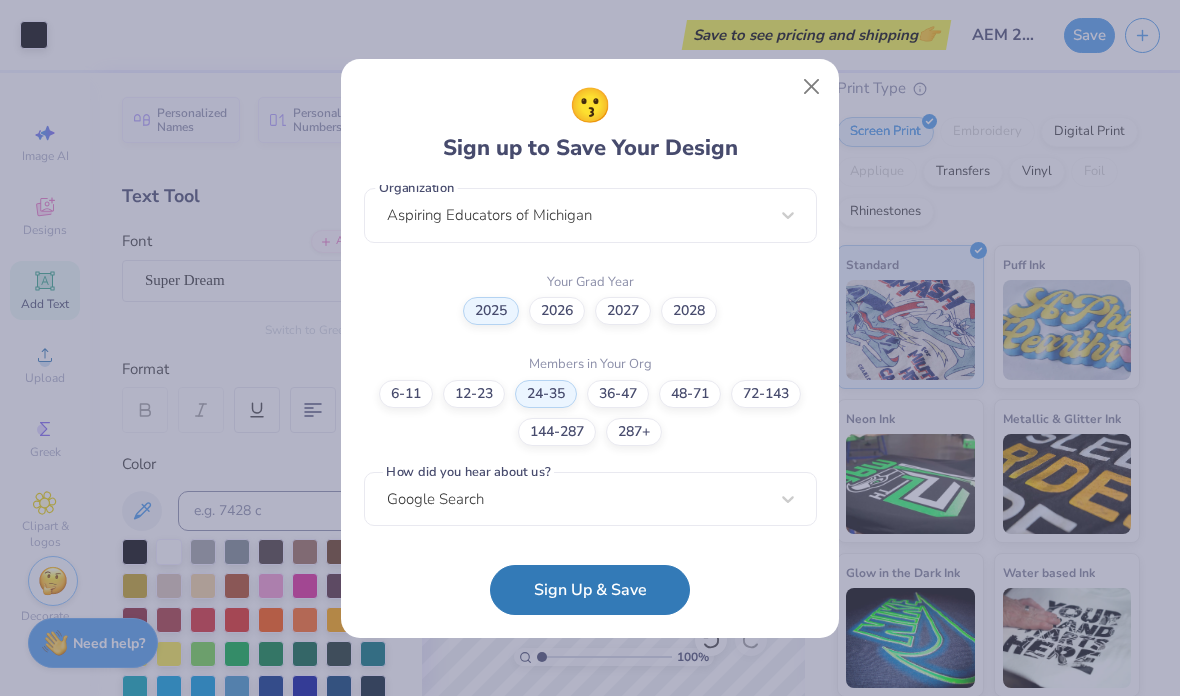 click on "Sign Up & Save" at bounding box center (590, 590) 